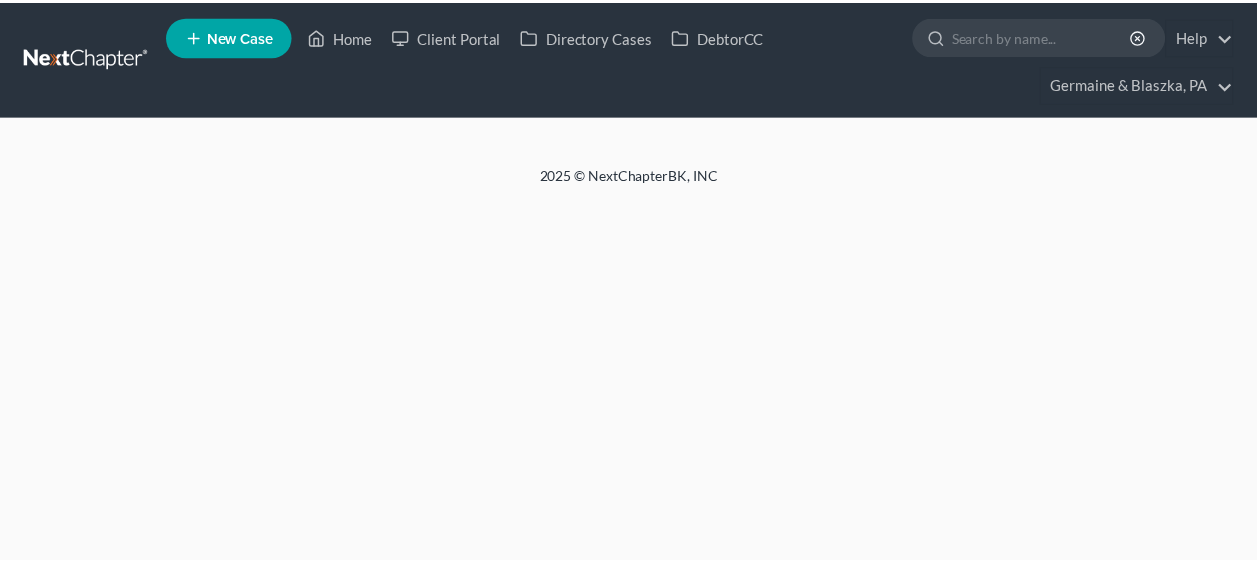 scroll, scrollTop: 0, scrollLeft: 0, axis: both 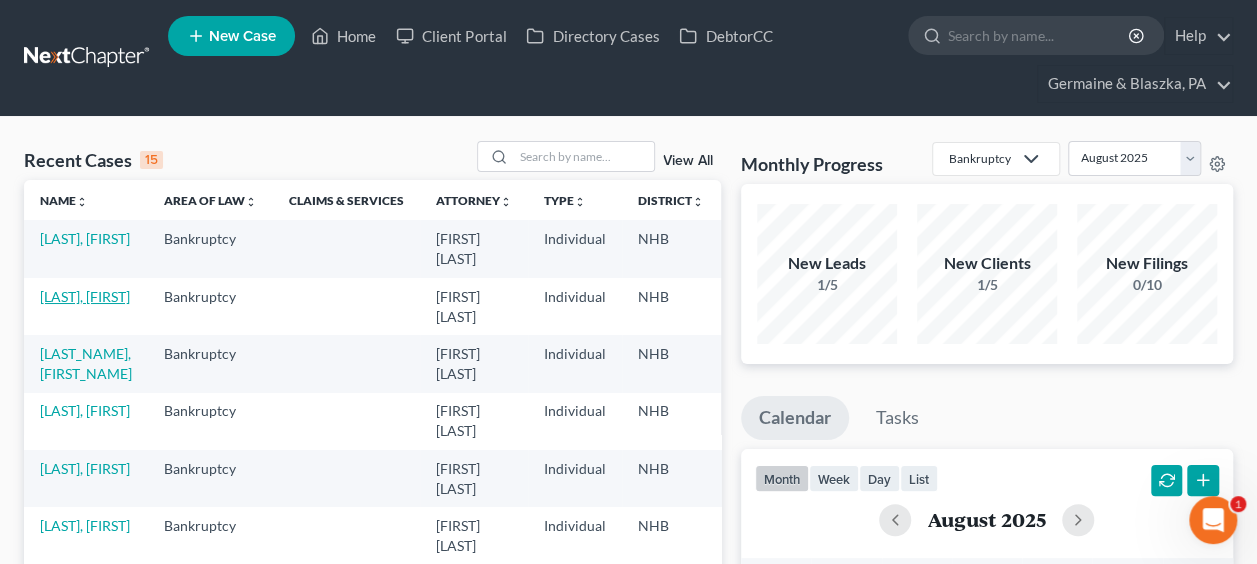 click on "[LAST], [NAME]" at bounding box center [85, 296] 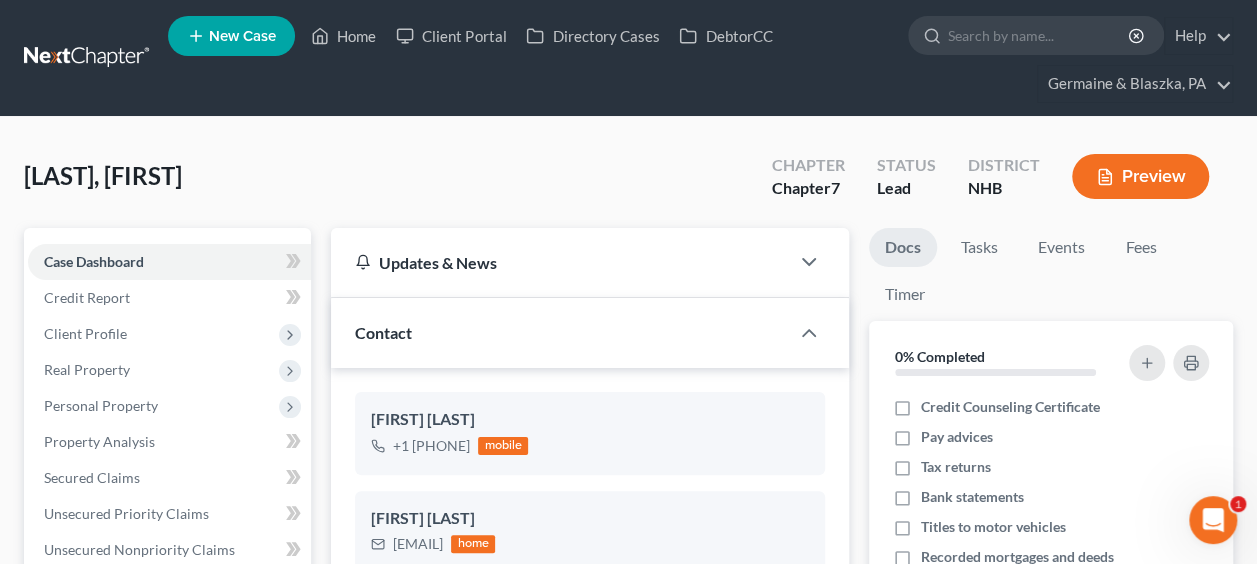 scroll, scrollTop: 24, scrollLeft: 0, axis: vertical 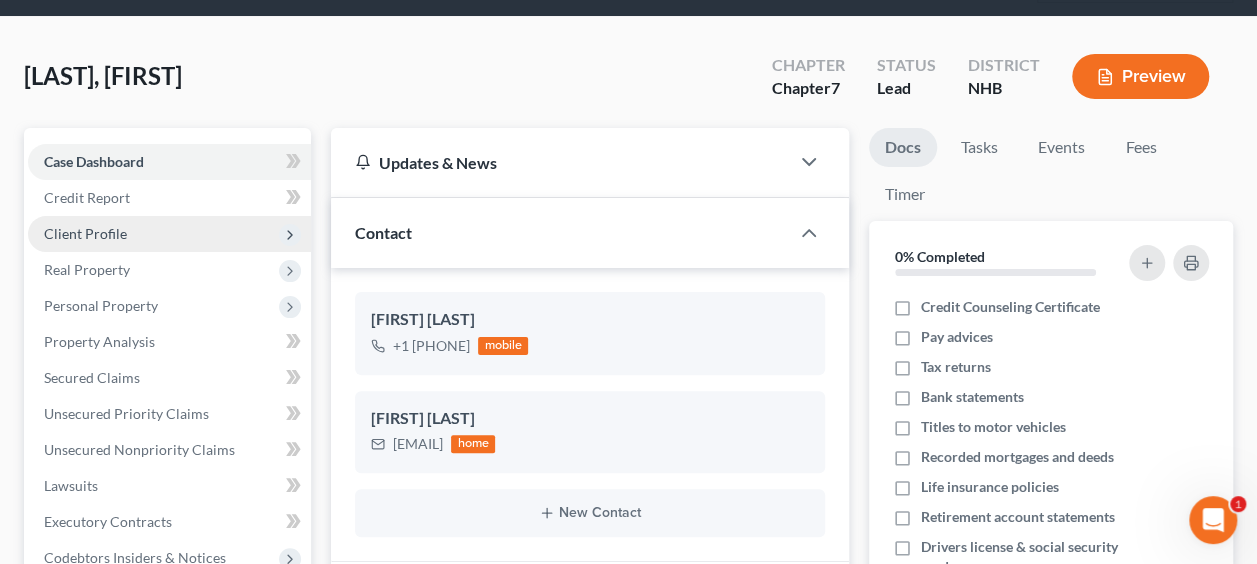 click on "Client Profile" at bounding box center [169, 234] 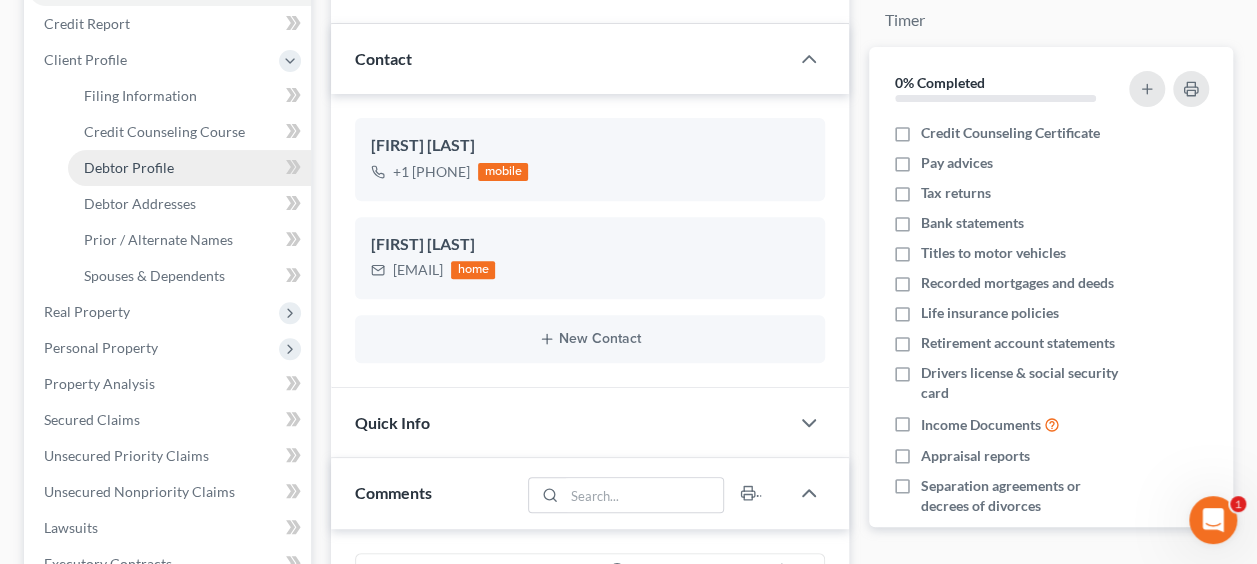scroll, scrollTop: 233, scrollLeft: 0, axis: vertical 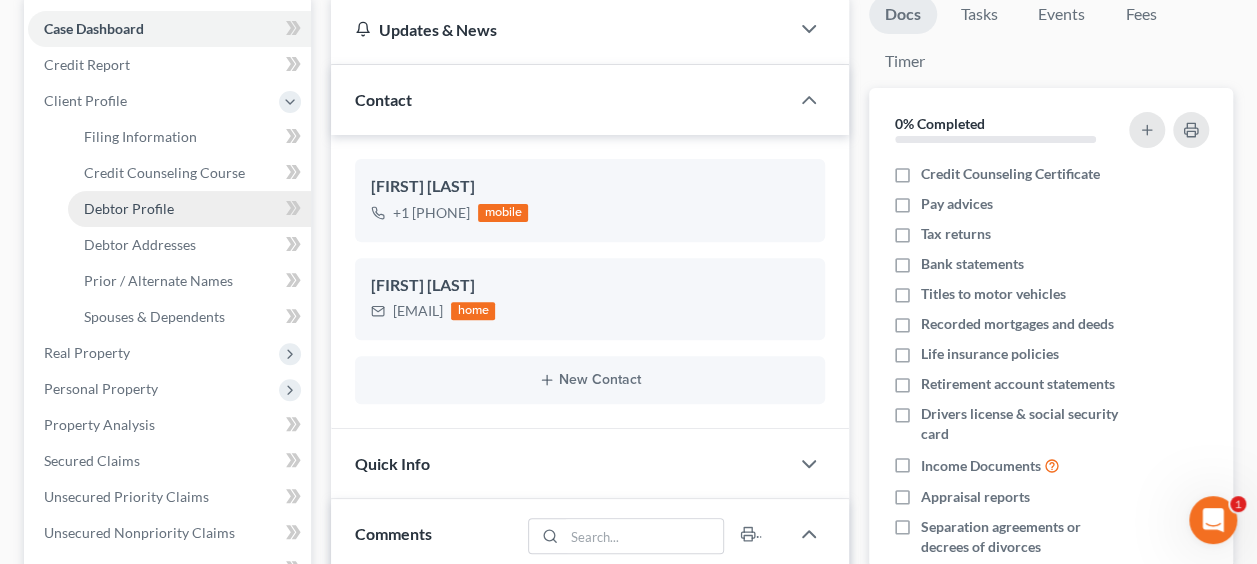 click on "Debtor Profile" at bounding box center [189, 209] 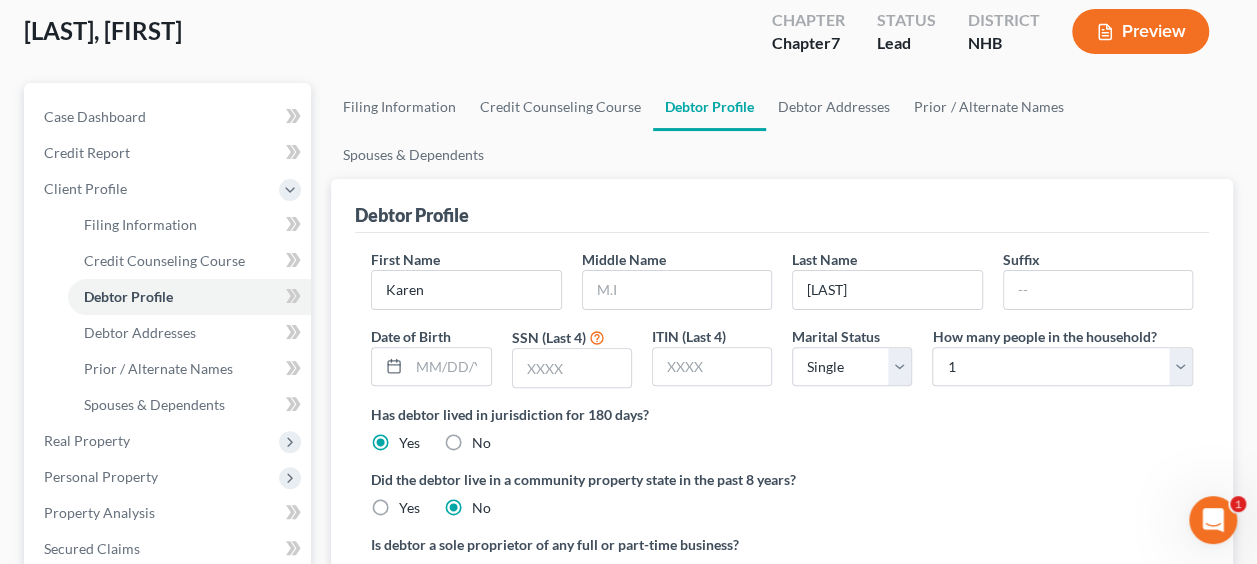 scroll, scrollTop: 18, scrollLeft: 0, axis: vertical 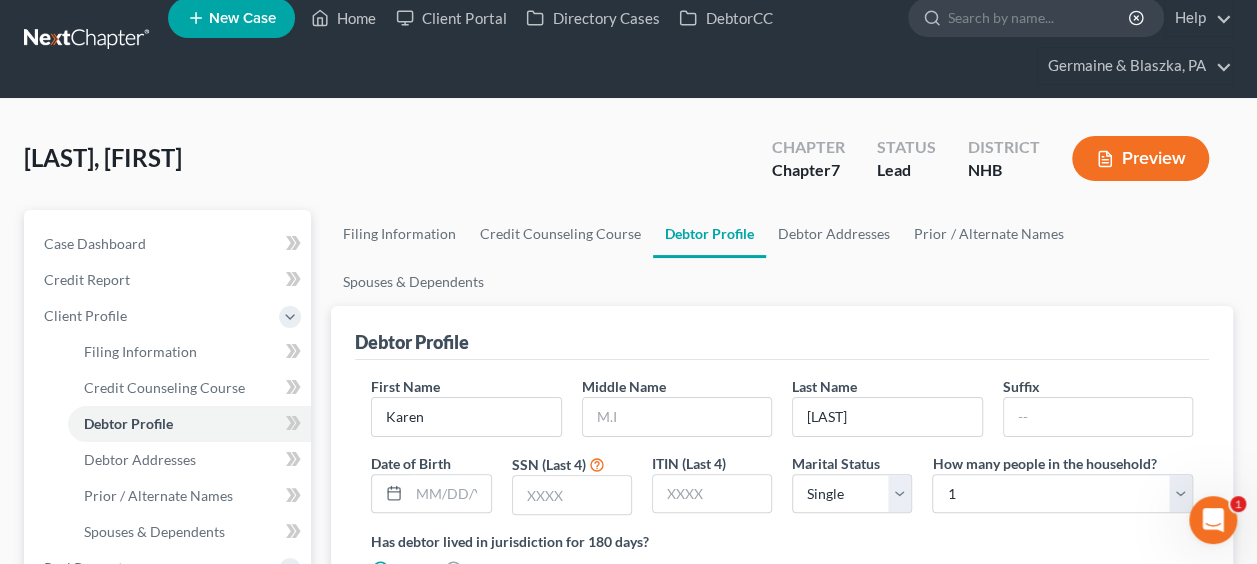 radio on "true" 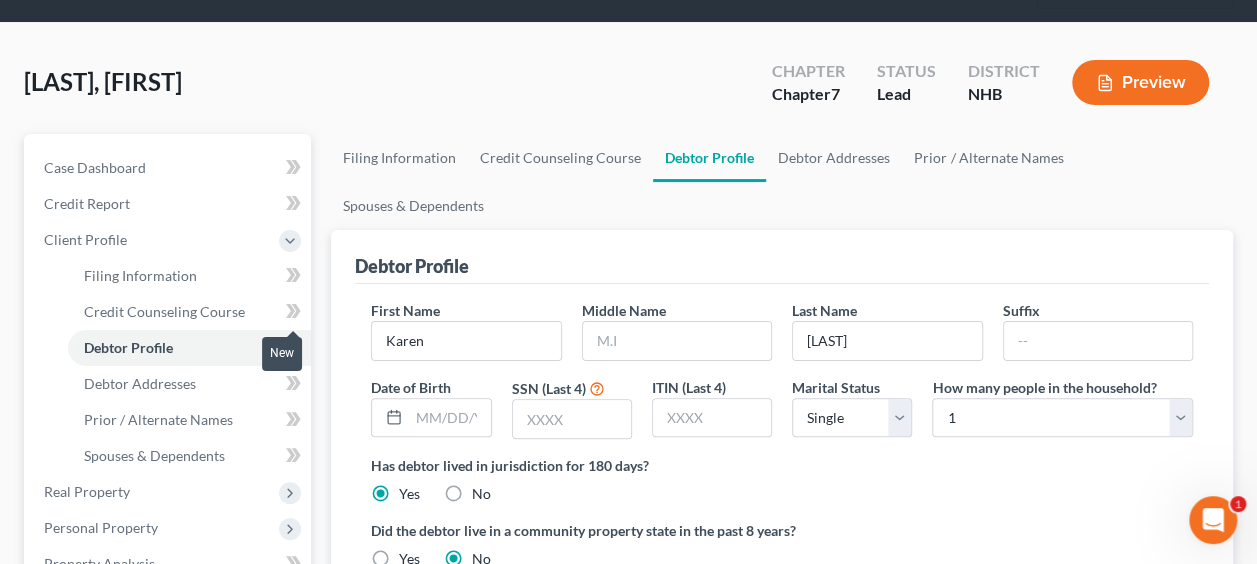 scroll, scrollTop: 166, scrollLeft: 0, axis: vertical 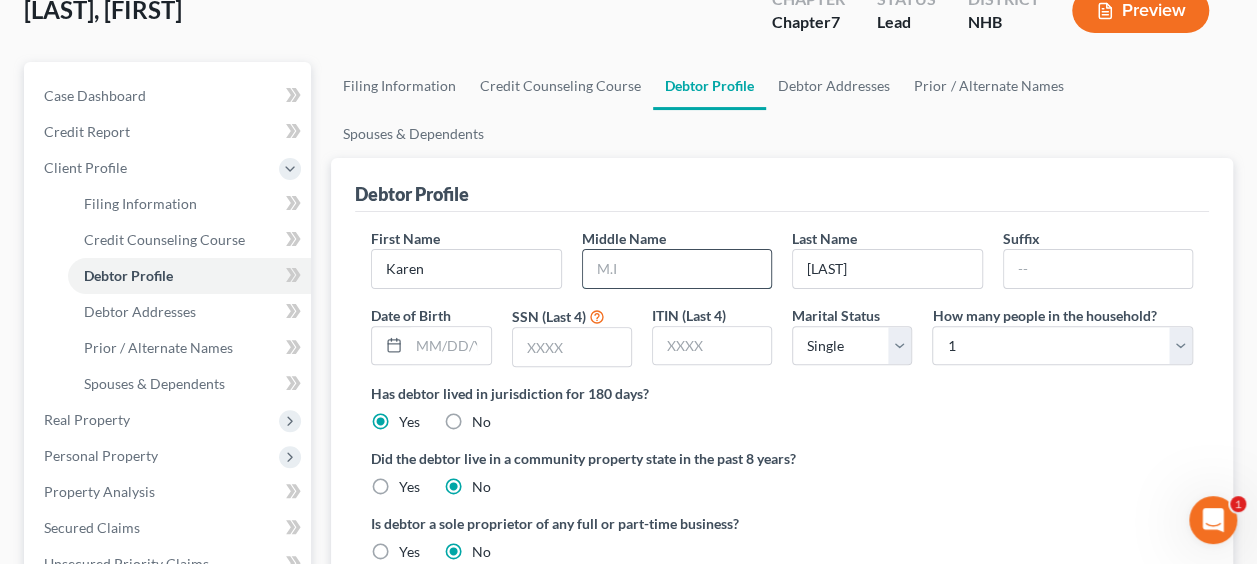 click at bounding box center (677, 269) 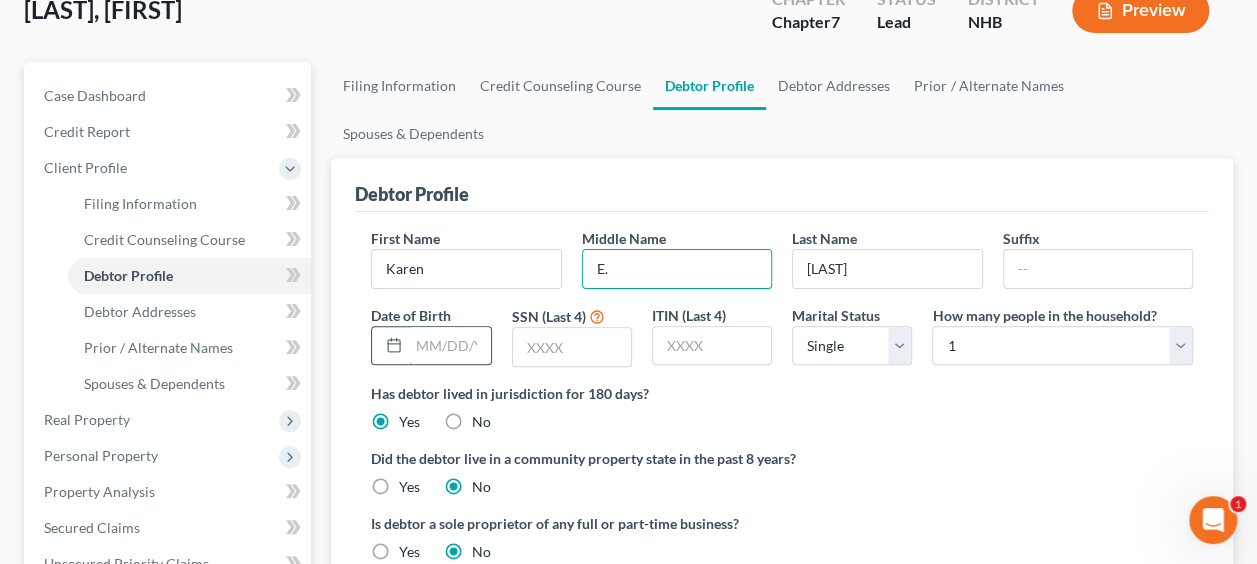 type on "E." 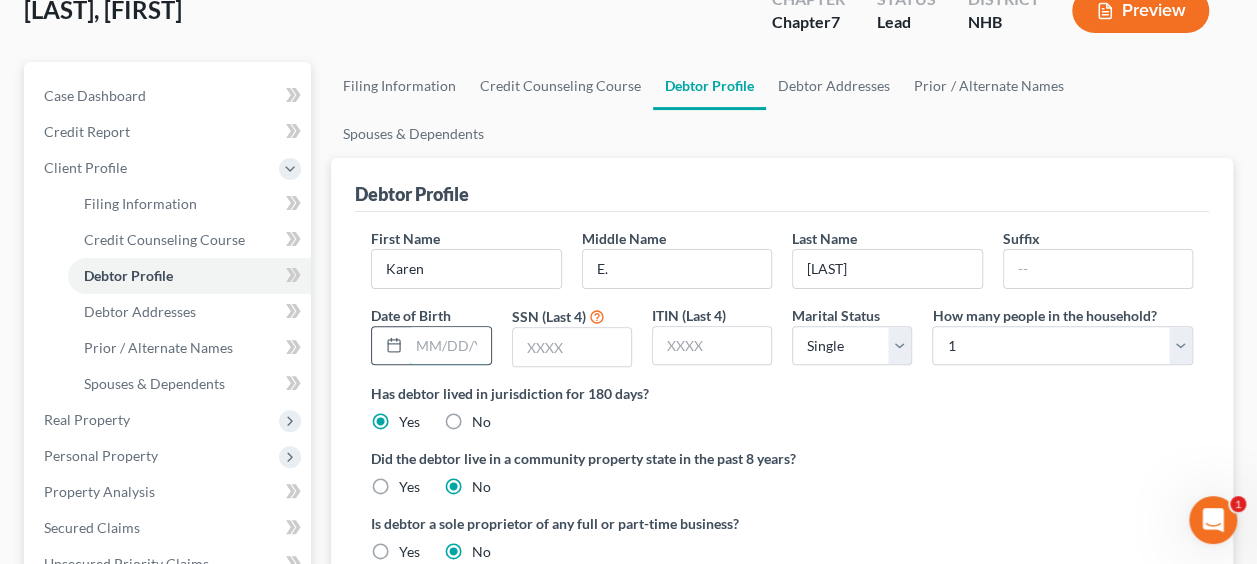 click at bounding box center [449, 346] 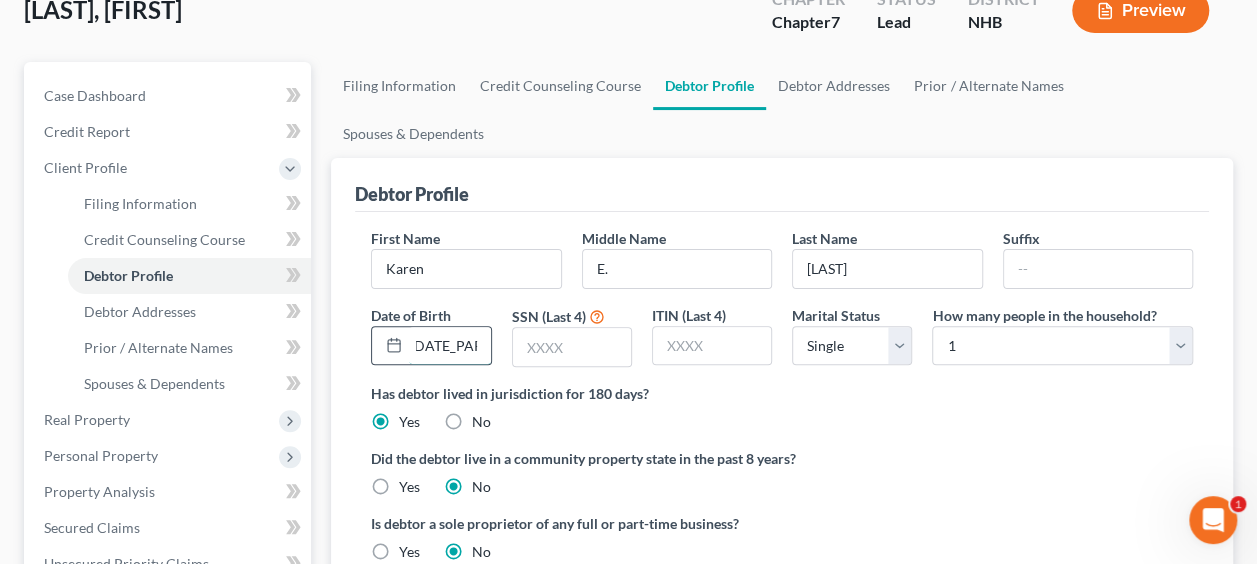 scroll, scrollTop: 0, scrollLeft: 14, axis: horizontal 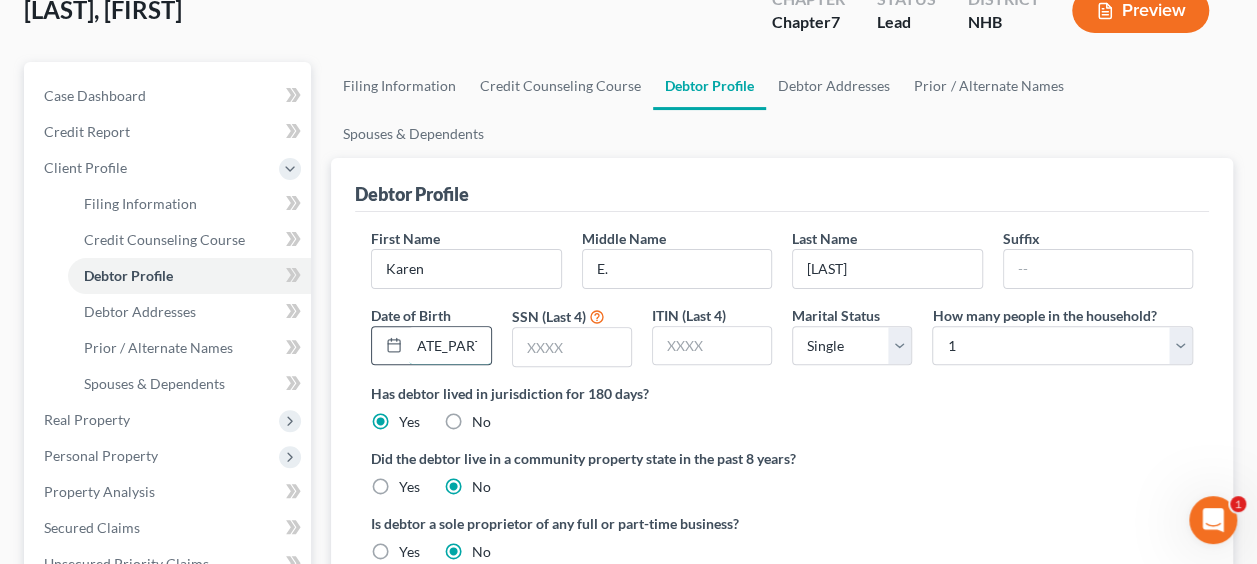 type on "10-15-1959" 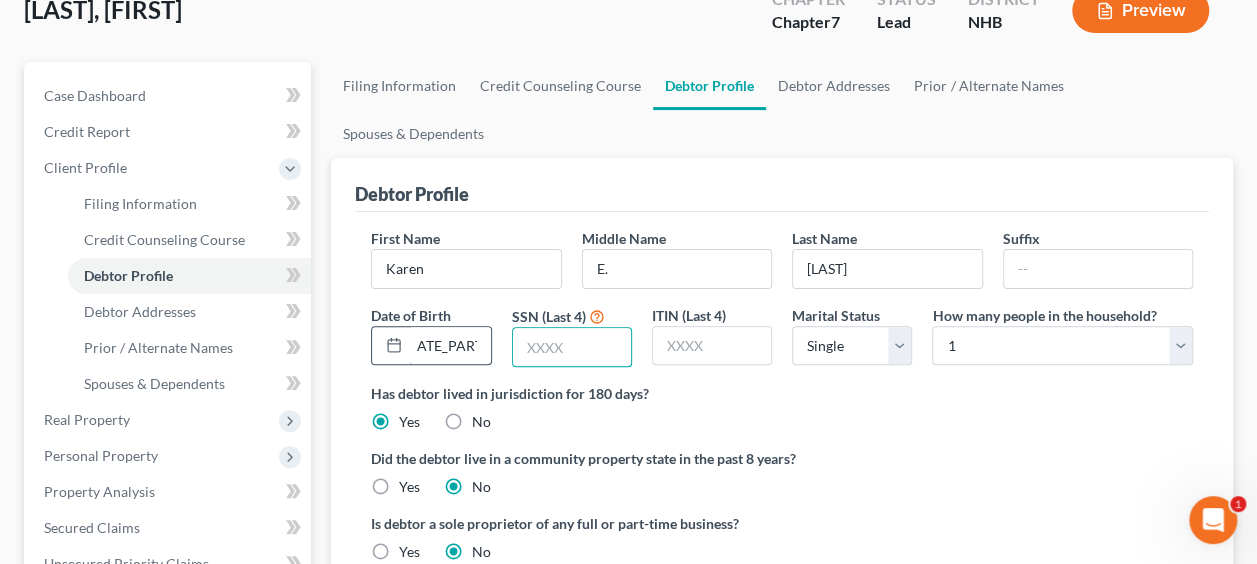 scroll, scrollTop: 0, scrollLeft: 0, axis: both 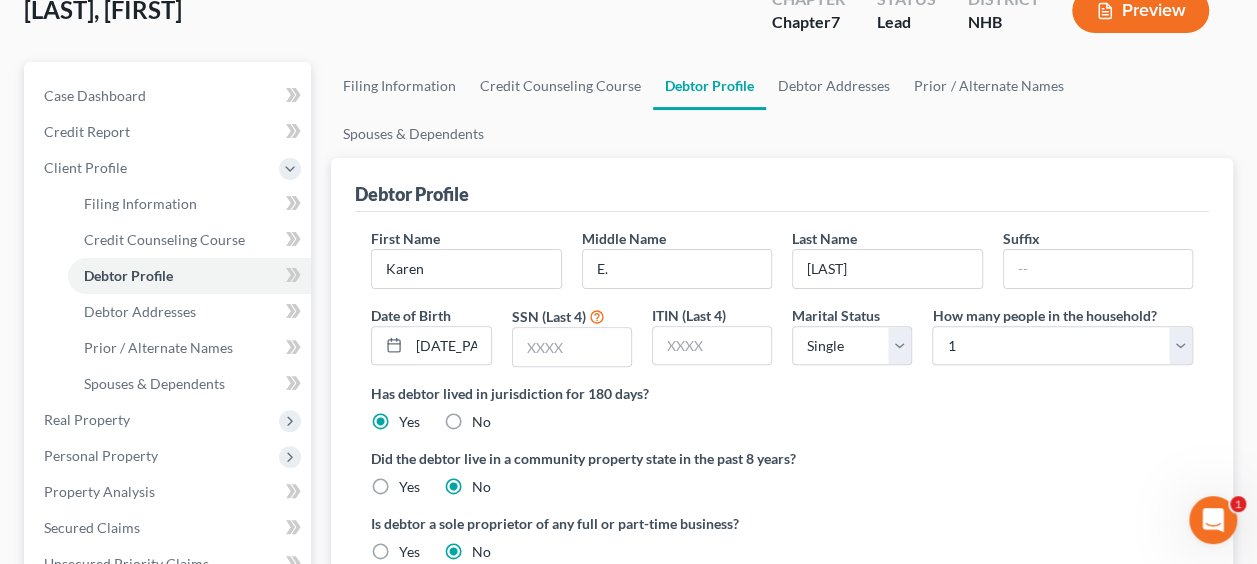 click on "First Name Karen Middle Name E. Last Name Chisholm Suffix Date of Birth         10-15-1959 SSN (Last 4)   ITIN (Last 4) Marital Status Select Single Married Separated Divorced Widowed How many people in the household? Select 1 2 3 4 5 6 7 8 9 10 11 12 13 14 15 16 17 18 19 20 Is debtor deceased? Yes No Has debtor lived in jurisdiction for 180 days? Yes No Debtor must reside in jurisdiction for 180 prior to filing bankruptcy pursuant to U.S.C. 11 28 USC § 1408.   More Info Explain: Did the debtor live in a community property state in the past 8 years? Yes No Is debtor a sole proprietor of any full or part-time business? Yes No" at bounding box center (782, 403) 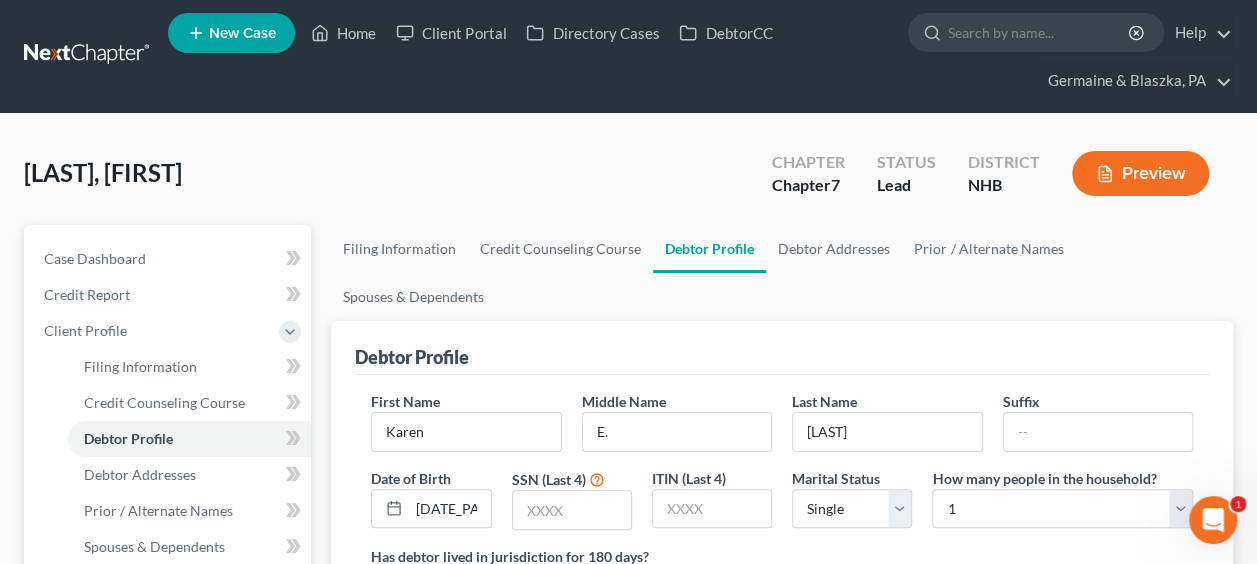 scroll, scrollTop: 0, scrollLeft: 0, axis: both 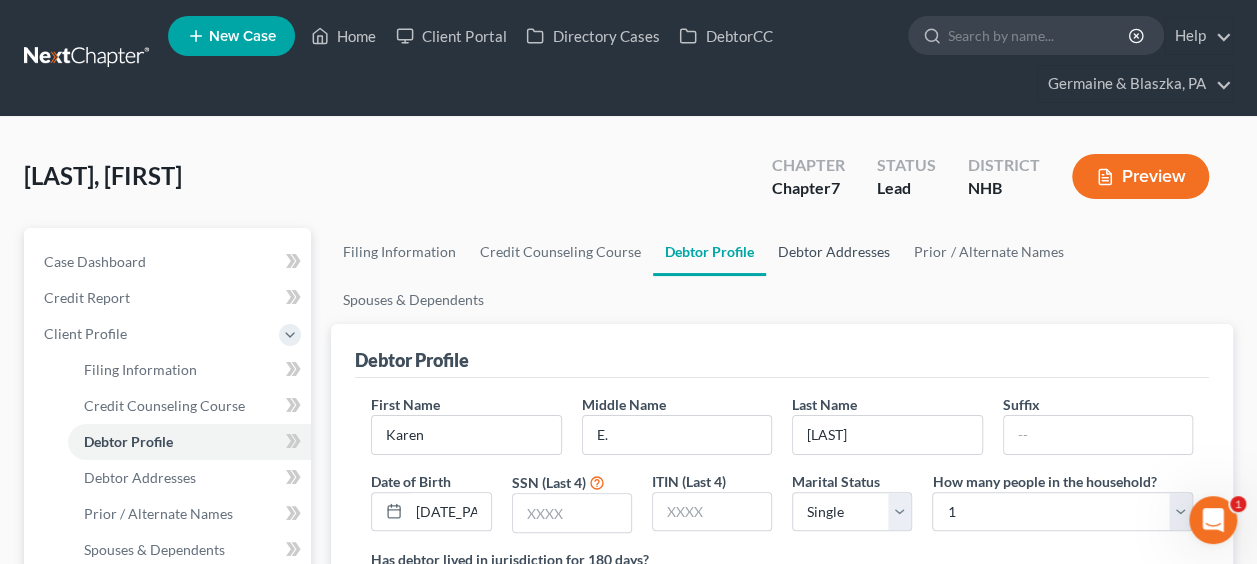 click on "Debtor Addresses" at bounding box center (834, 252) 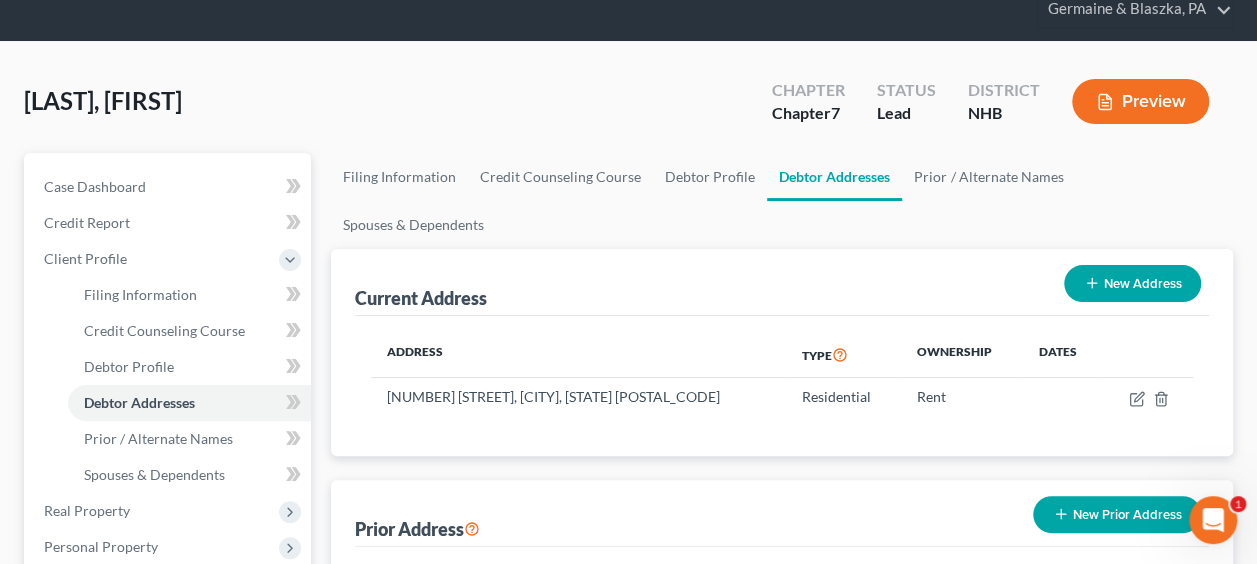 scroll, scrollTop: 100, scrollLeft: 0, axis: vertical 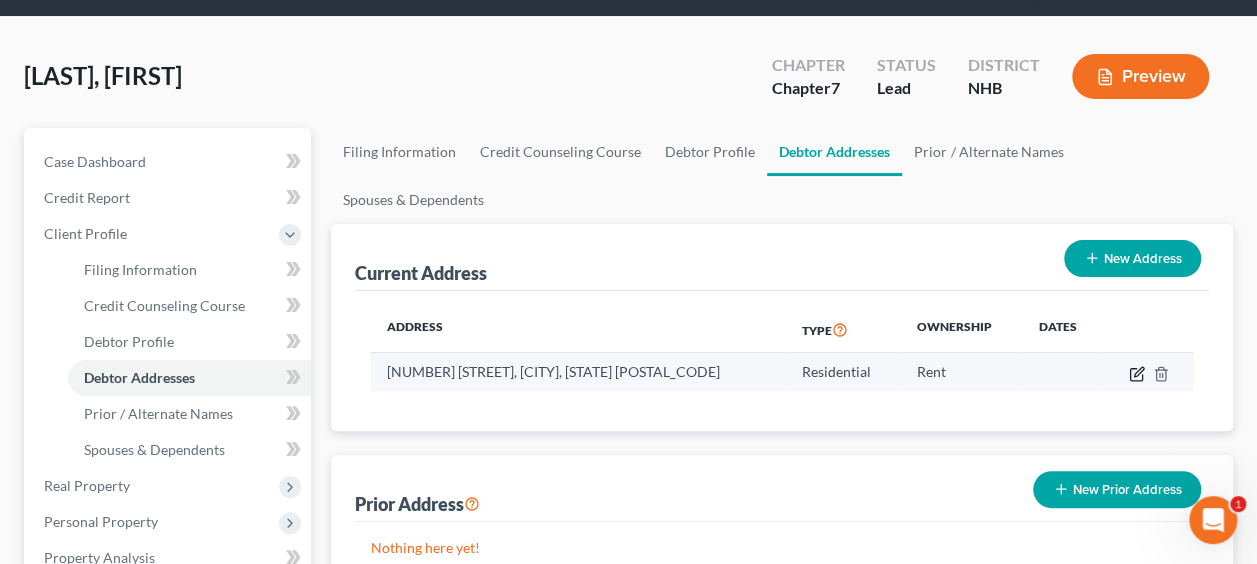 click 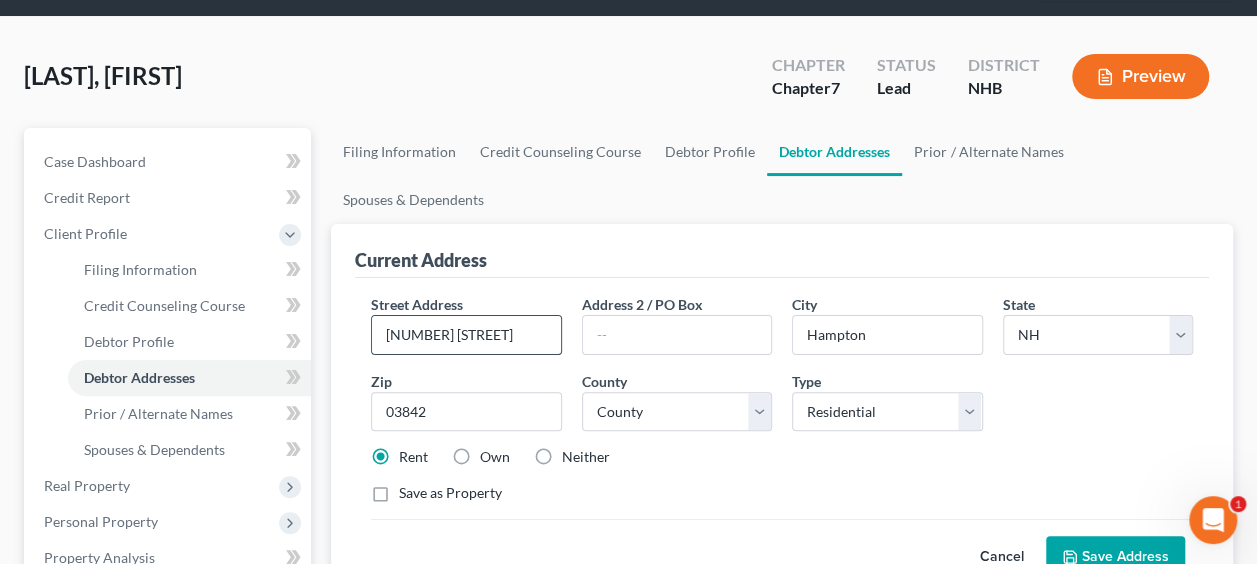 click on "22 Park Road" at bounding box center (466, 335) 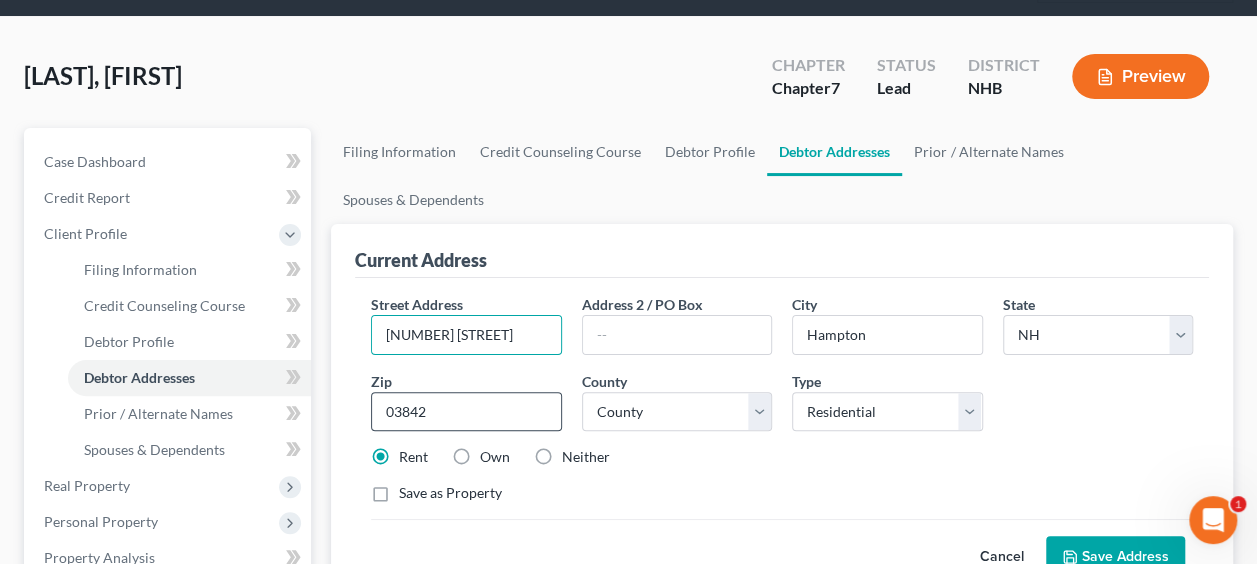 type on "22 Tuck Road" 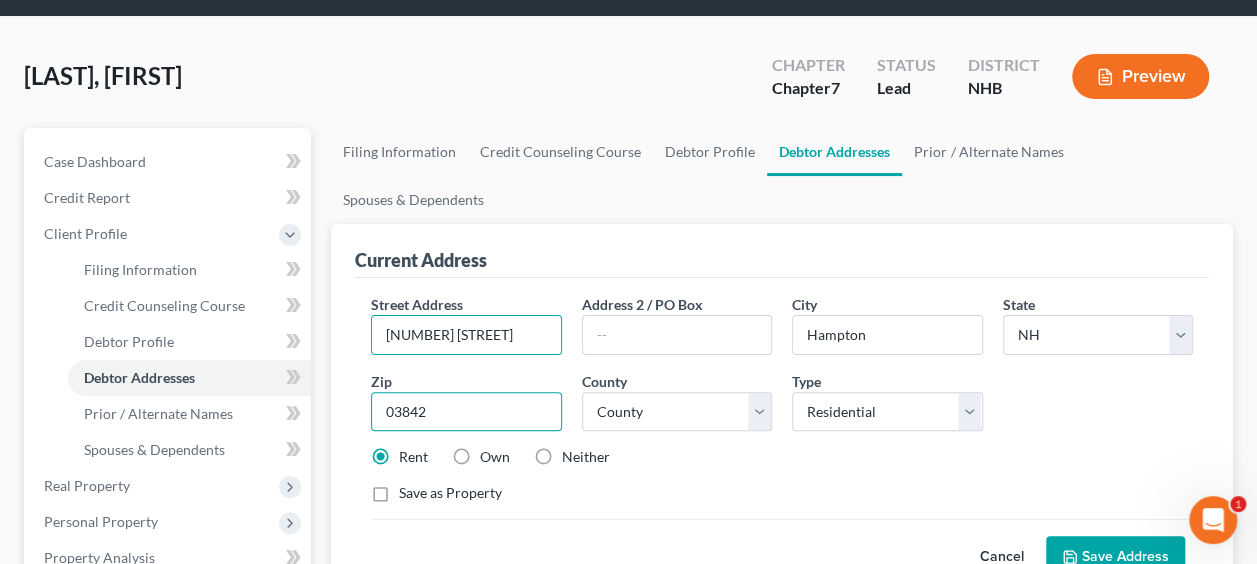 click on "03842" at bounding box center [466, 412] 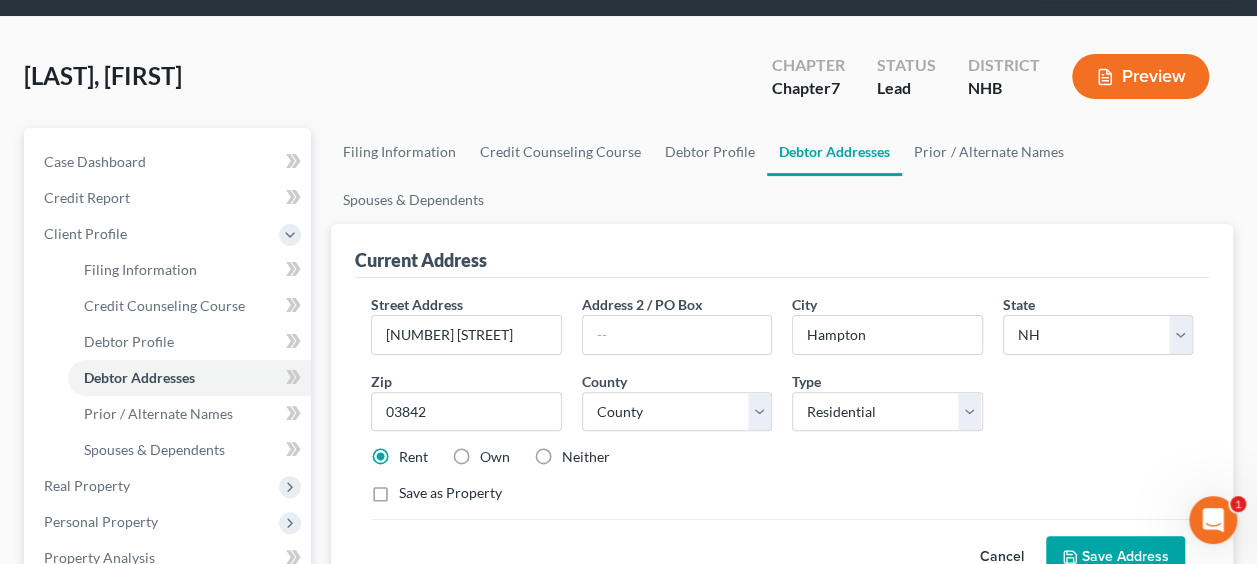 click on "Save Address" at bounding box center (1115, 557) 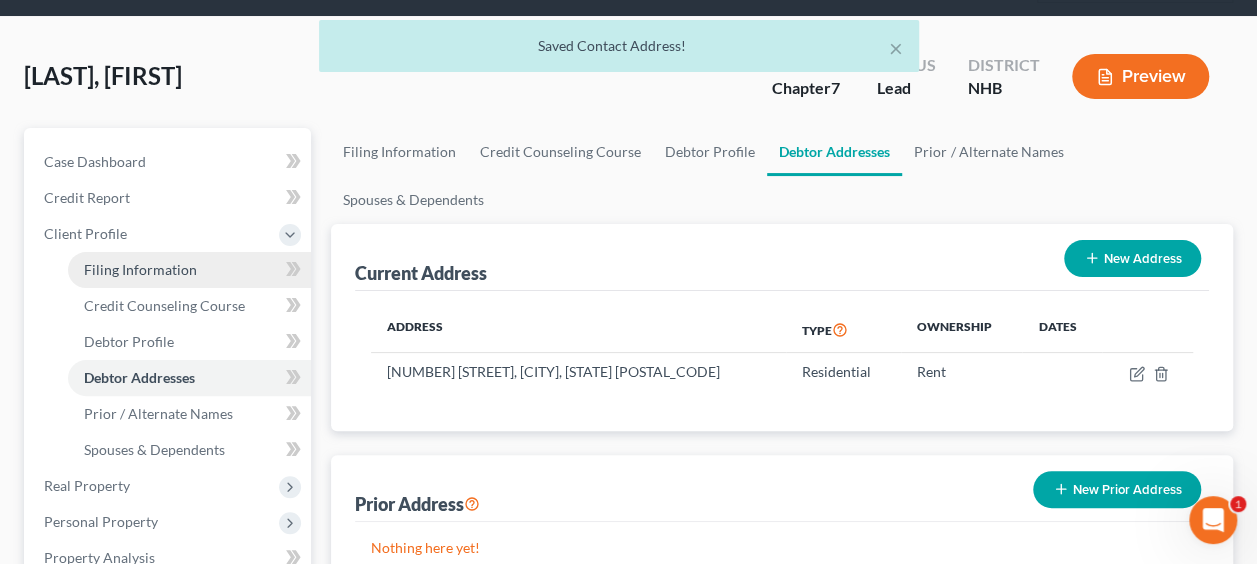 click on "Filing Information" at bounding box center (140, 269) 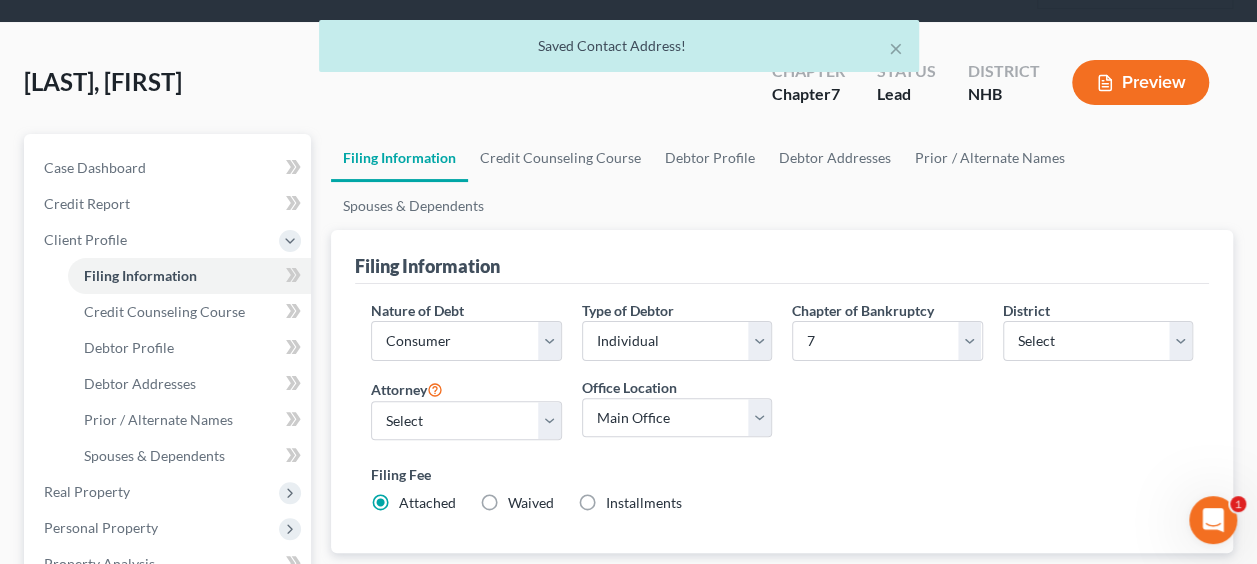 scroll, scrollTop: 0, scrollLeft: 0, axis: both 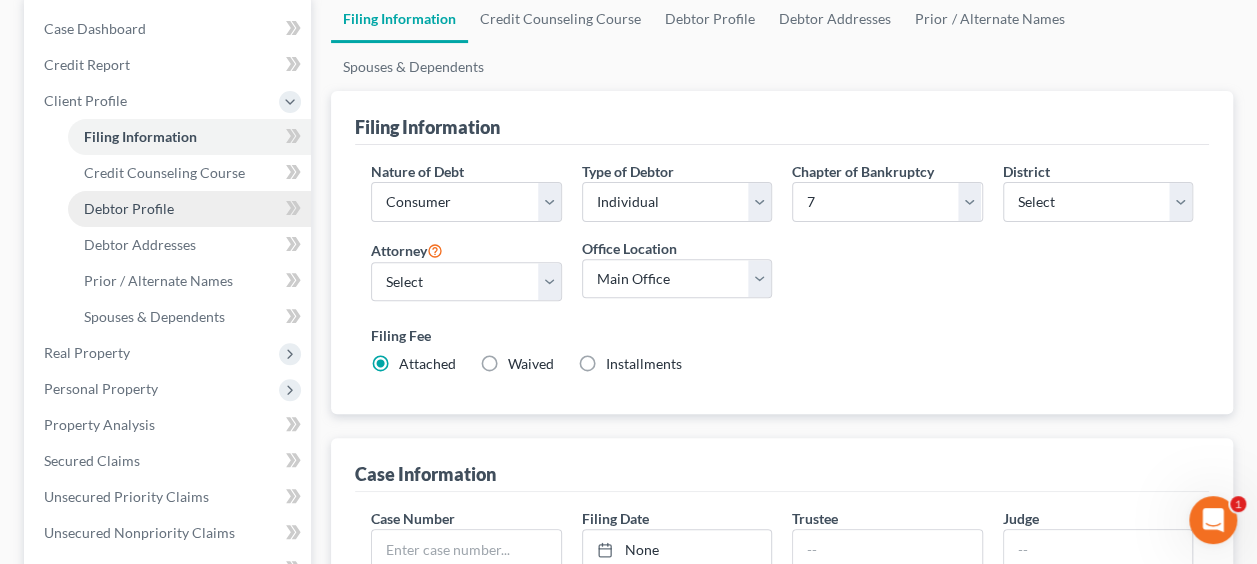 click on "Debtor Profile" at bounding box center (129, 208) 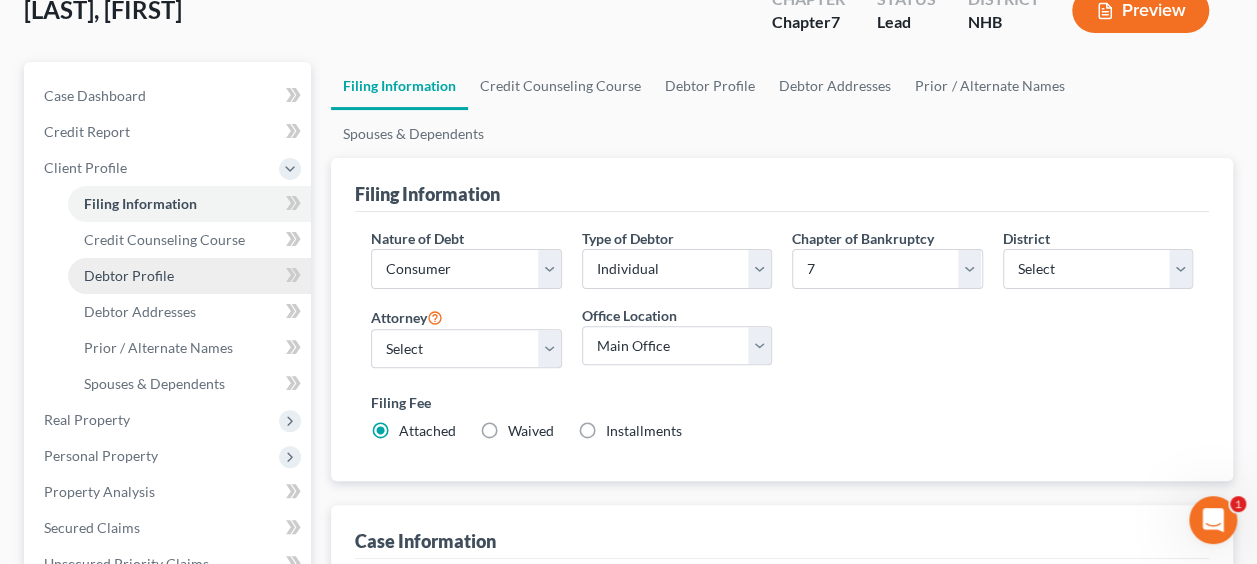 select on "0" 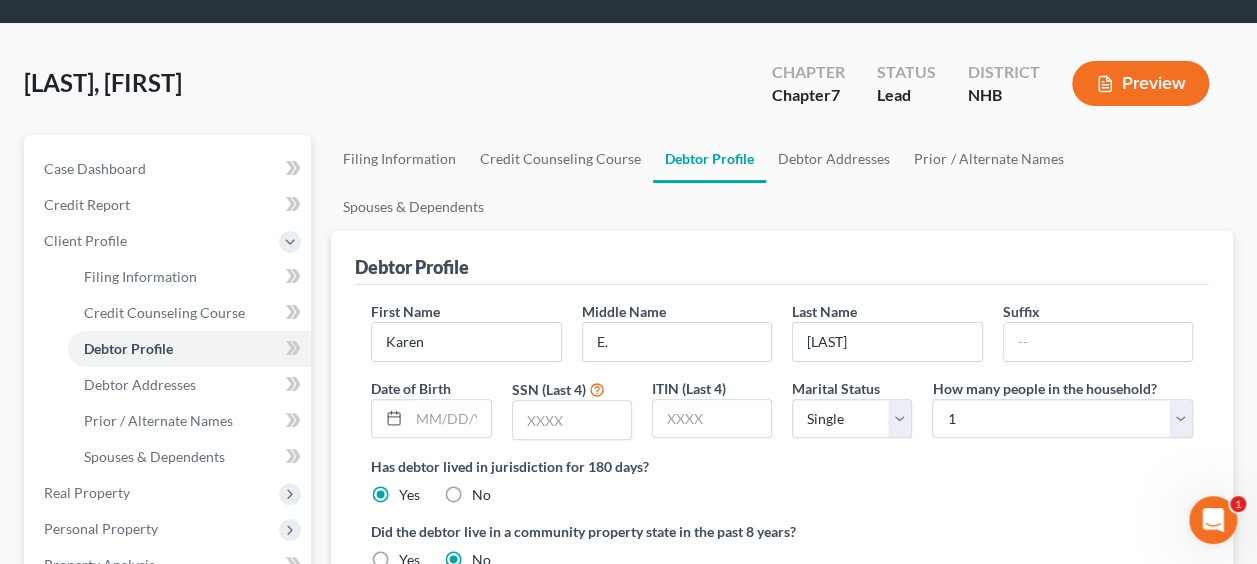 scroll, scrollTop: 100, scrollLeft: 0, axis: vertical 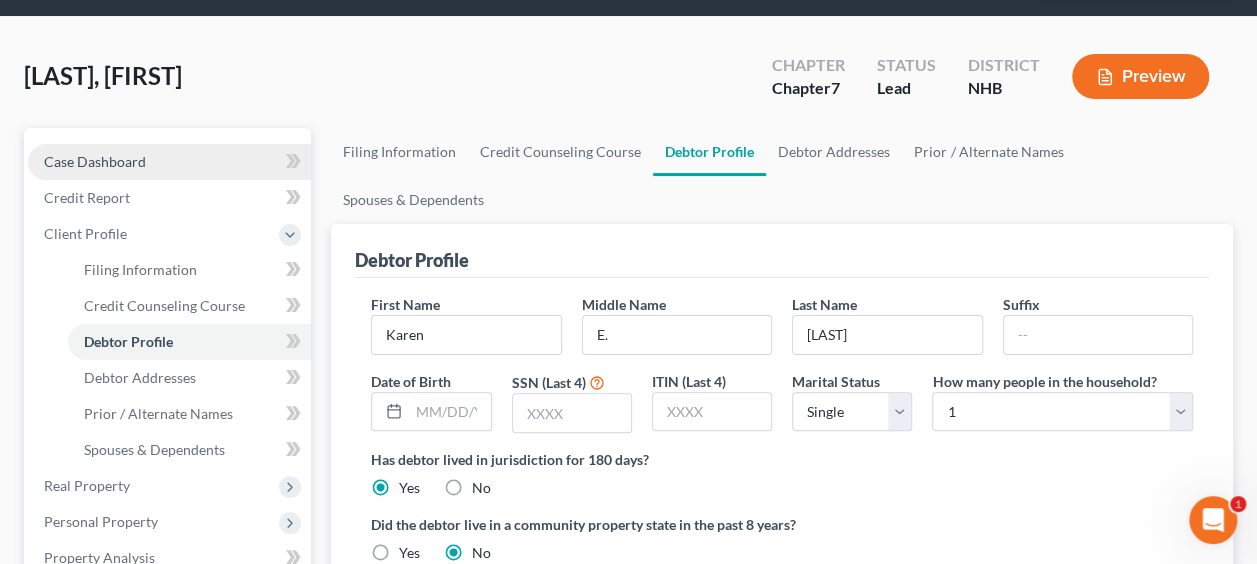 click on "Case Dashboard" at bounding box center (169, 162) 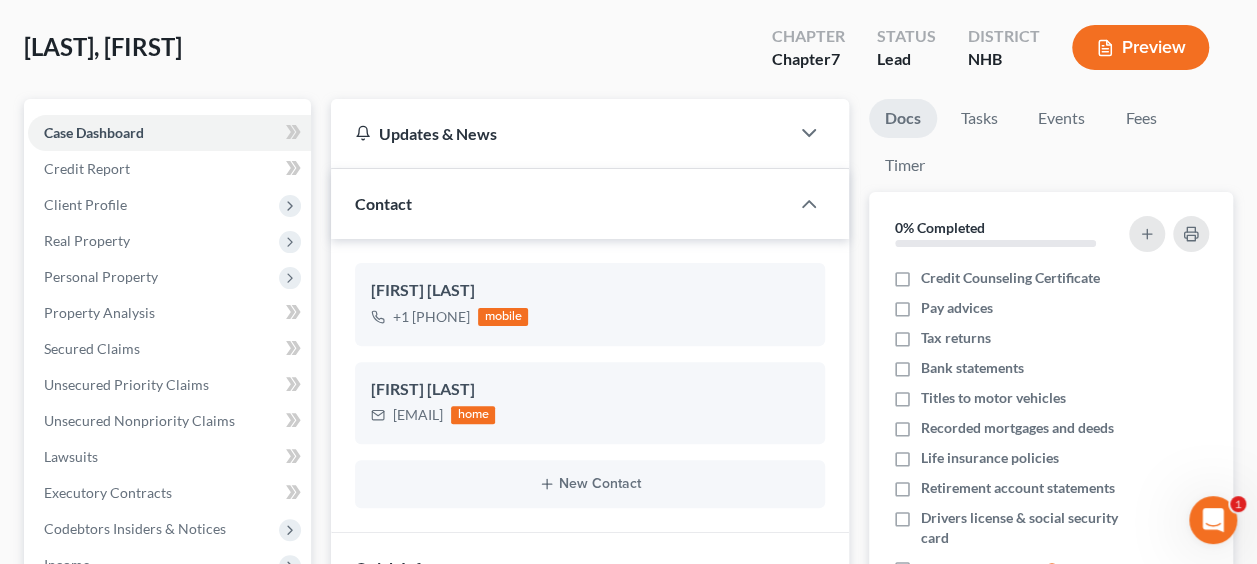 scroll, scrollTop: 133, scrollLeft: 0, axis: vertical 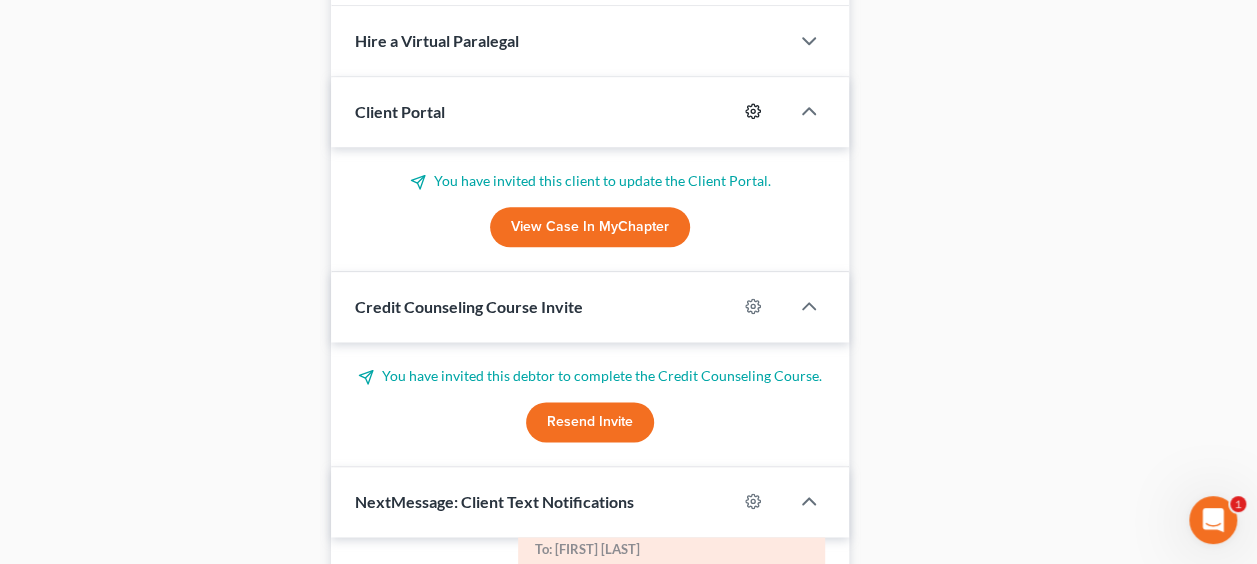 click 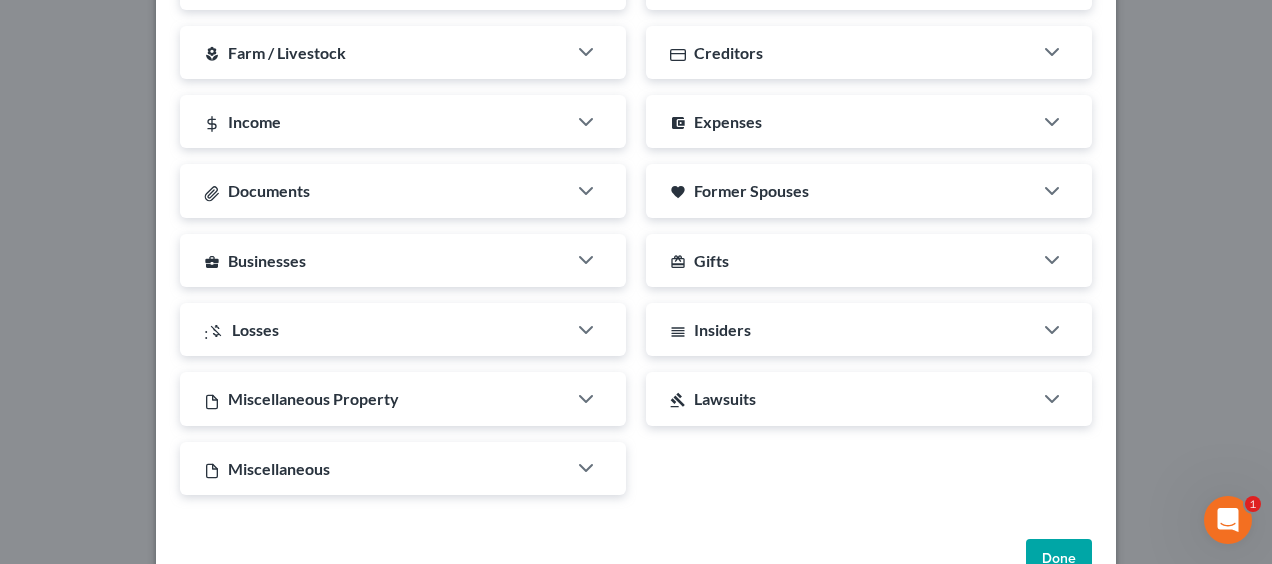 scroll, scrollTop: 668, scrollLeft: 0, axis: vertical 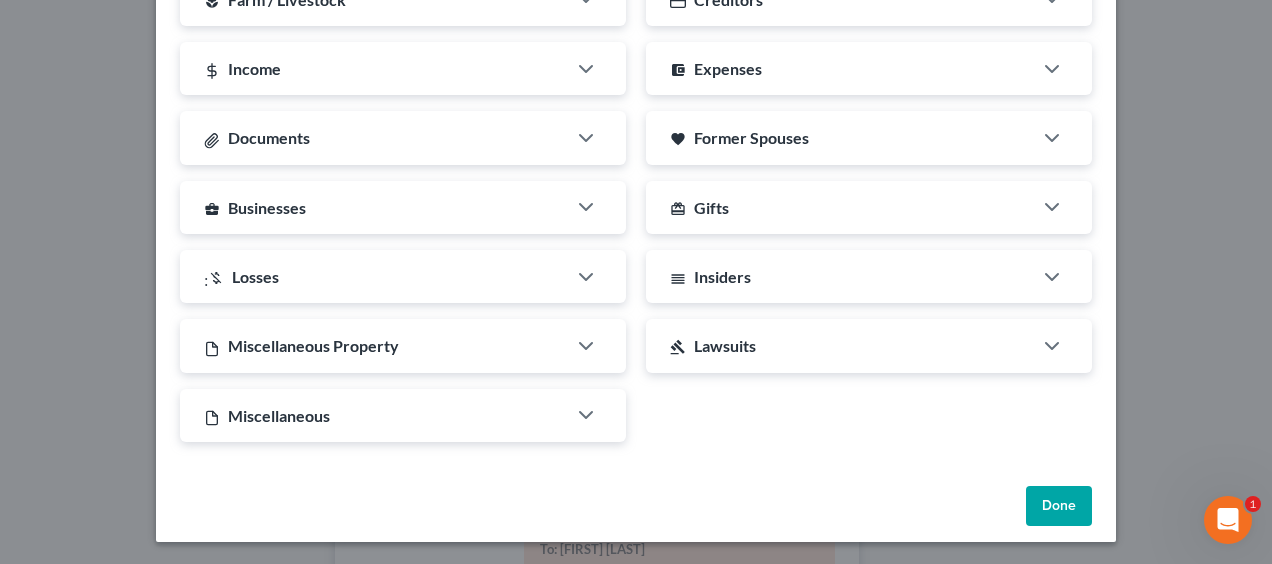 click on "Done" at bounding box center (1059, 506) 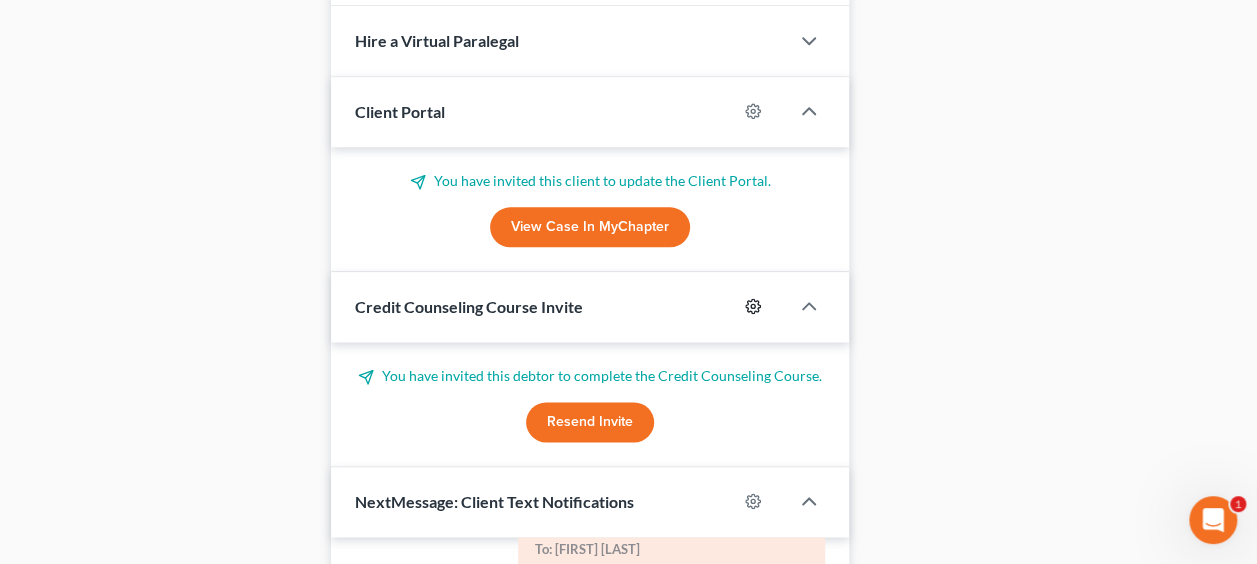 click 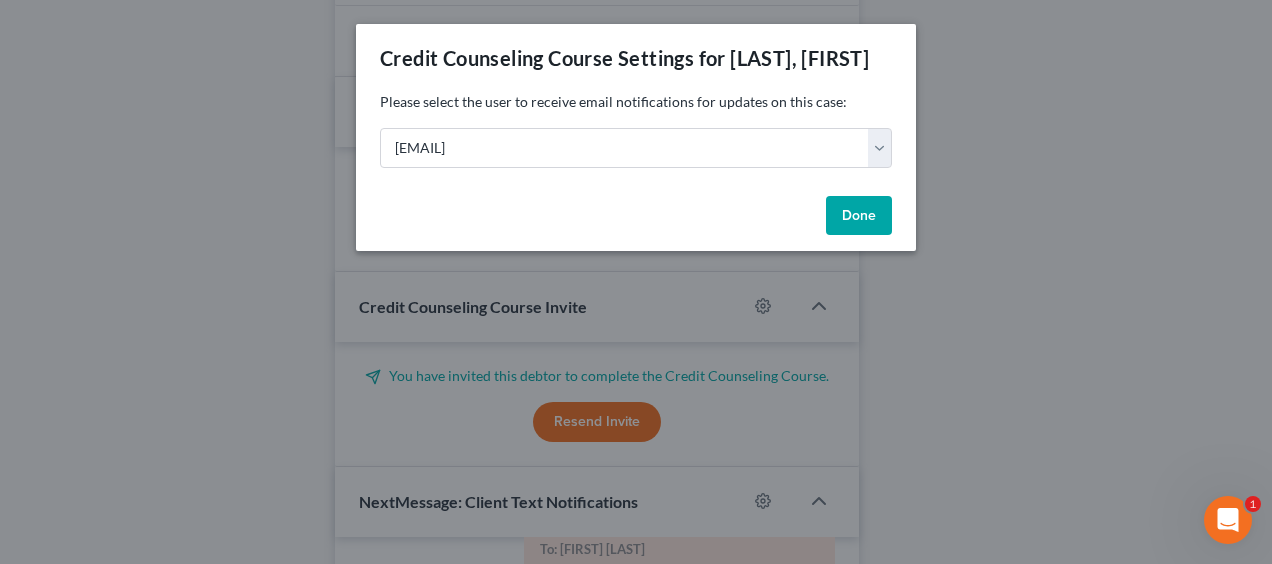 click on "Done" at bounding box center (859, 216) 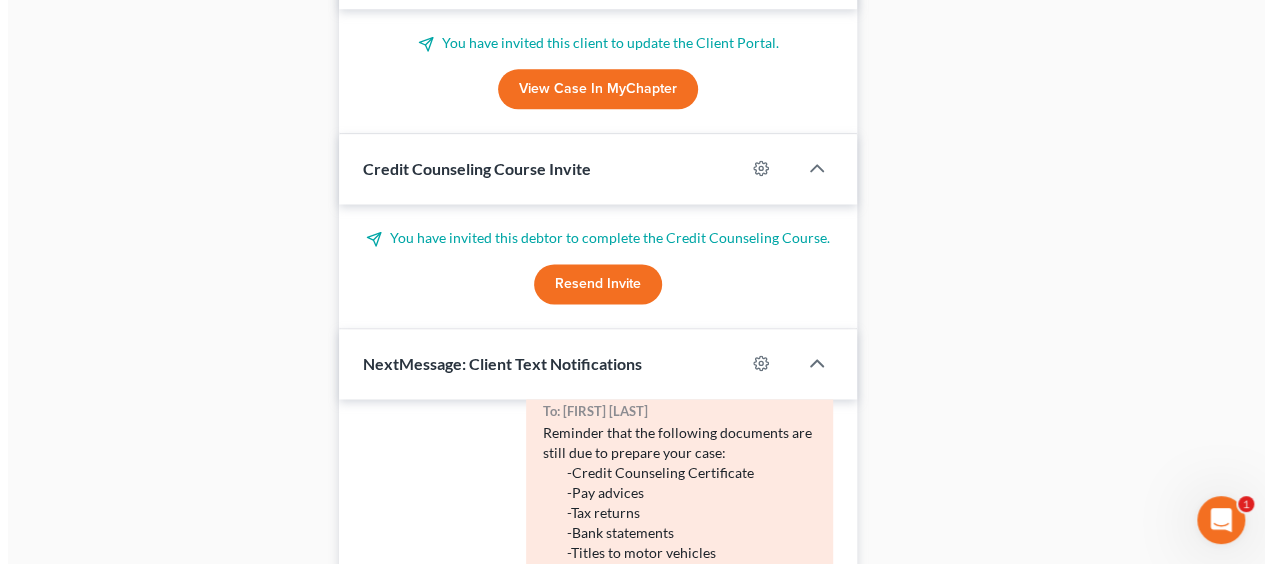 scroll, scrollTop: 1300, scrollLeft: 0, axis: vertical 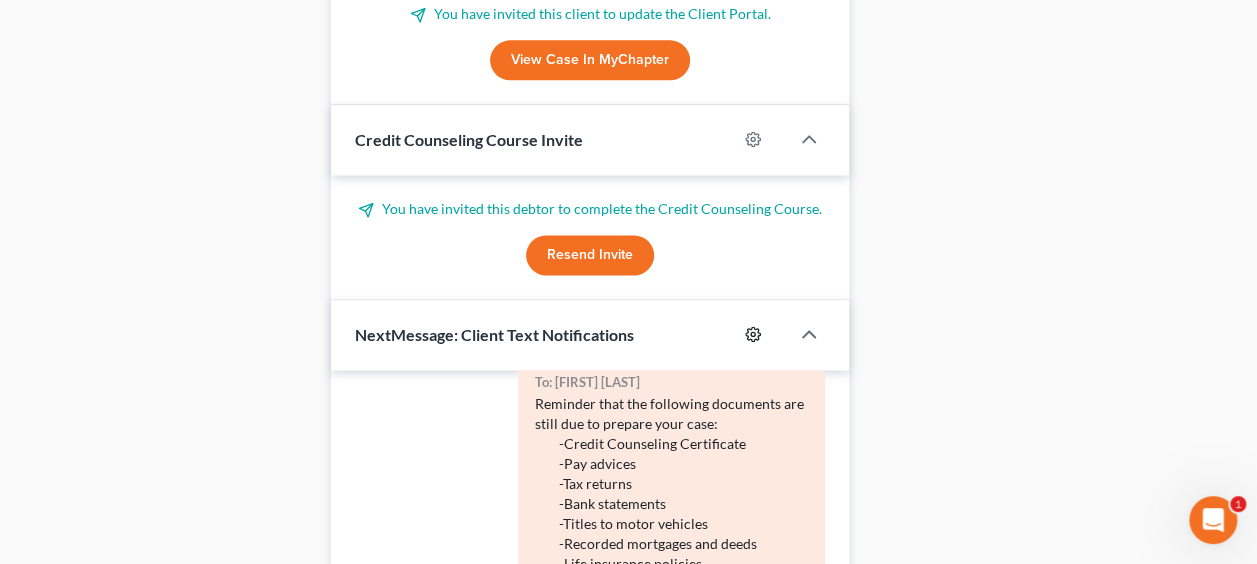 click 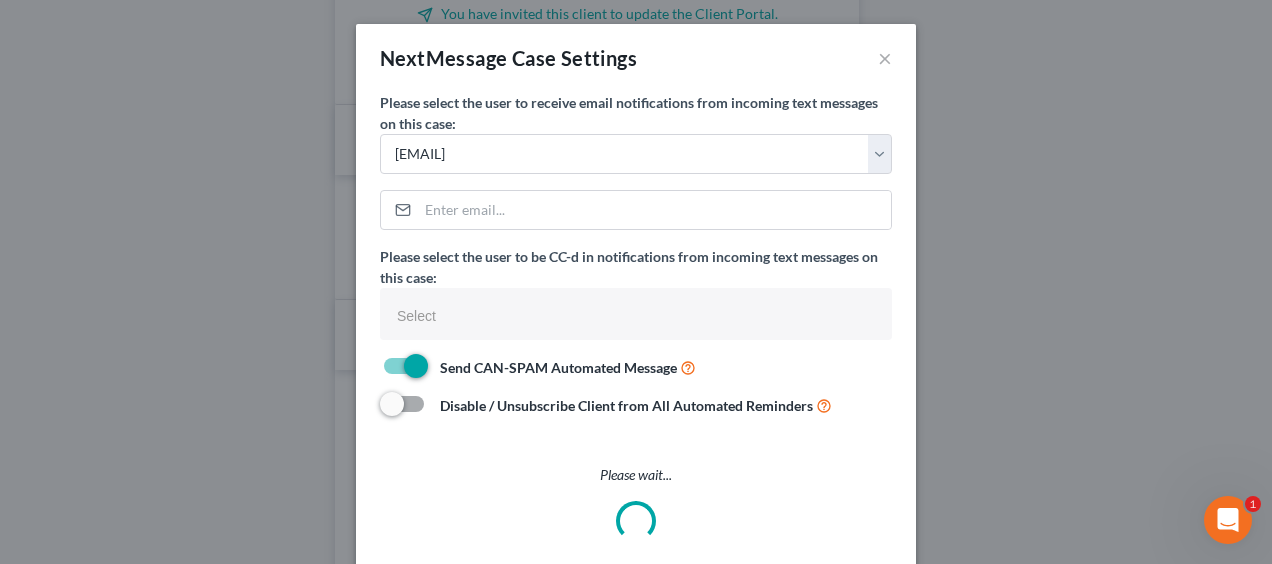 select 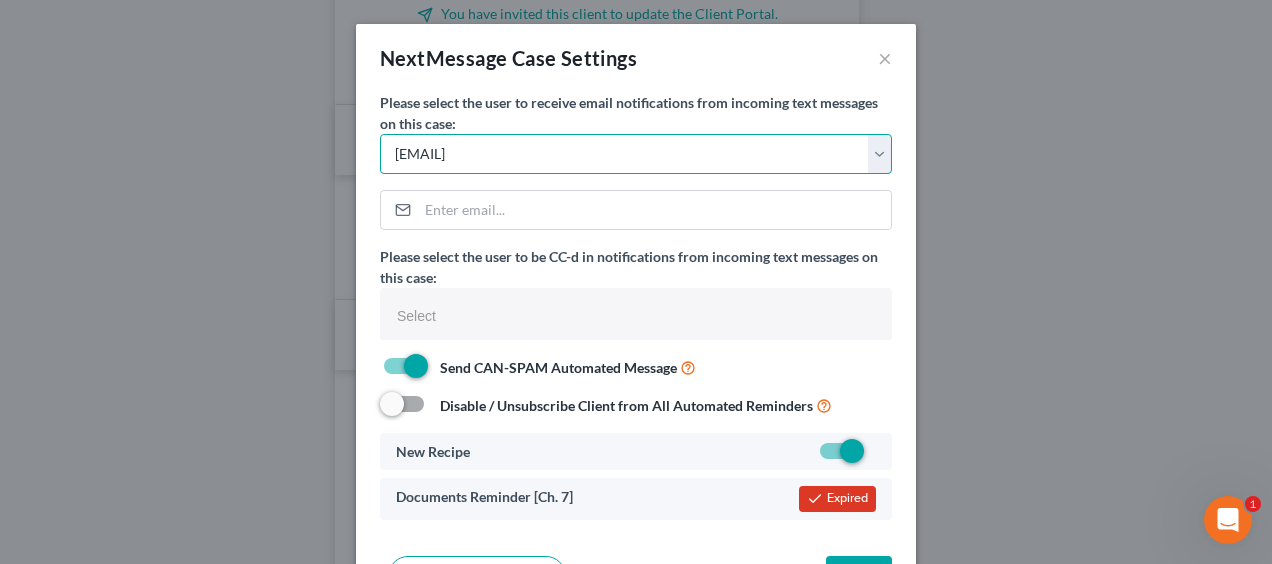 click on "Select [EMAIL] [EMAIL]" at bounding box center (636, 154) 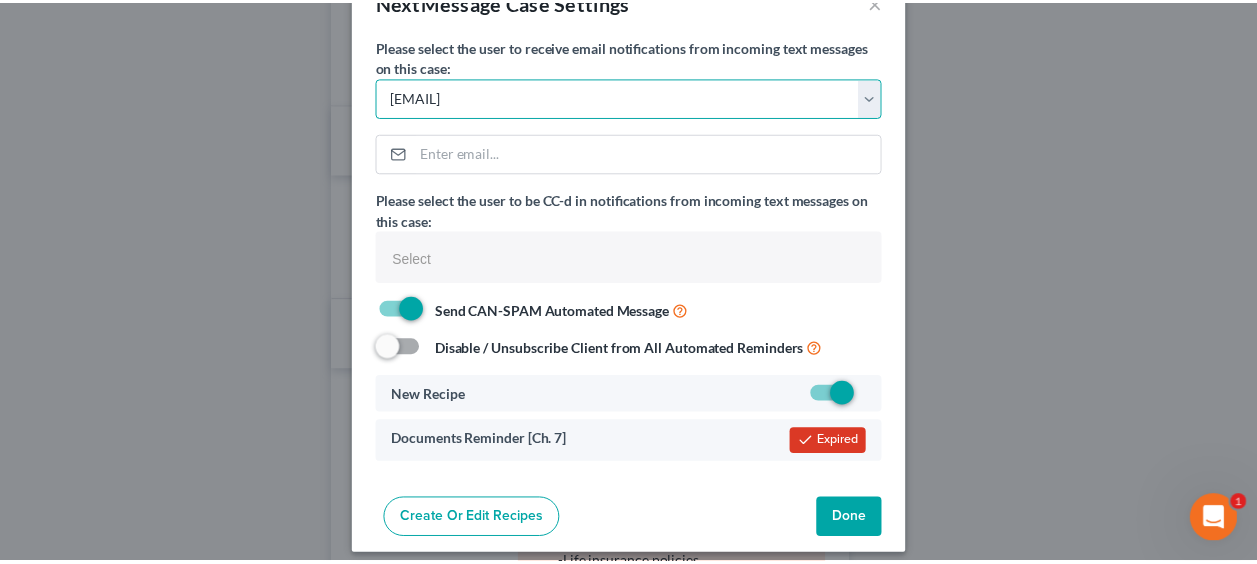 scroll, scrollTop: 70, scrollLeft: 0, axis: vertical 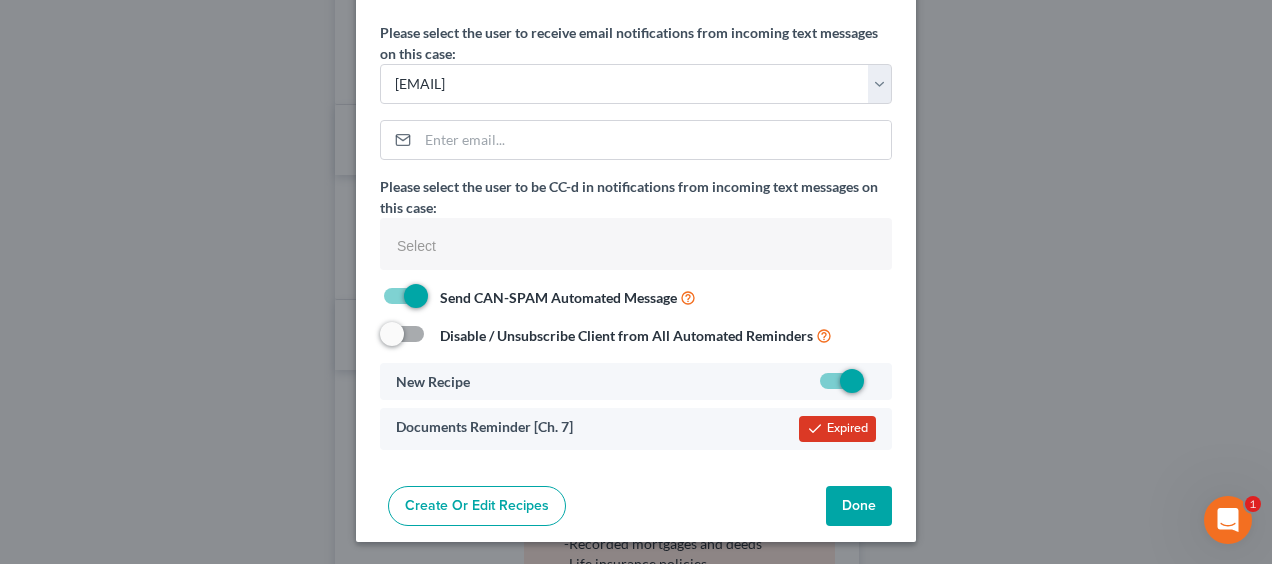 click on "Expired" at bounding box center [837, 429] 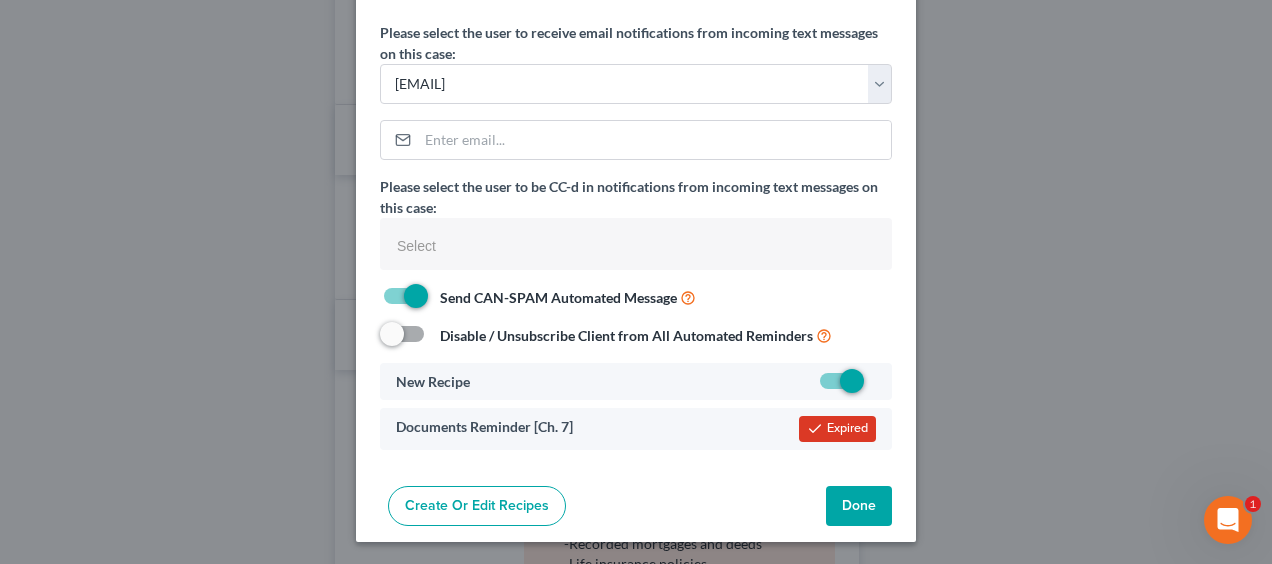 click on "Done" at bounding box center [859, 506] 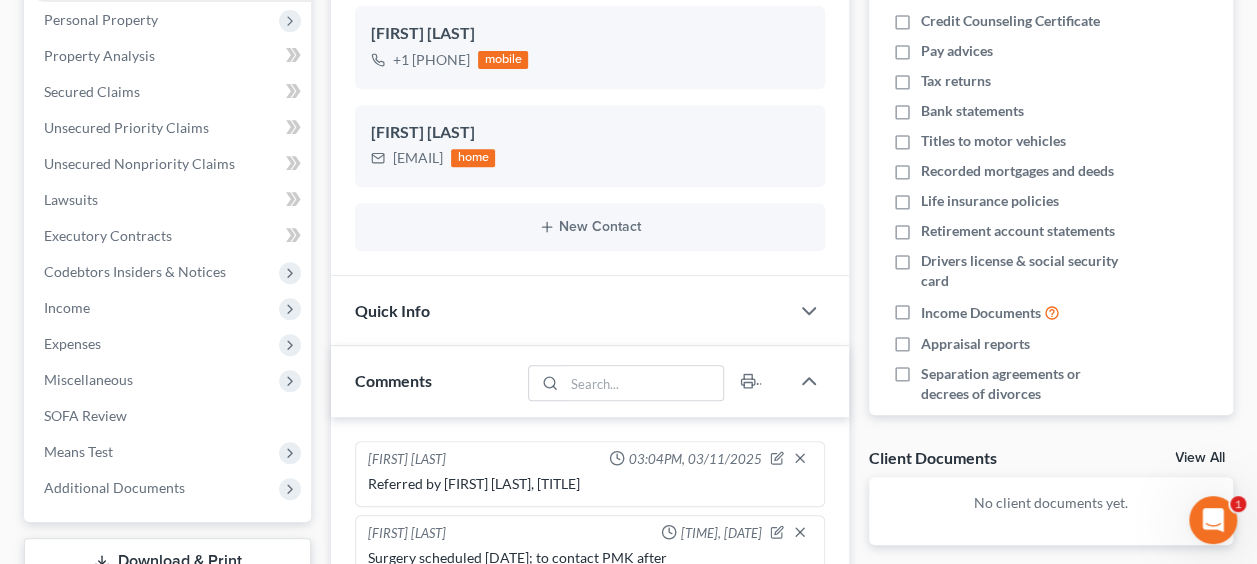 scroll, scrollTop: 188, scrollLeft: 0, axis: vertical 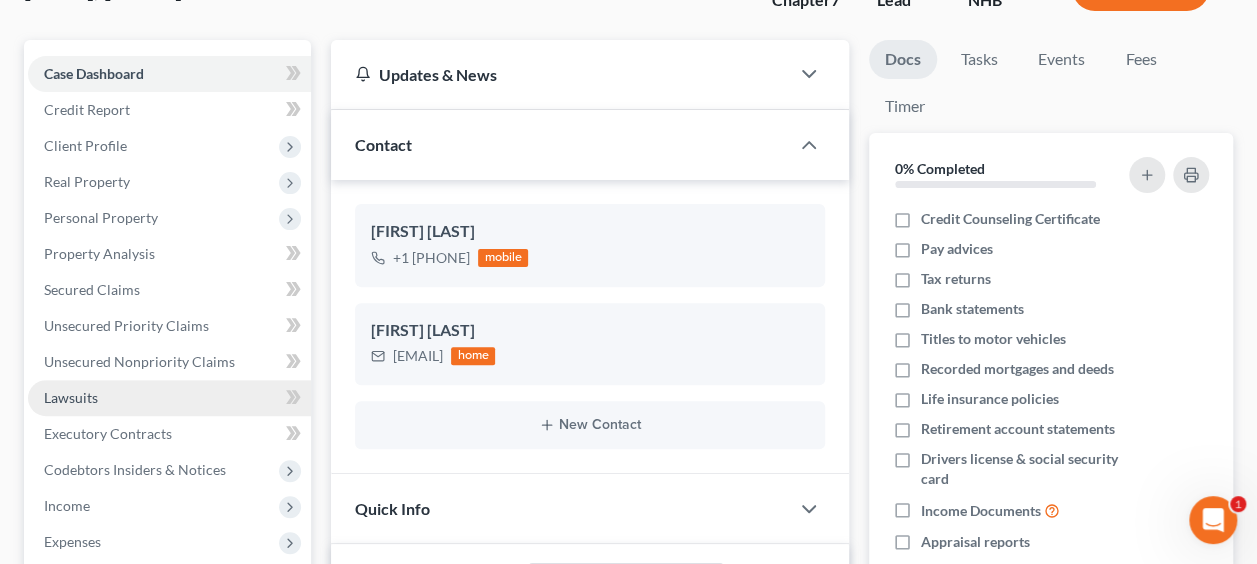 click on "Lawsuits" at bounding box center (169, 398) 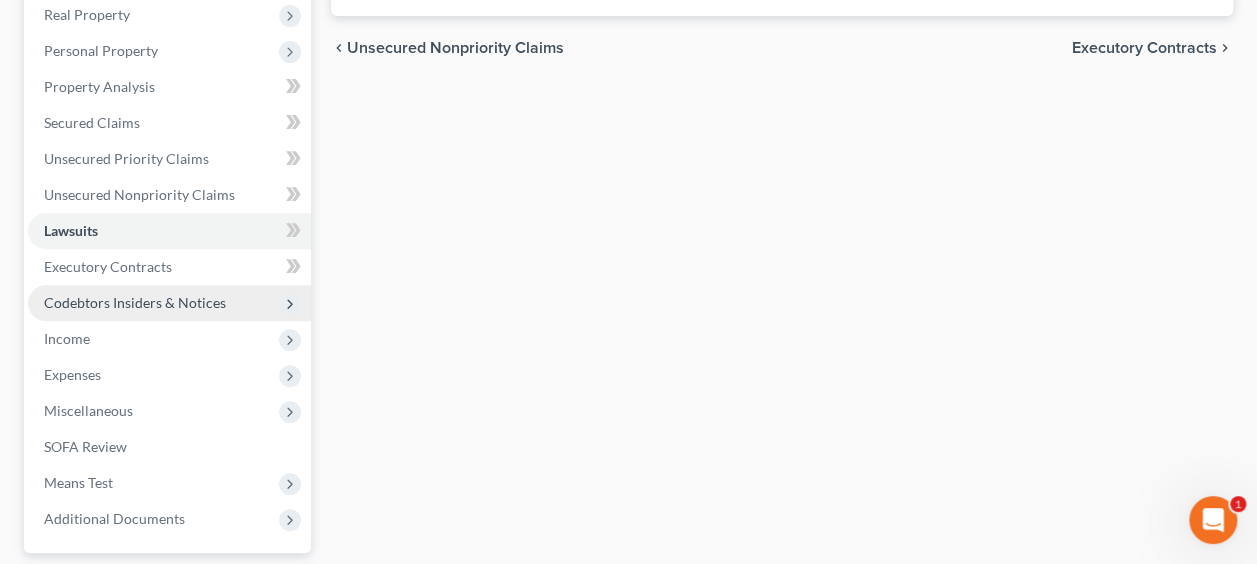 scroll, scrollTop: 366, scrollLeft: 0, axis: vertical 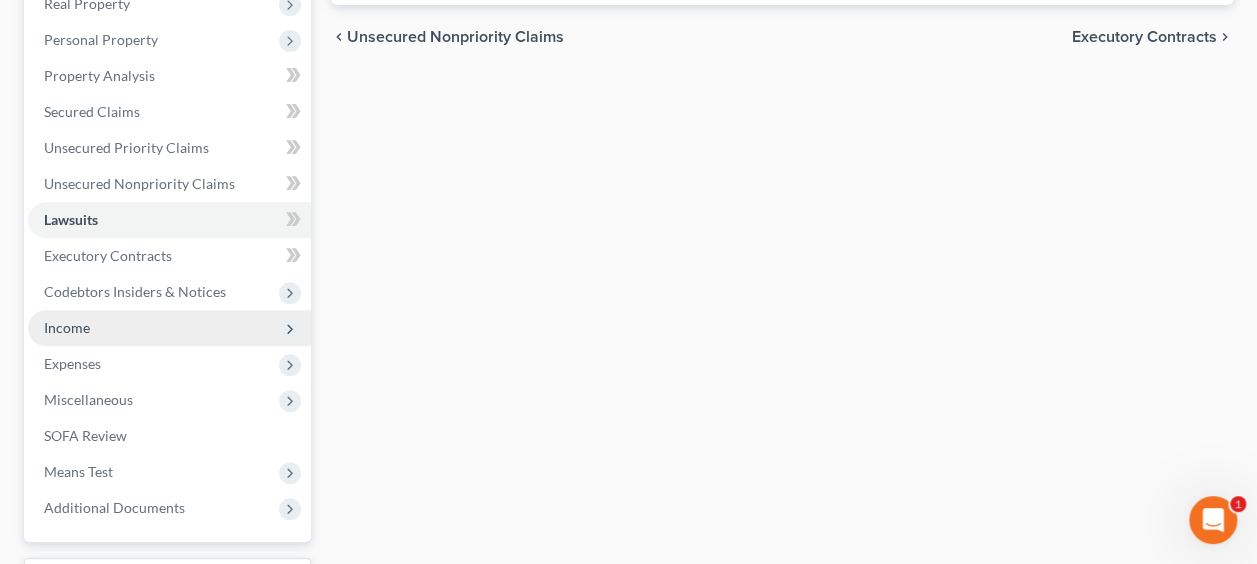 click on "Income" at bounding box center [169, 328] 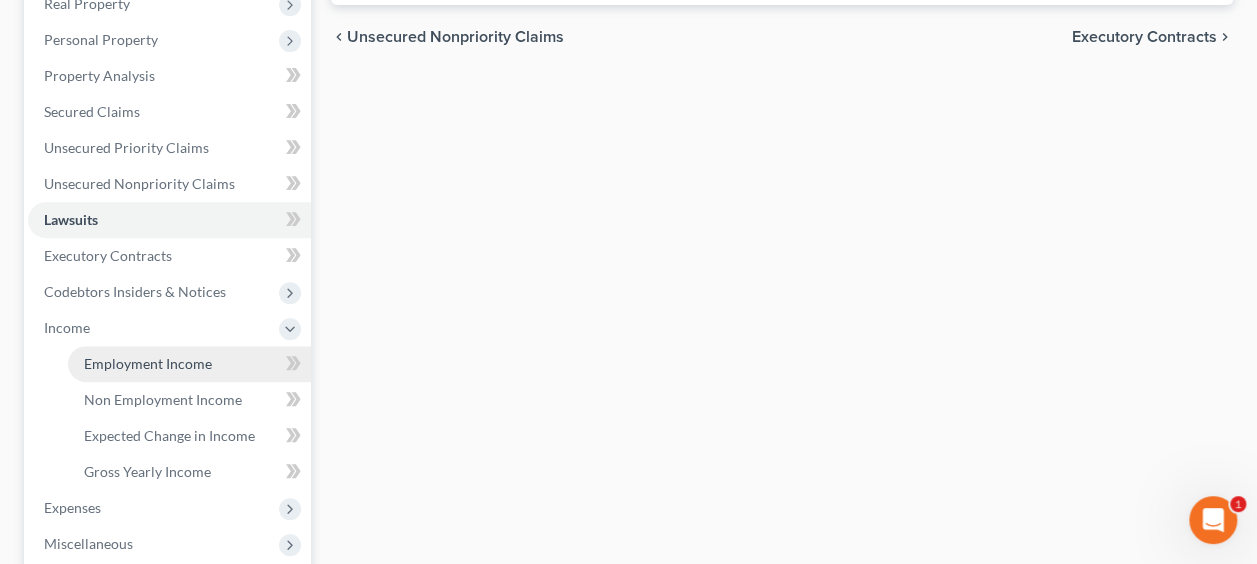 click on "Employment Income" at bounding box center (148, 363) 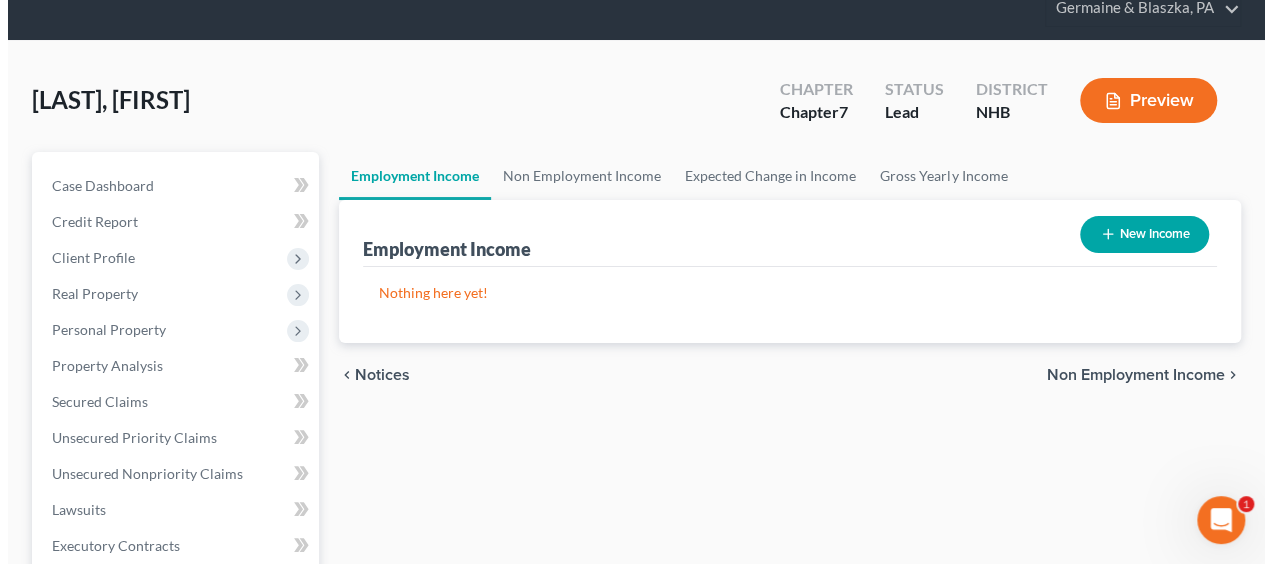 scroll, scrollTop: 0, scrollLeft: 0, axis: both 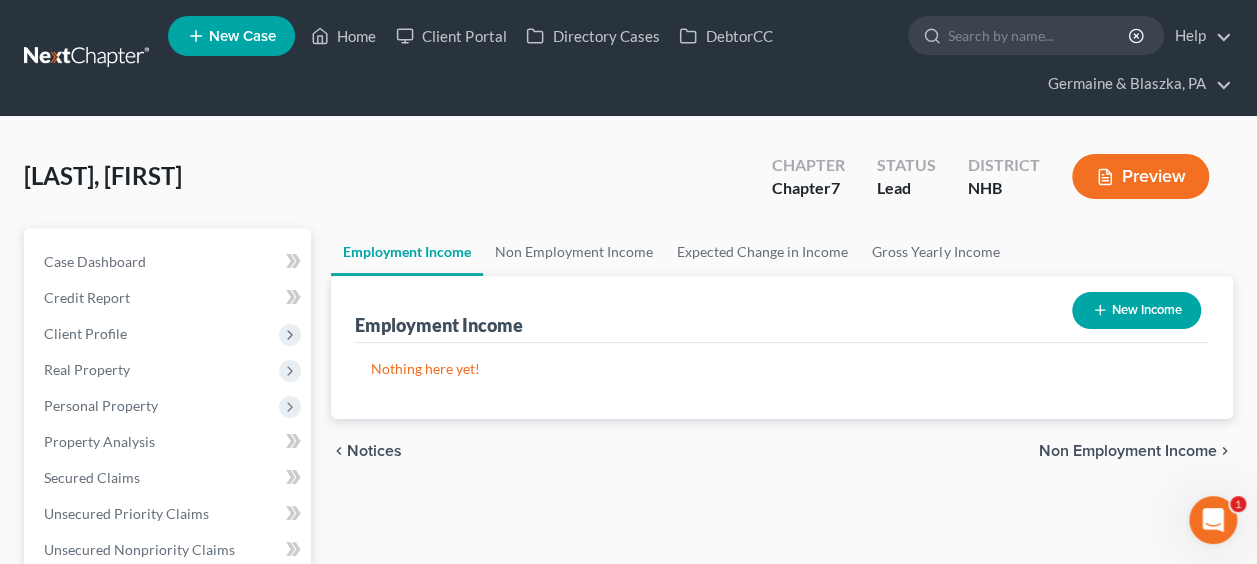 click on "New Income" at bounding box center (1136, 310) 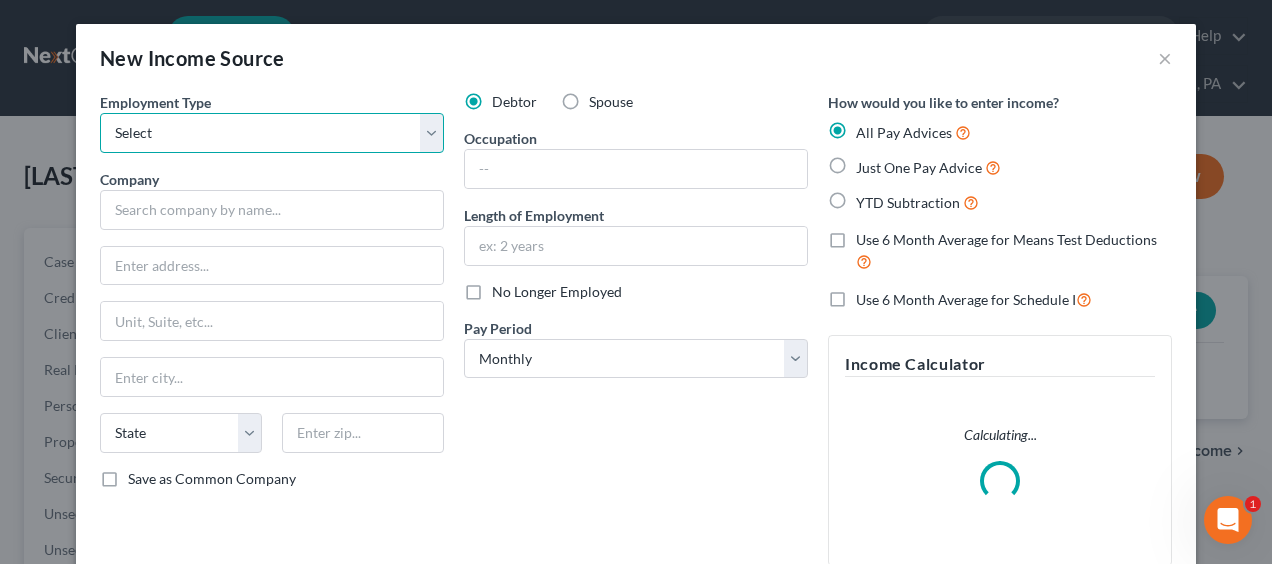 click on "Select Full or Part Time Employment Self Employment" at bounding box center (272, 133) 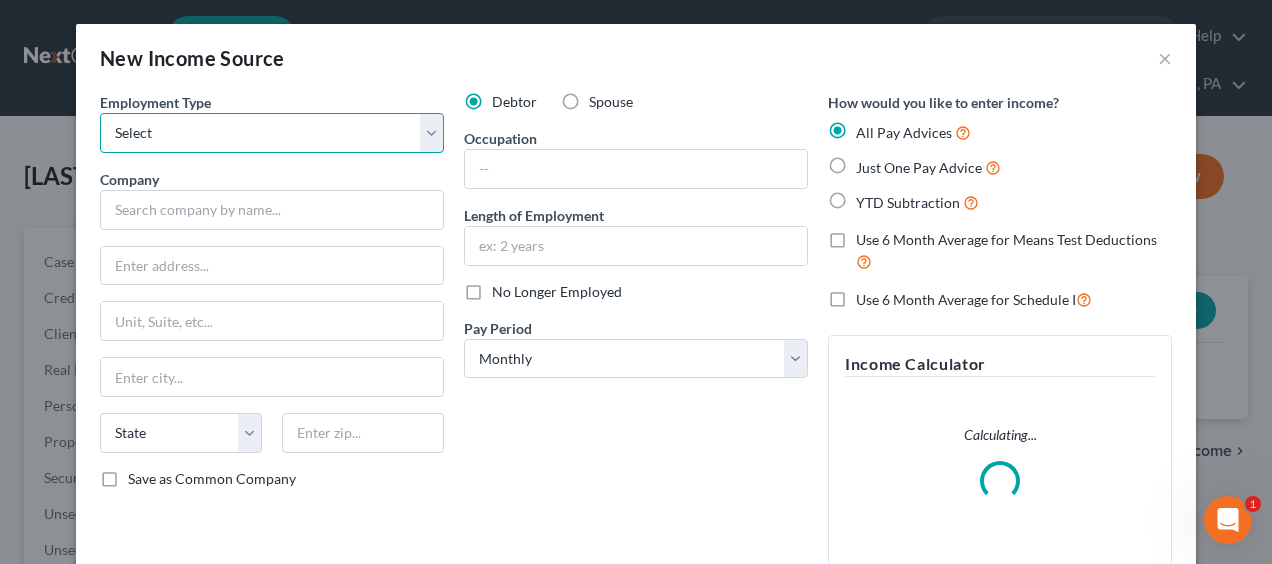 click on "Select Full or Part Time Employment Self Employment" at bounding box center [272, 133] 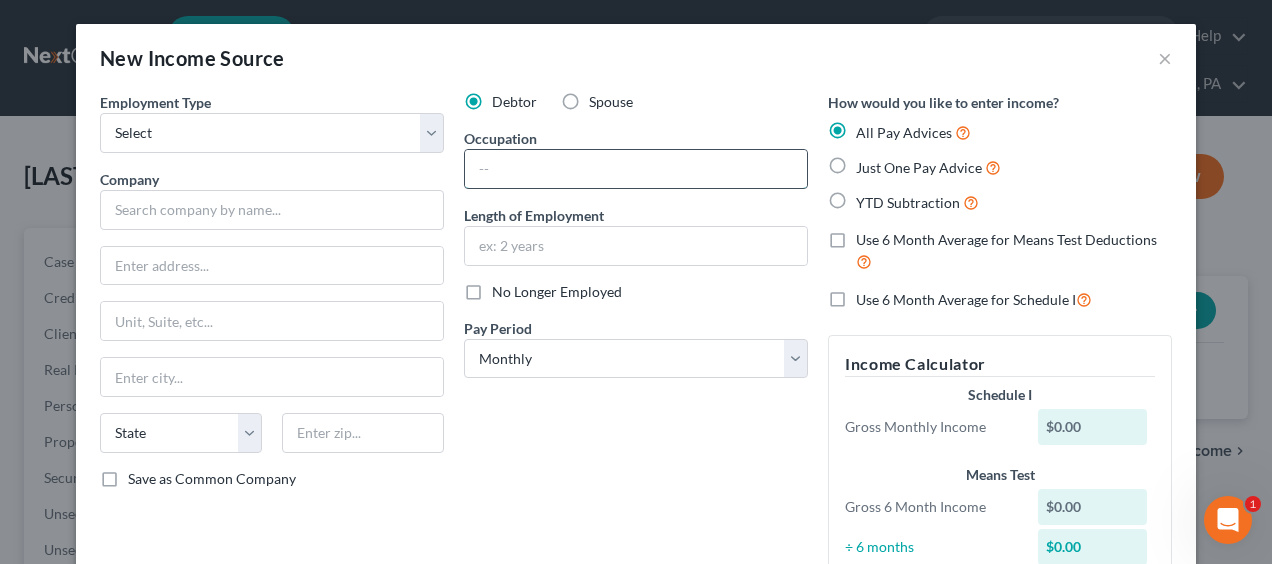 click at bounding box center [636, 169] 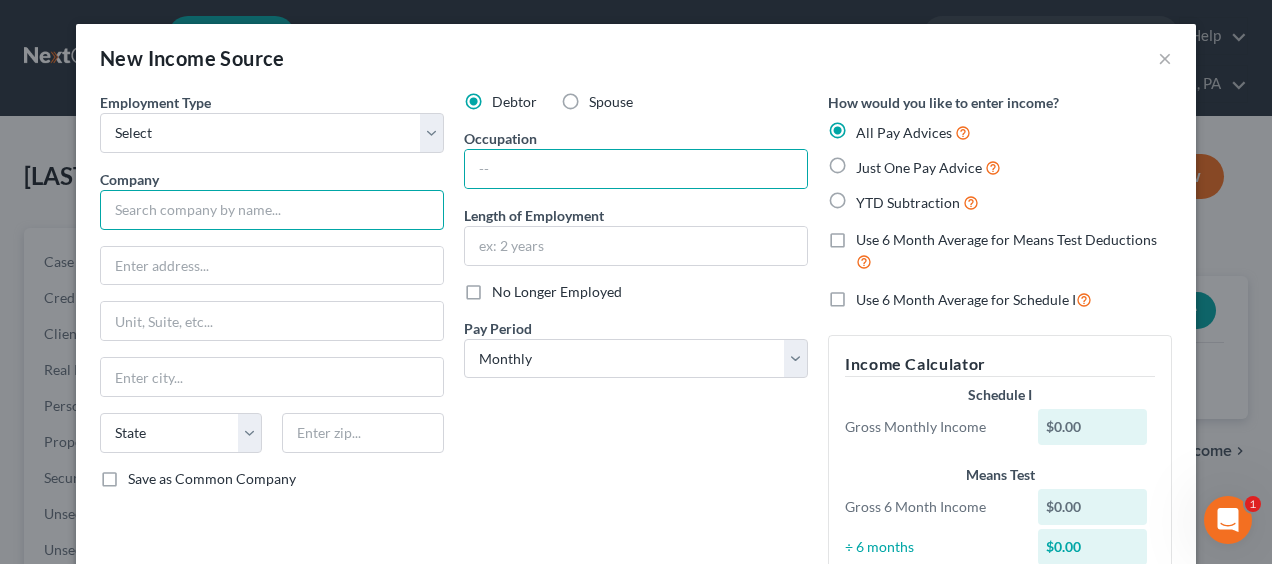 click at bounding box center (272, 210) 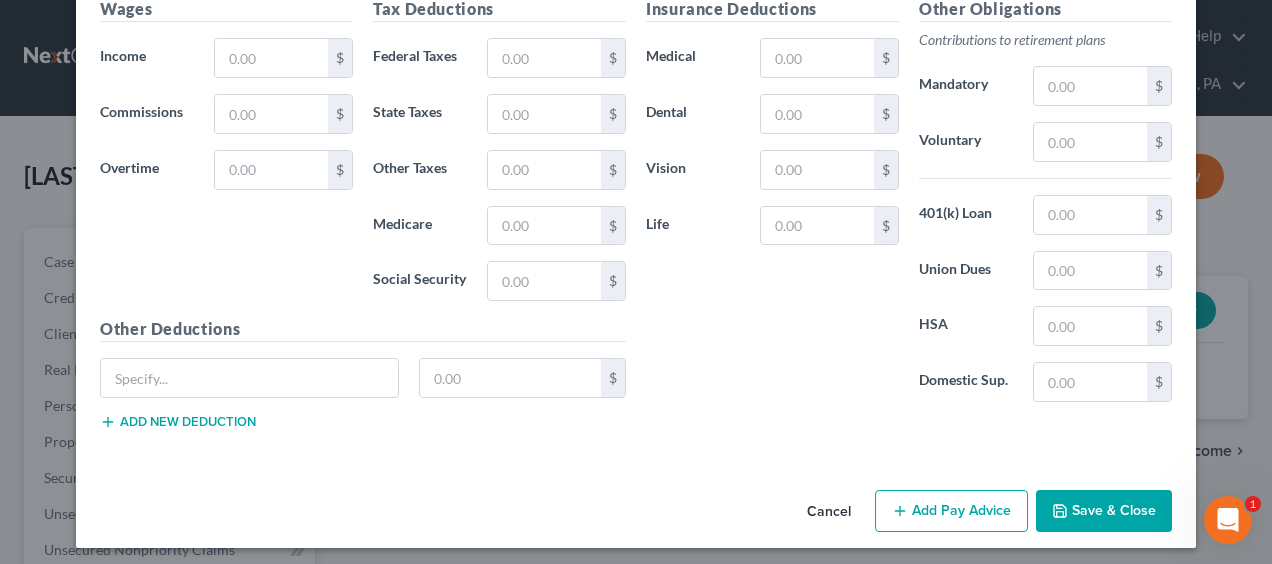 scroll, scrollTop: 830, scrollLeft: 0, axis: vertical 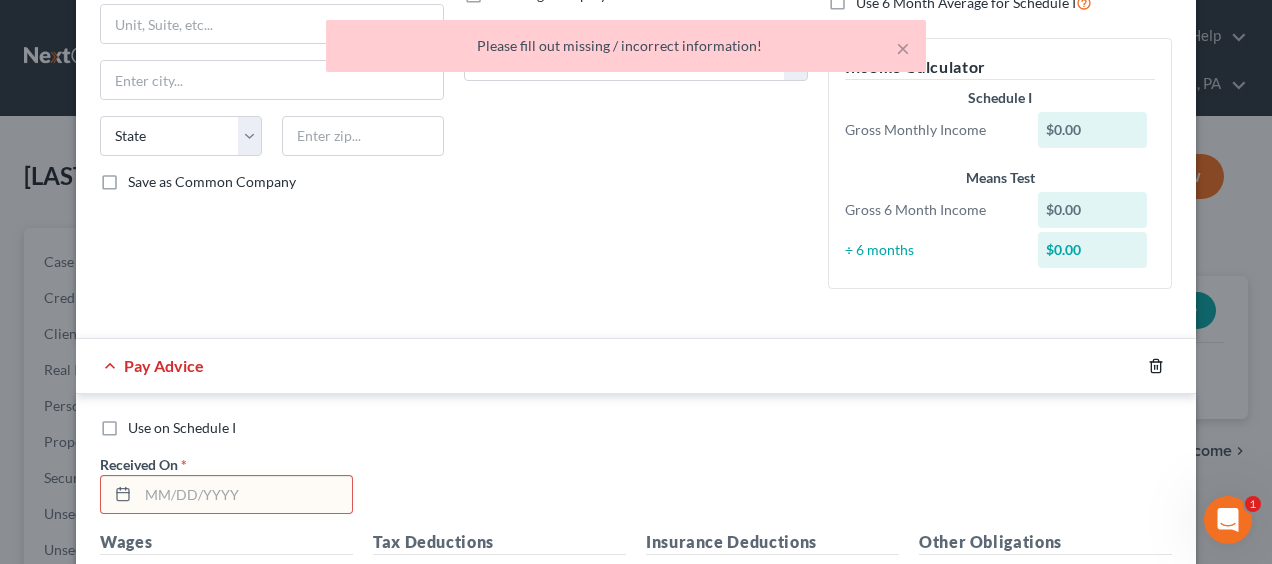 click 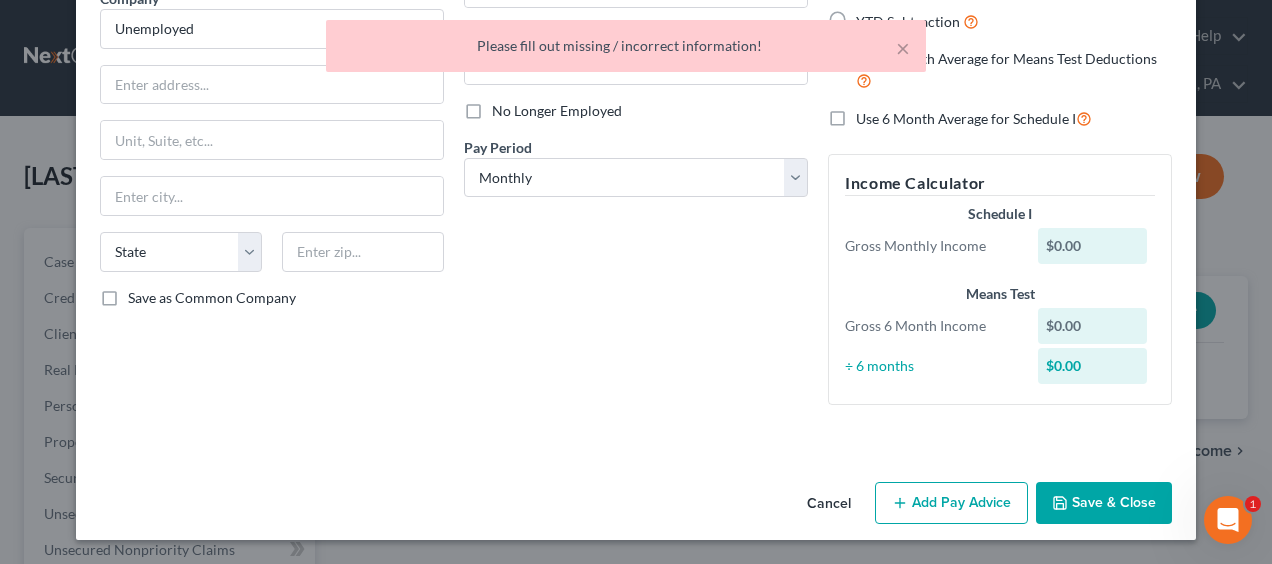 scroll, scrollTop: 180, scrollLeft: 0, axis: vertical 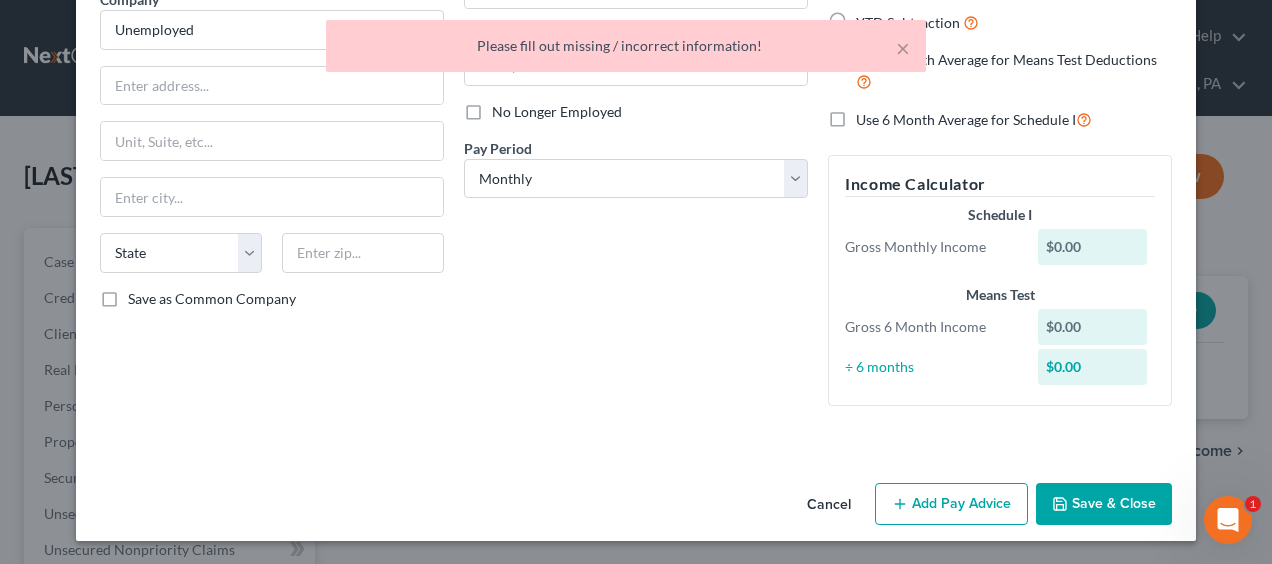 click on "Save & Close" at bounding box center [1104, 504] 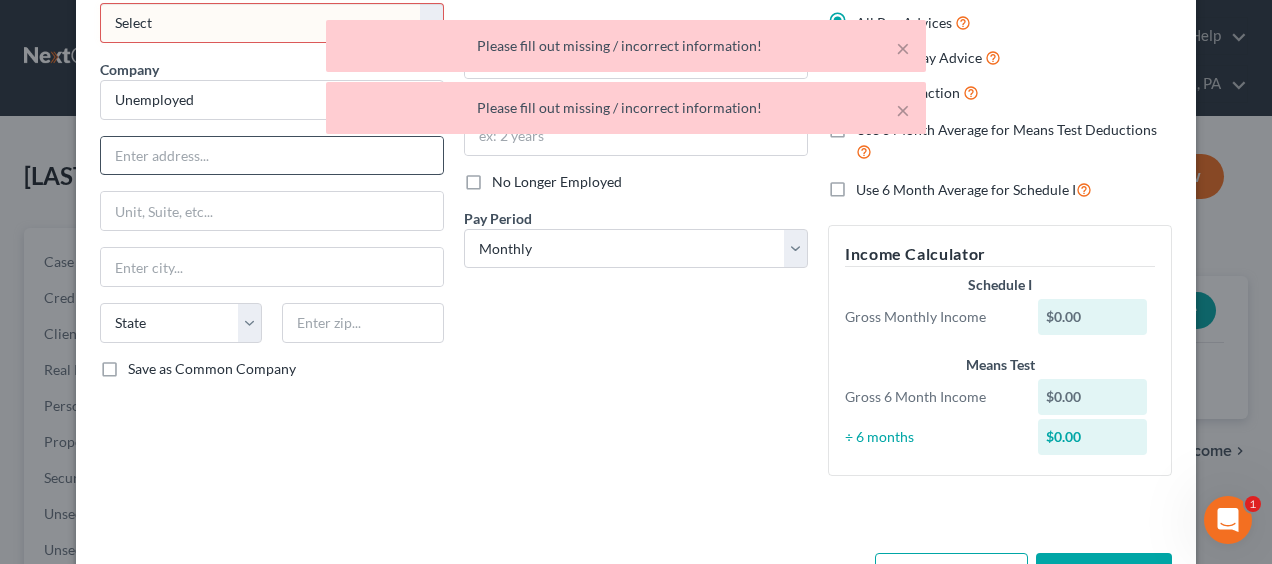 scroll, scrollTop: 0, scrollLeft: 0, axis: both 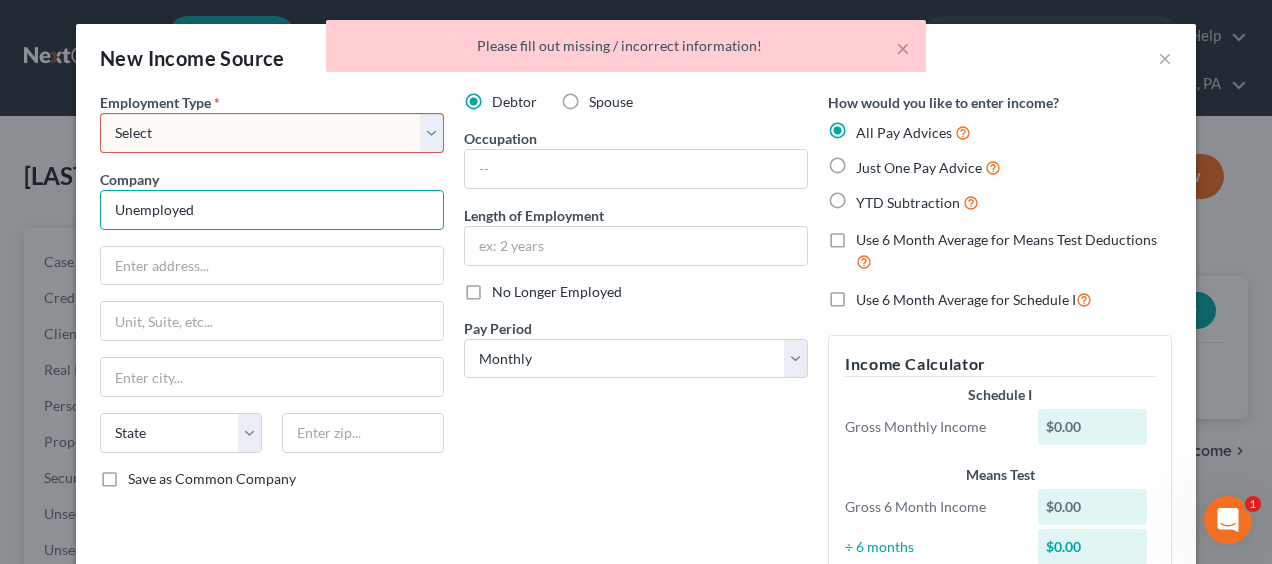 click on "Unemployed" at bounding box center [272, 210] 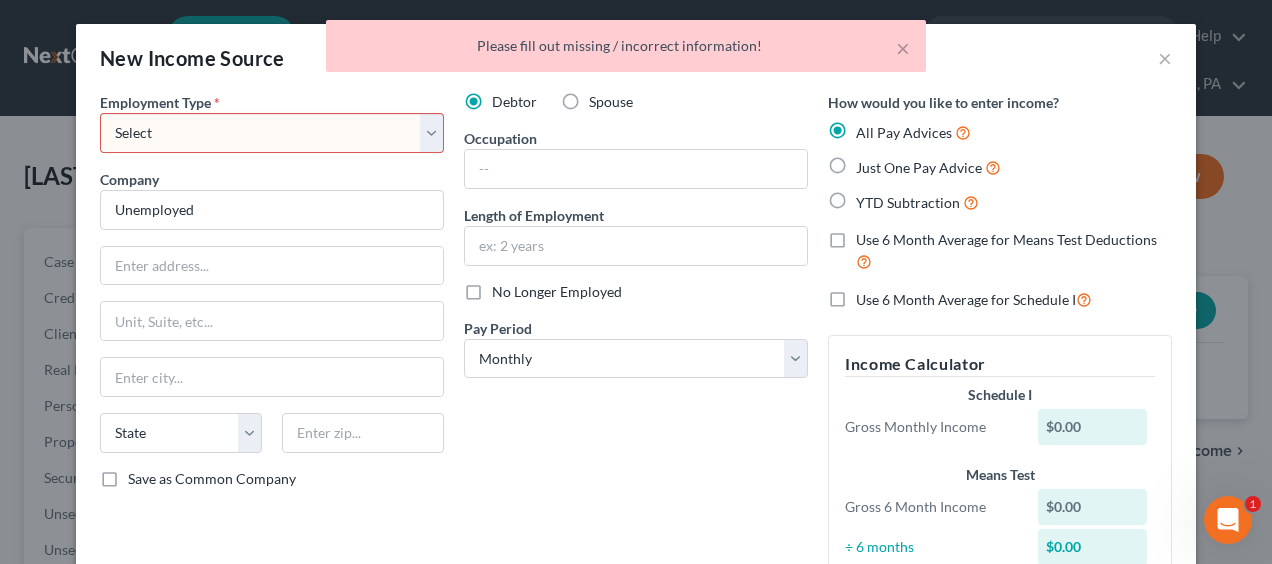 click on "Select Full or Part Time Employment Self Employment" at bounding box center [272, 133] 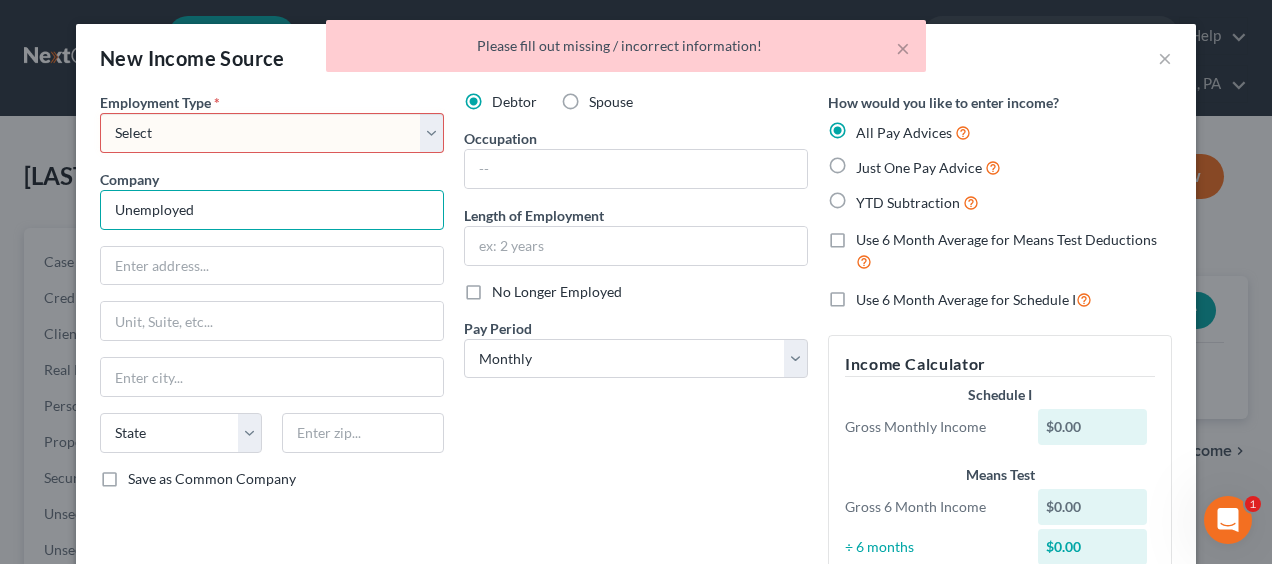 drag, startPoint x: 220, startPoint y: 204, endPoint x: 0, endPoint y: 140, distance: 229.12006 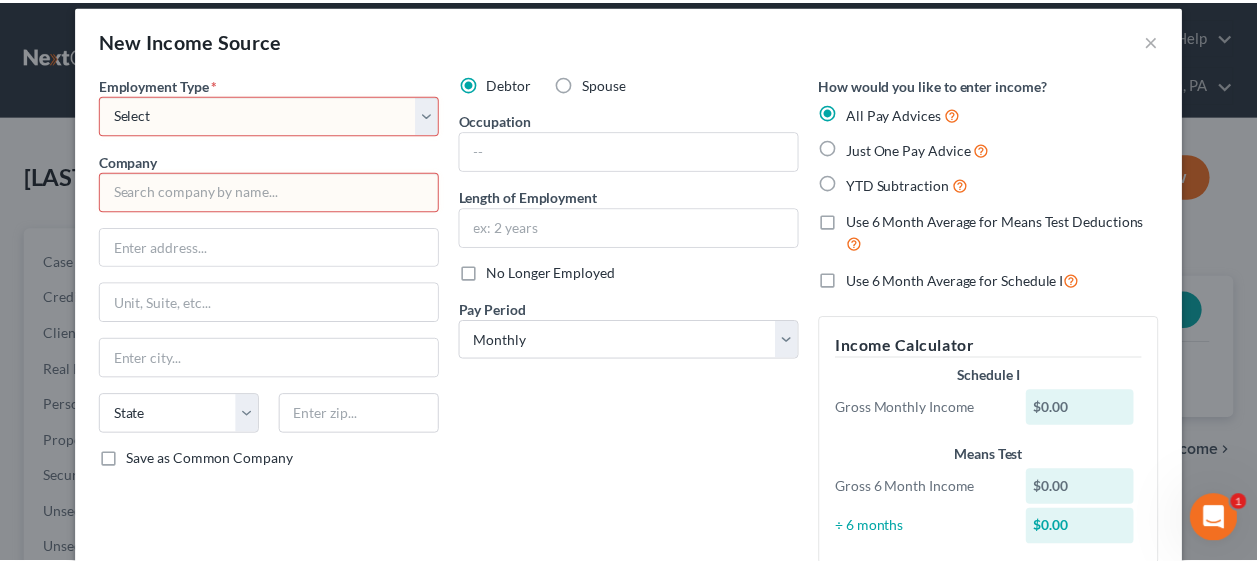 scroll, scrollTop: 0, scrollLeft: 0, axis: both 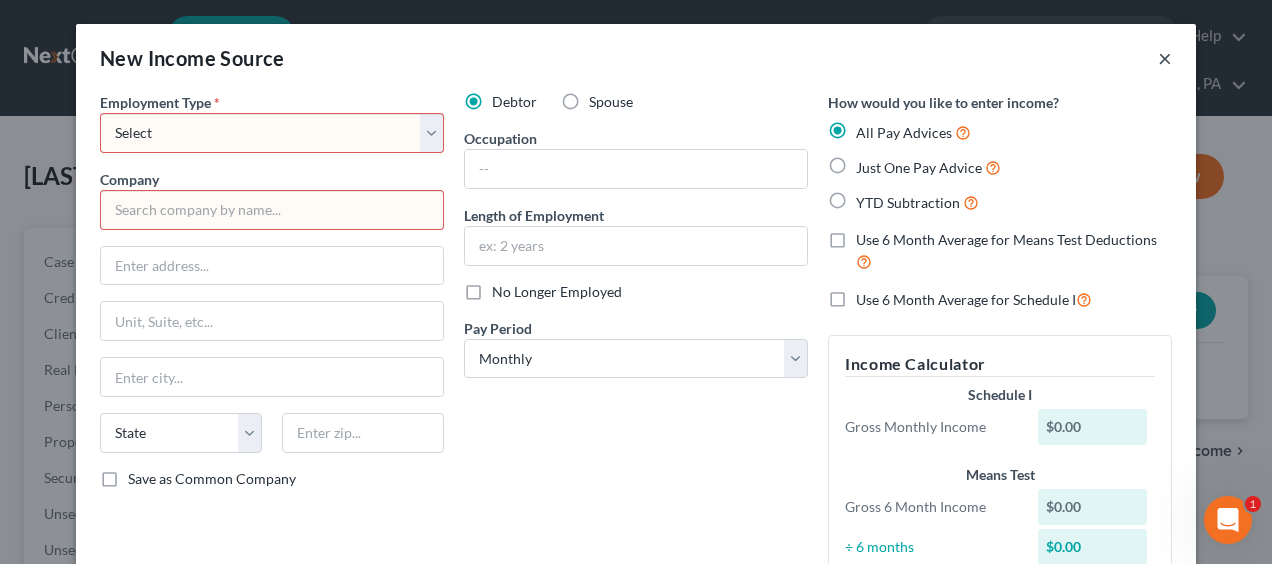type 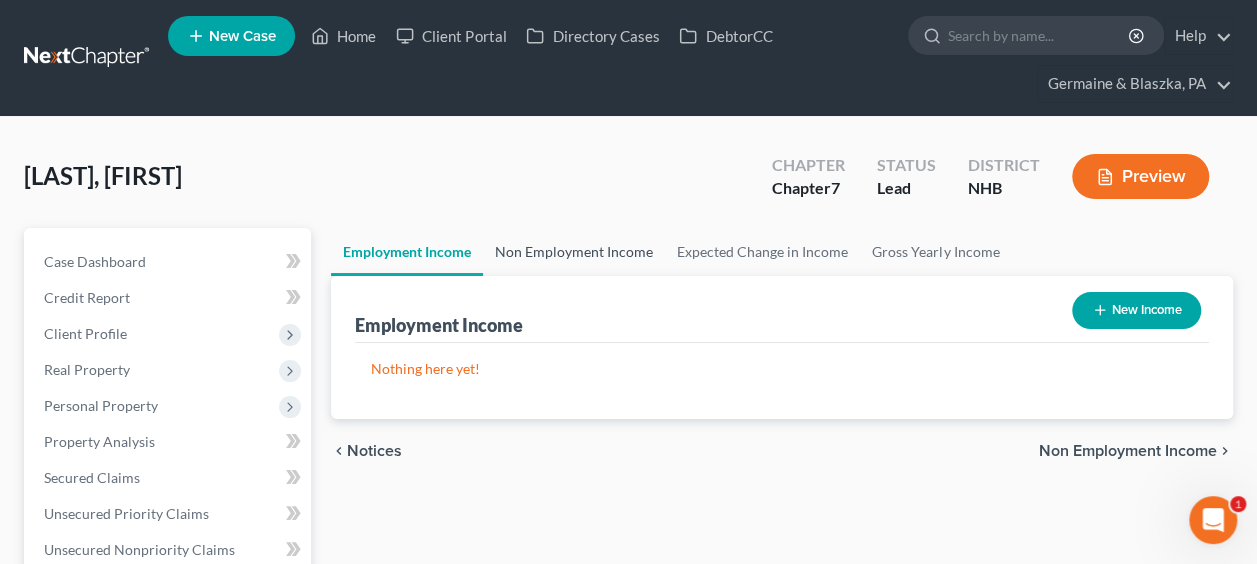 click on "Non Employment Income" at bounding box center (574, 252) 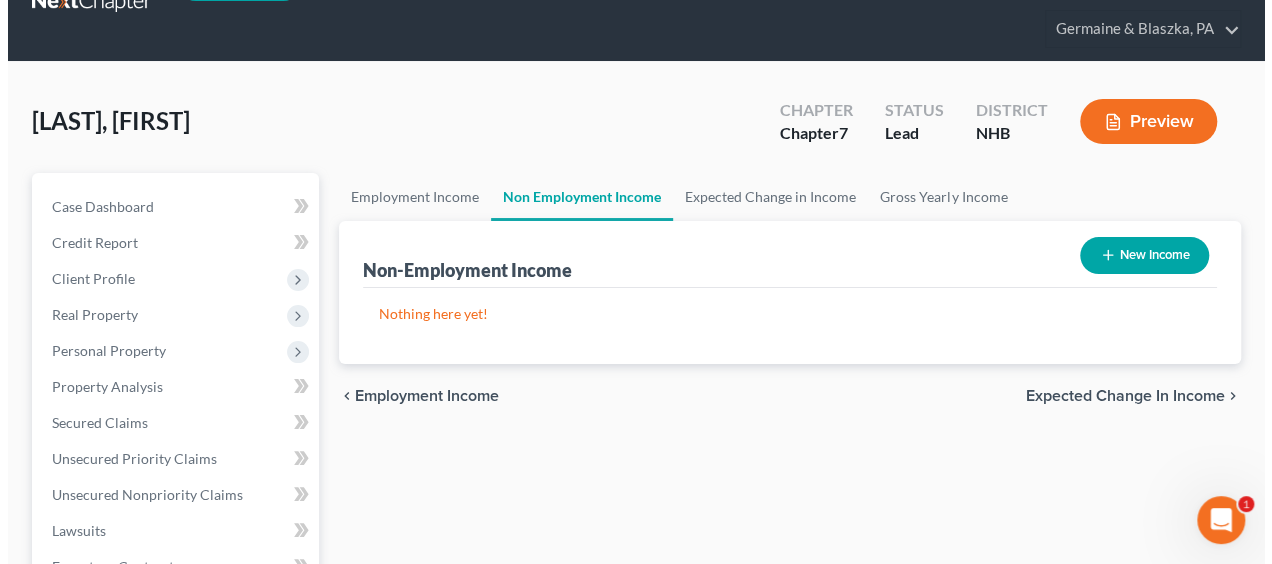 scroll, scrollTop: 200, scrollLeft: 0, axis: vertical 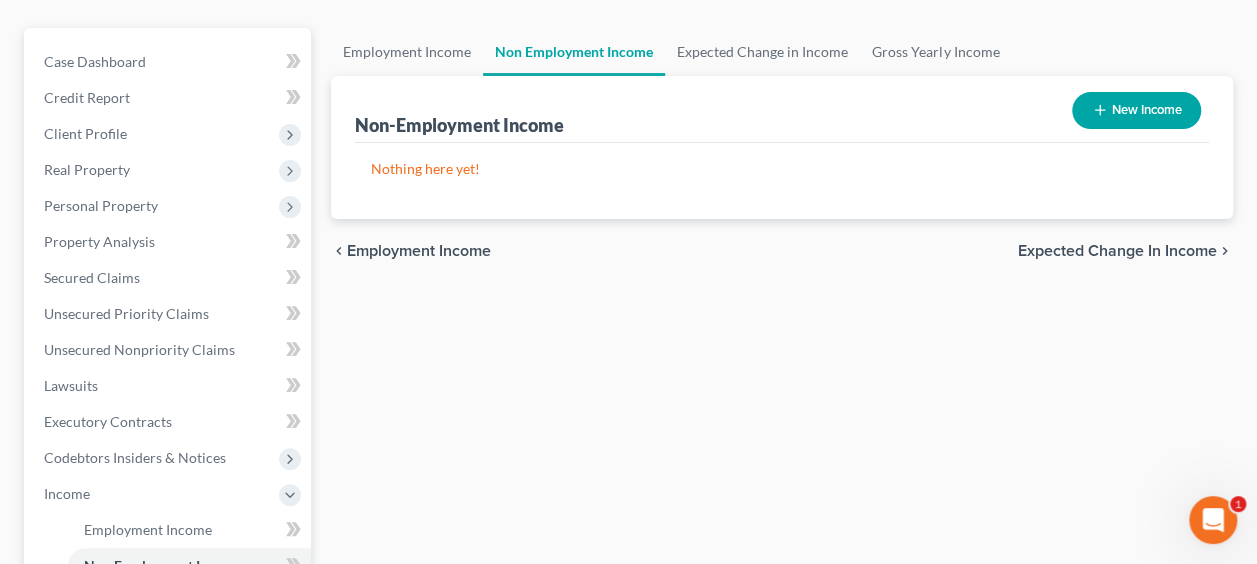 click on "New Income" at bounding box center [1136, 110] 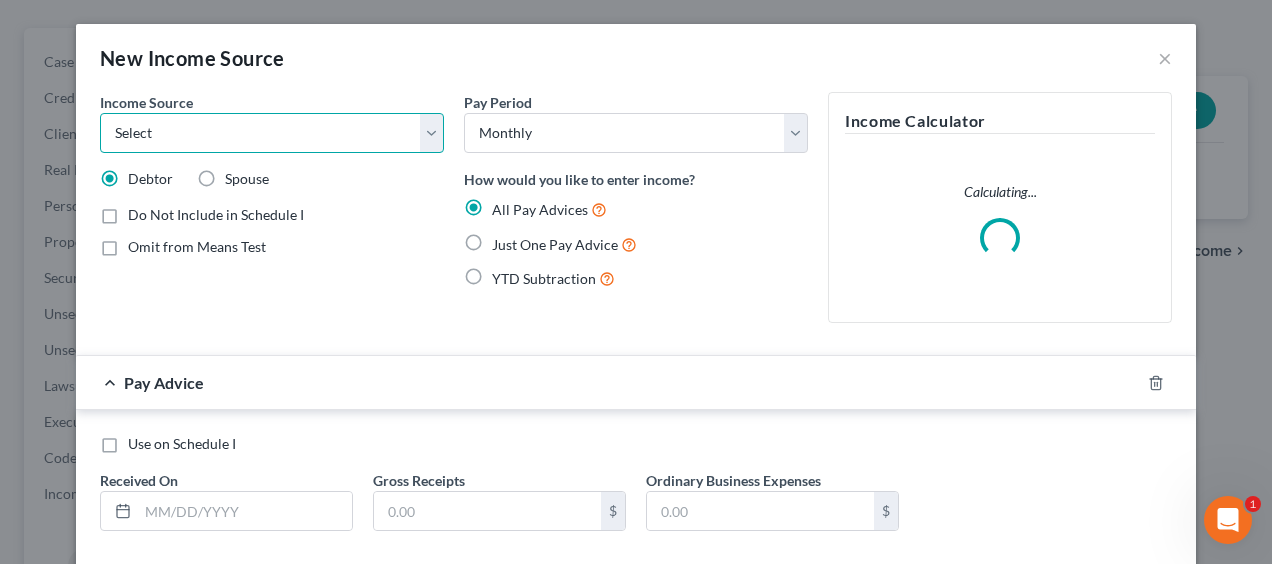 click on "Select Unemployment Disability (from employer) Pension Retirement Social Security / Social Security Disability Other Government Assistance Interests, Dividends or Royalties Child / Family Support Contributions to Household Property / Rental Business, Professional or Farm Alimony / Maintenance Payments Military Disability Benefits Other Monthly Income" at bounding box center [272, 133] 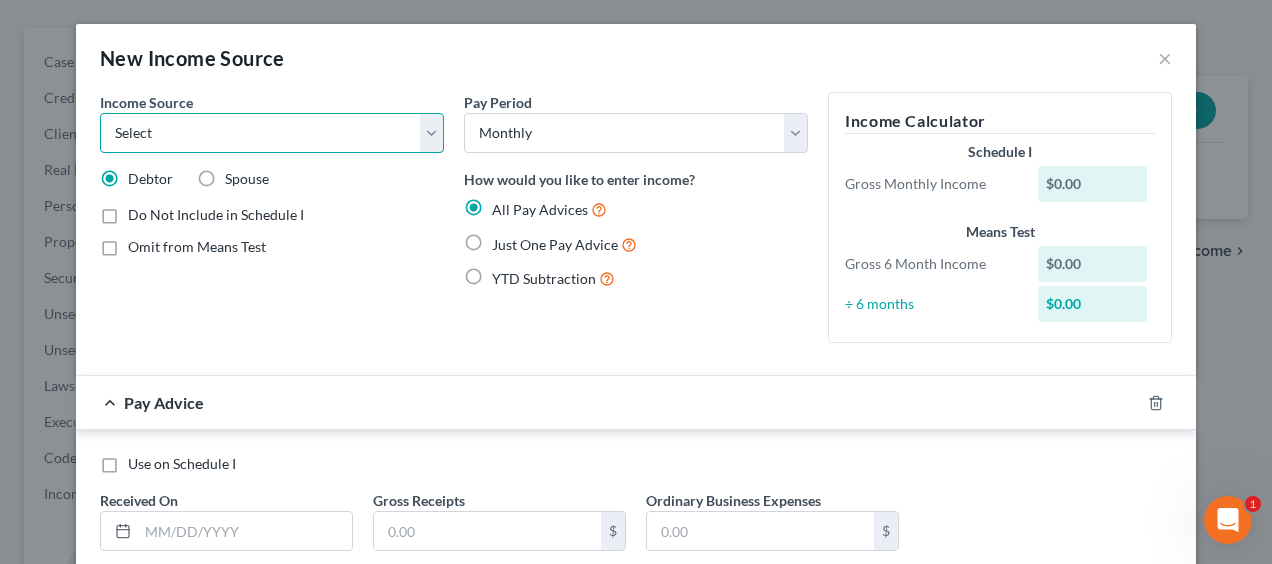 select on "4" 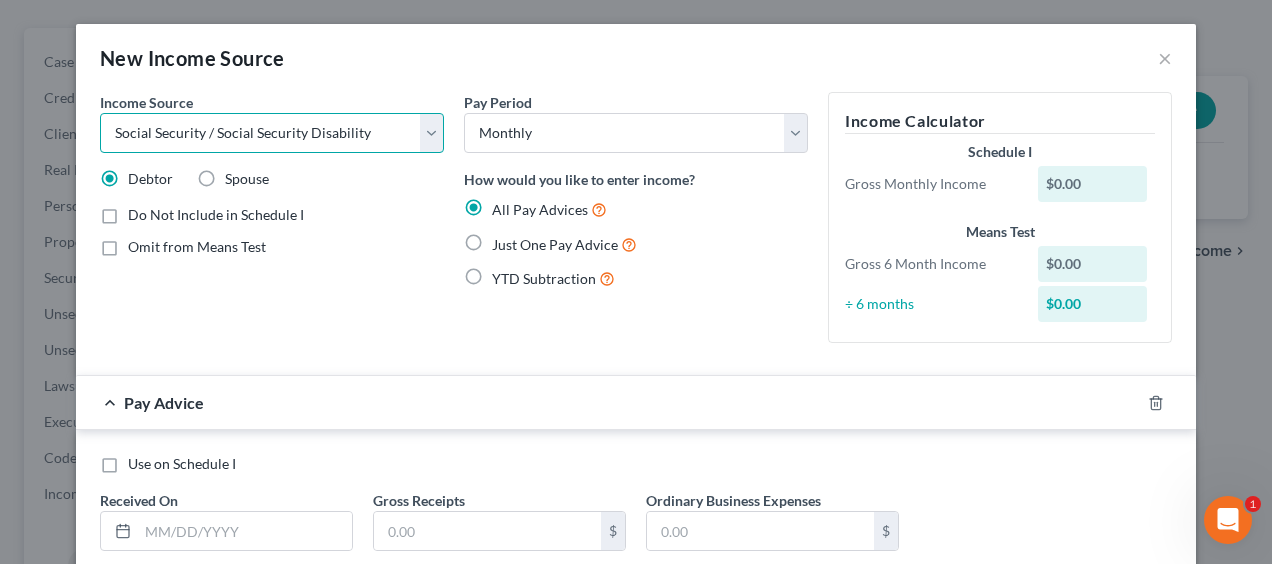 click on "Select Unemployment Disability (from employer) Pension Retirement Social Security / Social Security Disability Other Government Assistance Interests, Dividends or Royalties Child / Family Support Contributions to Household Property / Rental Business, Professional or Farm Alimony / Maintenance Payments Military Disability Benefits Other Monthly Income" at bounding box center [272, 133] 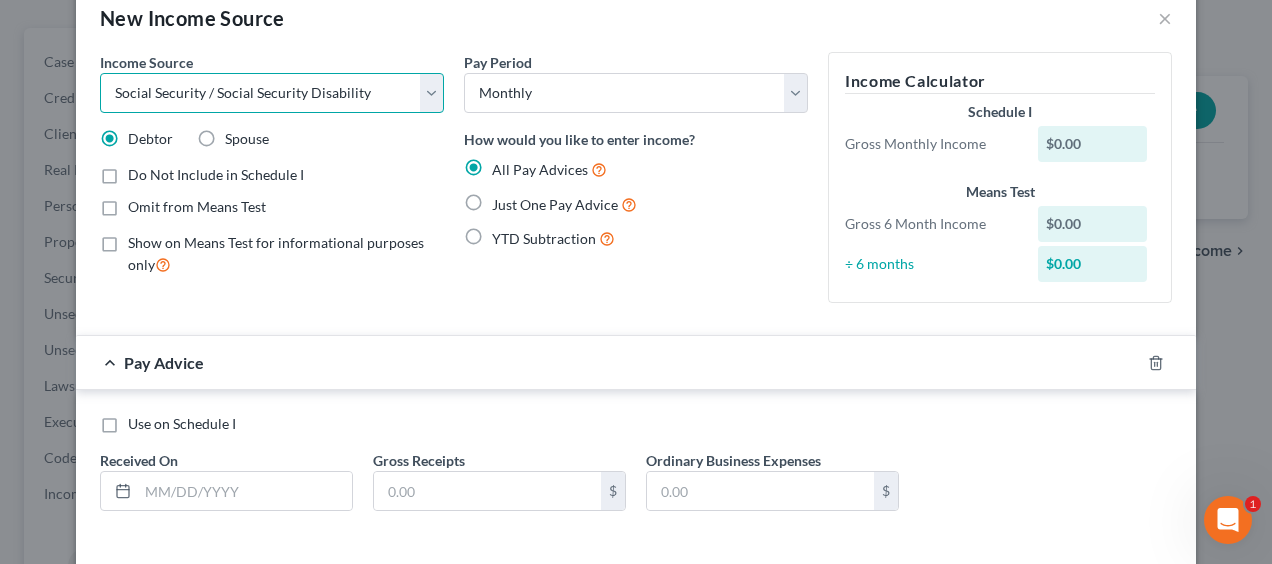 scroll, scrollTop: 0, scrollLeft: 0, axis: both 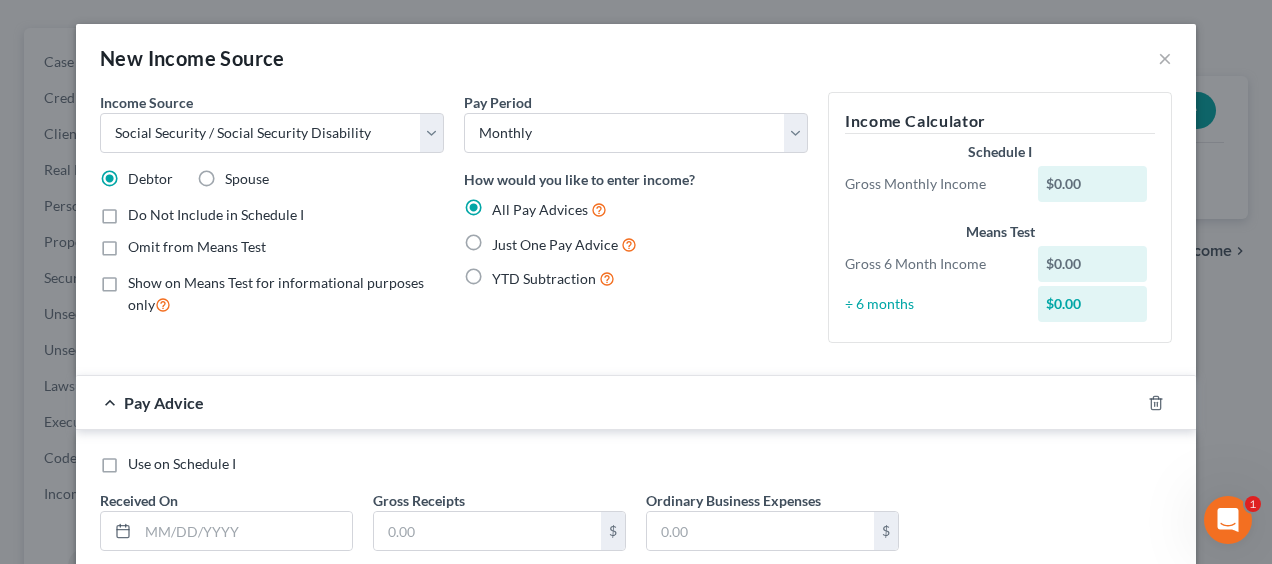 click on "Show on Means Test for informational purposes only" at bounding box center (286, 294) 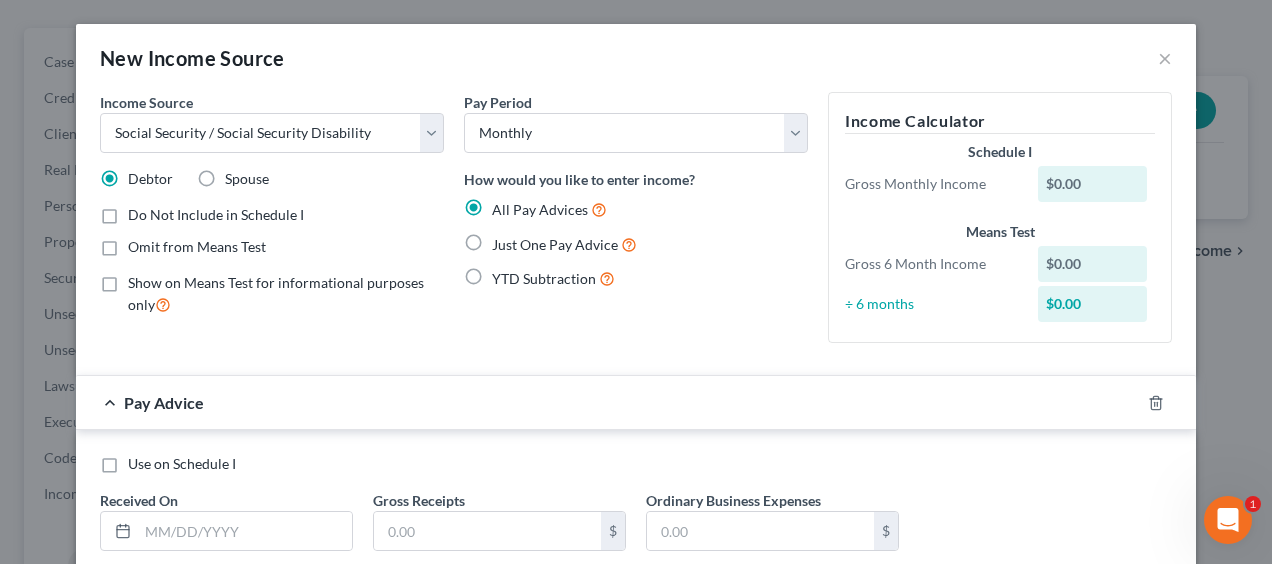click on "Show on Means Test for informational purposes only" at bounding box center [142, 279] 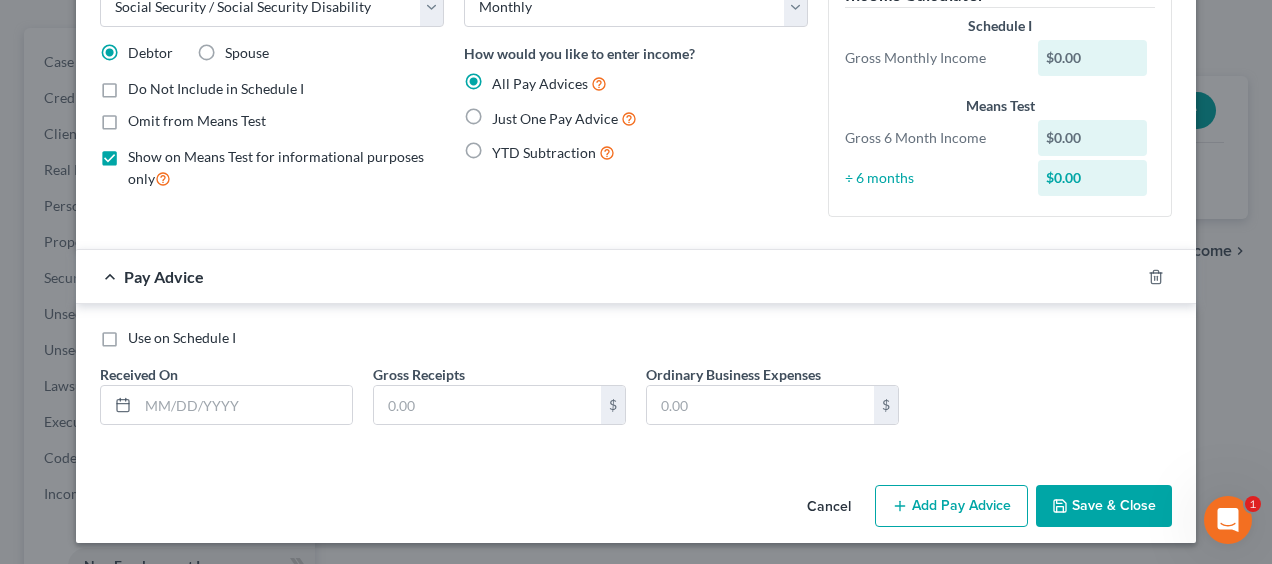 scroll, scrollTop: 126, scrollLeft: 0, axis: vertical 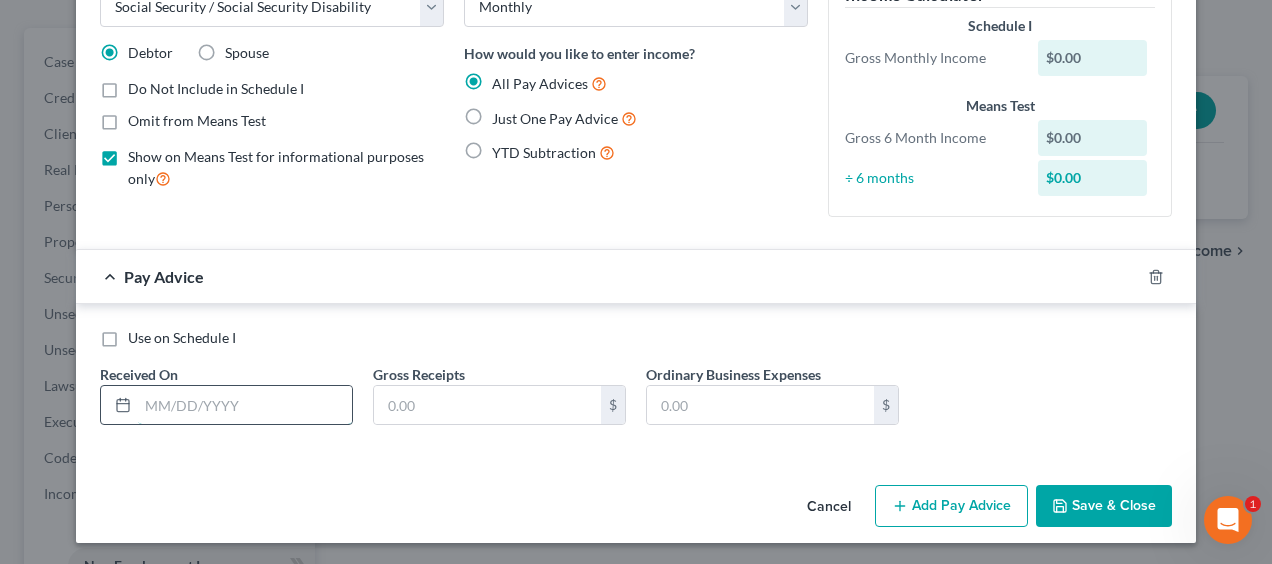 click at bounding box center [245, 405] 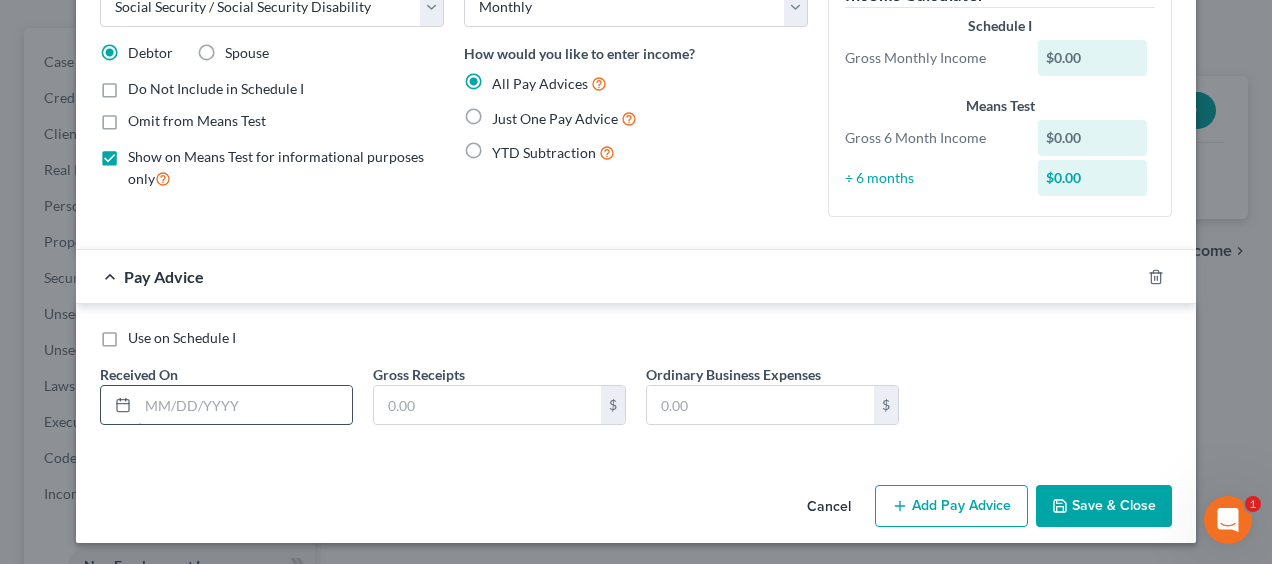 click at bounding box center [245, 405] 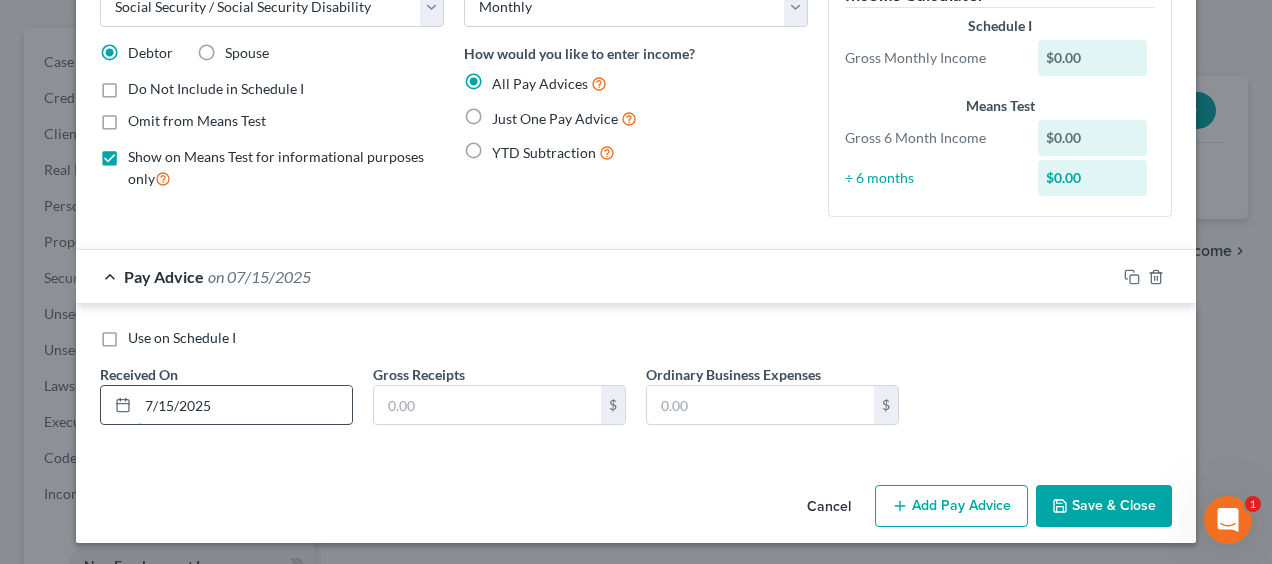 type on "7/15/2025" 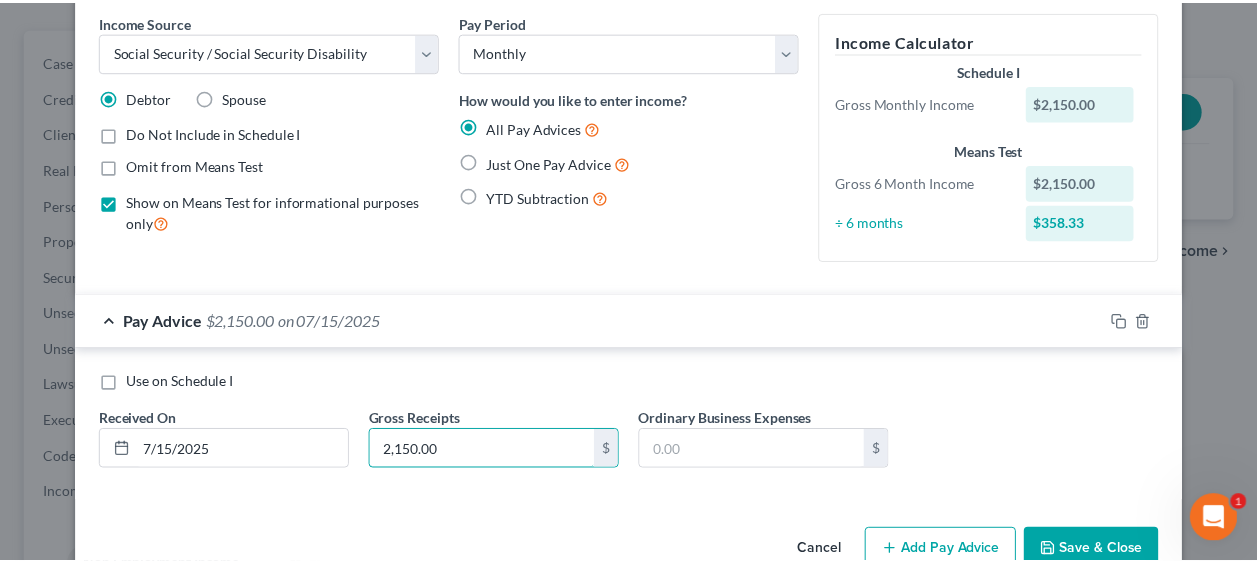 scroll, scrollTop: 126, scrollLeft: 0, axis: vertical 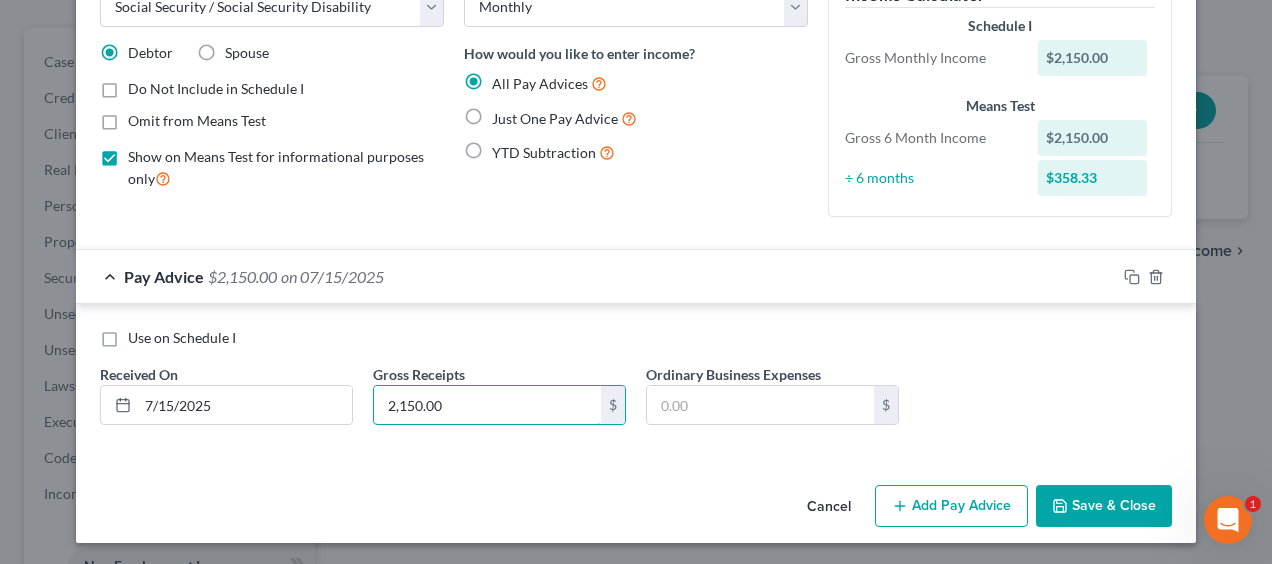 type on "2,150.00" 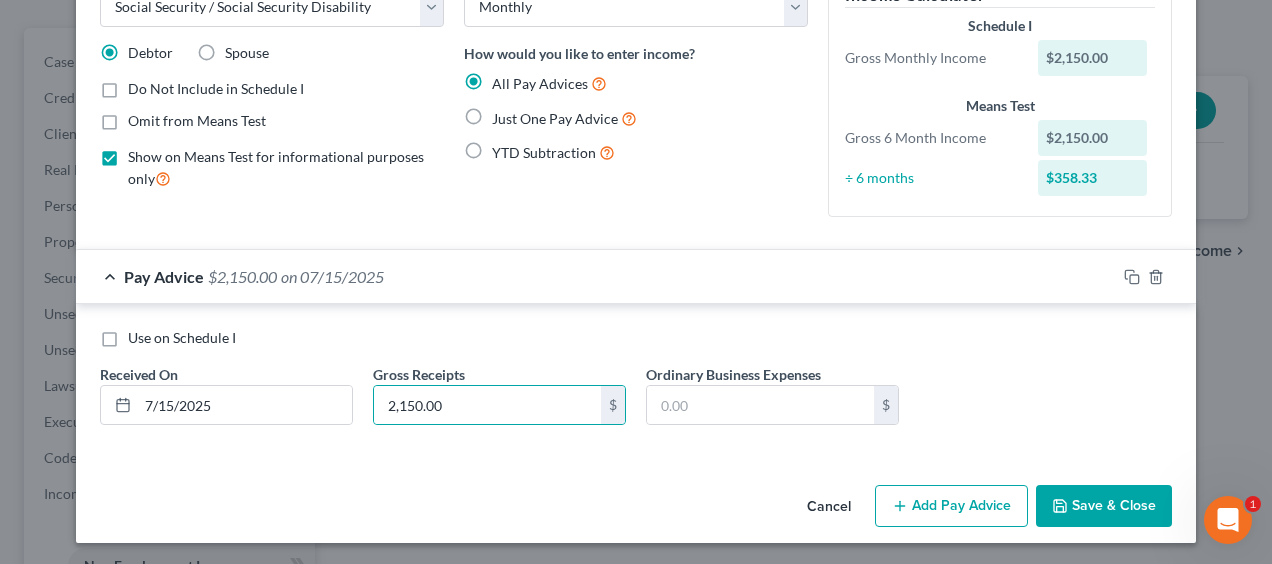 click on "Save & Close" at bounding box center (1104, 506) 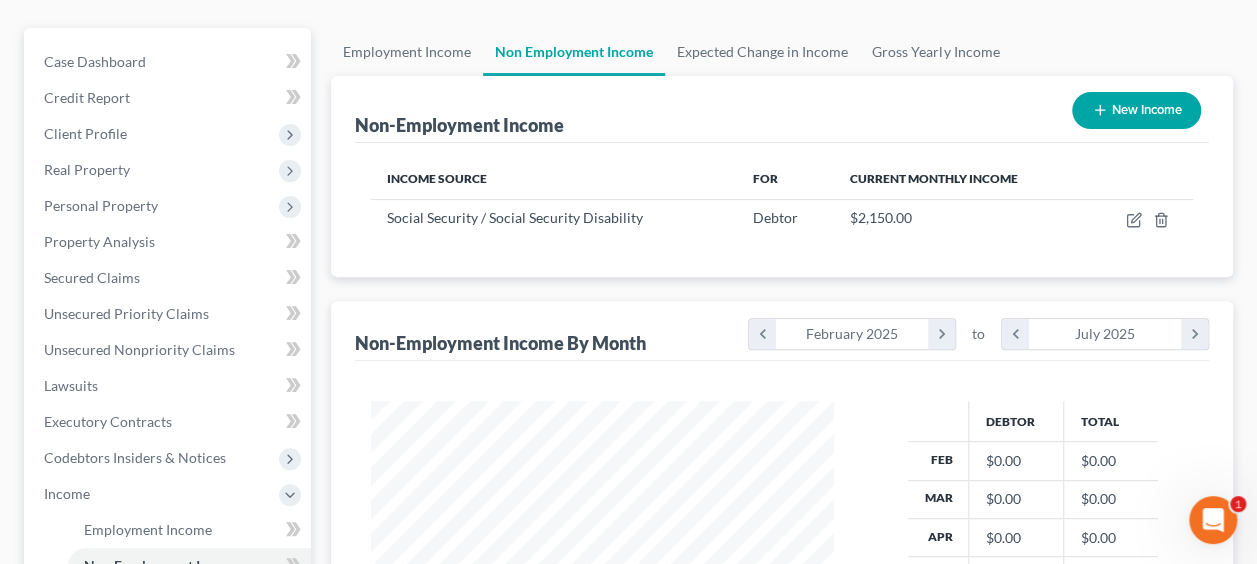 scroll, scrollTop: 999644, scrollLeft: 999497, axis: both 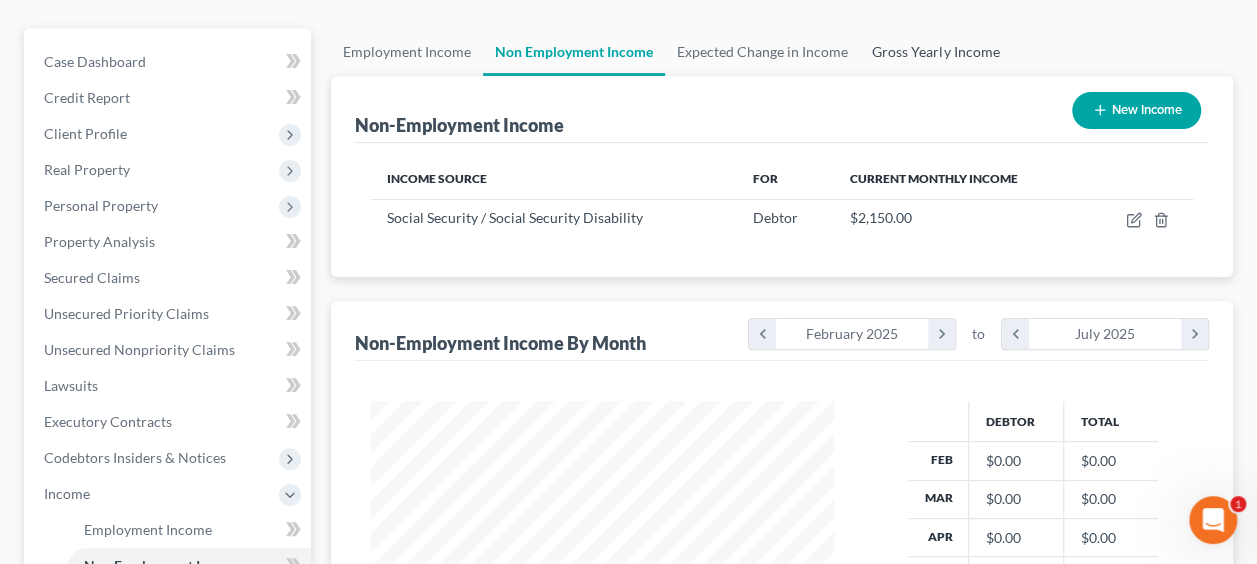click on "Gross Yearly Income" at bounding box center [935, 52] 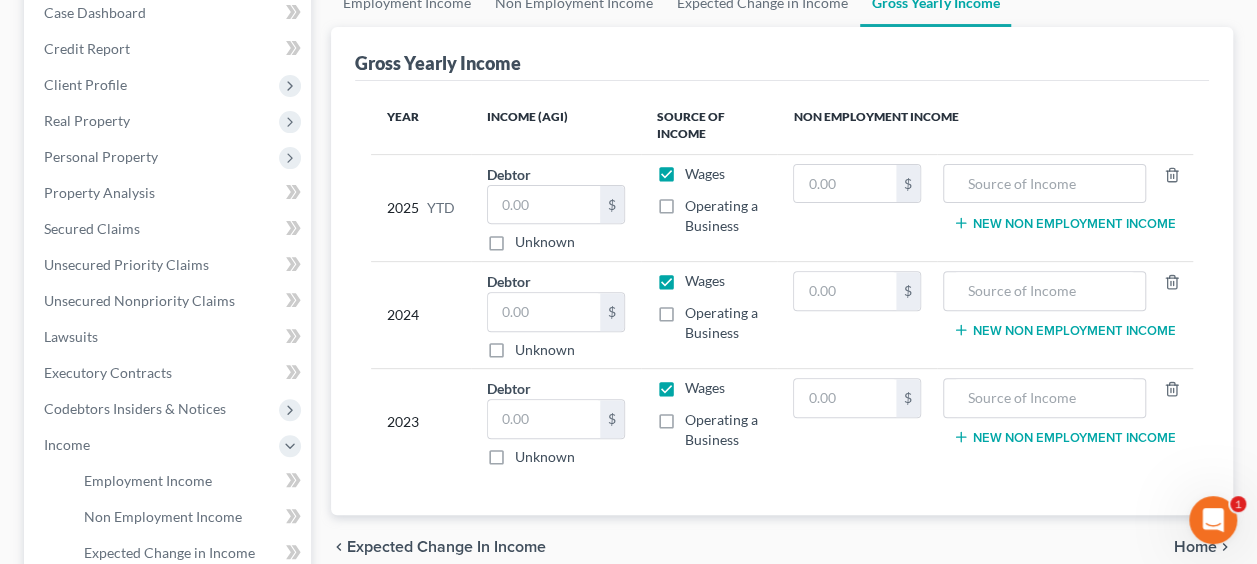 scroll, scrollTop: 300, scrollLeft: 0, axis: vertical 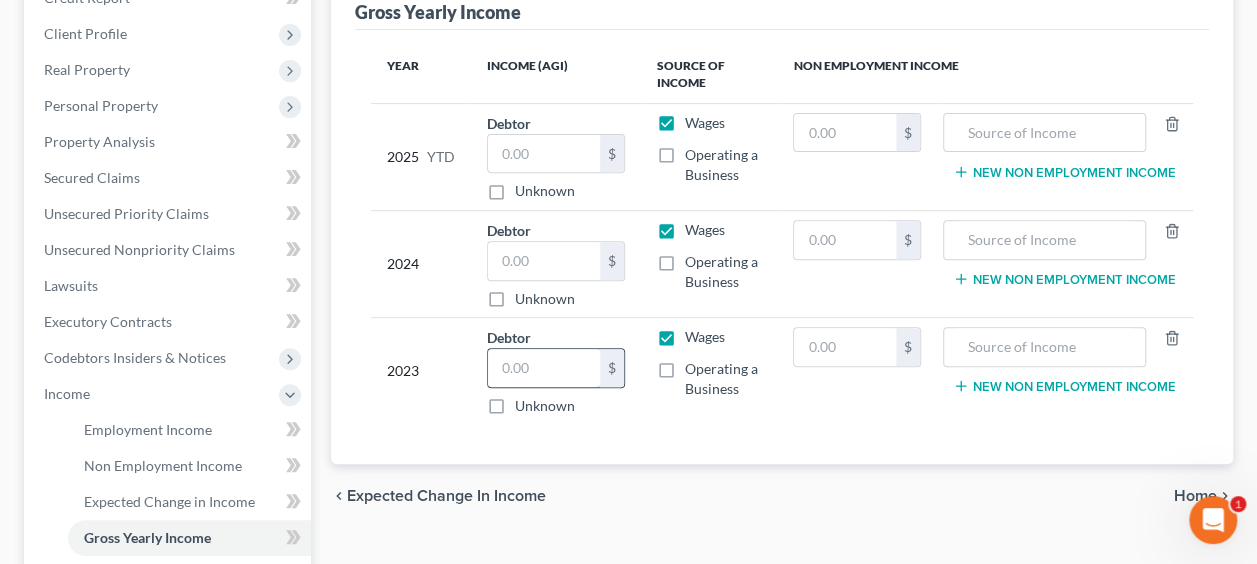click at bounding box center (544, 368) 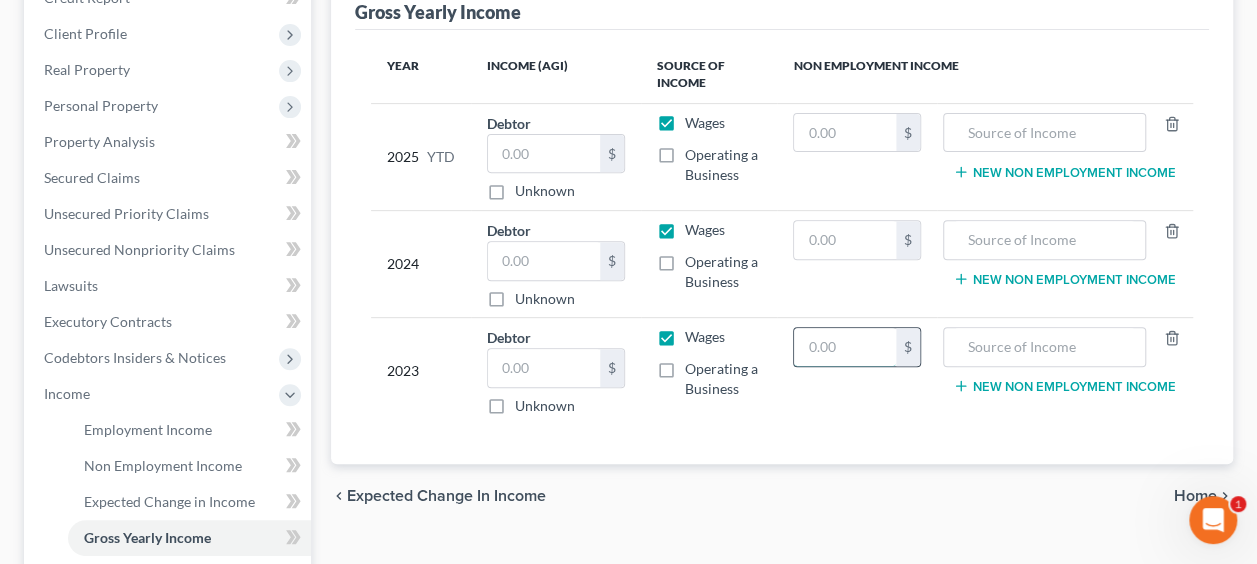 click at bounding box center (844, 347) 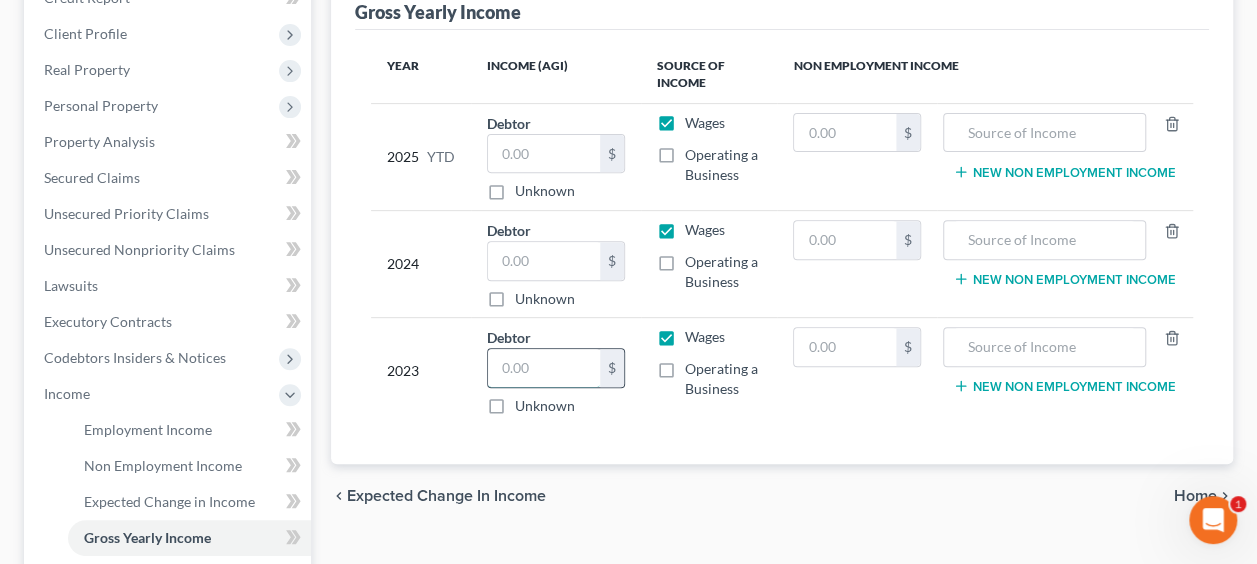 click at bounding box center (544, 368) 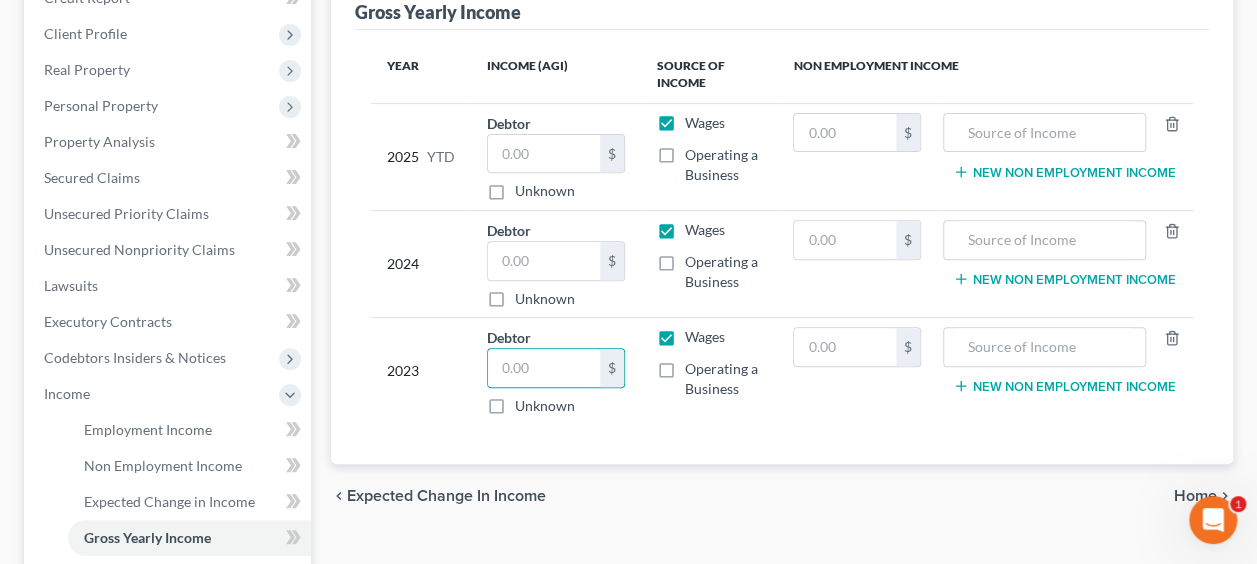 click on "Unknown" at bounding box center (545, 406) 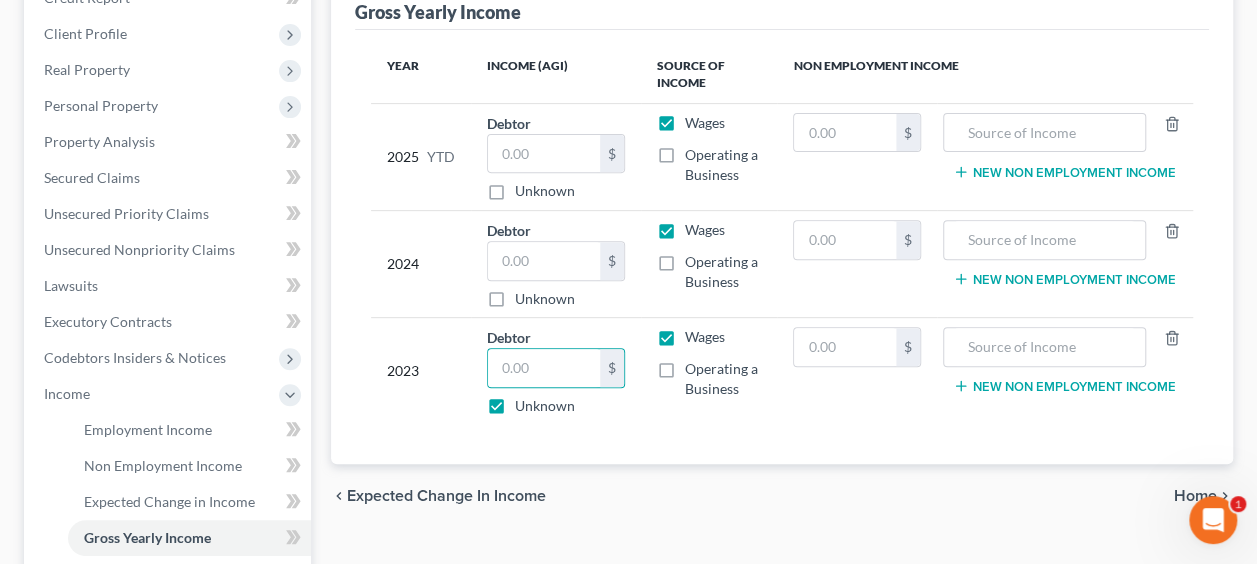 type on "0.00" 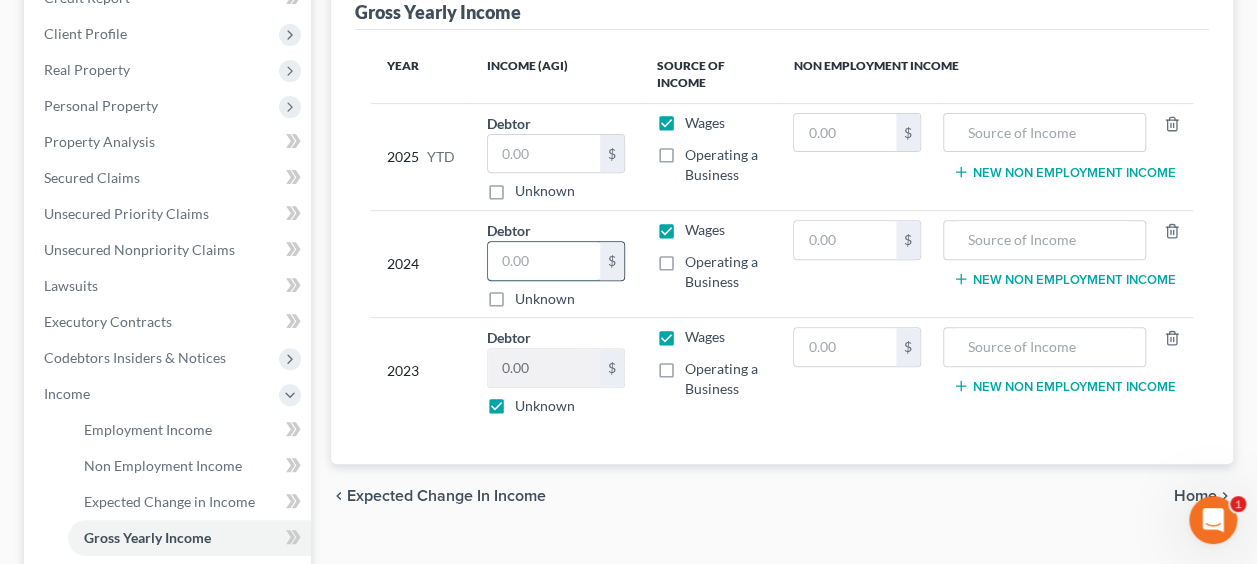 click at bounding box center [544, 261] 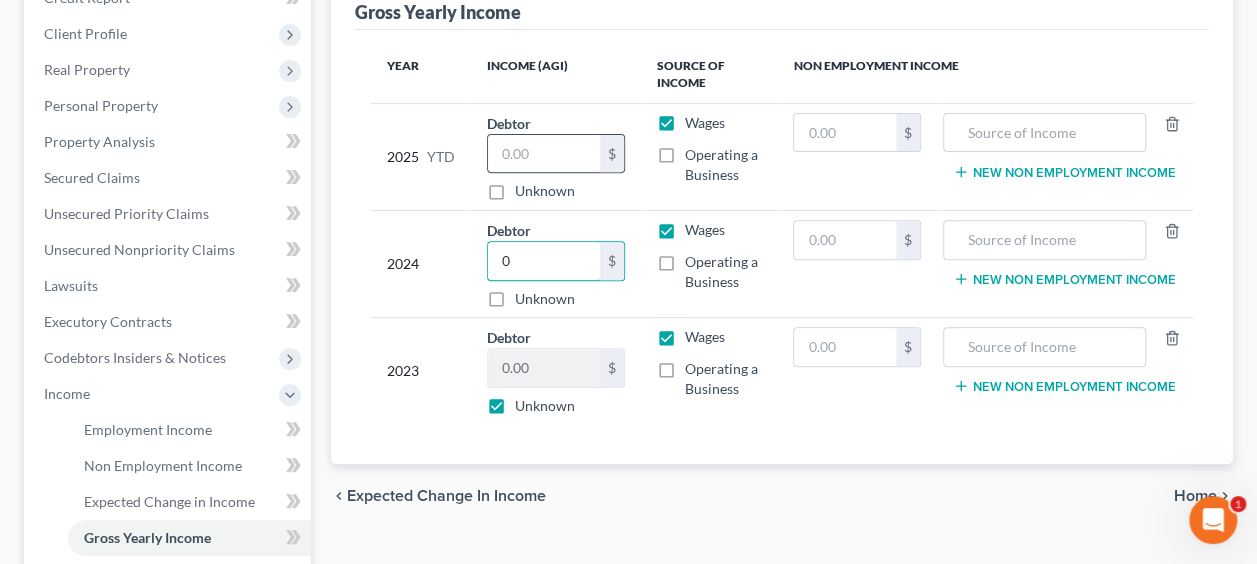 type on "0" 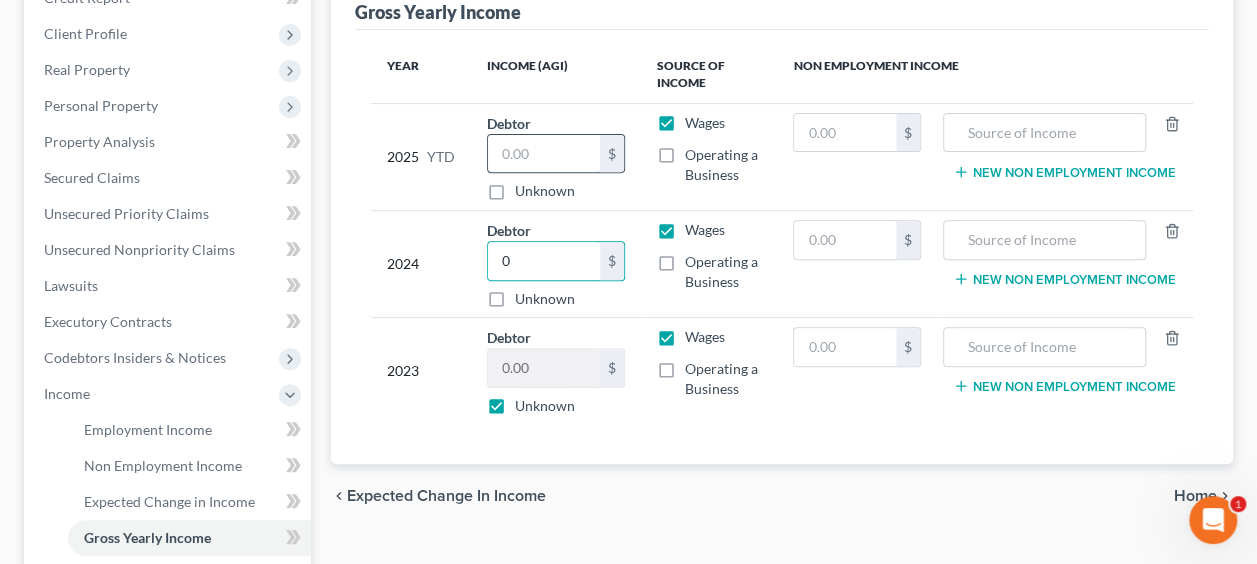 click at bounding box center [544, 154] 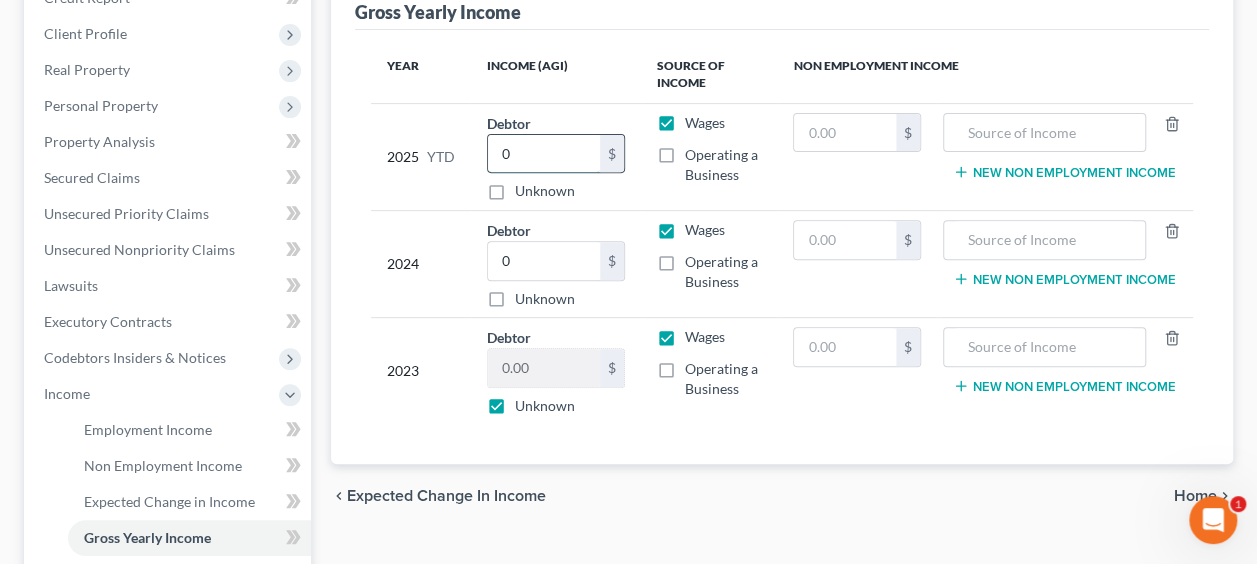 type on "0" 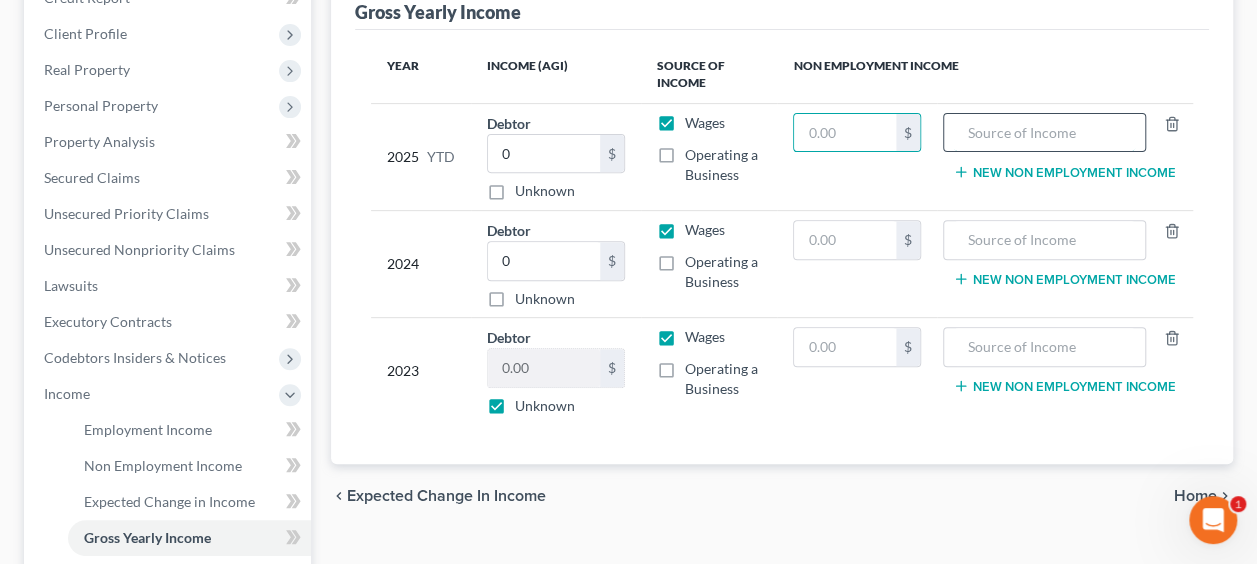 click at bounding box center [1045, 133] 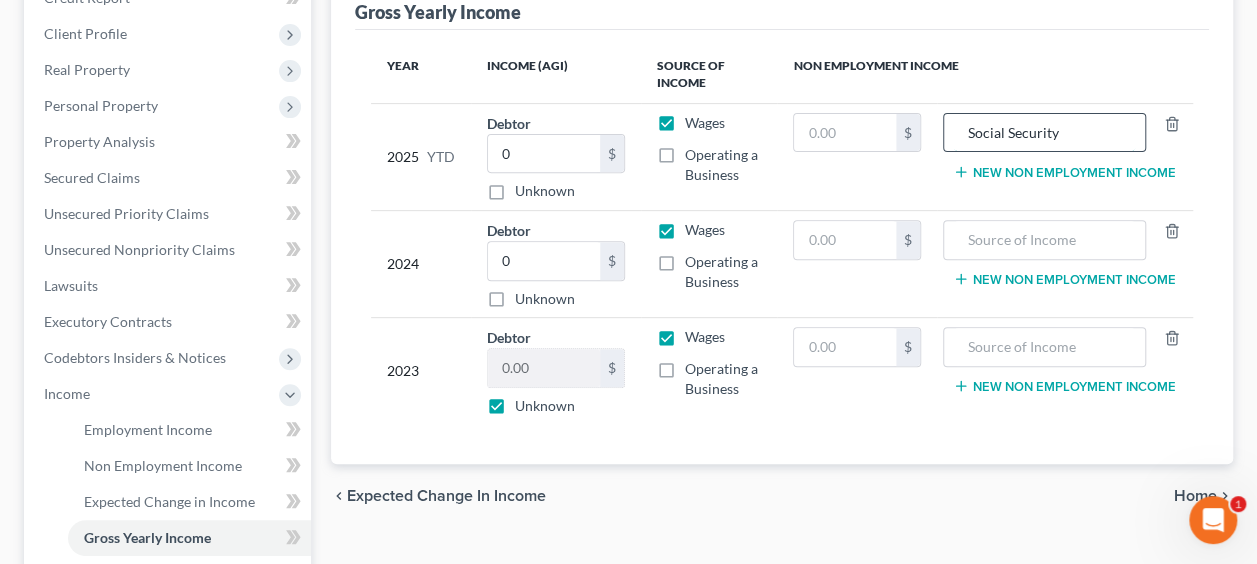 type on "Social Security" 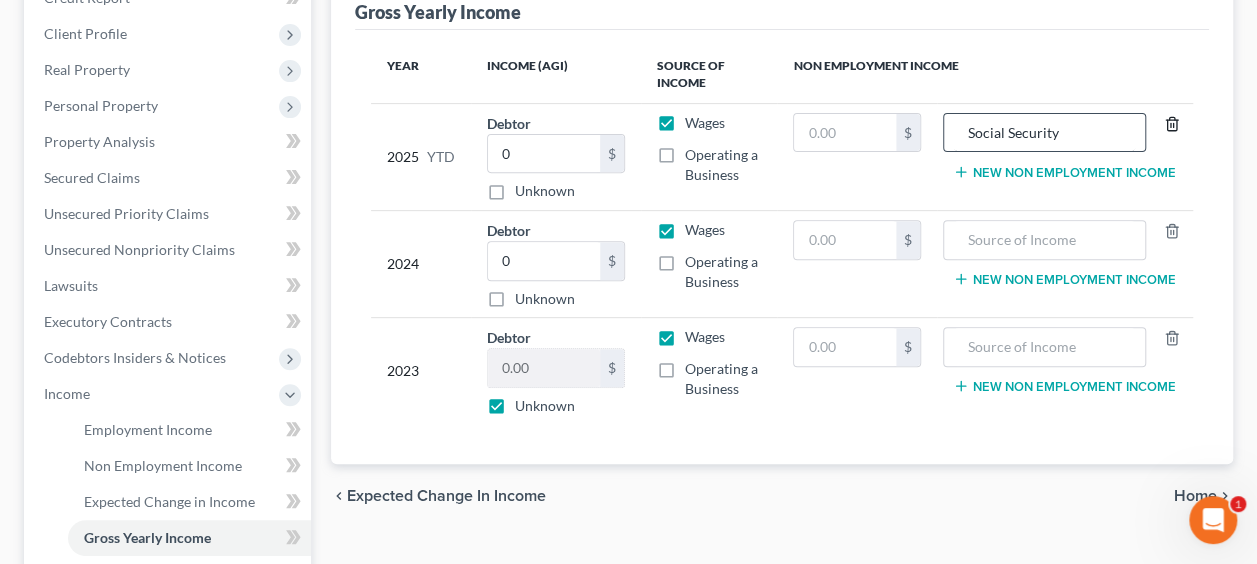 type 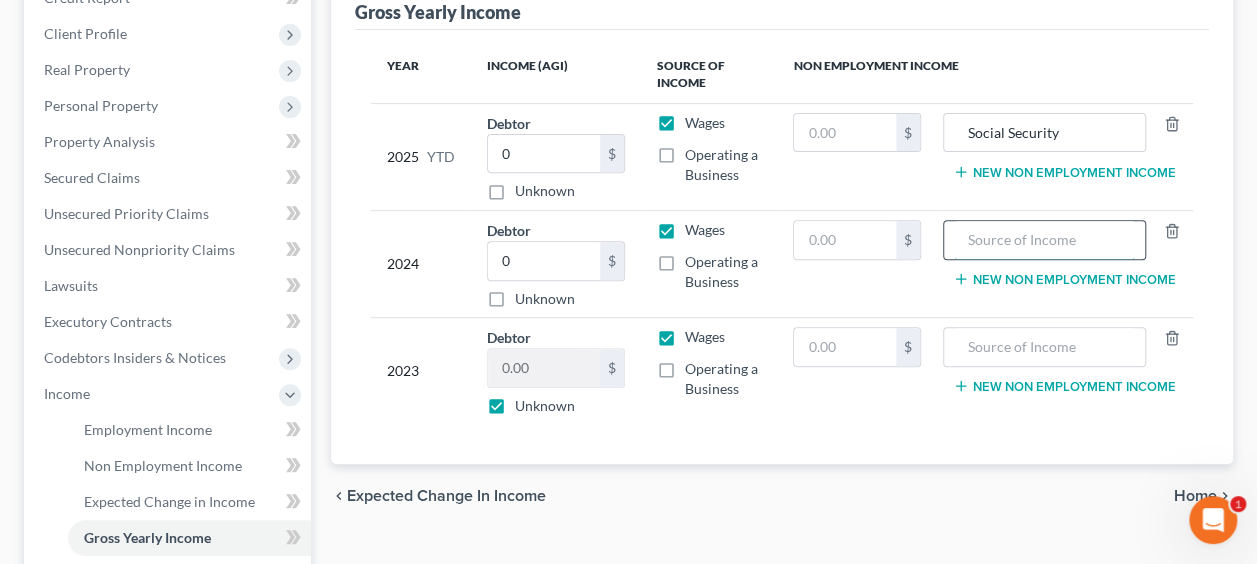 click at bounding box center (1045, 240) 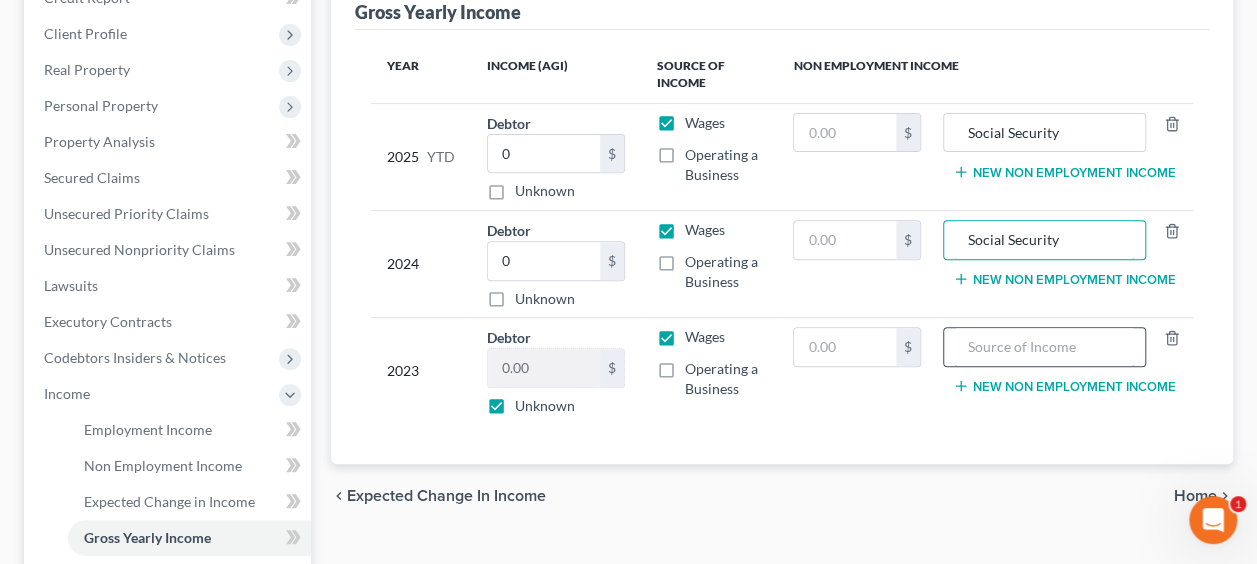 type on "Social Security" 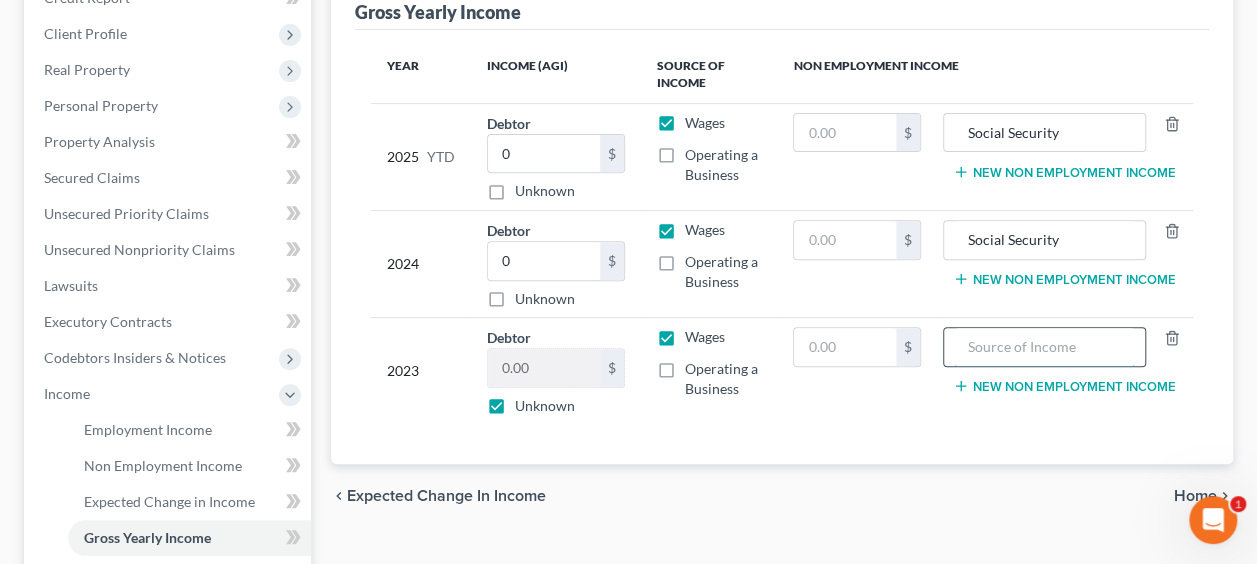 click at bounding box center [1045, 347] 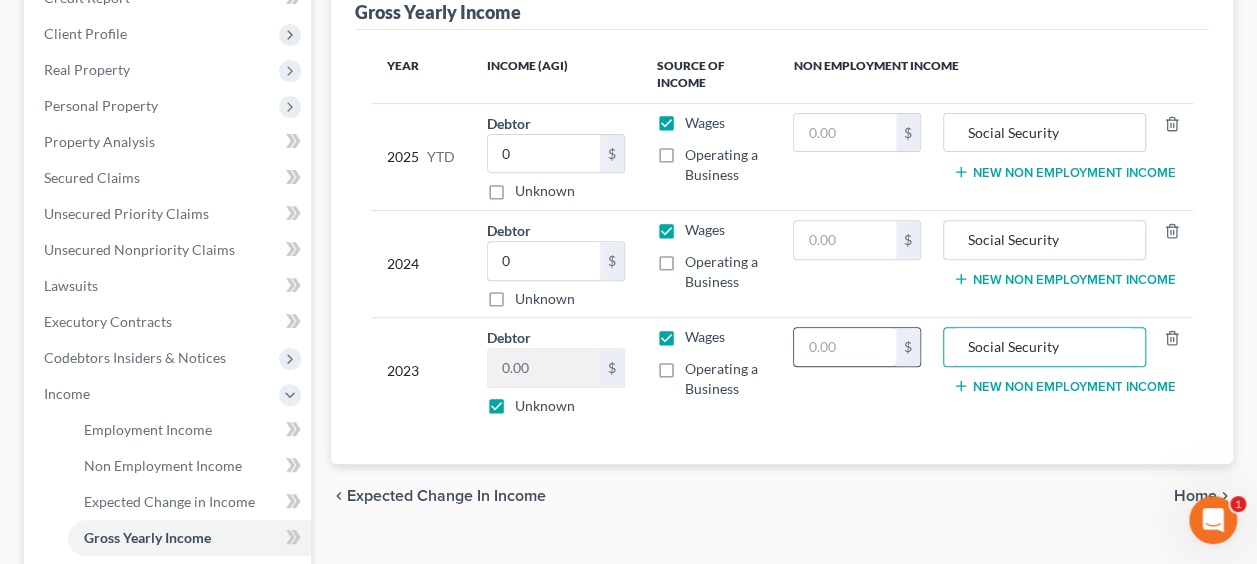type on "Social Security" 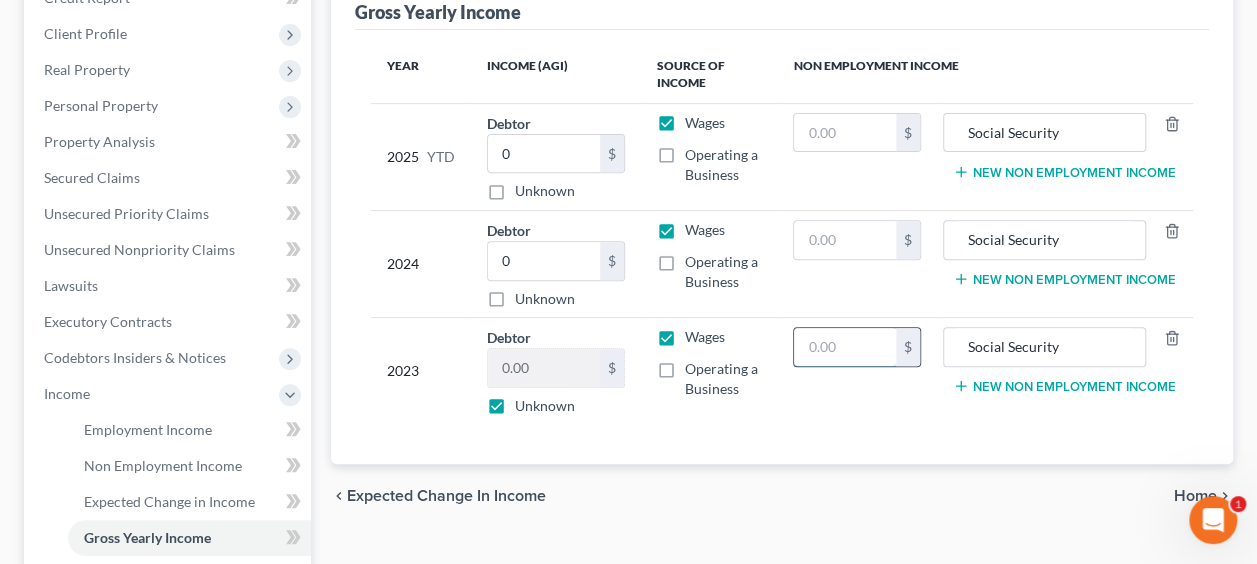 click at bounding box center [844, 347] 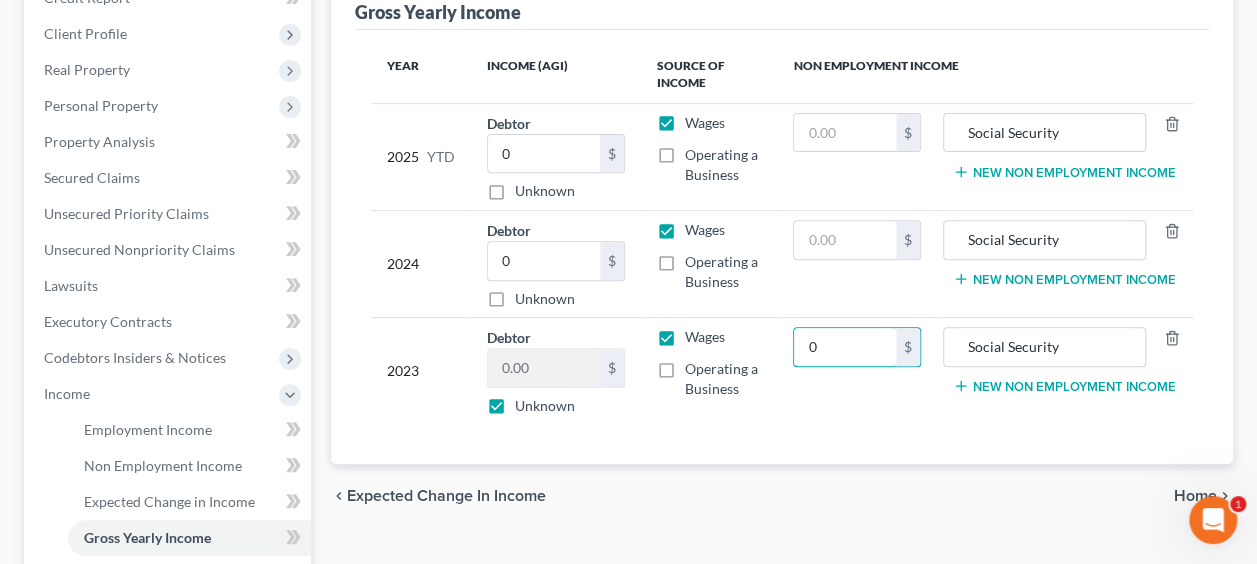 drag, startPoint x: 849, startPoint y: 344, endPoint x: 780, endPoint y: 340, distance: 69.115845 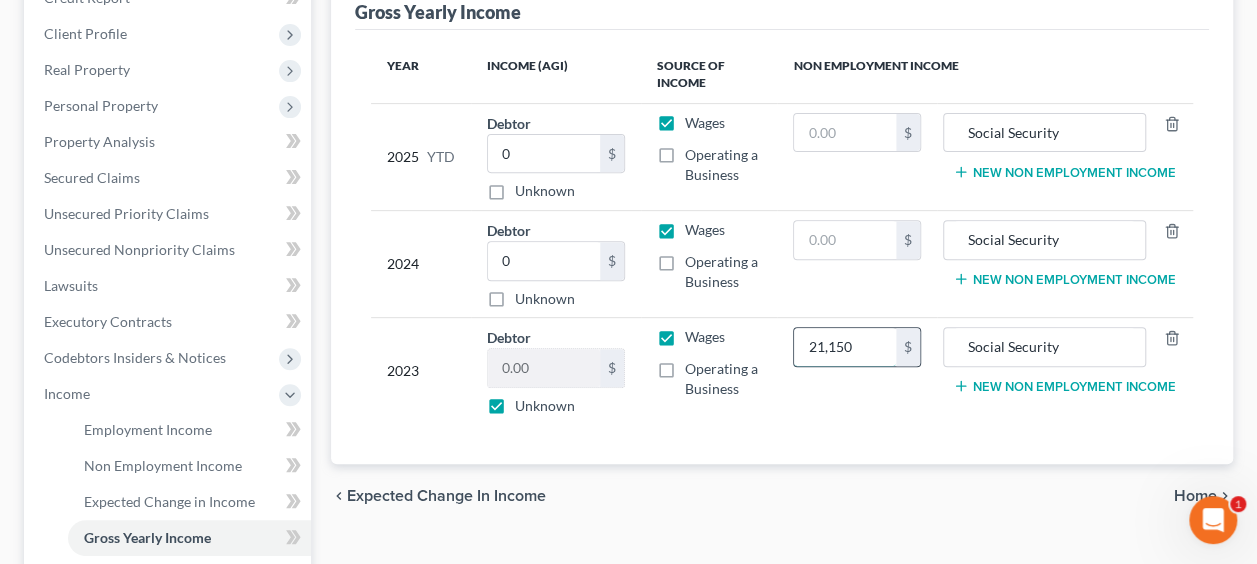 click on "21,150" at bounding box center [844, 347] 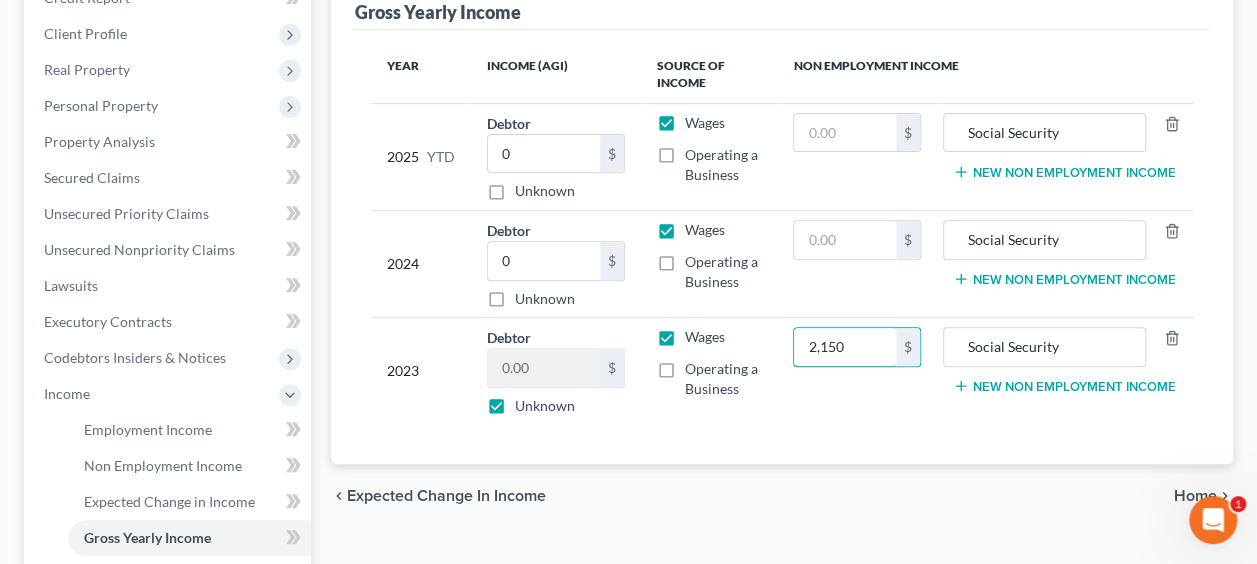 type on "2,150" 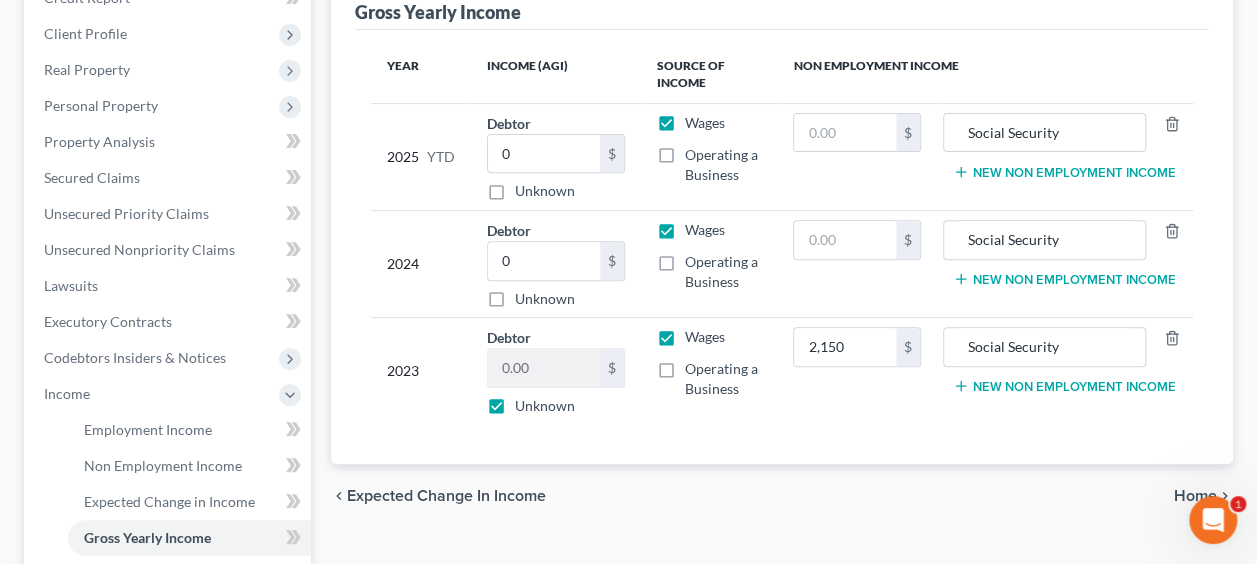 click on "Social Security New Non Employment Income" at bounding box center (1065, 371) 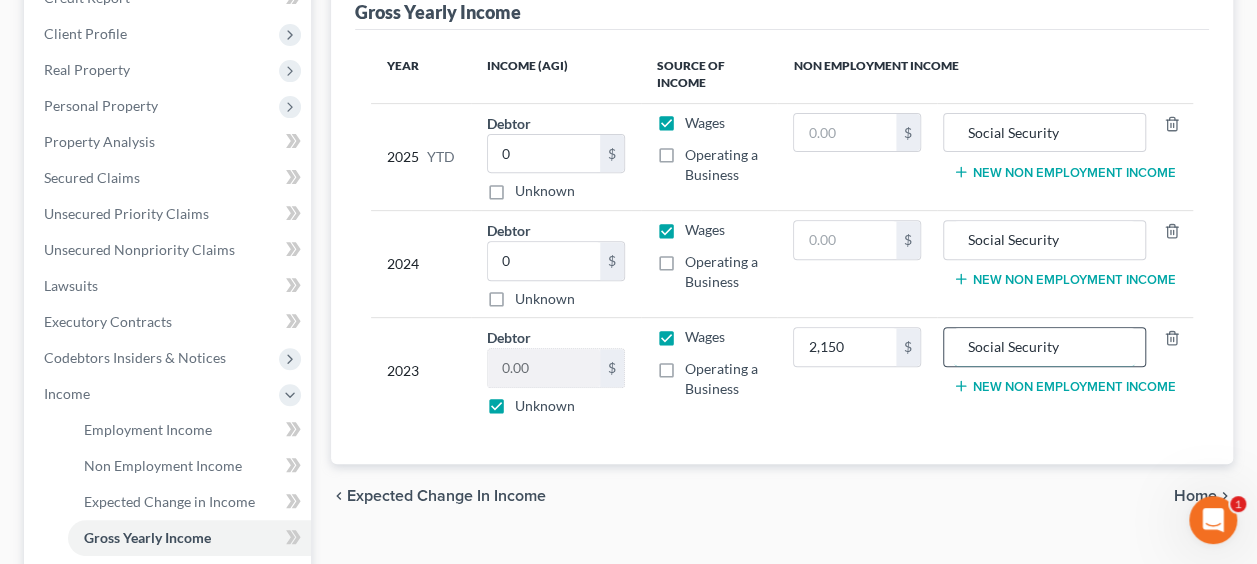 click on "Social Security" at bounding box center [1045, 347] 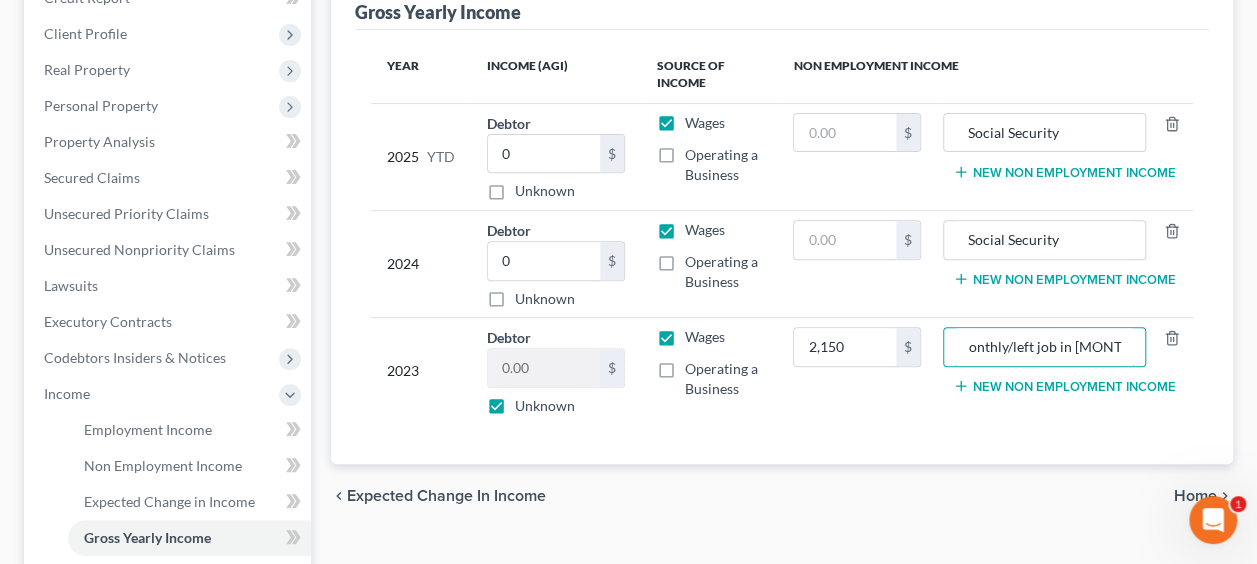scroll, scrollTop: 0, scrollLeft: 117, axis: horizontal 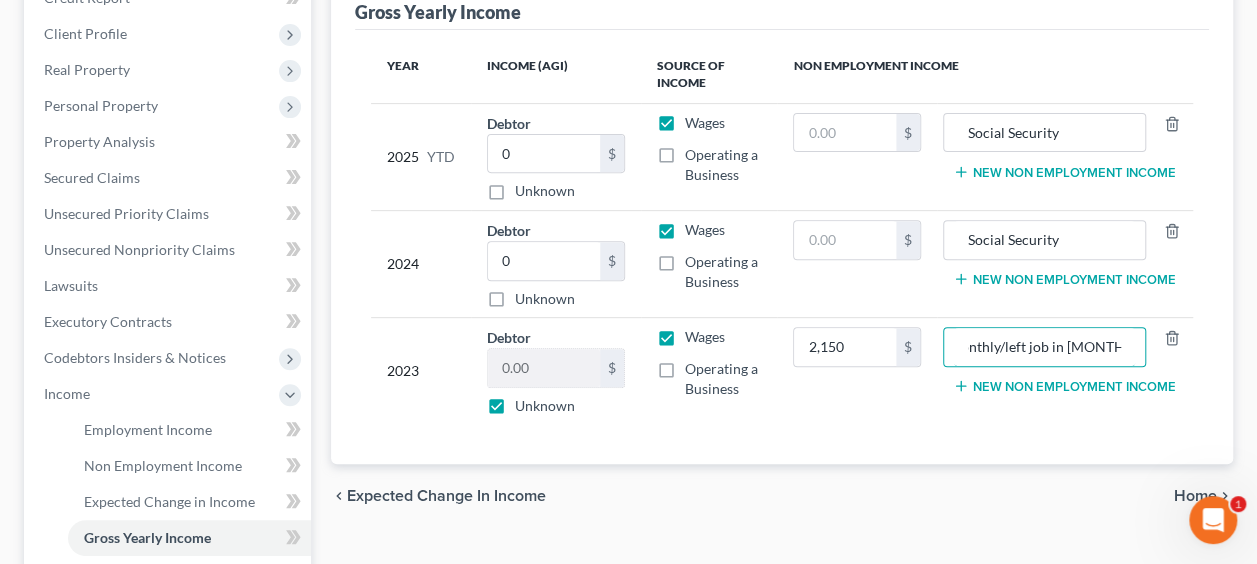 type on "Social Security /monthly/left job in July 2023" 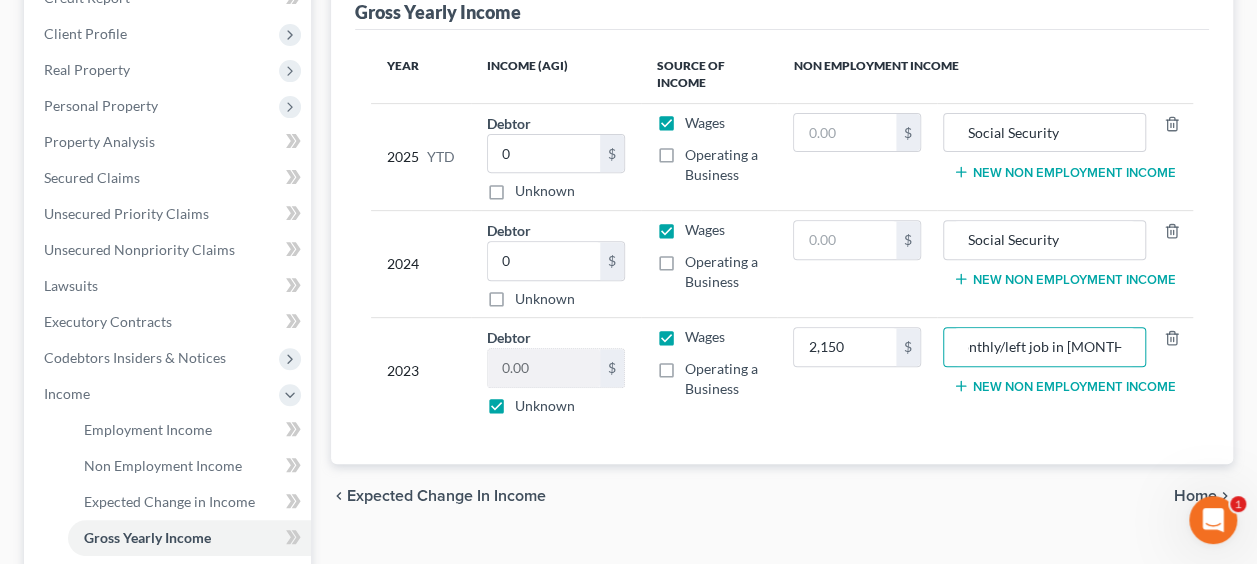 scroll, scrollTop: 0, scrollLeft: 0, axis: both 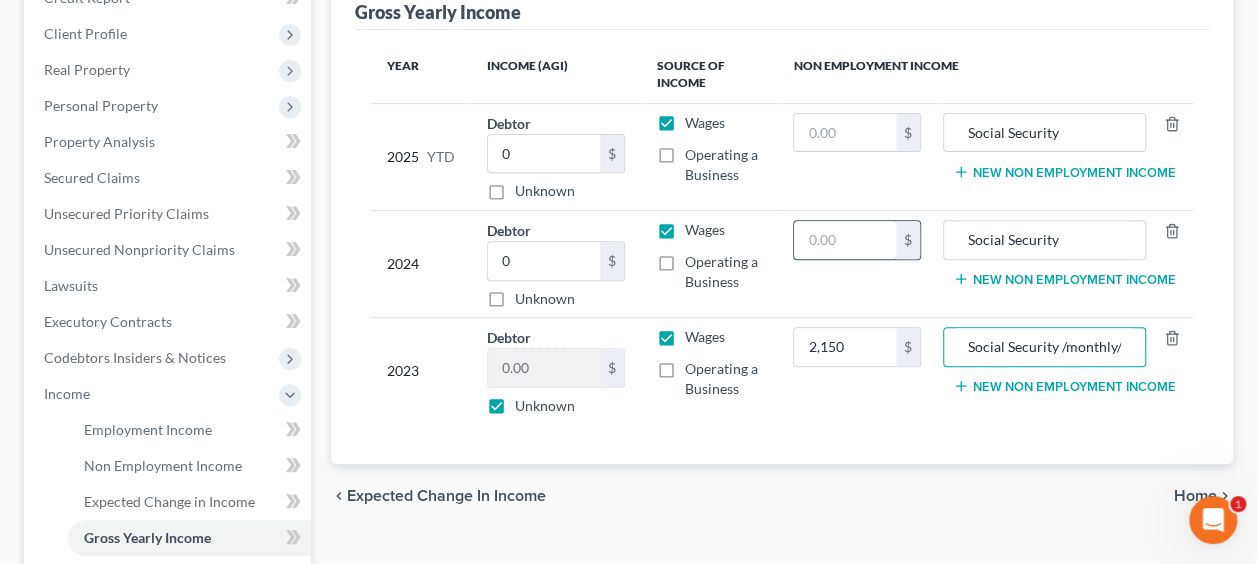 click at bounding box center (844, 240) 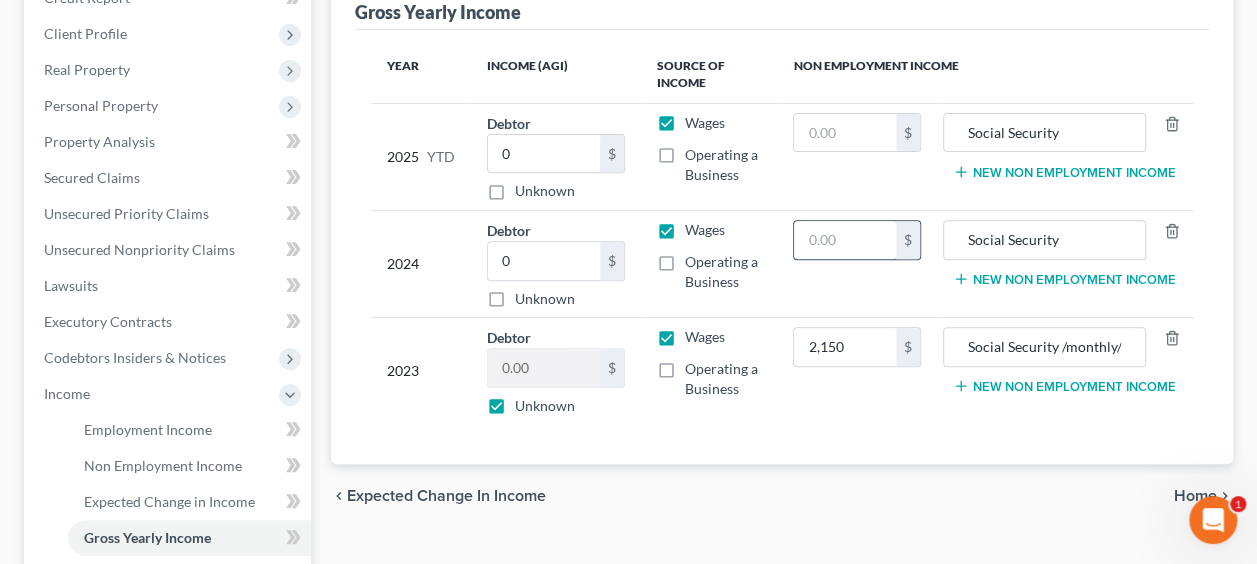 paste on "25,800" 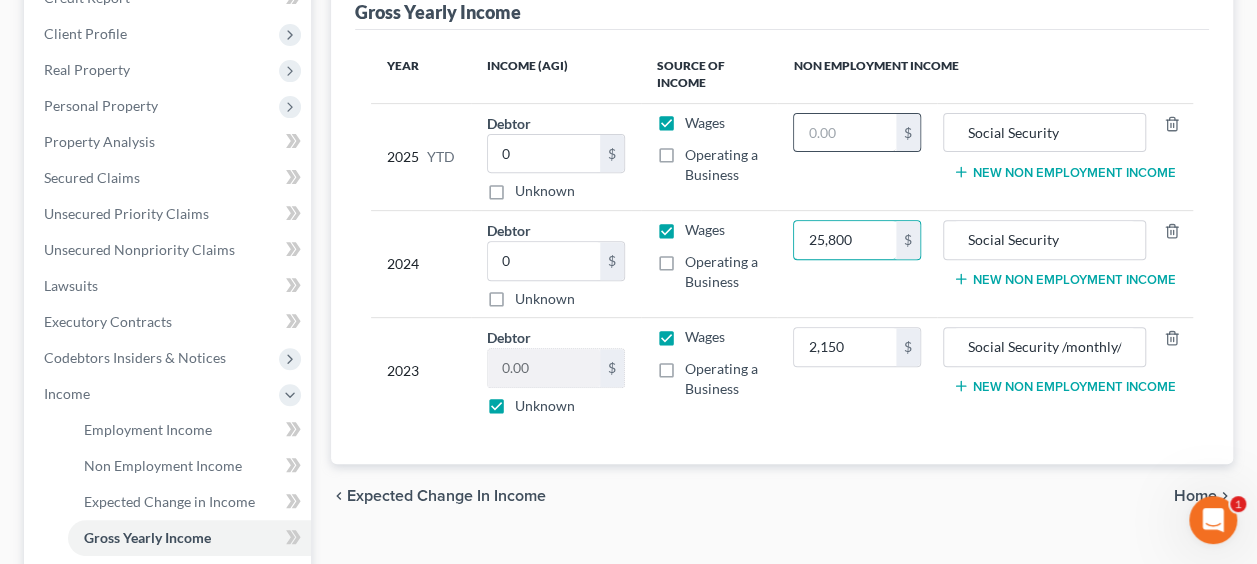 type on "25,800" 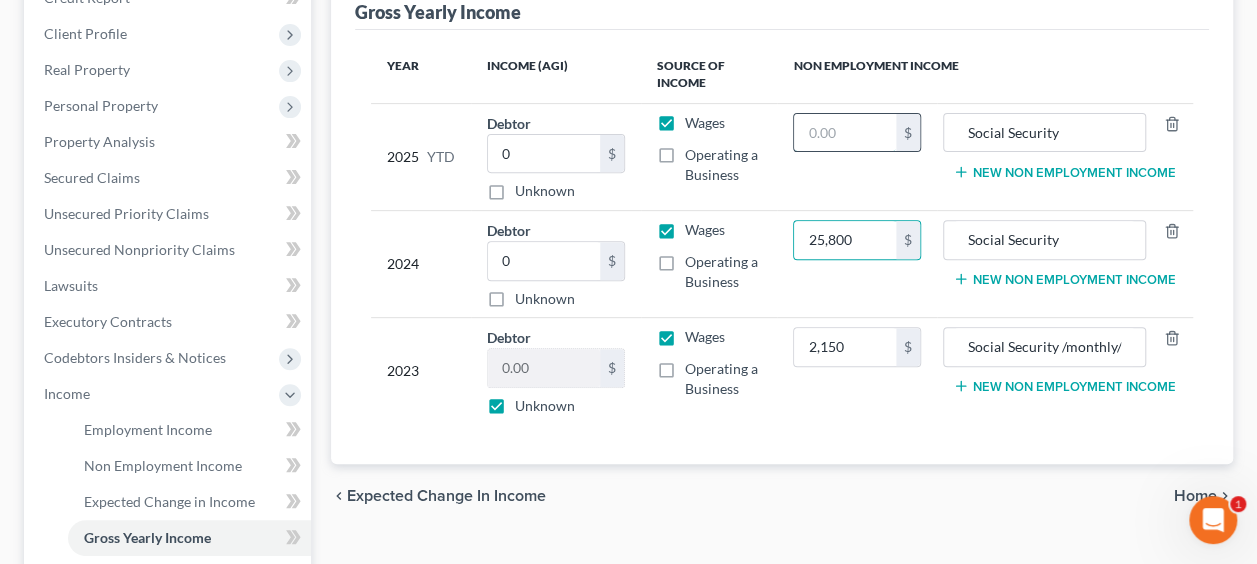 click at bounding box center [844, 133] 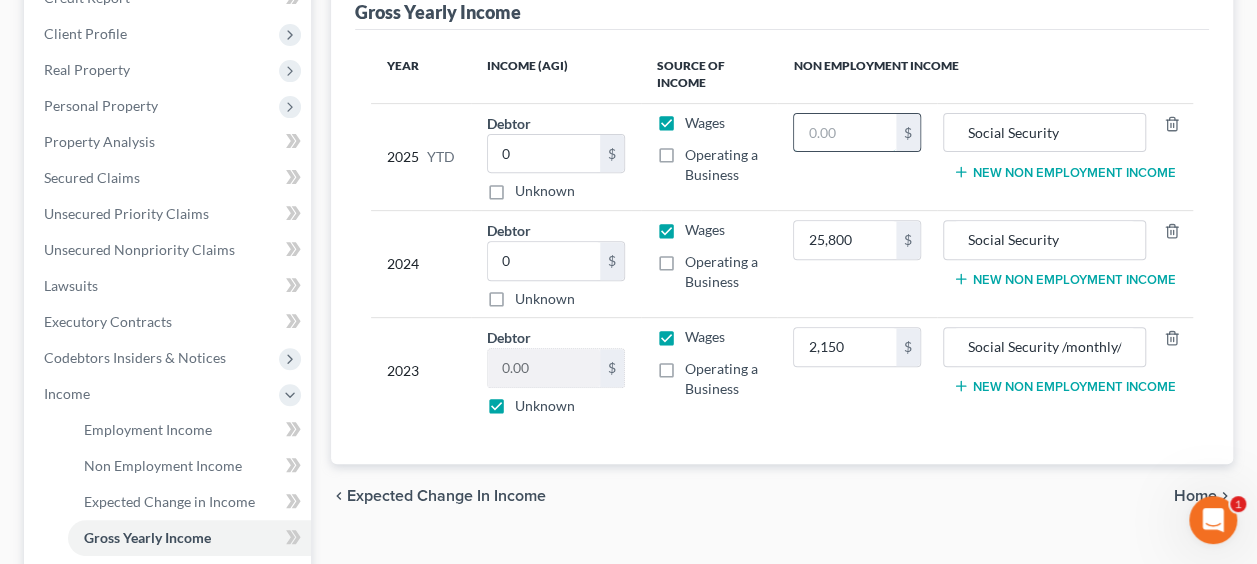 paste on "25,800" 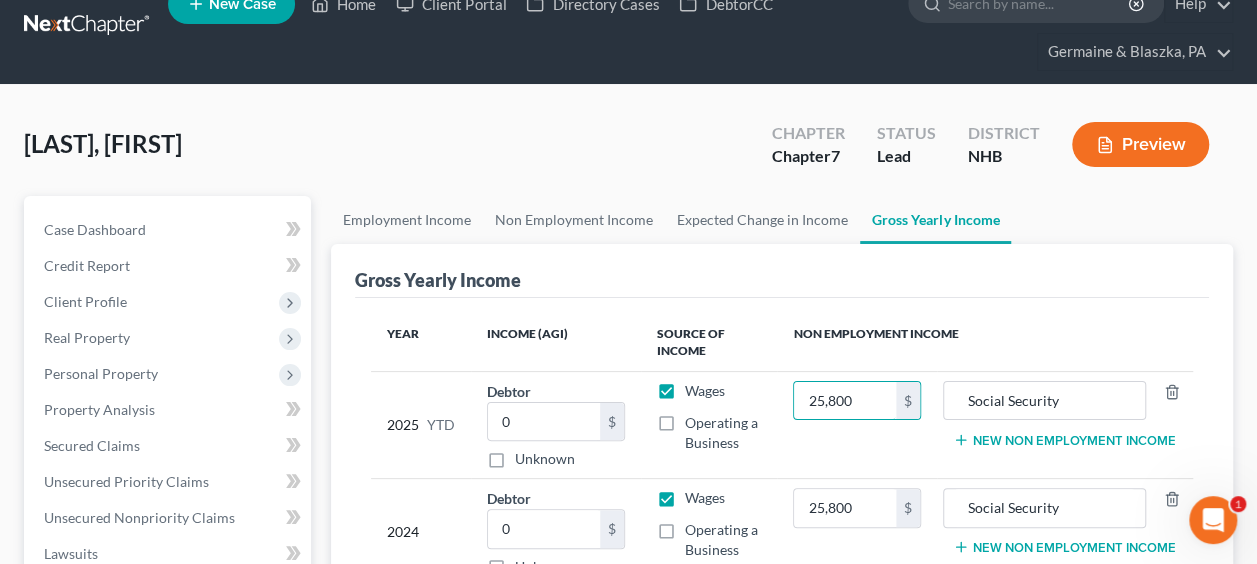 scroll, scrollTop: 0, scrollLeft: 0, axis: both 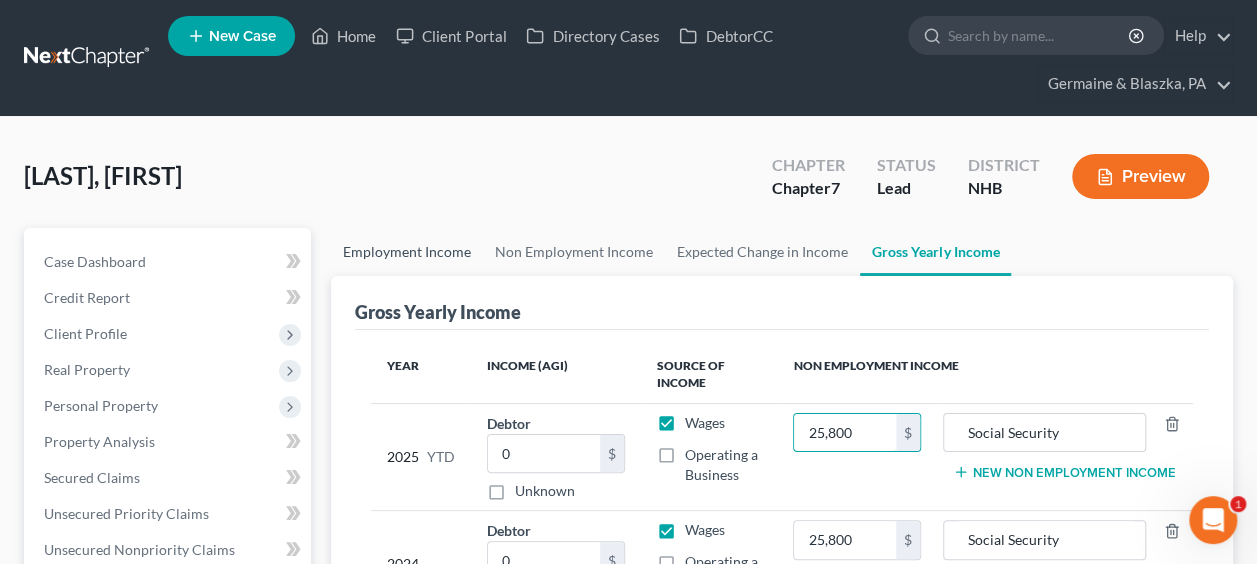 type on "25,800" 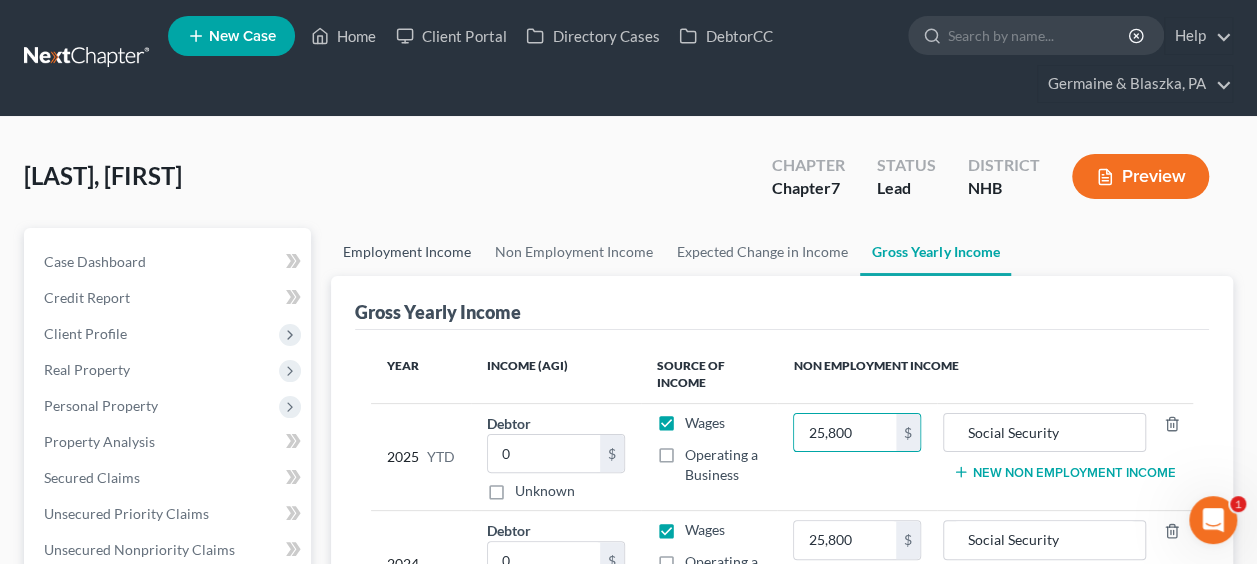 click on "Employment Income" at bounding box center [407, 252] 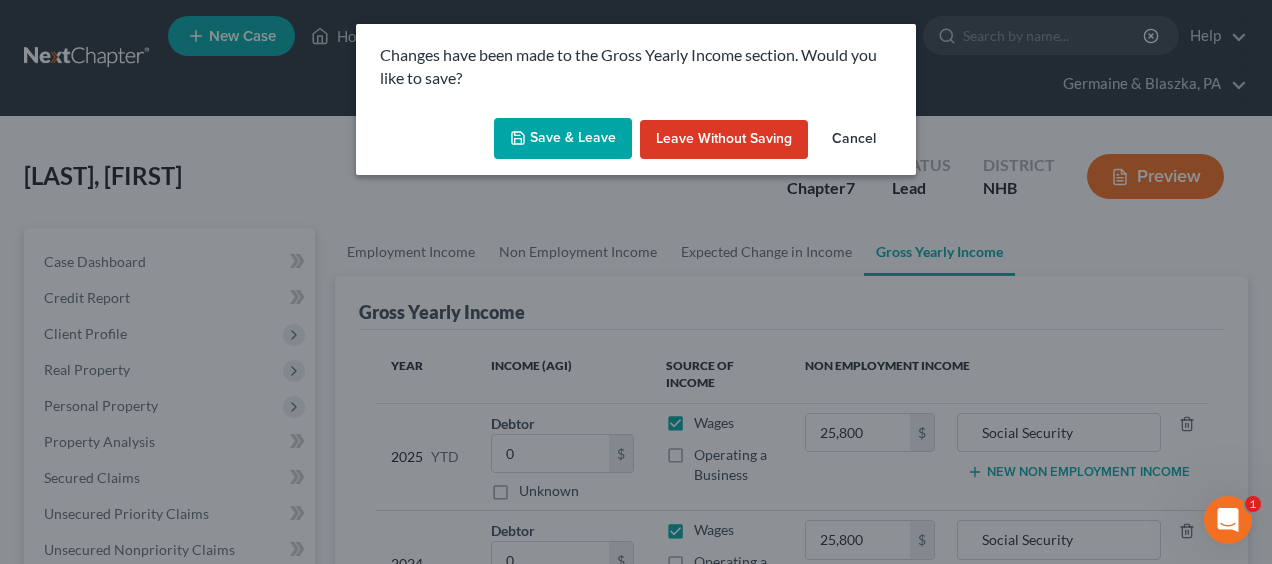 click on "Save & Leave" at bounding box center (563, 139) 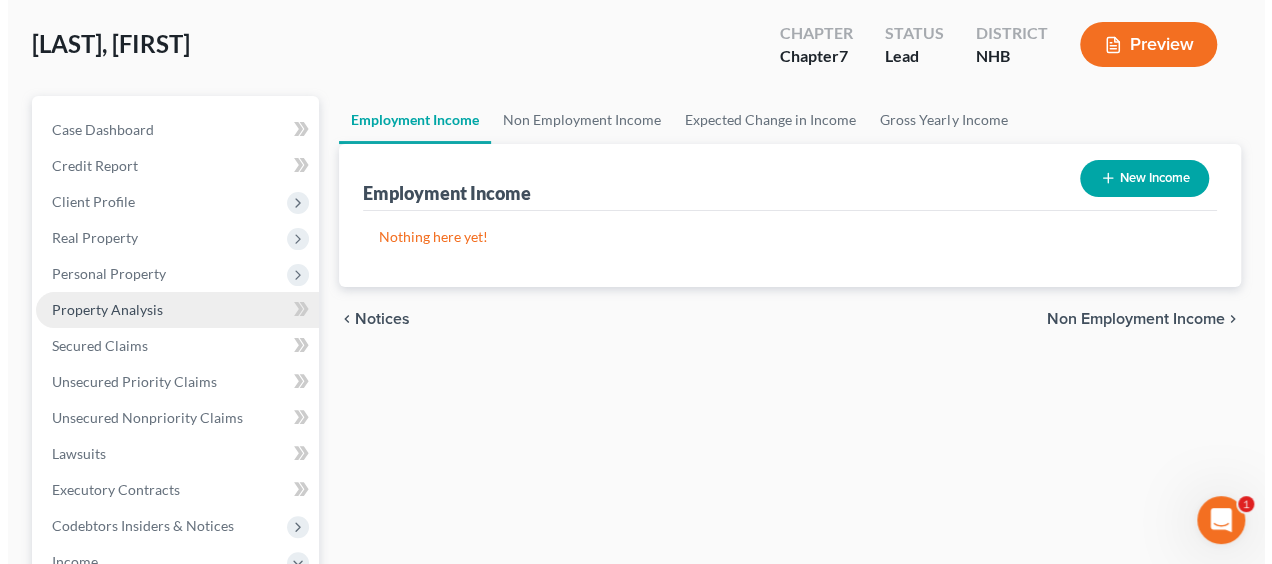 scroll, scrollTop: 133, scrollLeft: 0, axis: vertical 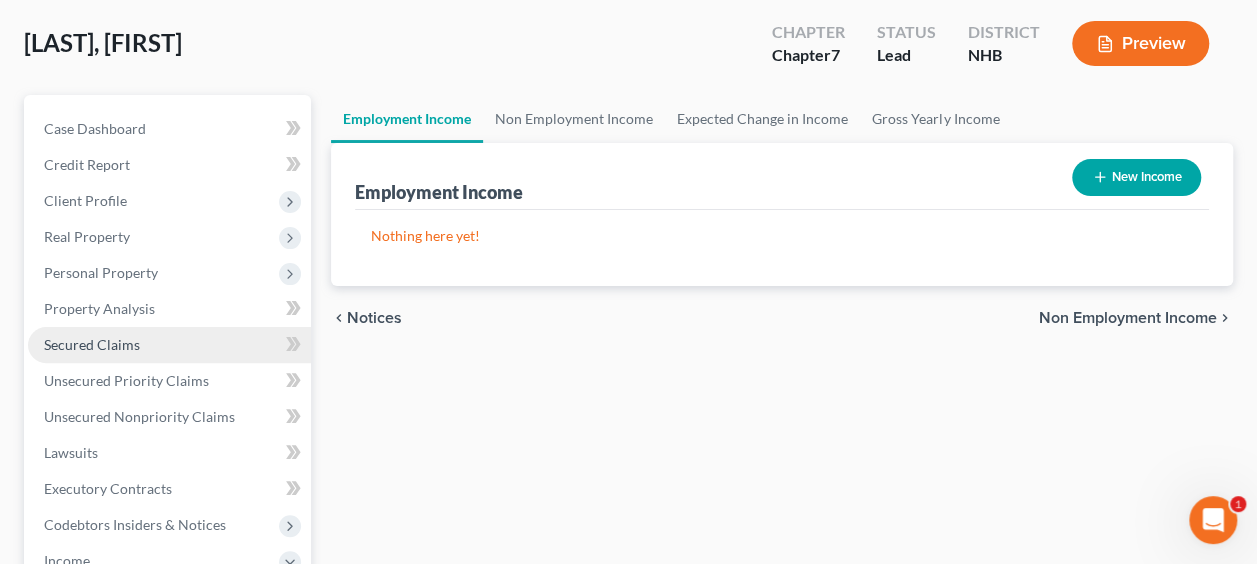 click on "Secured Claims" at bounding box center (92, 344) 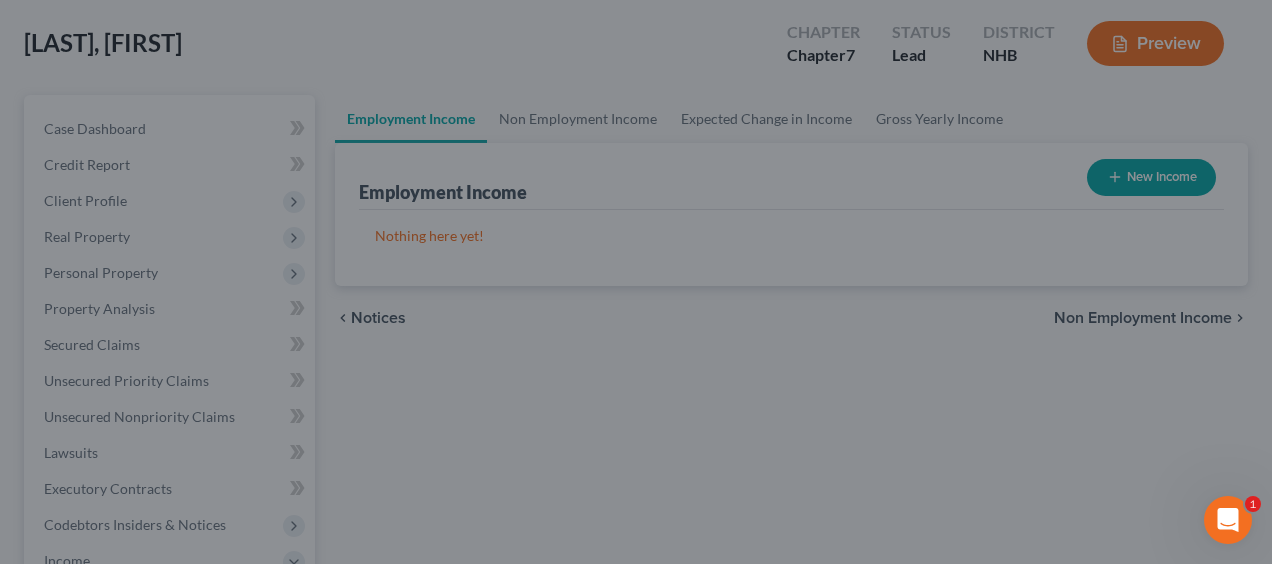 click at bounding box center [636, 282] 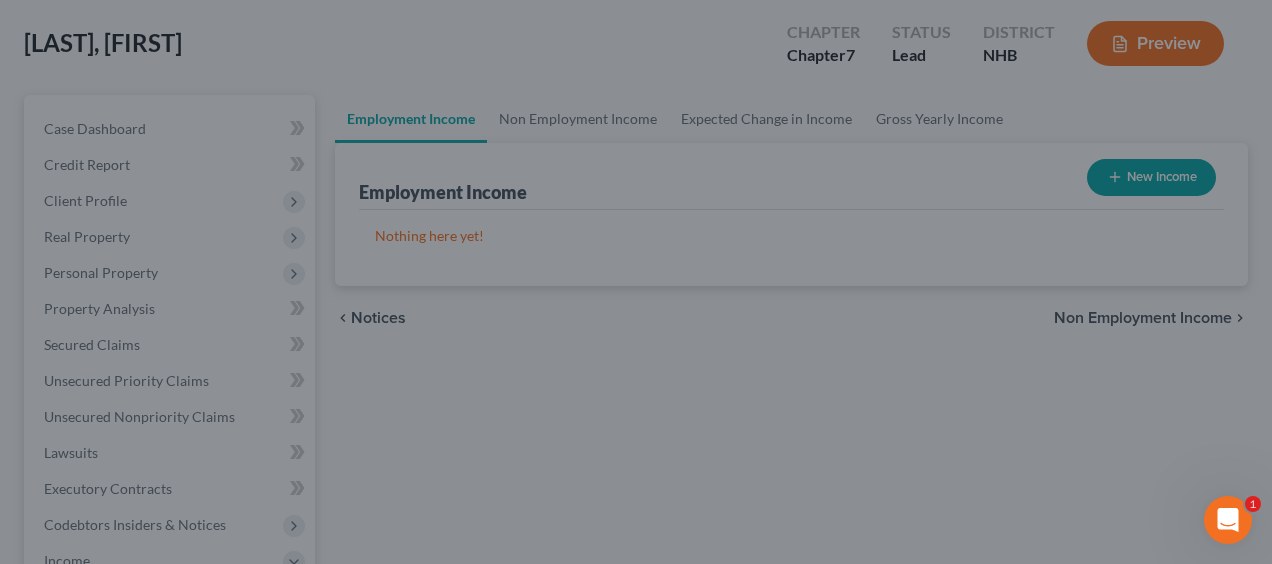 click at bounding box center (636, 282) 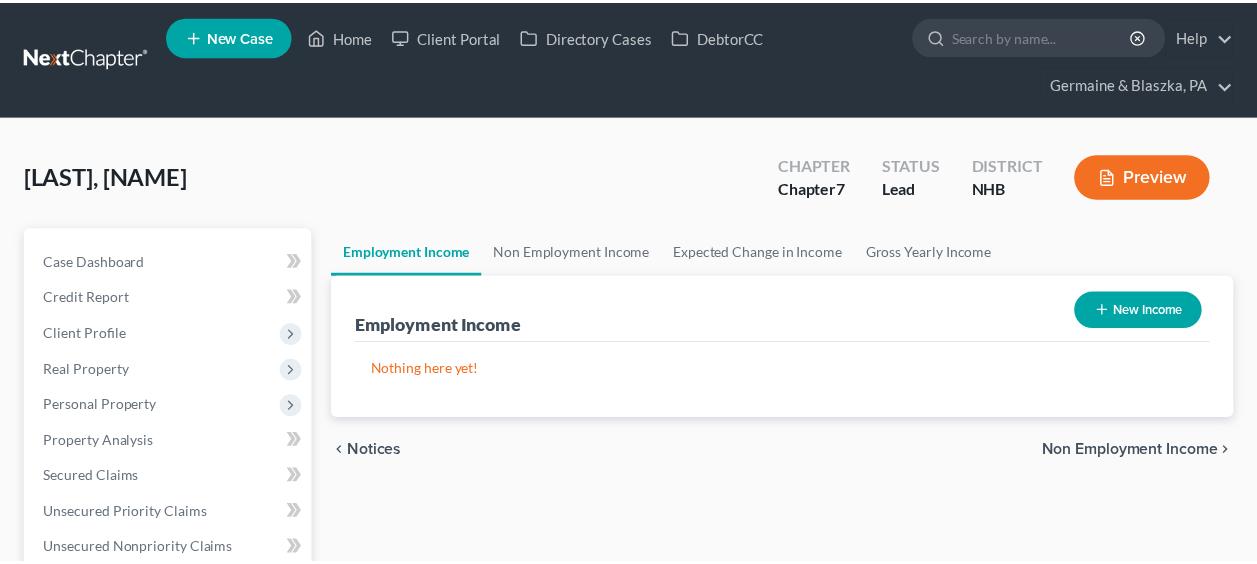 scroll, scrollTop: 133, scrollLeft: 0, axis: vertical 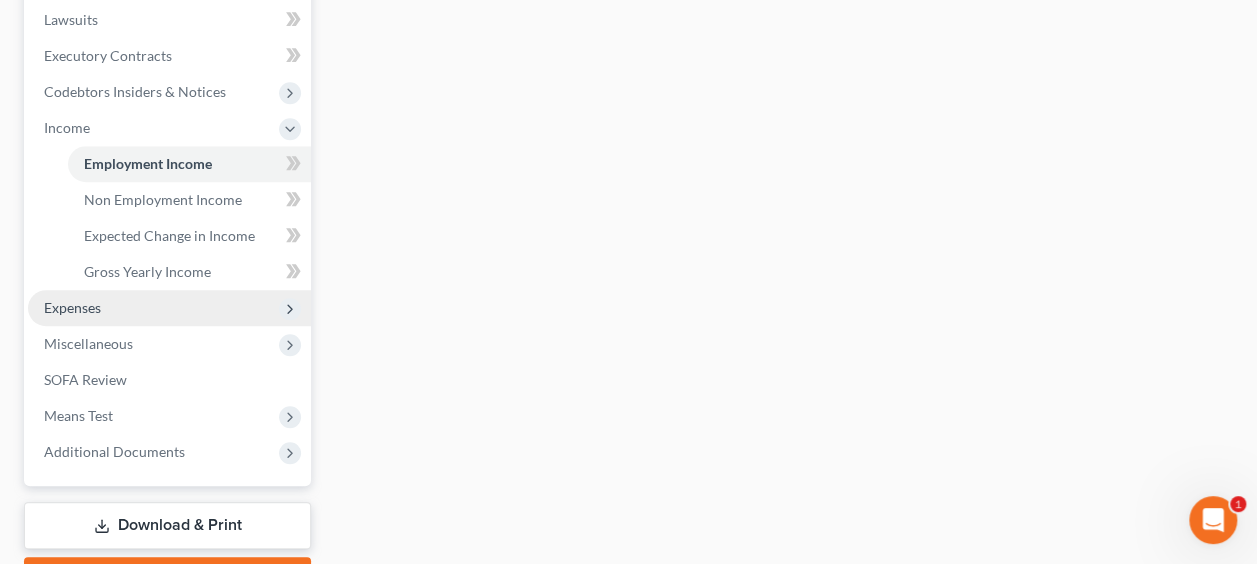click on "Expenses" at bounding box center [72, 307] 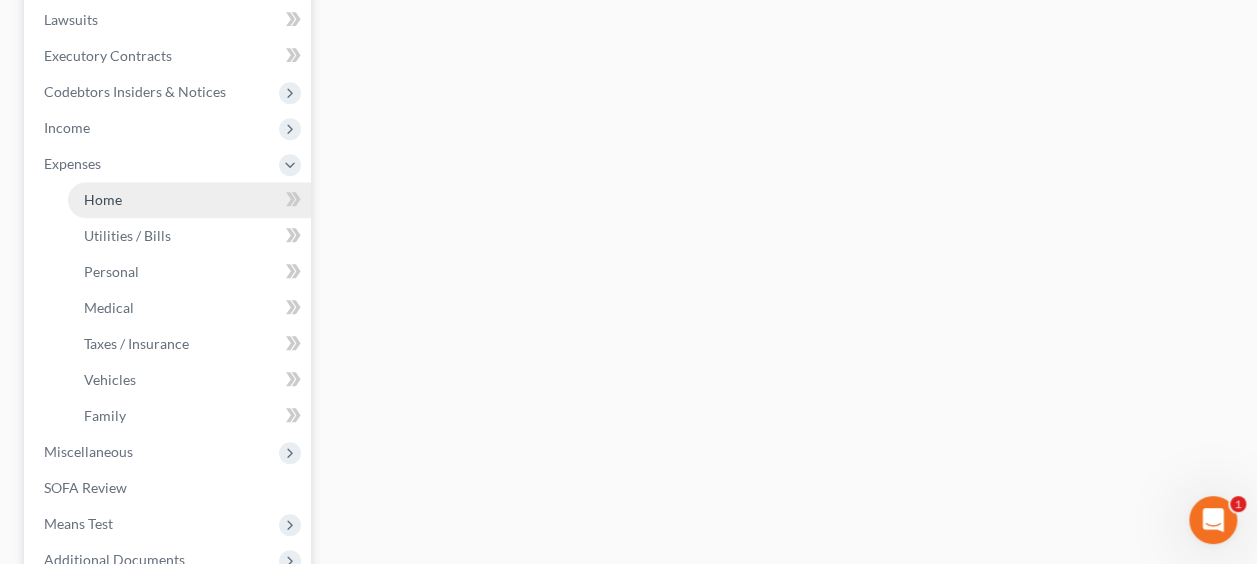 click on "Home" at bounding box center (189, 200) 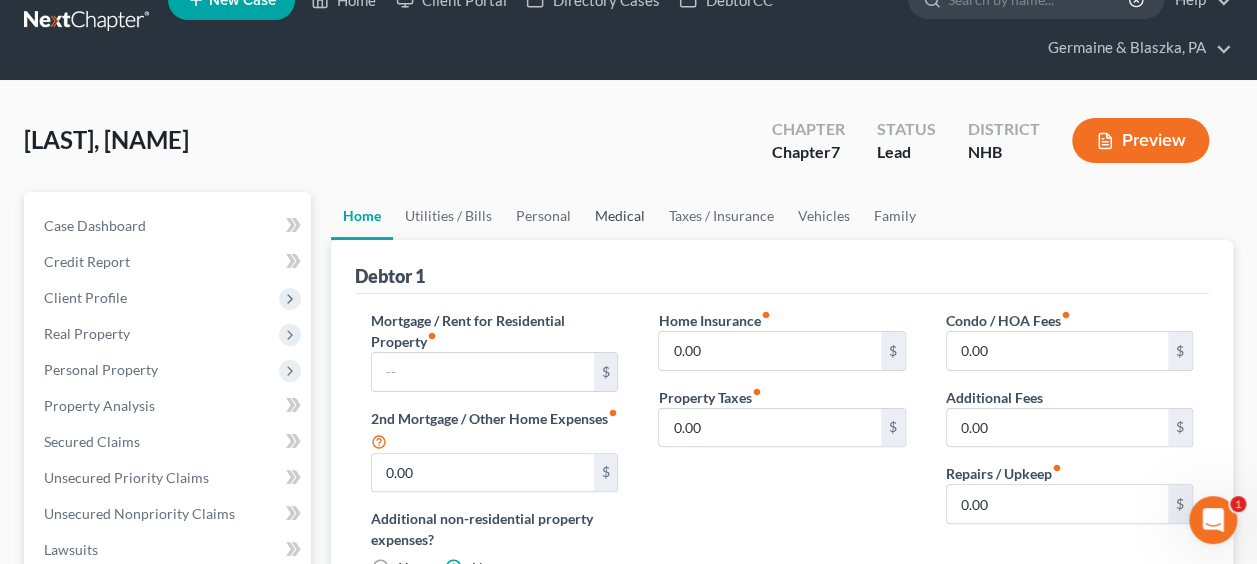 scroll, scrollTop: 0, scrollLeft: 0, axis: both 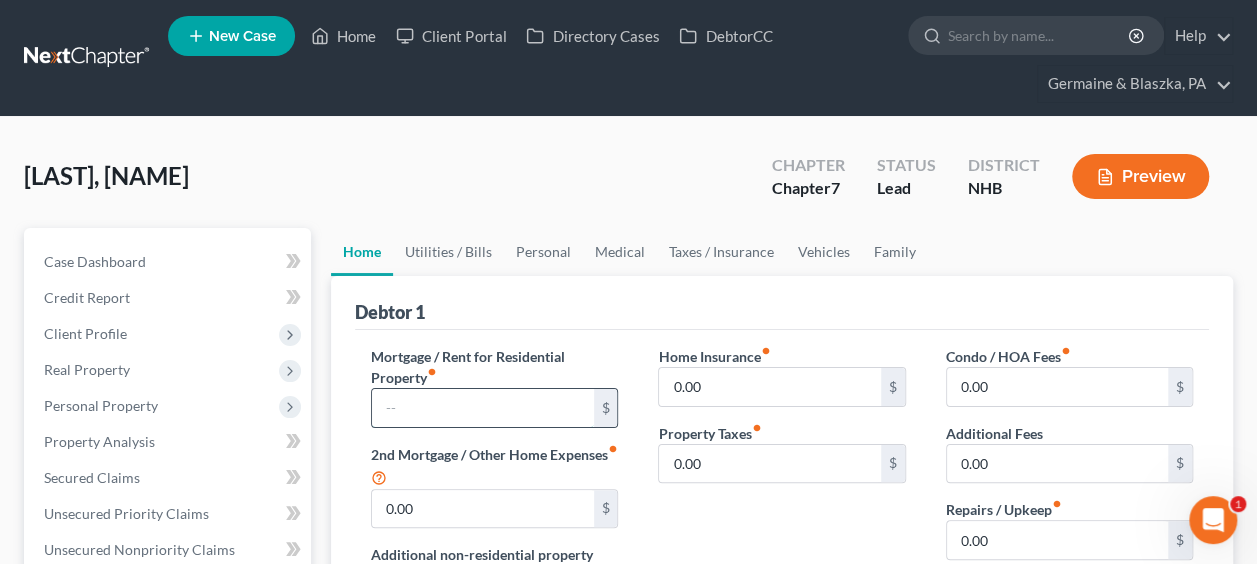 click at bounding box center (482, 408) 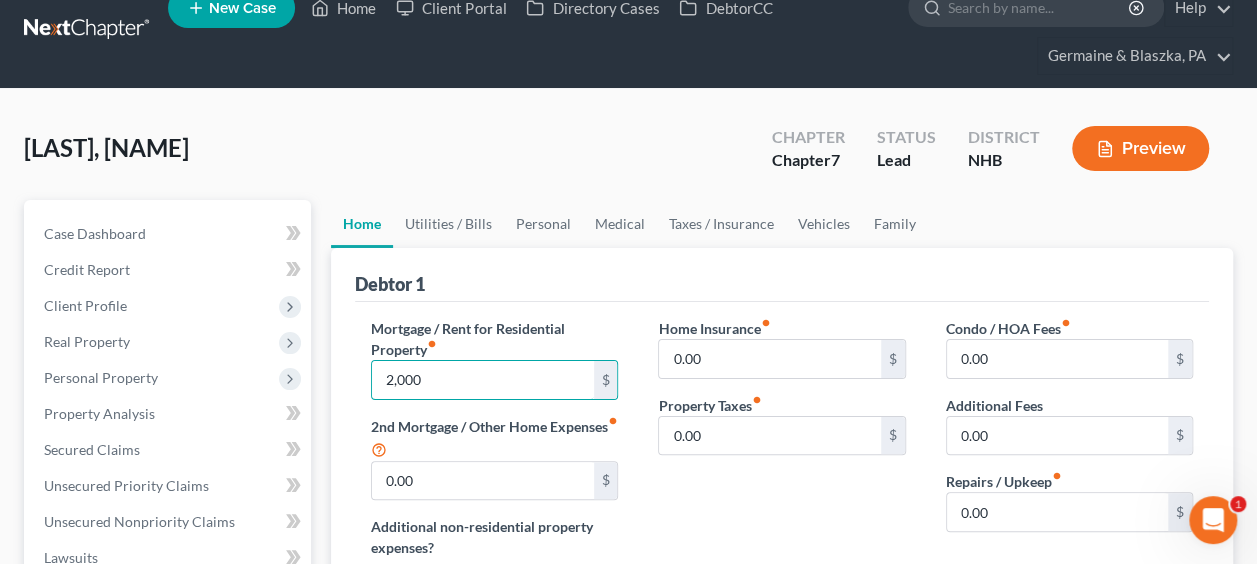 scroll, scrollTop: 66, scrollLeft: 0, axis: vertical 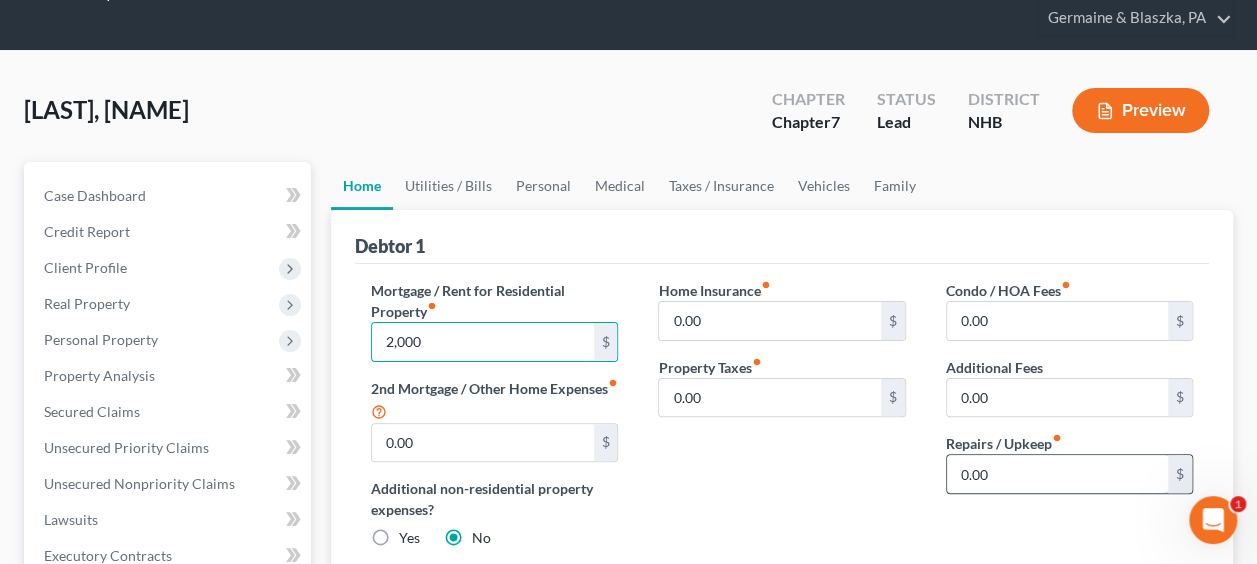 type on "2,000" 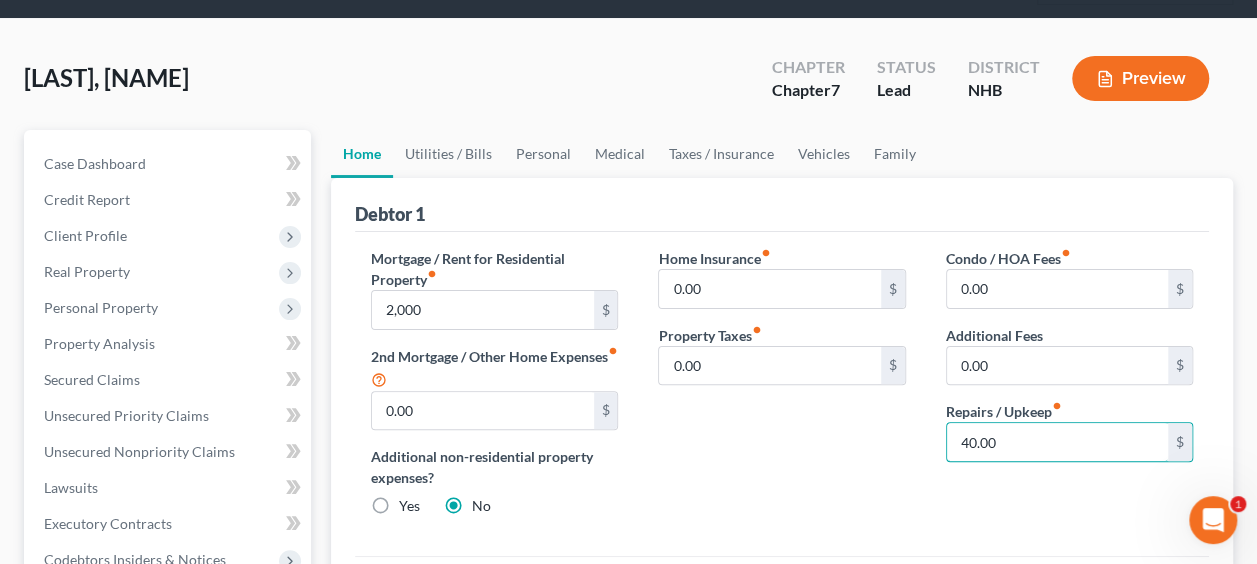 scroll, scrollTop: 100, scrollLeft: 0, axis: vertical 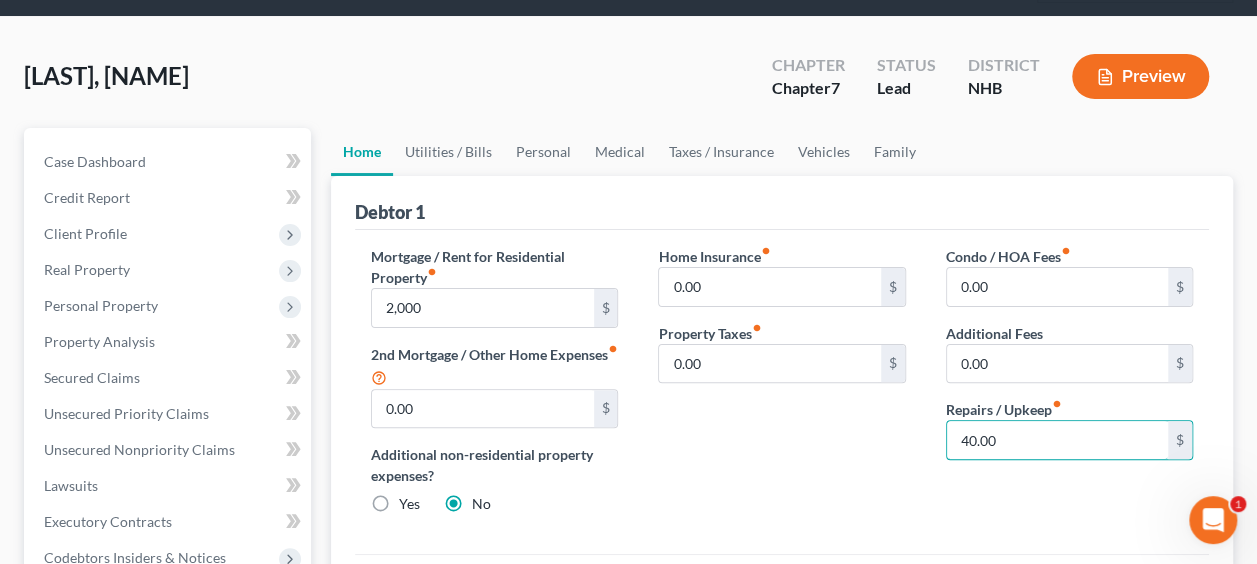 type on "40.00" 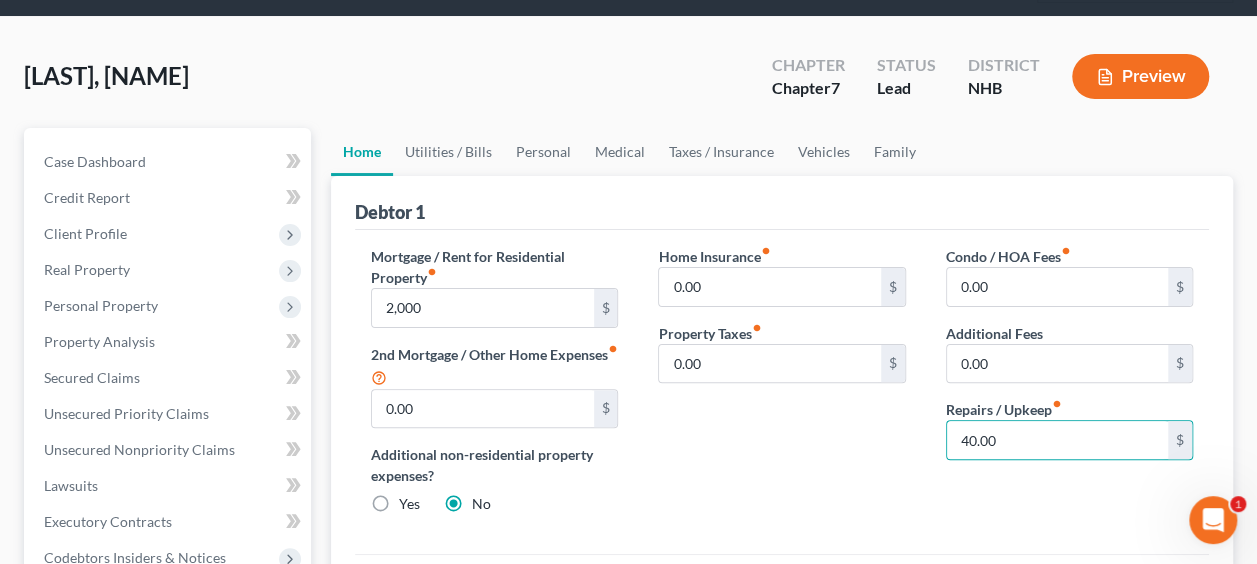 click on "Home Insurance  fiber_manual_record 0.00 $ Property Taxes  fiber_manual_record 0.00 $" at bounding box center (781, 388) 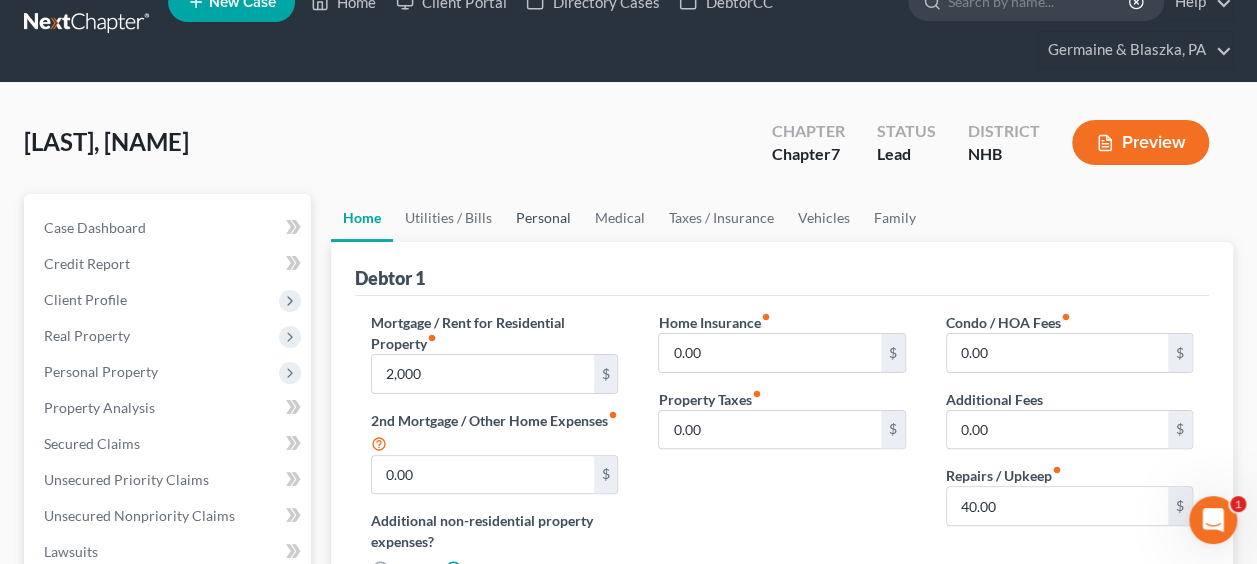 scroll, scrollTop: 33, scrollLeft: 0, axis: vertical 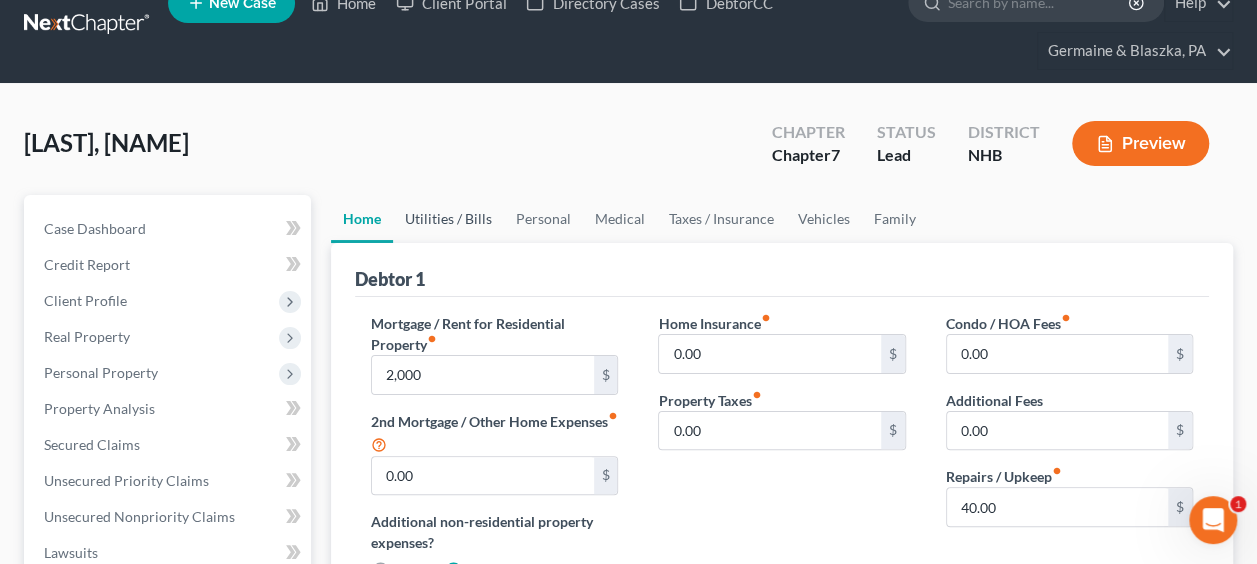 click on "Utilities / Bills" at bounding box center [448, 219] 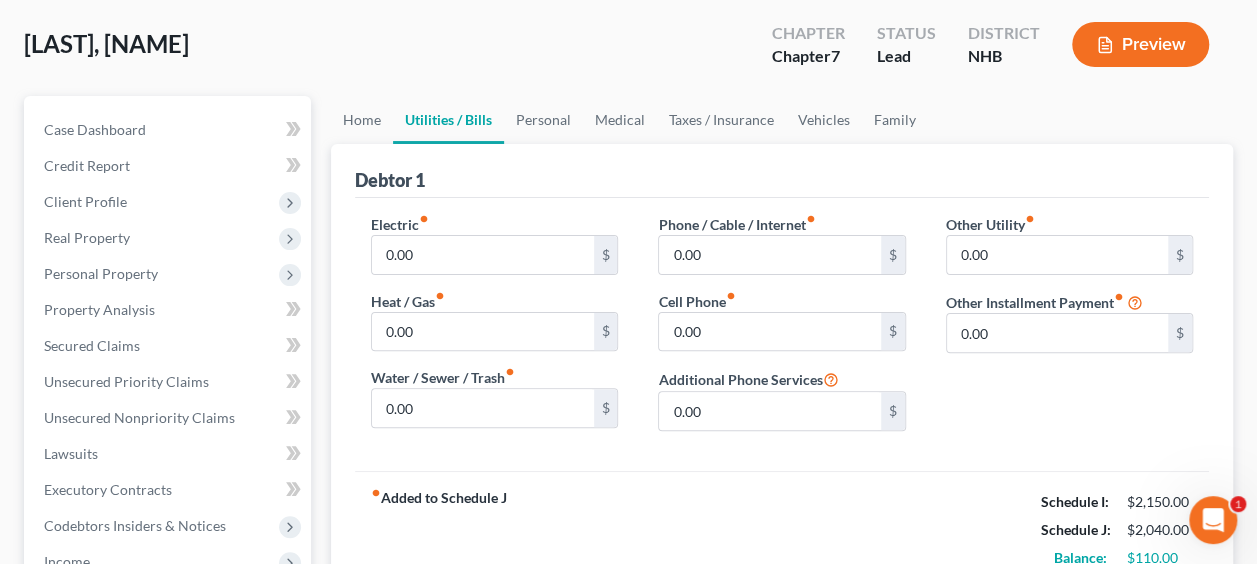 scroll, scrollTop: 133, scrollLeft: 0, axis: vertical 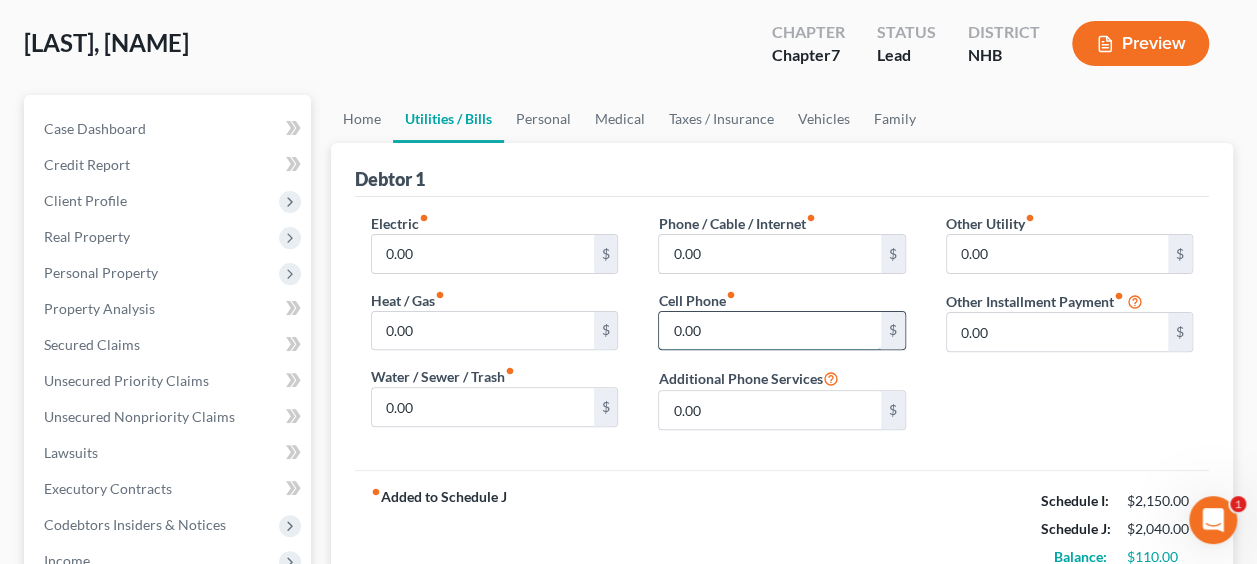 click on "0.00" at bounding box center [769, 331] 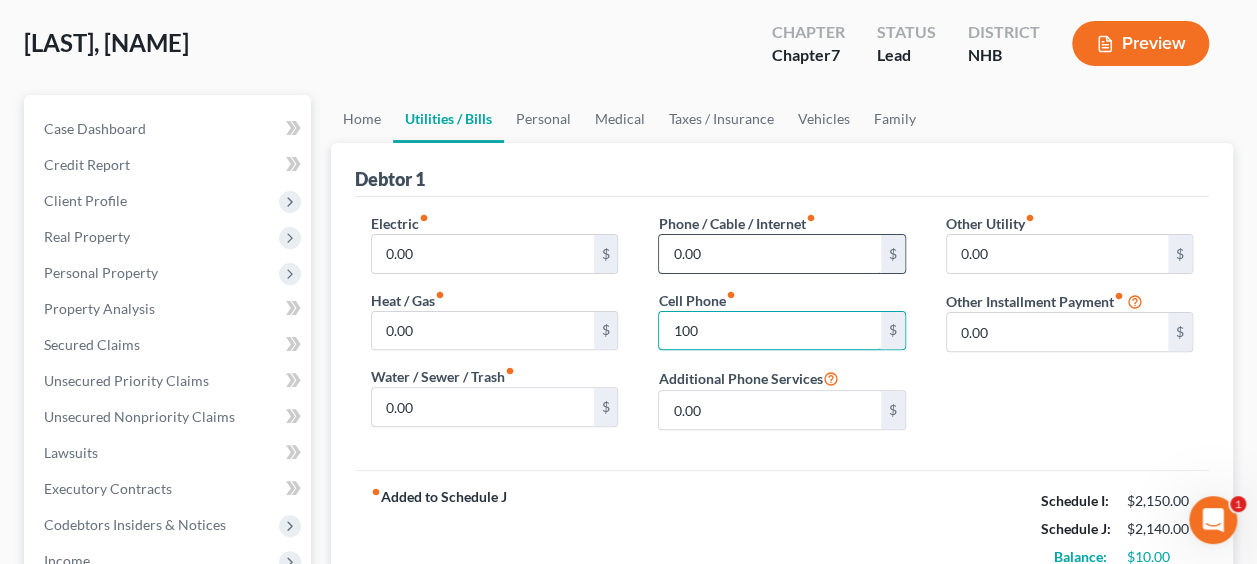 type on "100" 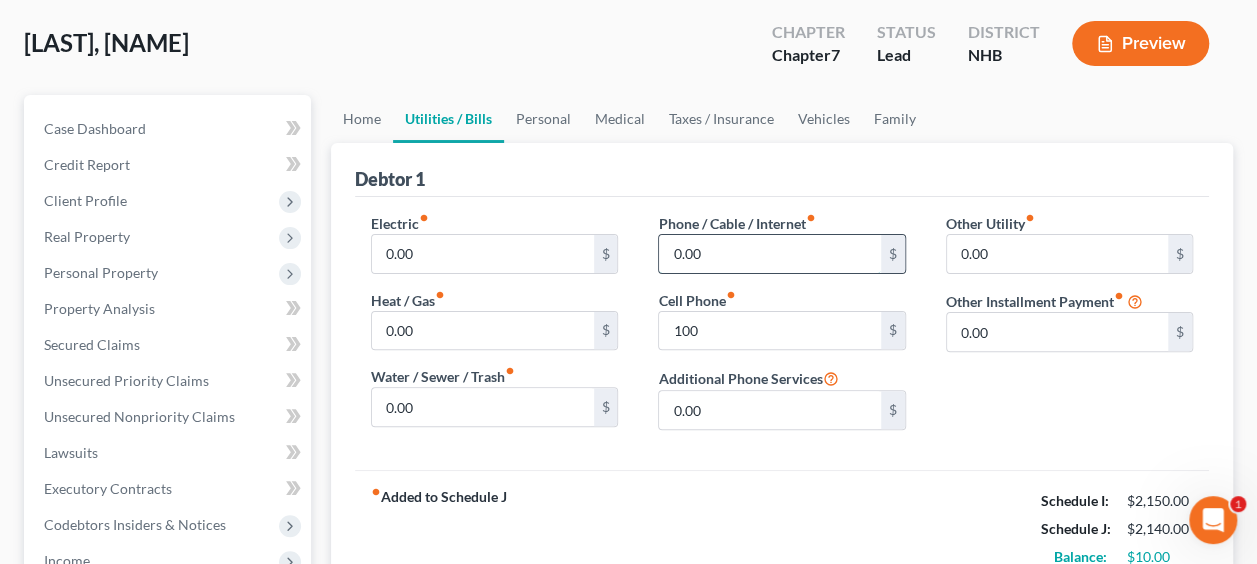 click on "0.00" at bounding box center (769, 254) 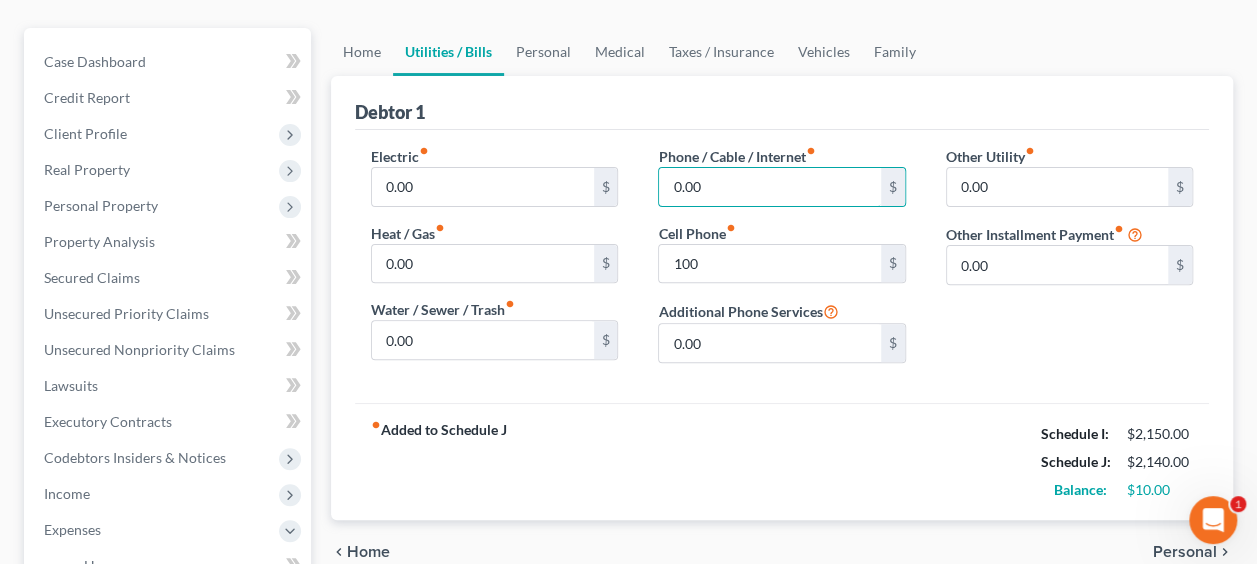 scroll, scrollTop: 66, scrollLeft: 0, axis: vertical 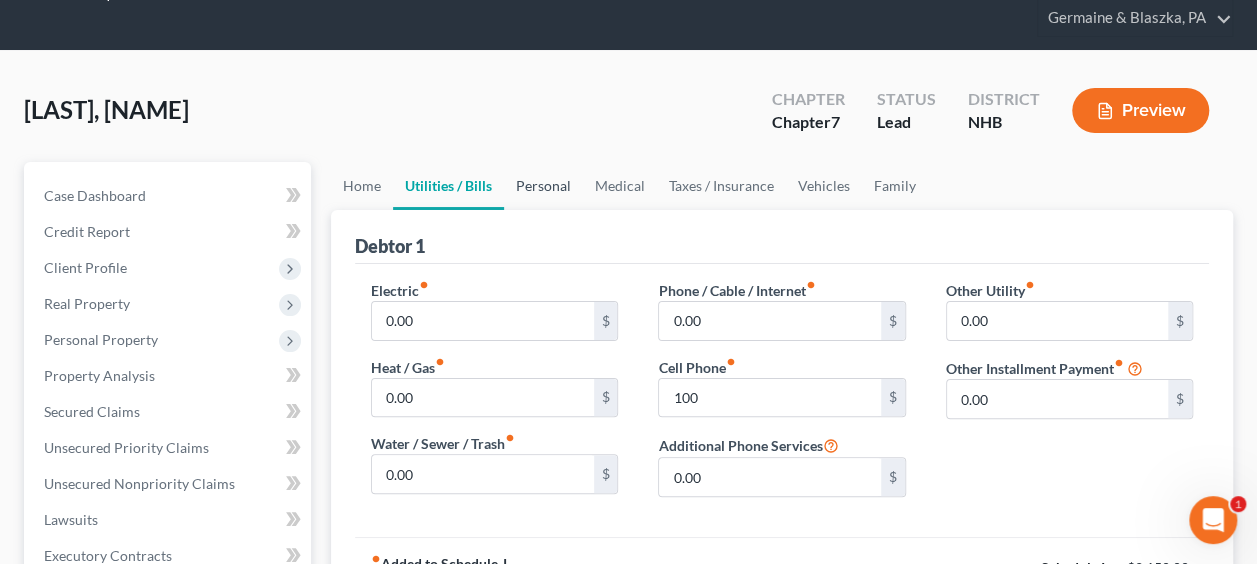 click on "Personal" at bounding box center (543, 186) 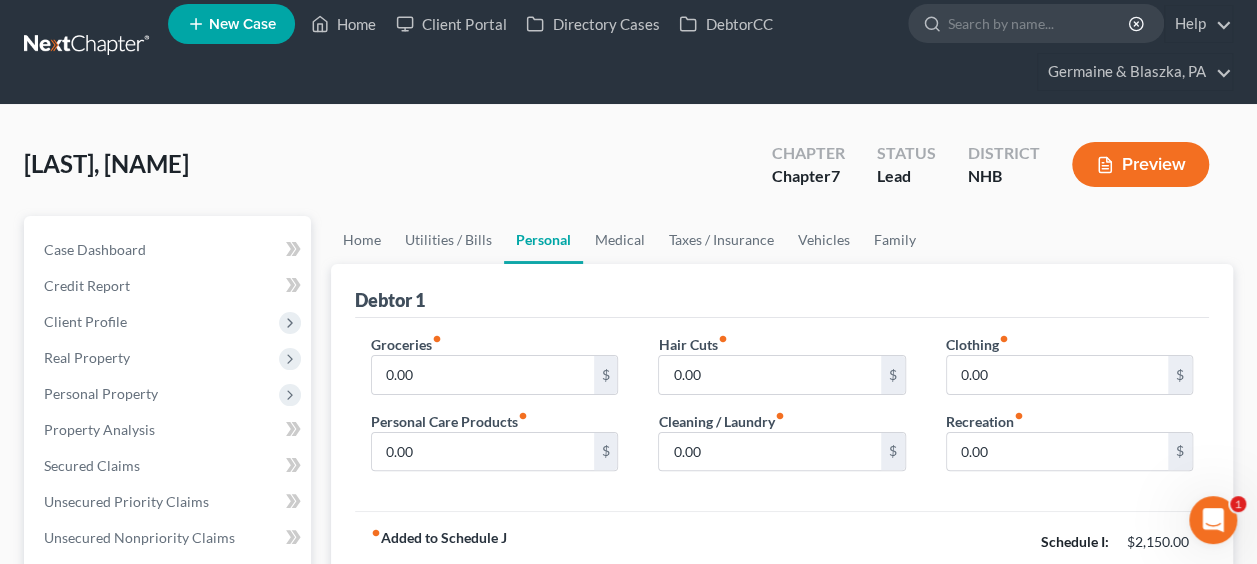 scroll, scrollTop: 0, scrollLeft: 0, axis: both 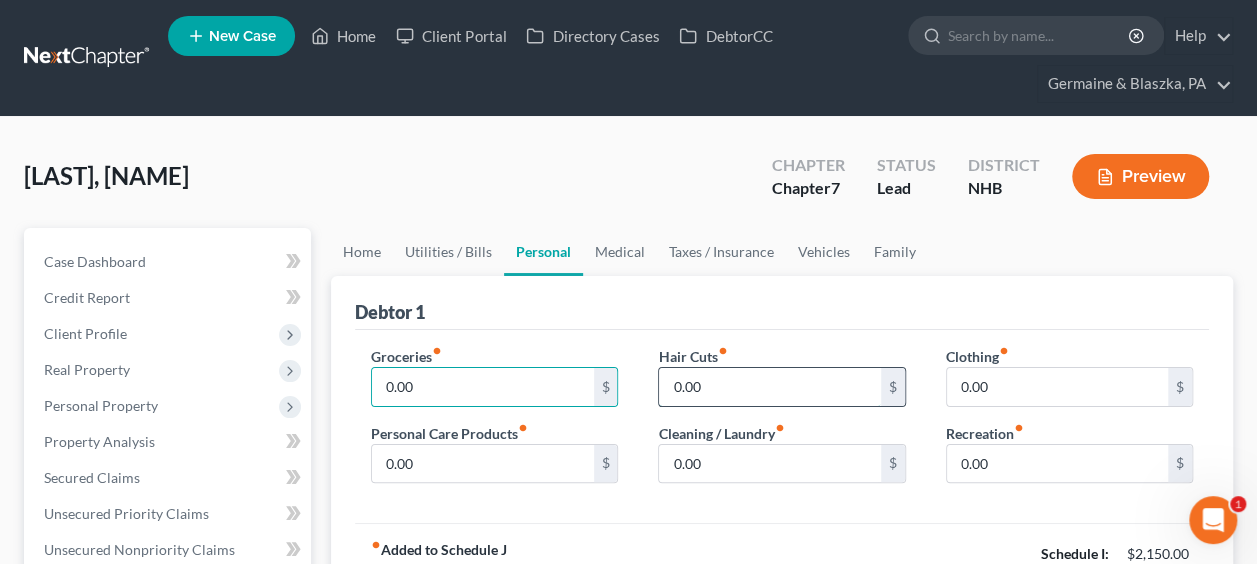 click on "0.00" at bounding box center (769, 387) 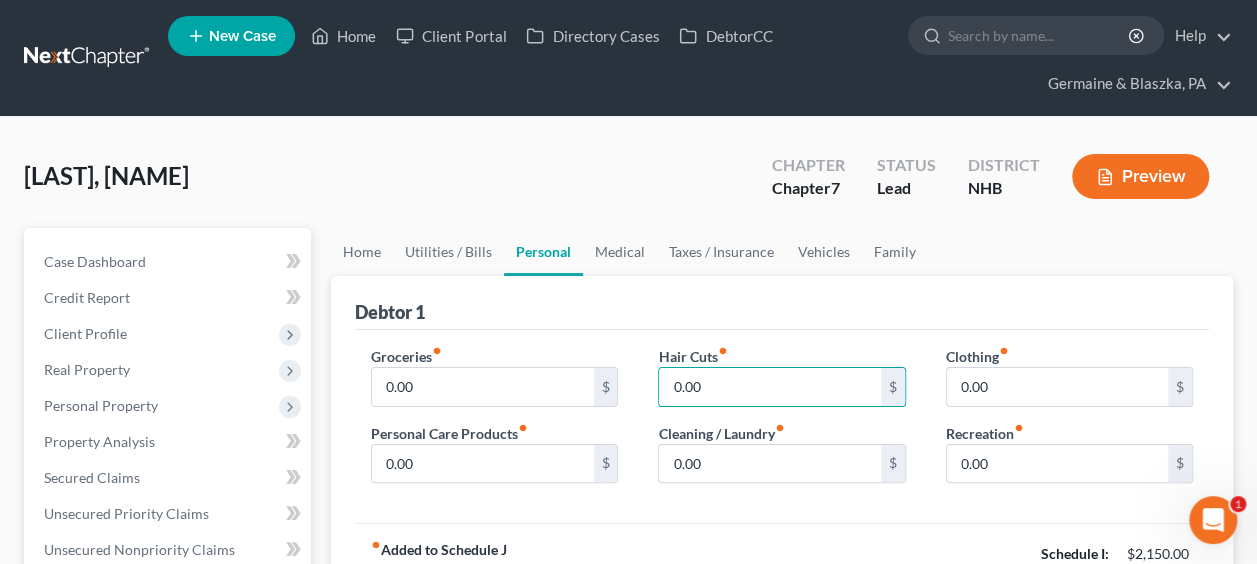 click on "Debtor 1" at bounding box center (782, 303) 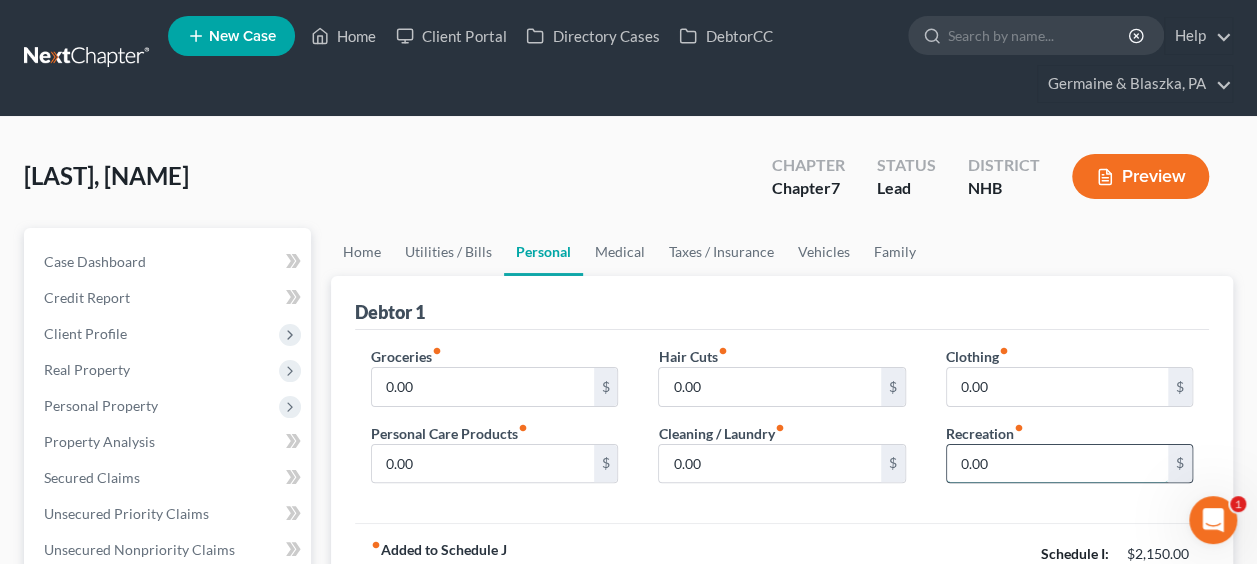 click on "0.00" at bounding box center [1057, 464] 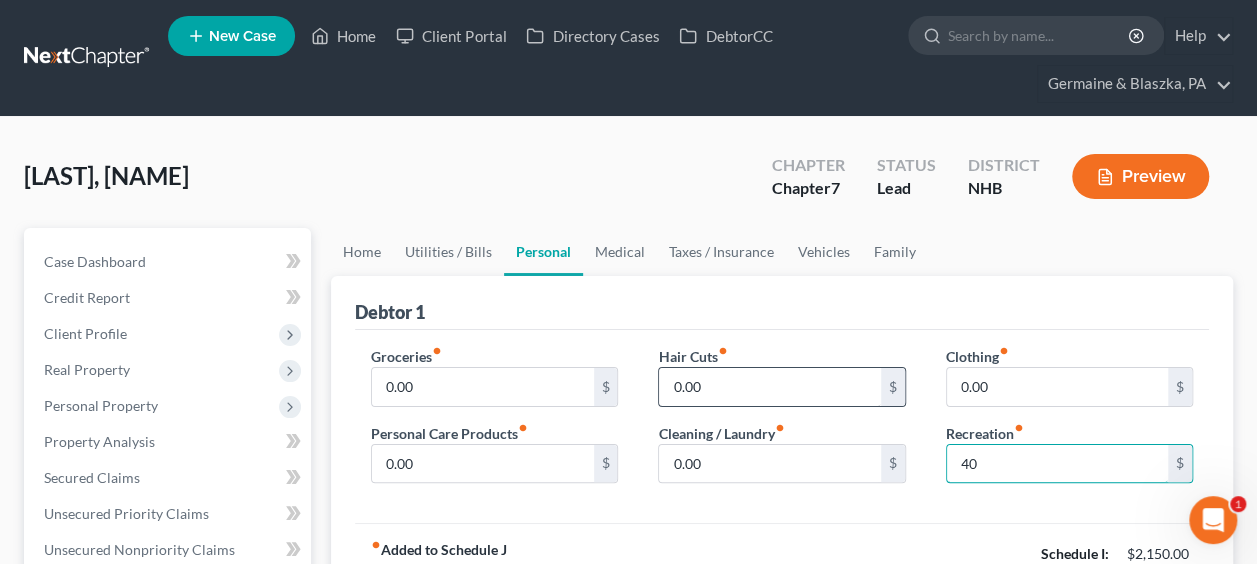 type on "40" 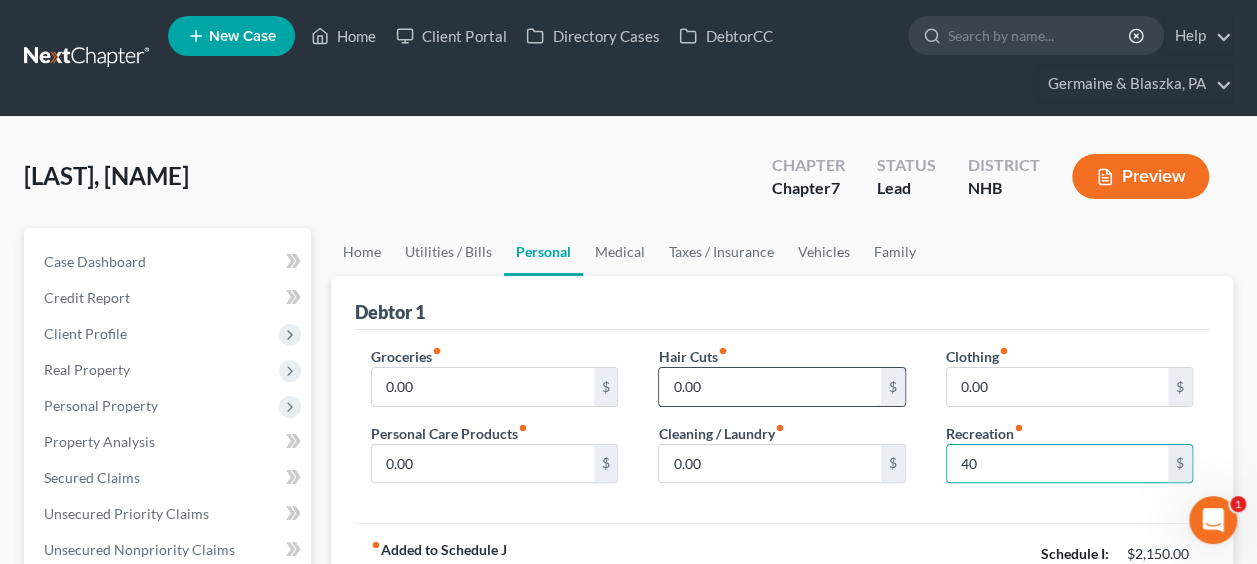 click on "0.00" at bounding box center [769, 387] 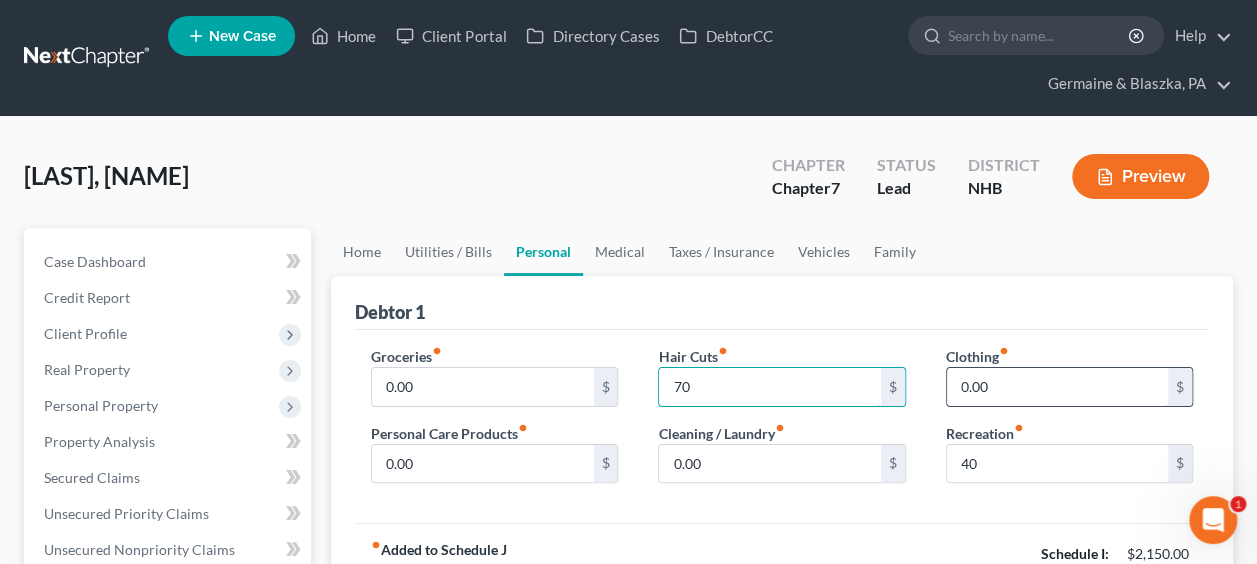 type on "70" 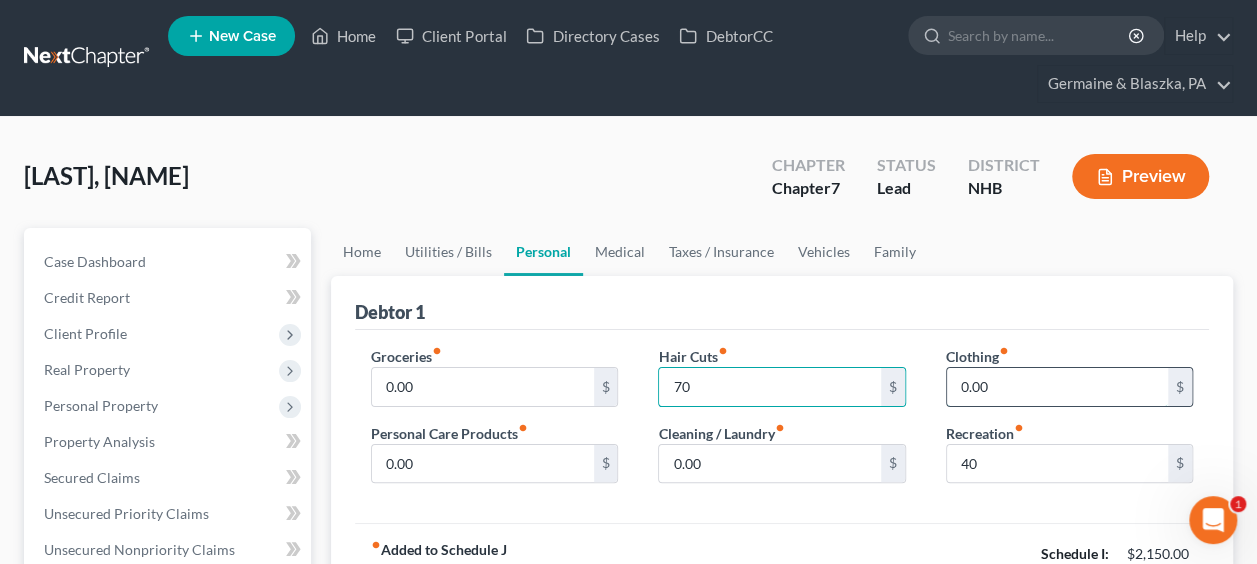 click on "0.00" at bounding box center [1057, 387] 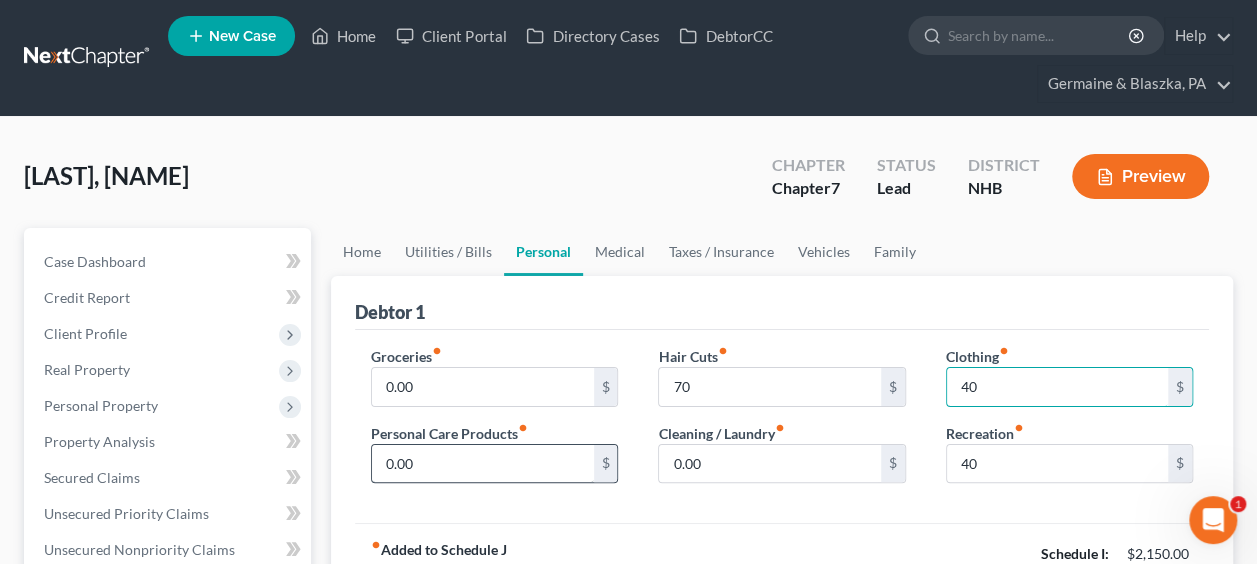 type on "40" 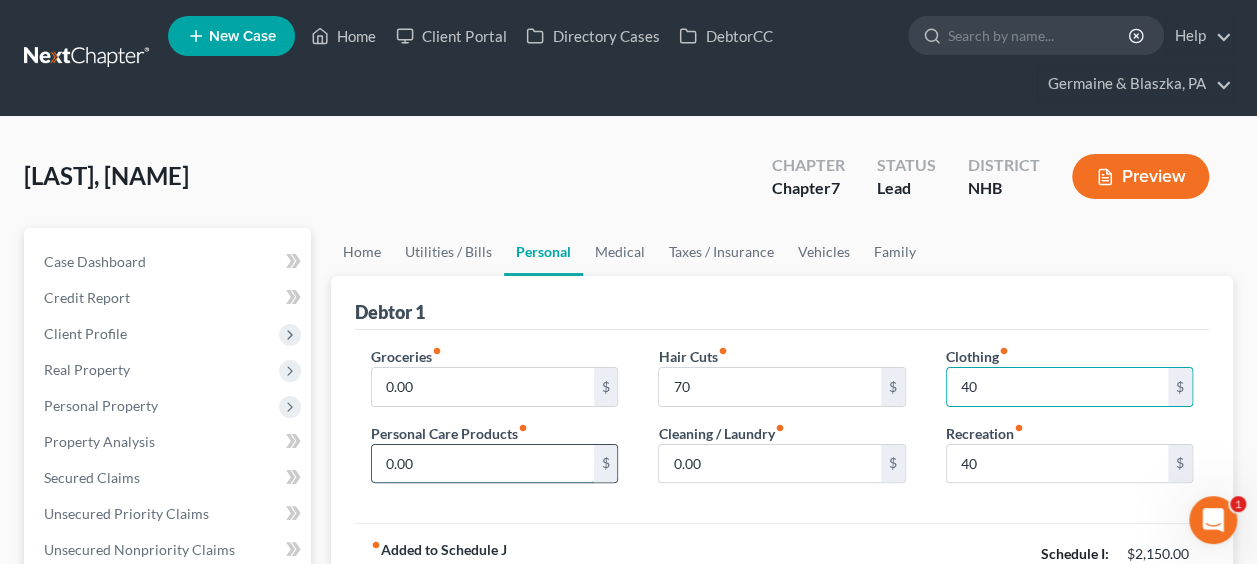 click on "0.00" at bounding box center [482, 464] 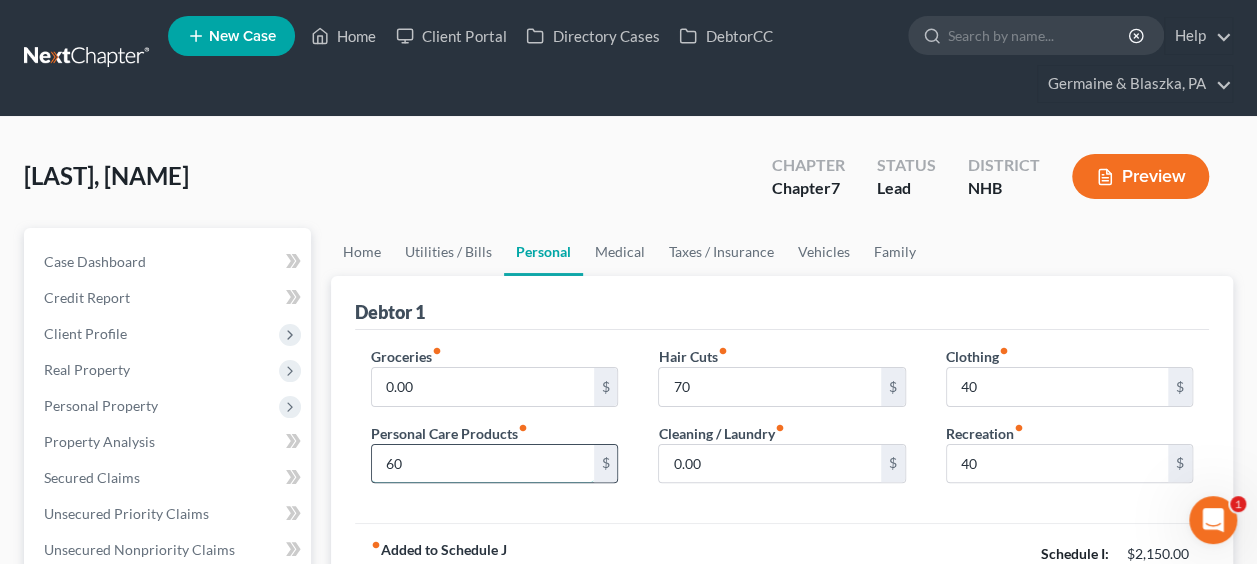 type on "6" 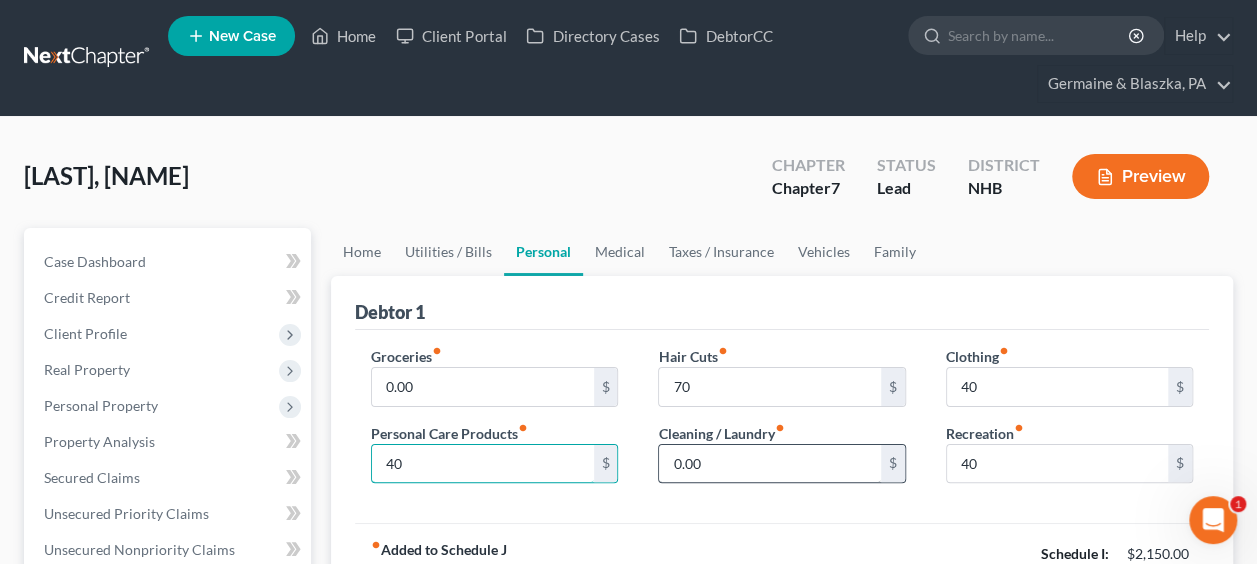 type on "40" 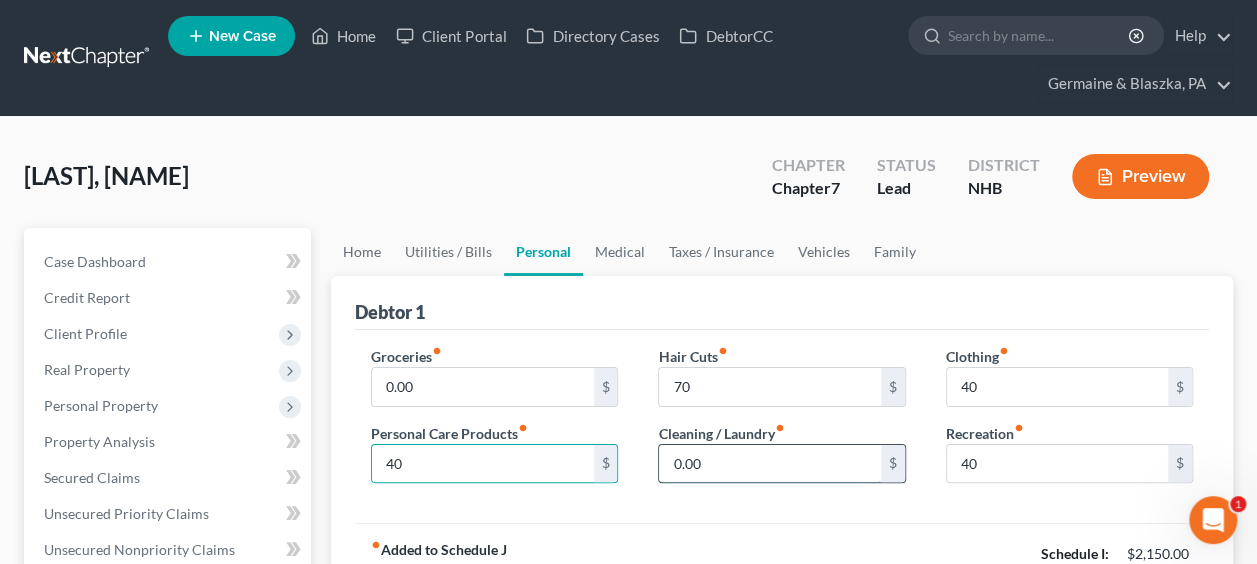click on "0.00" at bounding box center [769, 464] 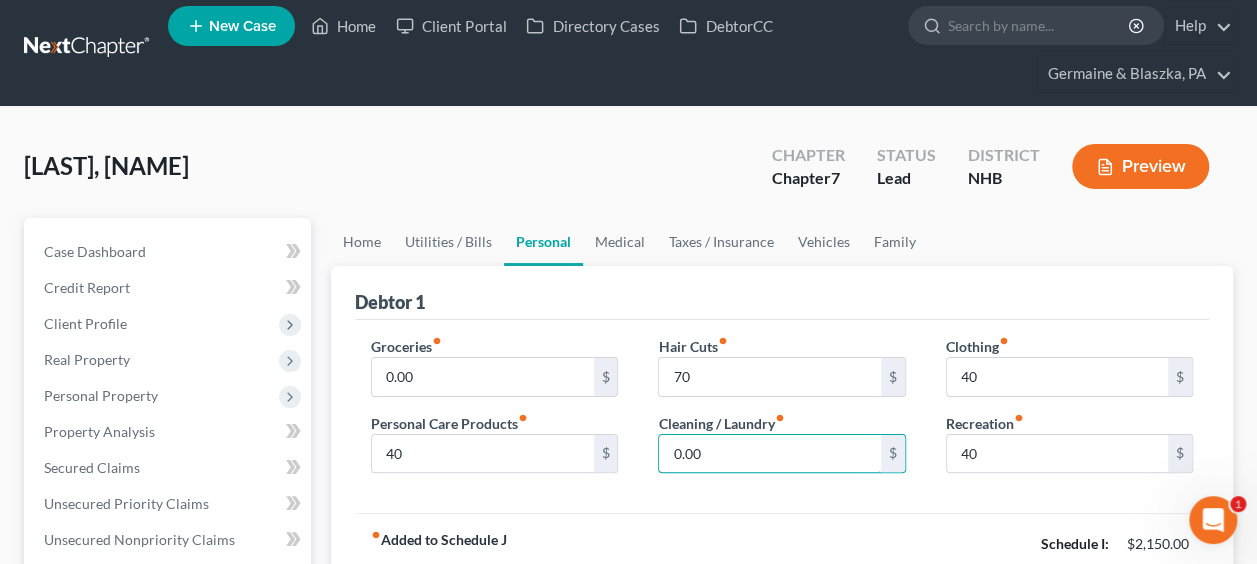 scroll, scrollTop: 0, scrollLeft: 0, axis: both 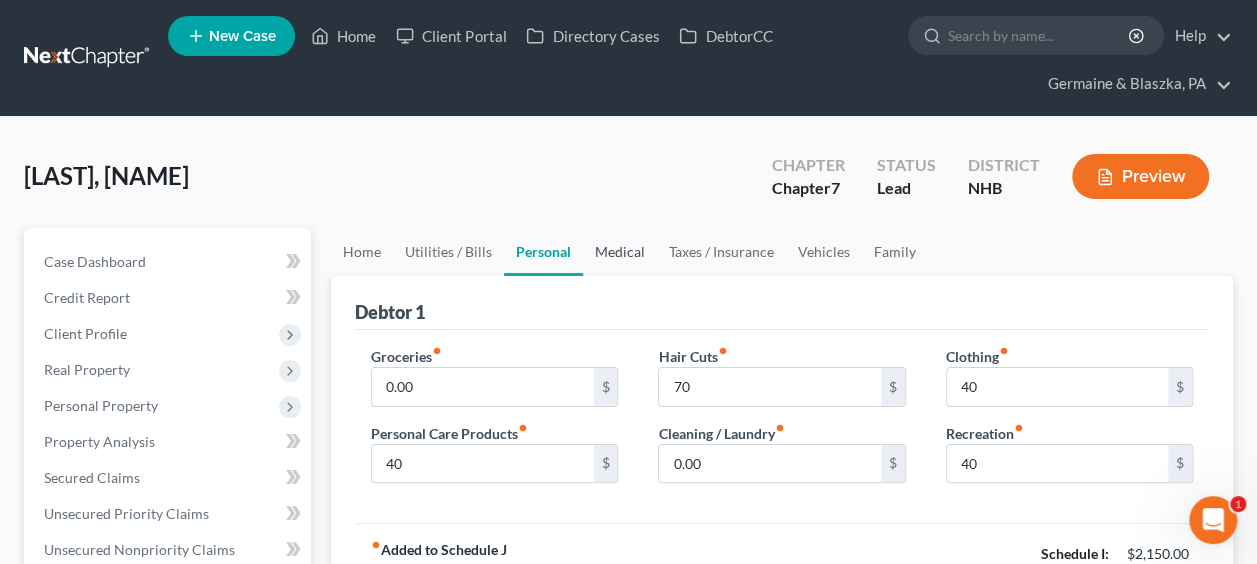 click on "Medical" at bounding box center [620, 252] 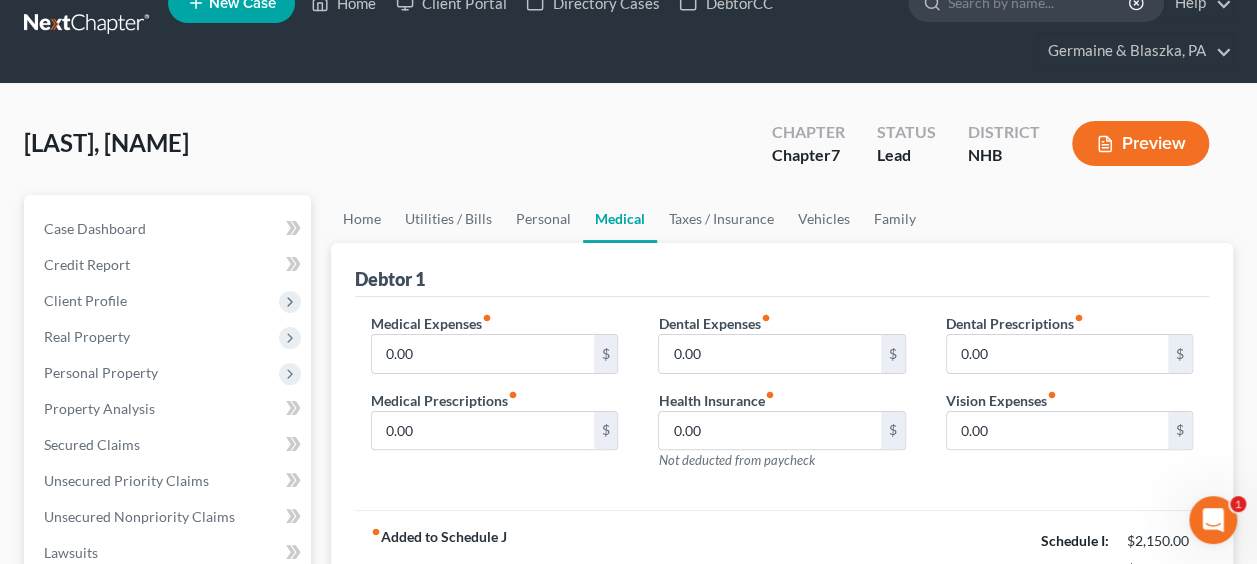scroll, scrollTop: 66, scrollLeft: 0, axis: vertical 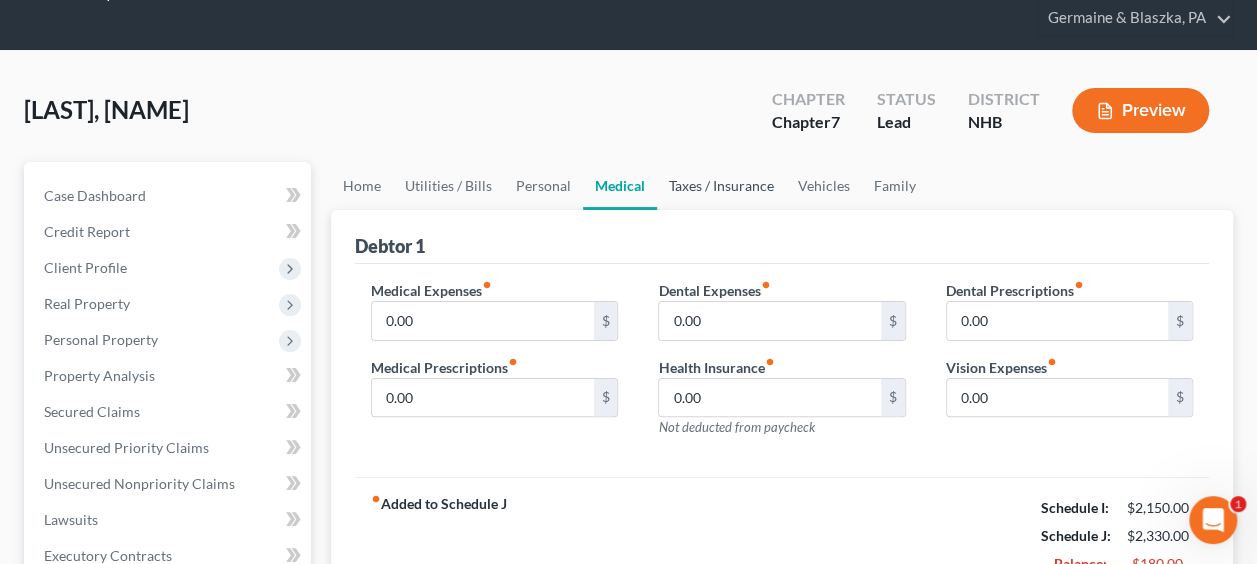 click on "Taxes / Insurance" at bounding box center (721, 186) 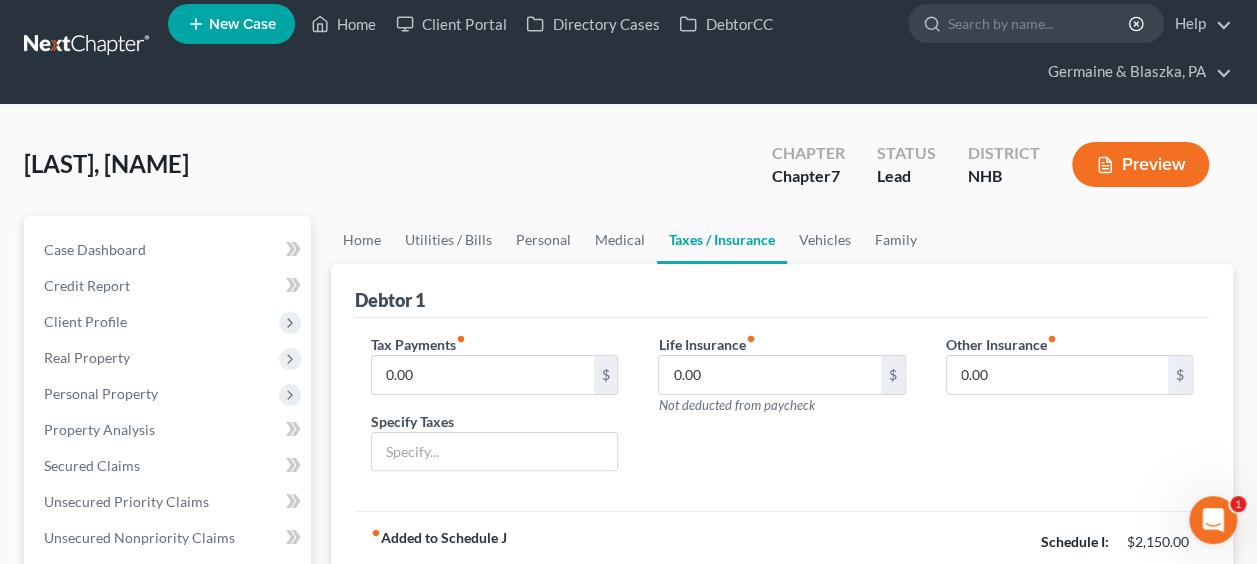 scroll, scrollTop: 0, scrollLeft: 0, axis: both 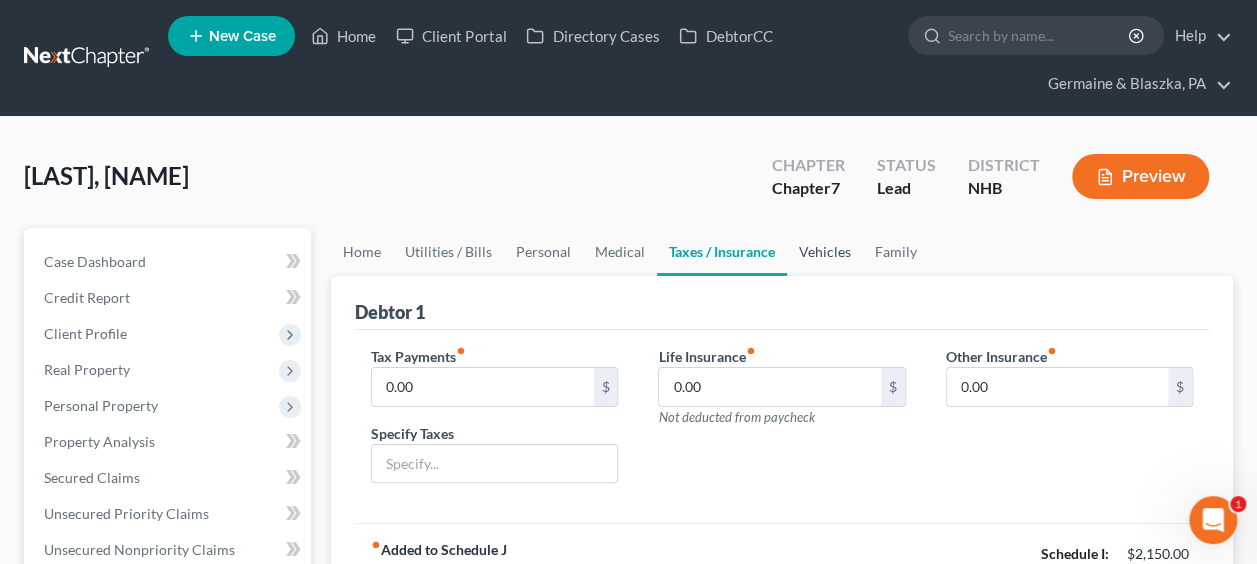 click on "Vehicles" at bounding box center [825, 252] 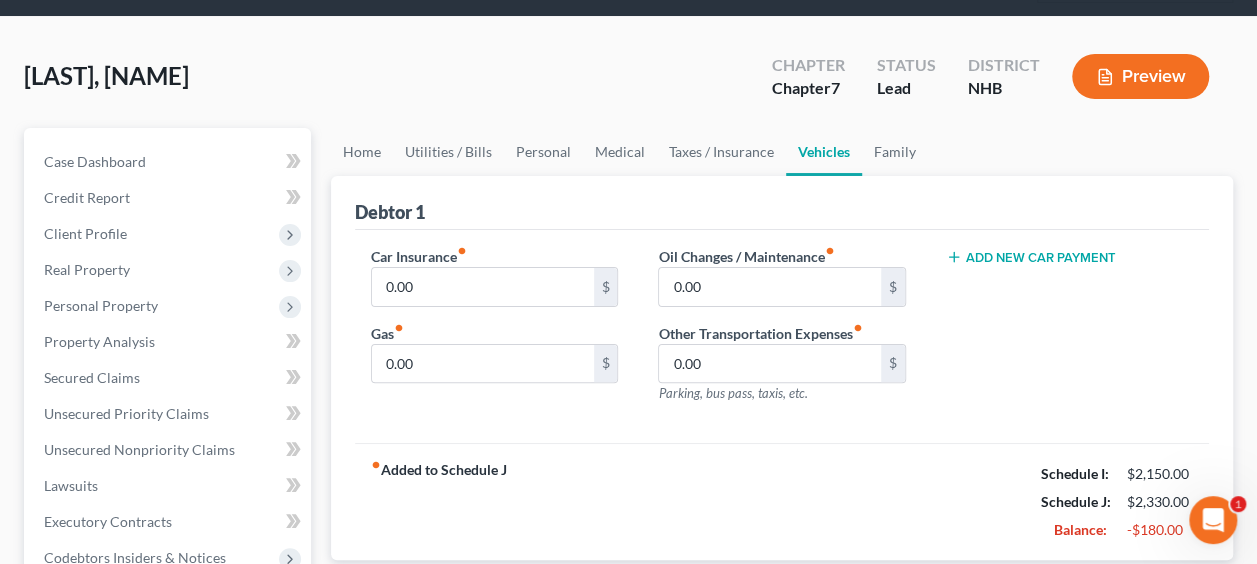 scroll, scrollTop: 0, scrollLeft: 0, axis: both 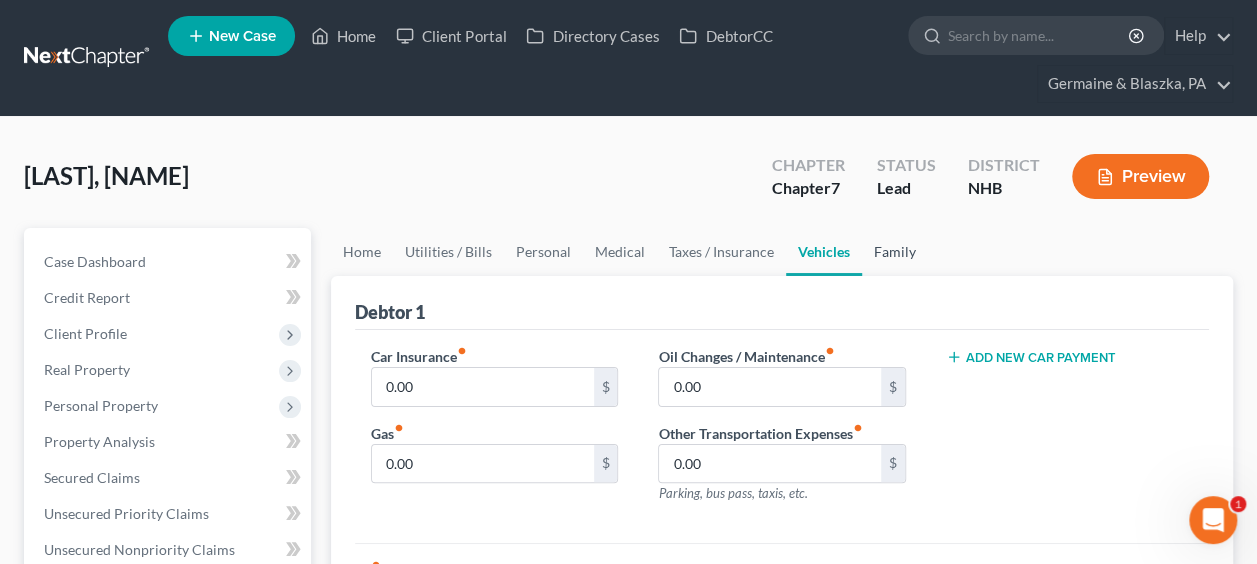 click on "Family" at bounding box center (895, 252) 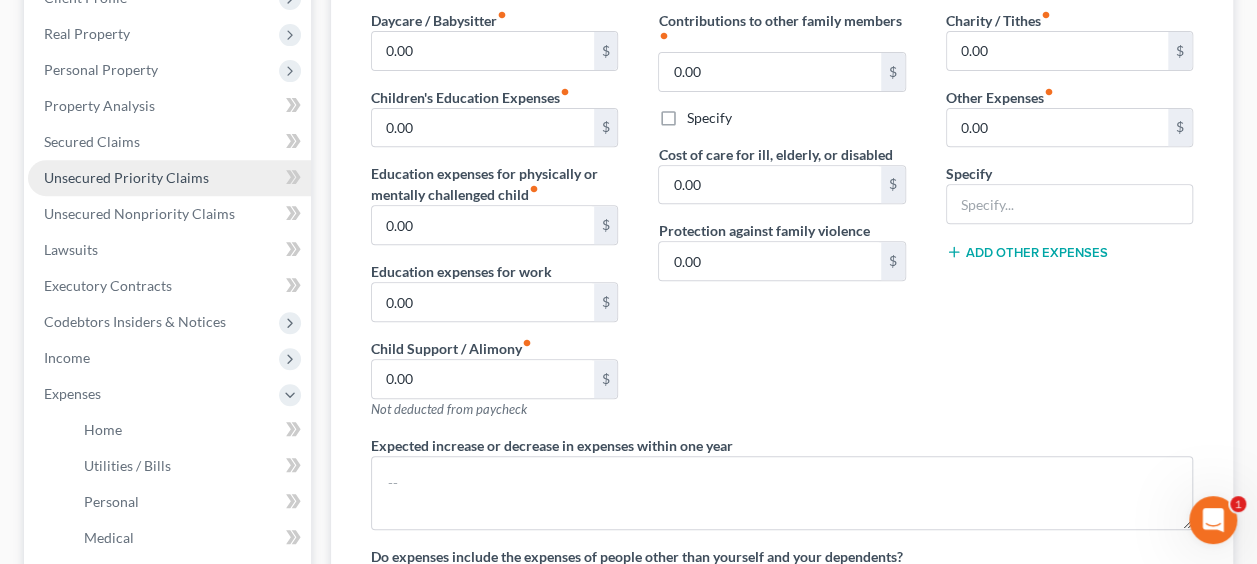 scroll, scrollTop: 333, scrollLeft: 0, axis: vertical 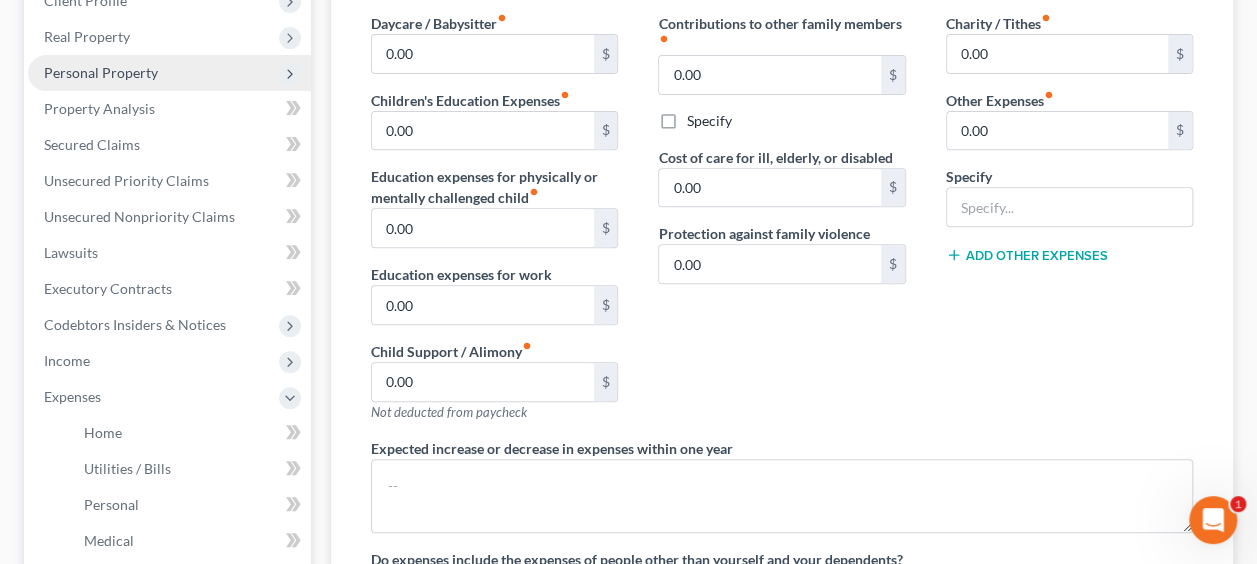 click on "Personal Property" at bounding box center (101, 72) 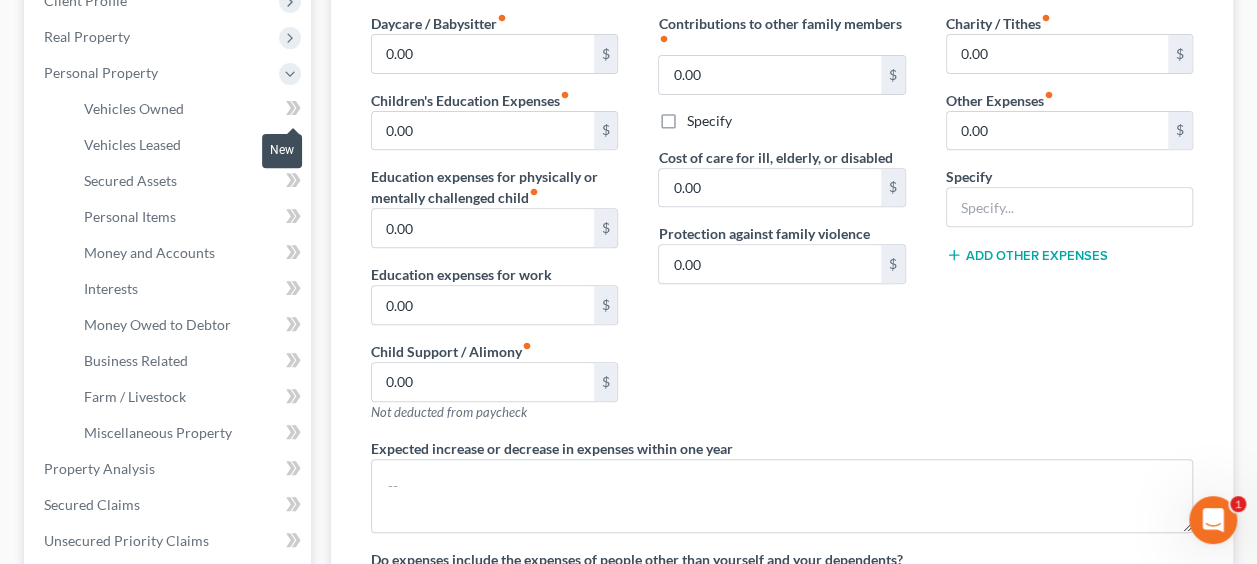 click 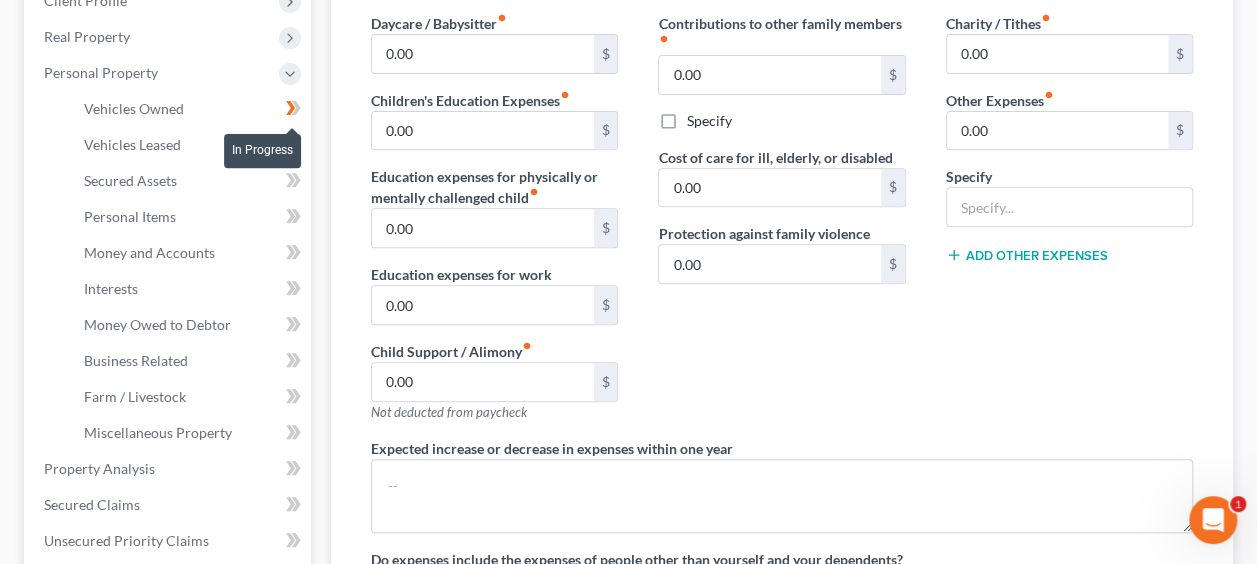 click 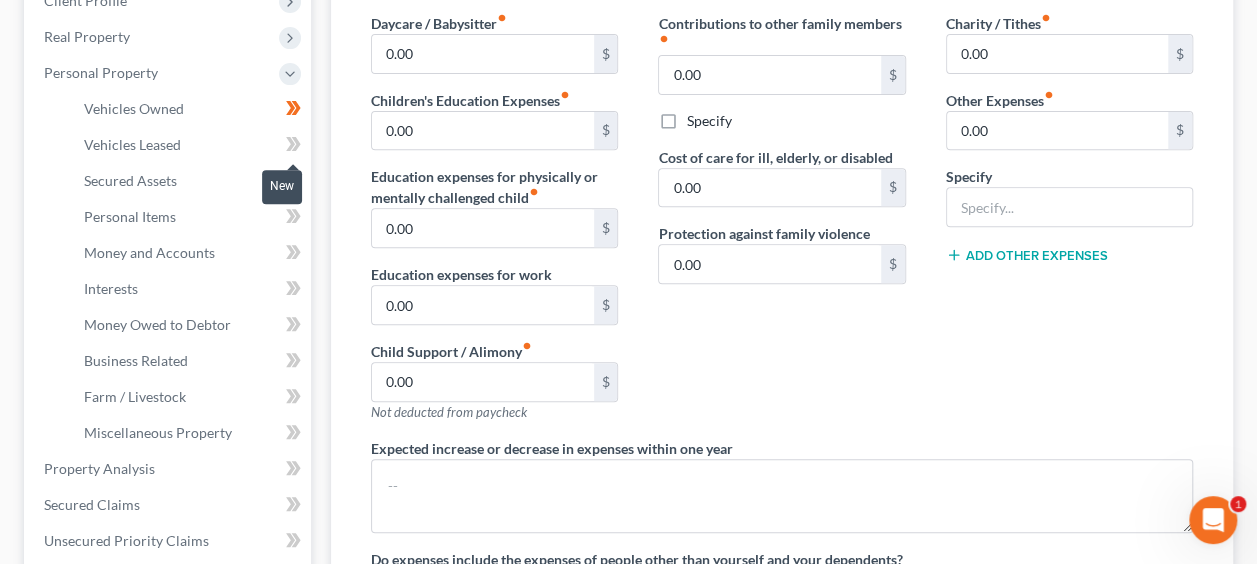 click 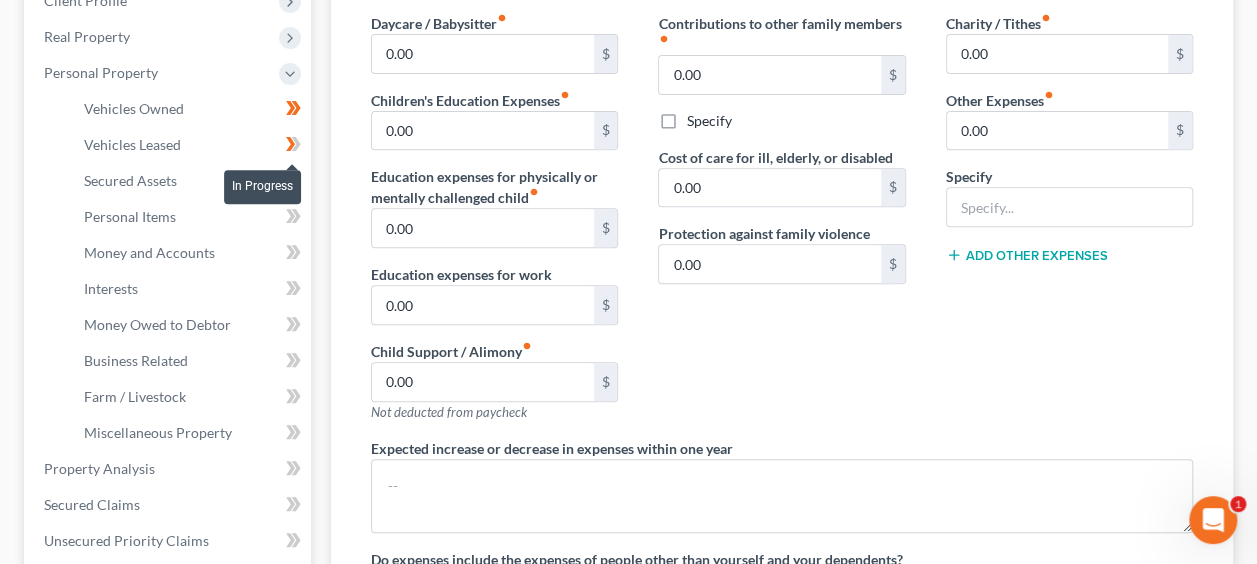 click 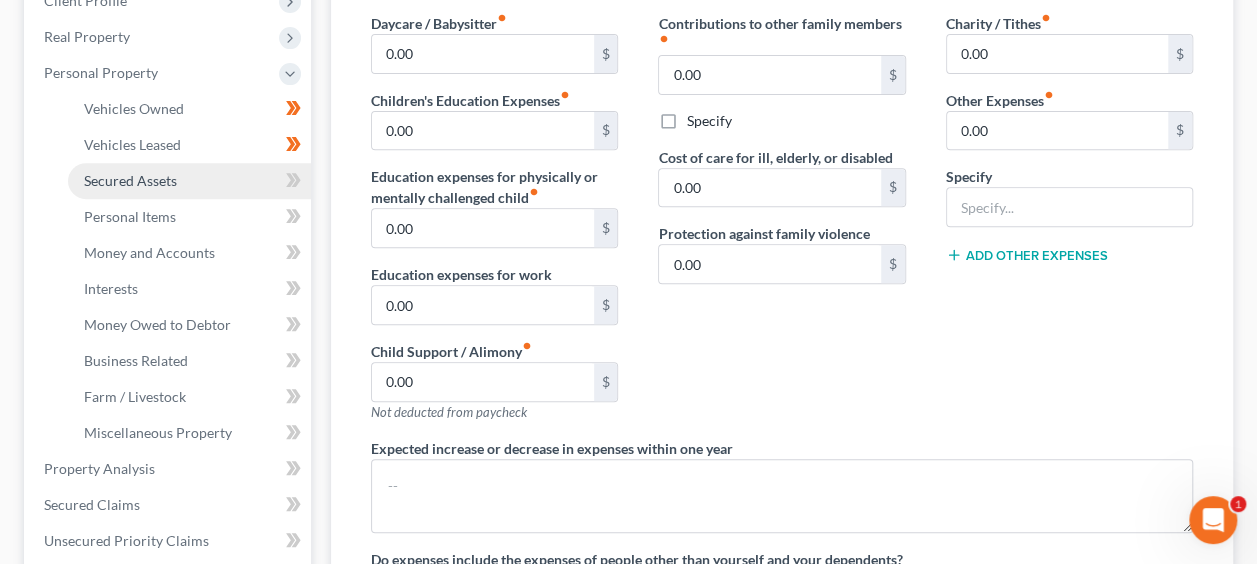 click on "Secured Assets" at bounding box center (130, 180) 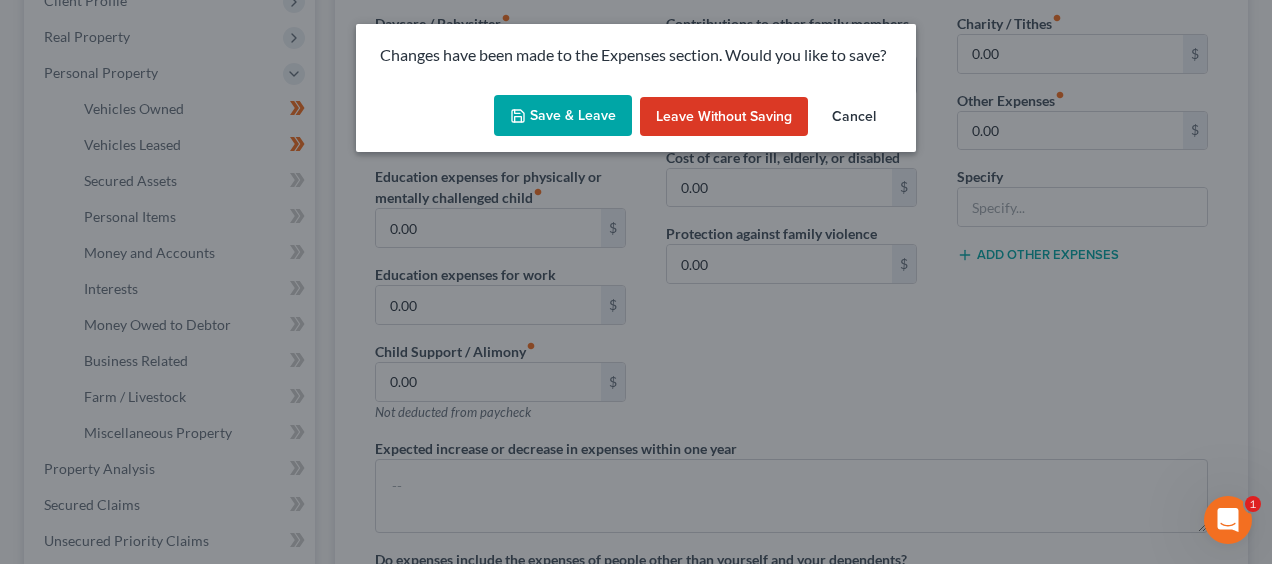 click on "Save & Leave" at bounding box center (563, 116) 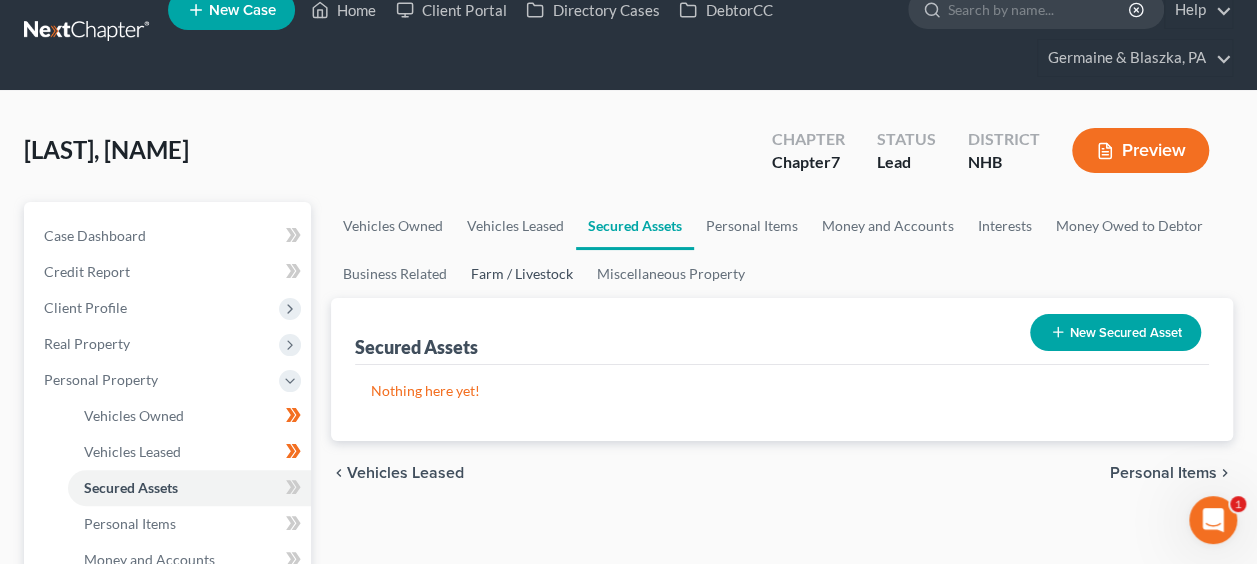 scroll, scrollTop: 0, scrollLeft: 0, axis: both 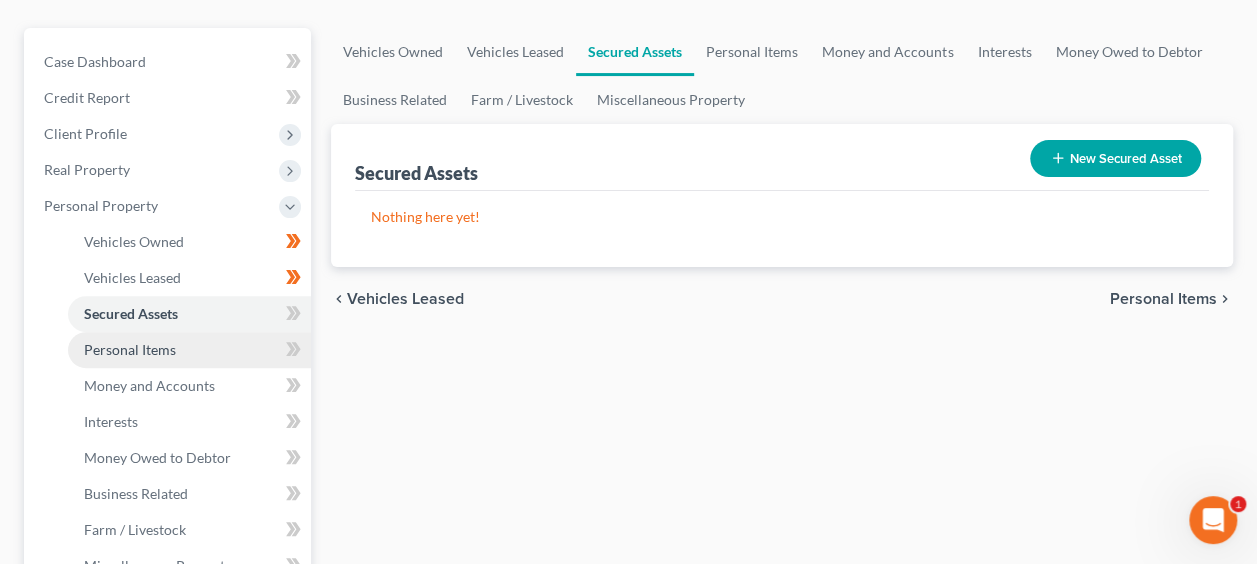 click on "Personal Items" at bounding box center (130, 349) 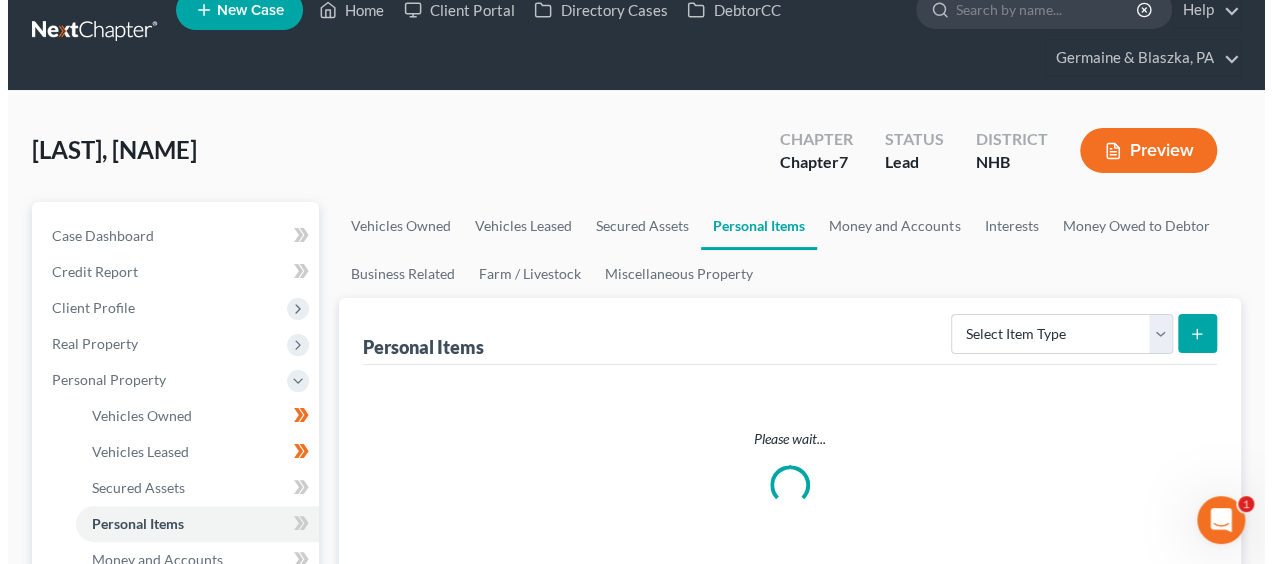 scroll, scrollTop: 0, scrollLeft: 0, axis: both 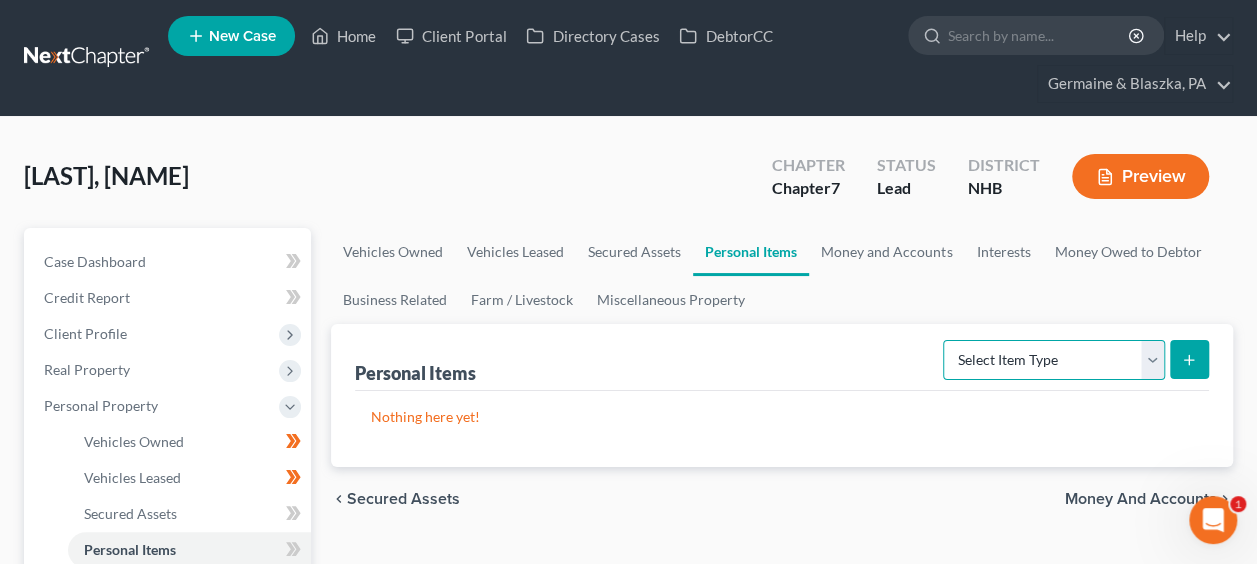 click on "Select Item Type Clothing Collectibles Of Value Electronics Firearms Household Goods Jewelry Other Pet(s) Sports & Hobby Equipment" at bounding box center [1054, 360] 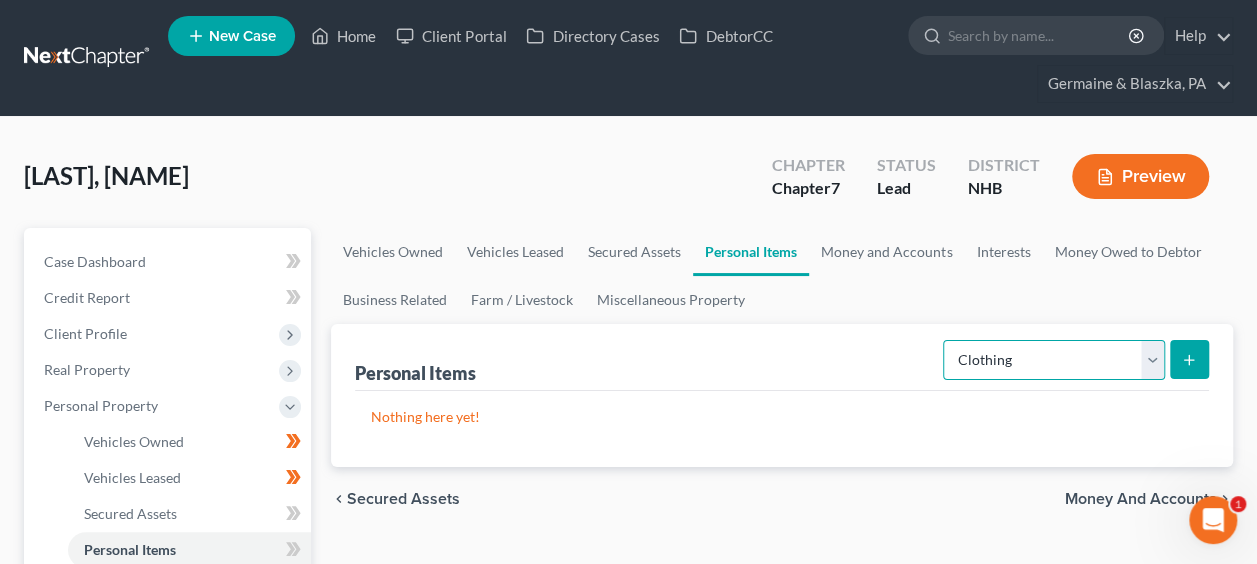 click on "Select Item Type Clothing Collectibles Of Value Electronics Firearms Household Goods Jewelry Other Pet(s) Sports & Hobby Equipment" at bounding box center (1054, 360) 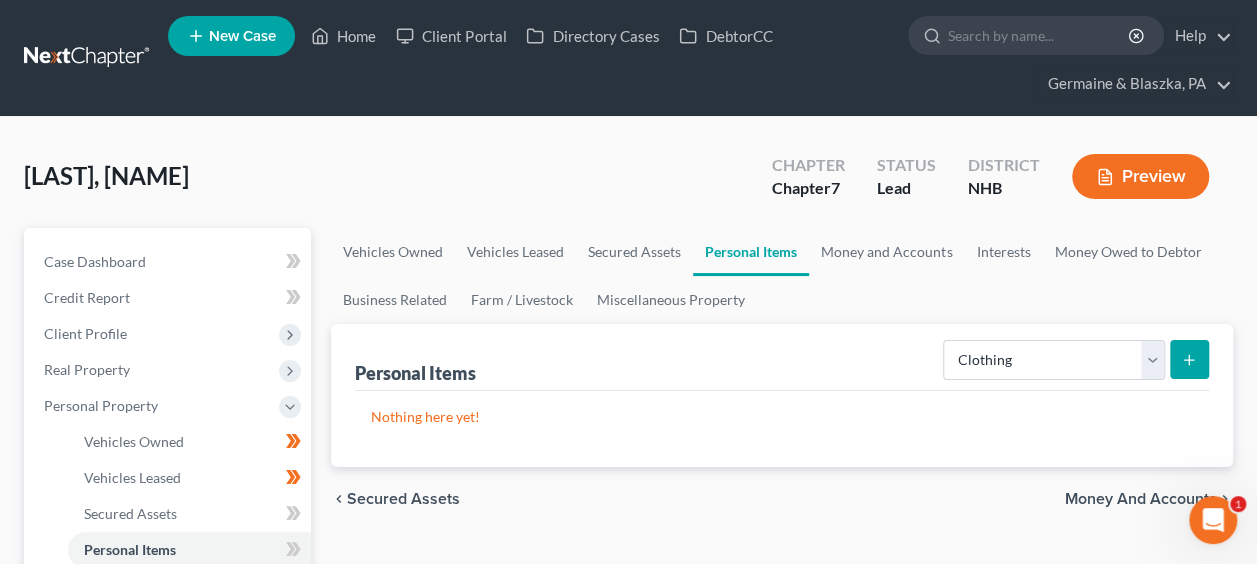 click 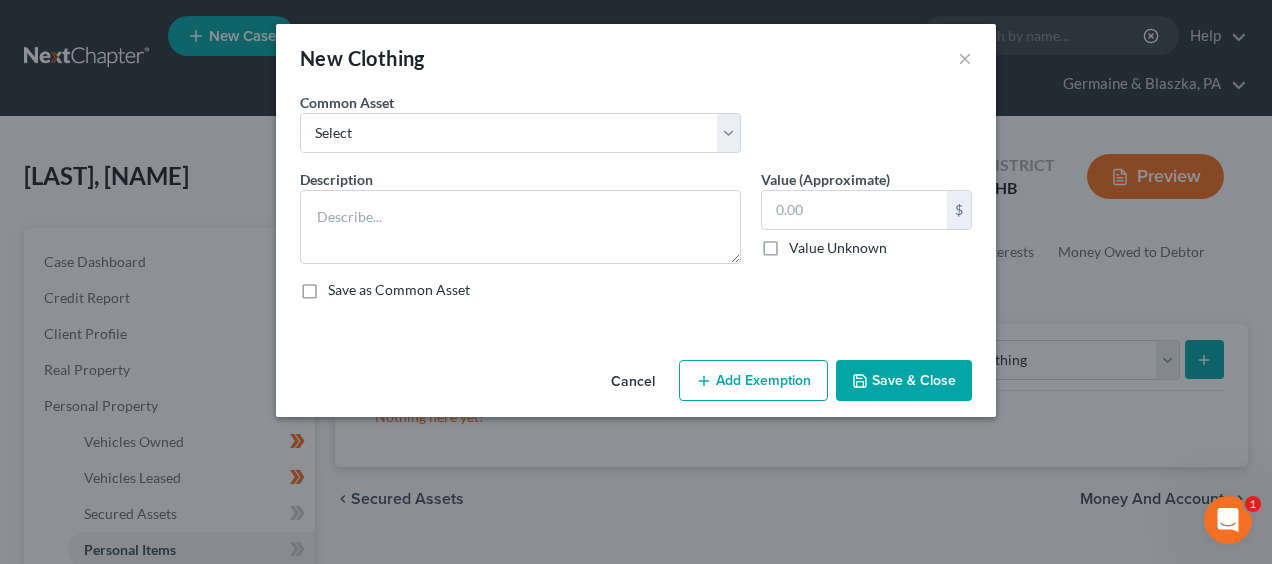 click on "Save & Close" at bounding box center (904, 381) 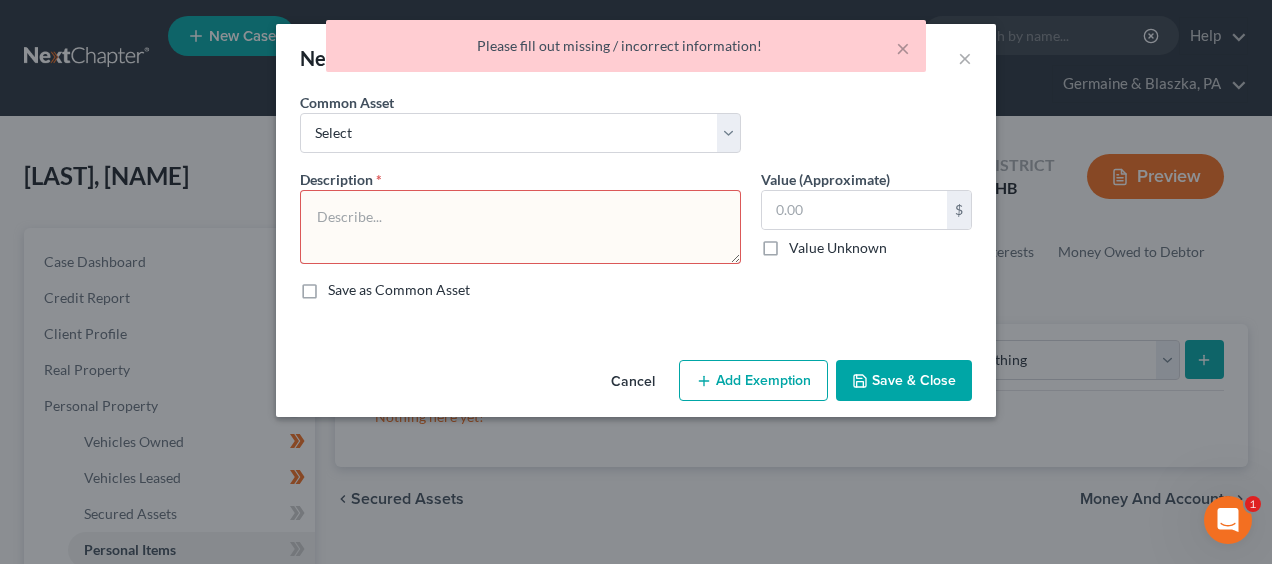click at bounding box center (520, 227) 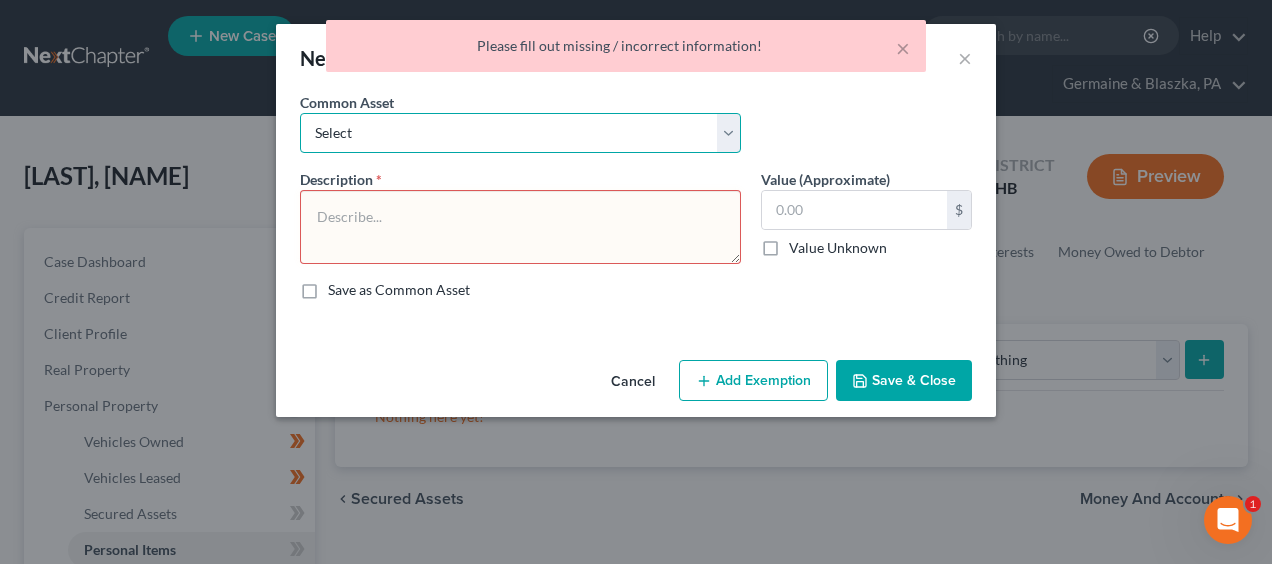 click on "Select Debtor's wardrobe located at residence" at bounding box center (520, 133) 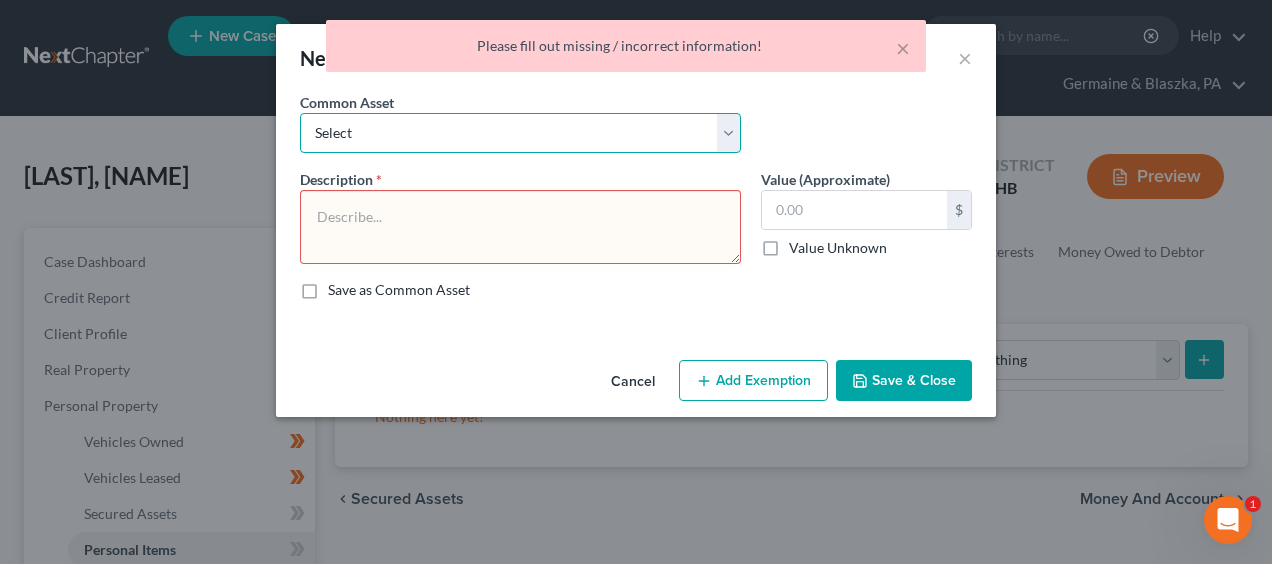 select on "0" 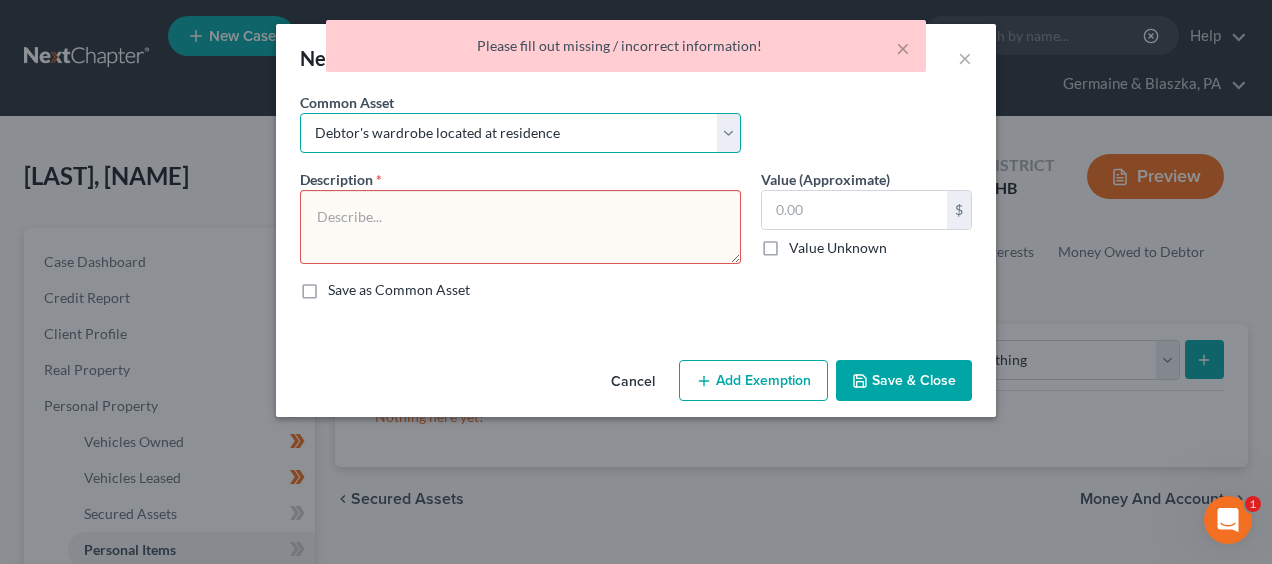 click on "Select Debtor's wardrobe located at residence" at bounding box center (520, 133) 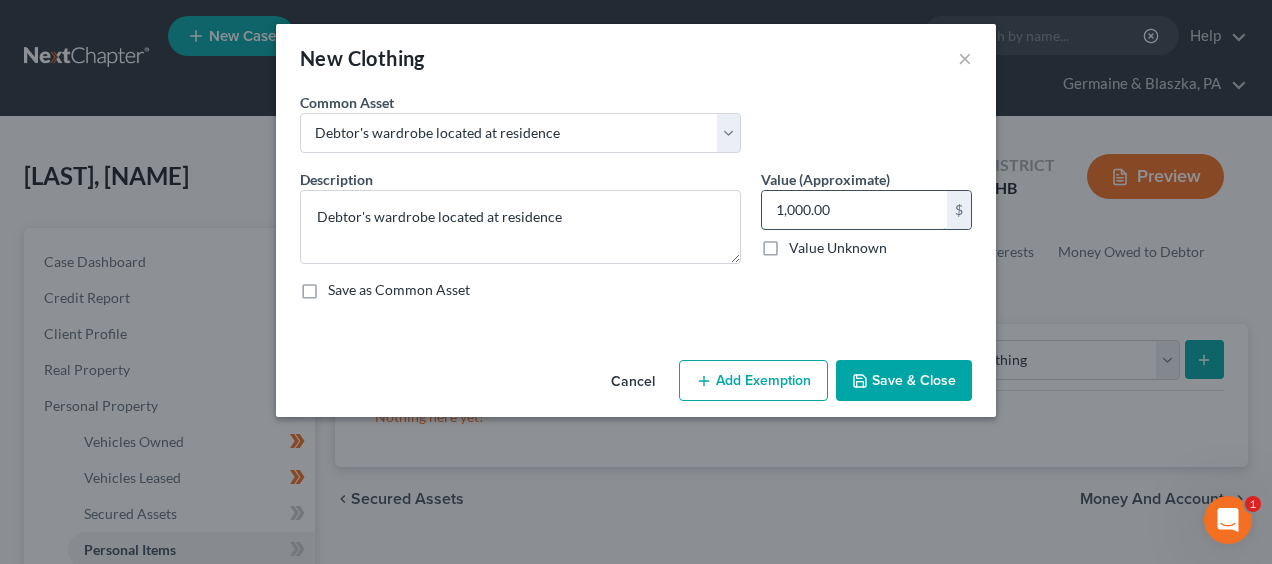 type 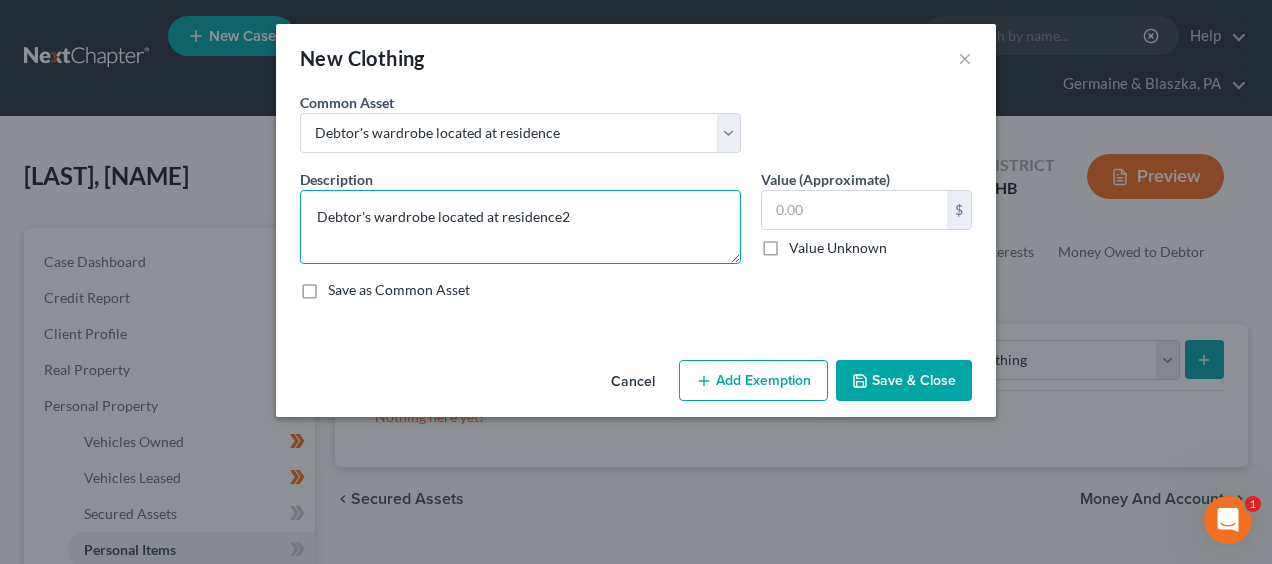 type on "Debtor's wardrobe located at residence" 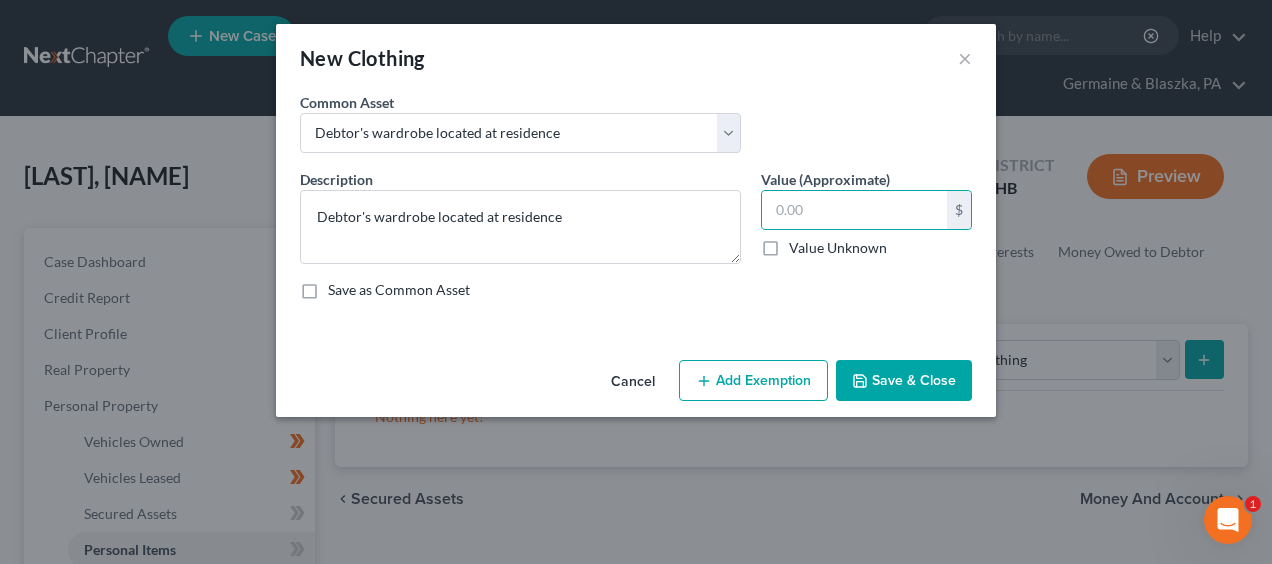 click on "Value Unknown" at bounding box center (838, 248) 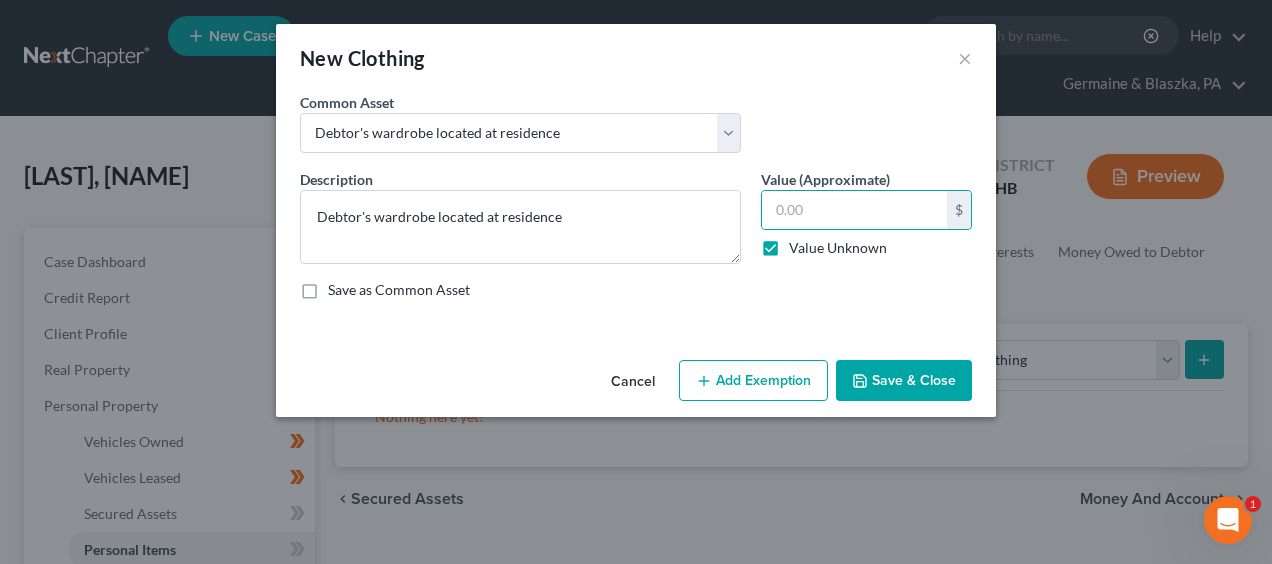 type on "0.00" 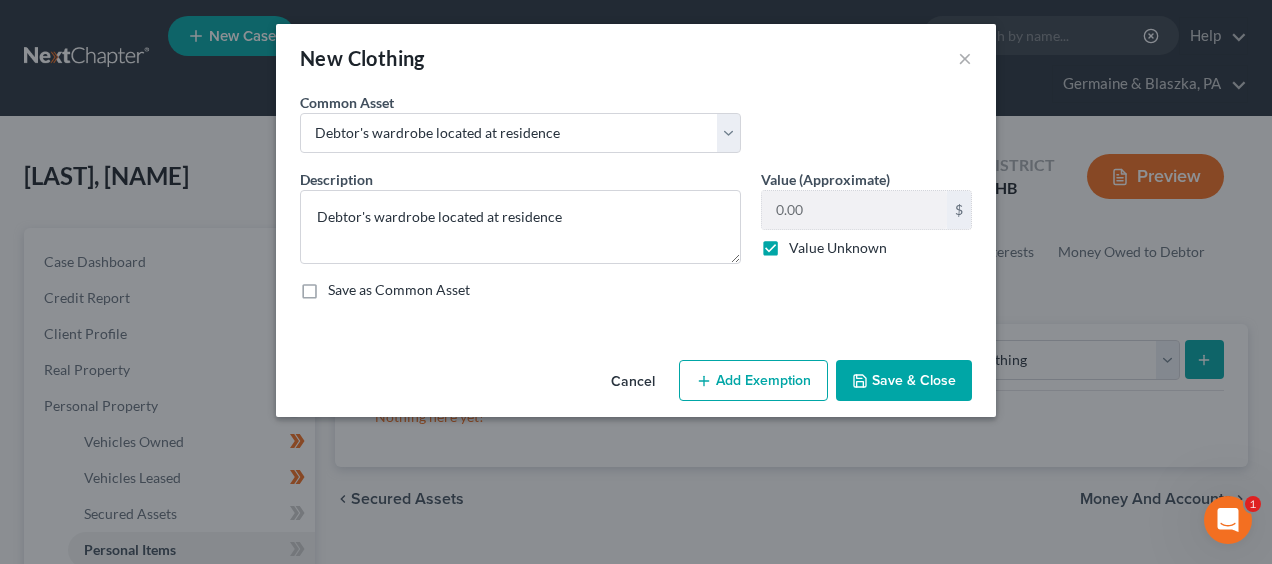 click on "Save & Close" at bounding box center [904, 381] 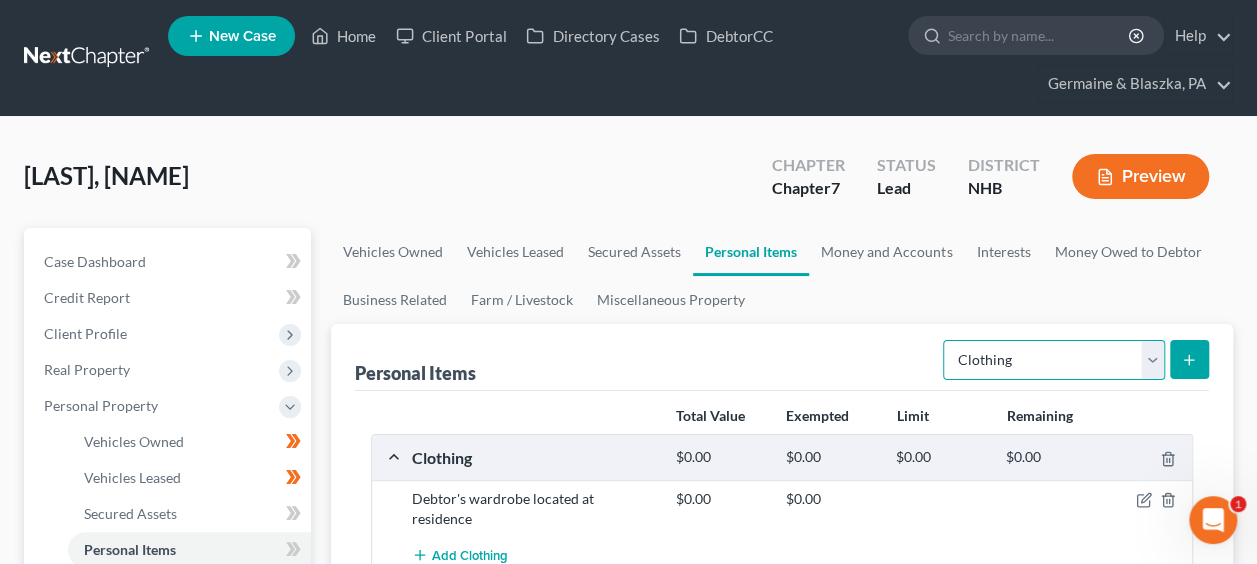 click on "Select Item Type Clothing Collectibles Of Value Electronics Firearms Household Goods Jewelry Other Pet(s) Sports & Hobby Equipment" at bounding box center [1054, 360] 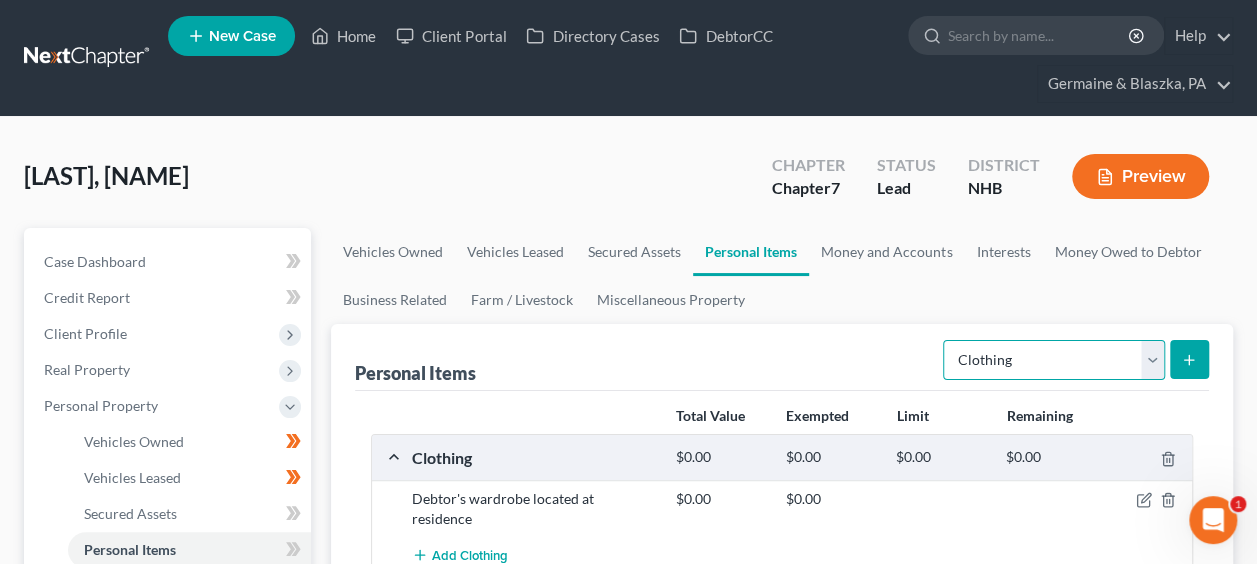 select on "electronics" 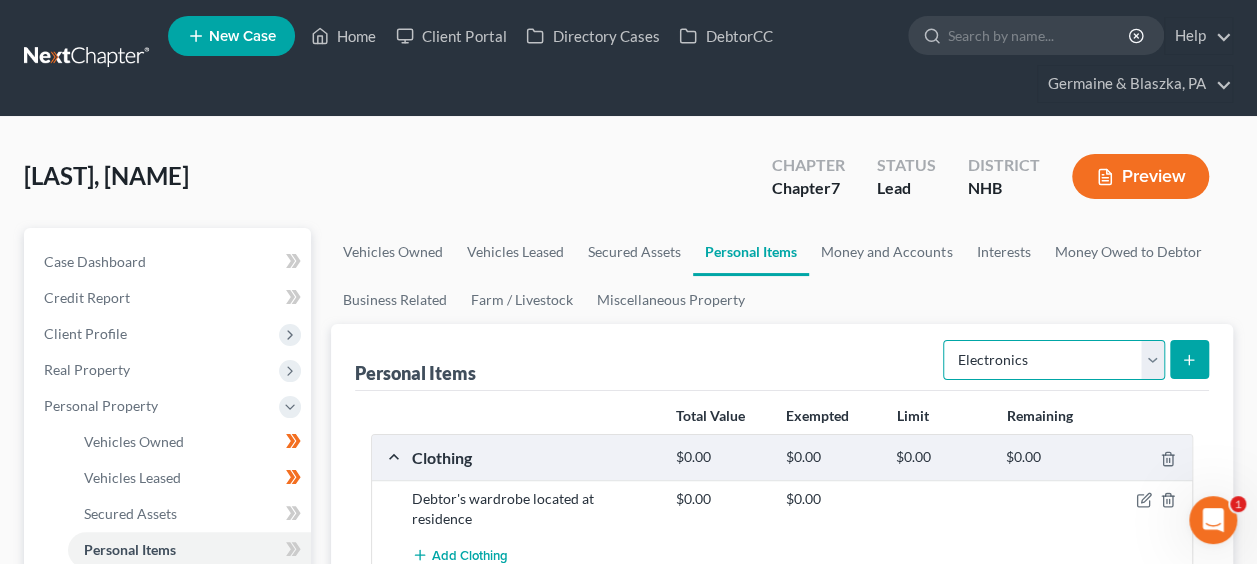 click on "Select Item Type Clothing Collectibles Of Value Electronics Firearms Household Goods Jewelry Other Pet(s) Sports & Hobby Equipment" at bounding box center (1054, 360) 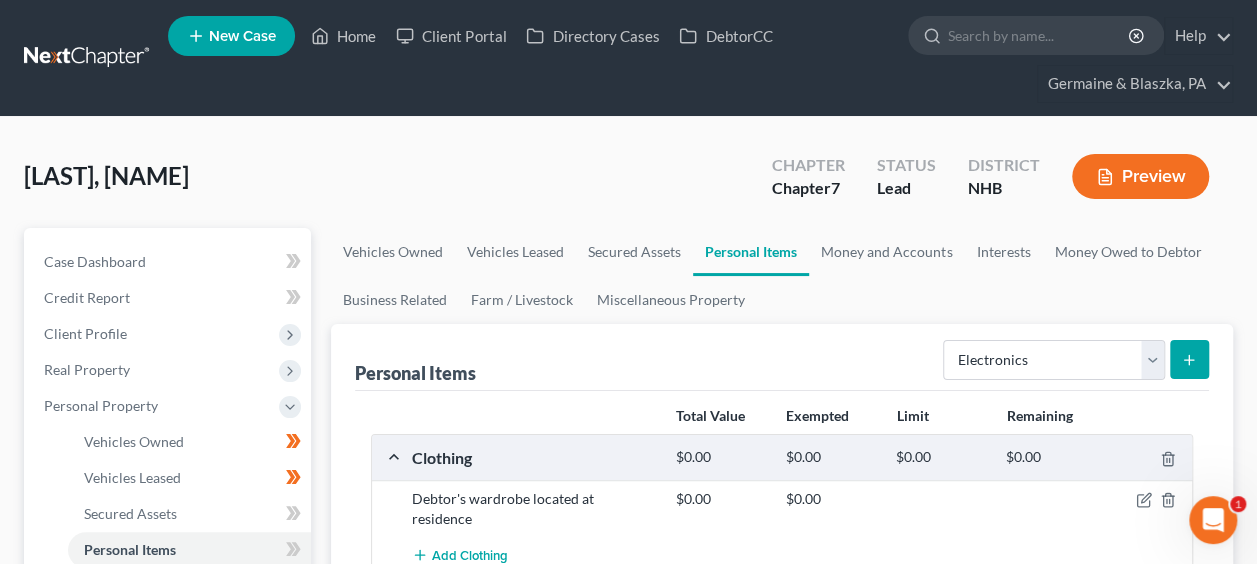 click at bounding box center [1189, 359] 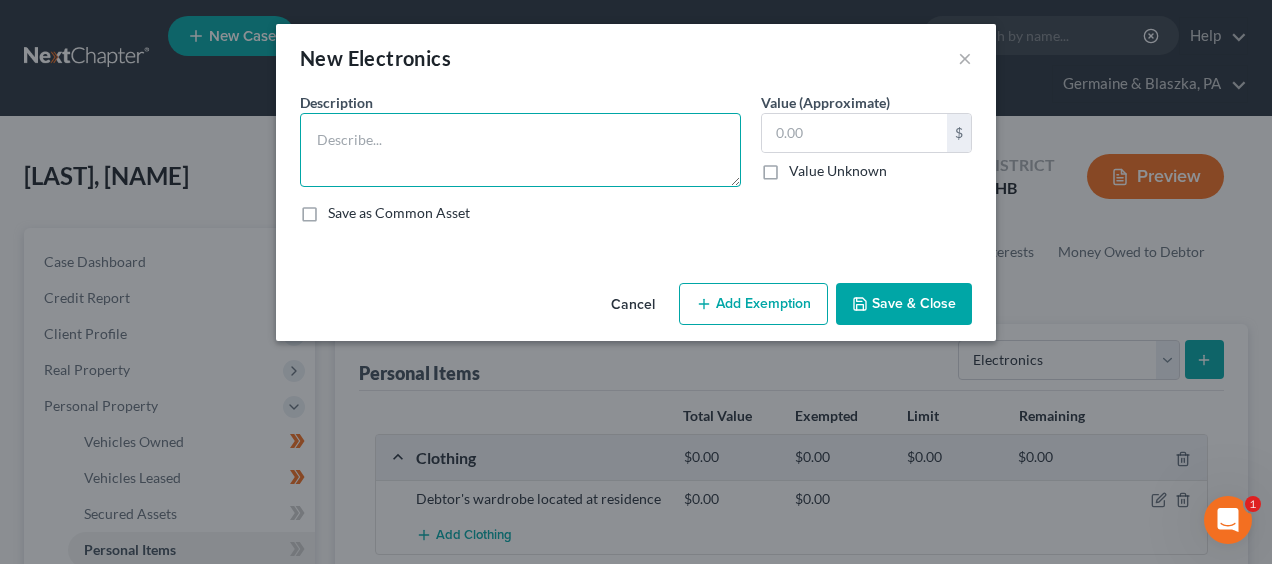 click at bounding box center (520, 150) 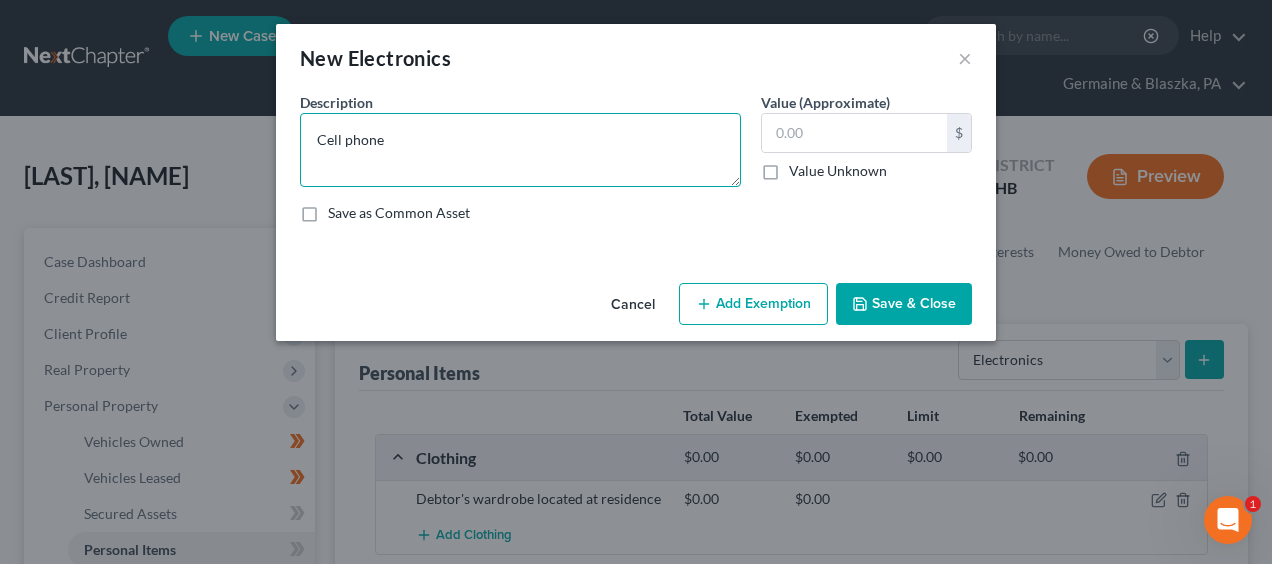 type on "Cell phone" 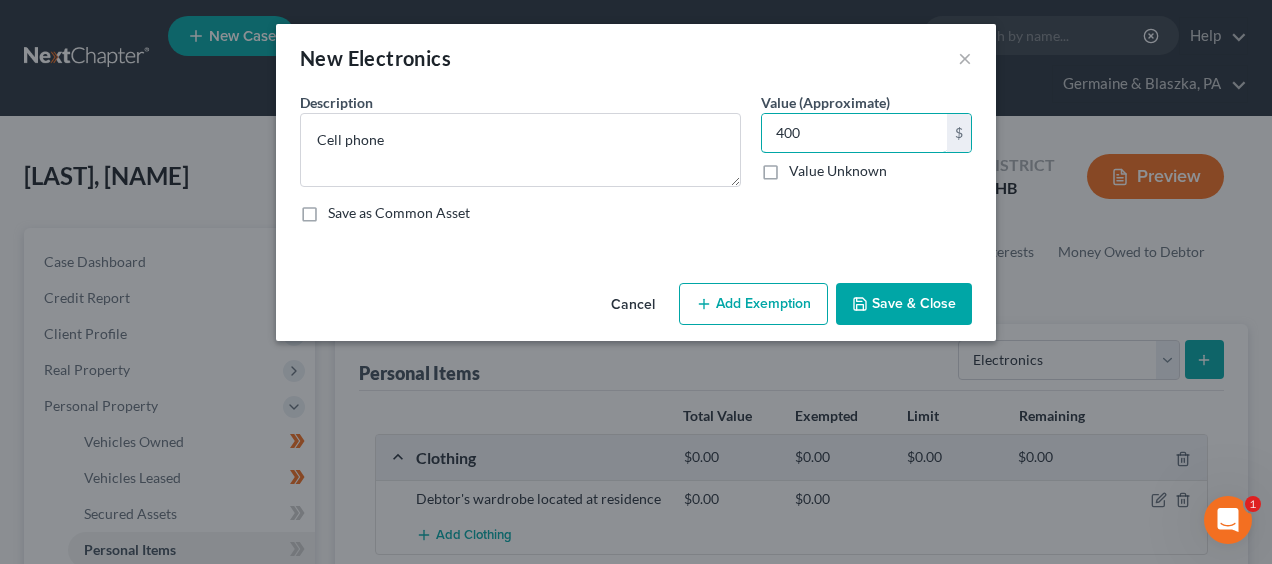 type on "400" 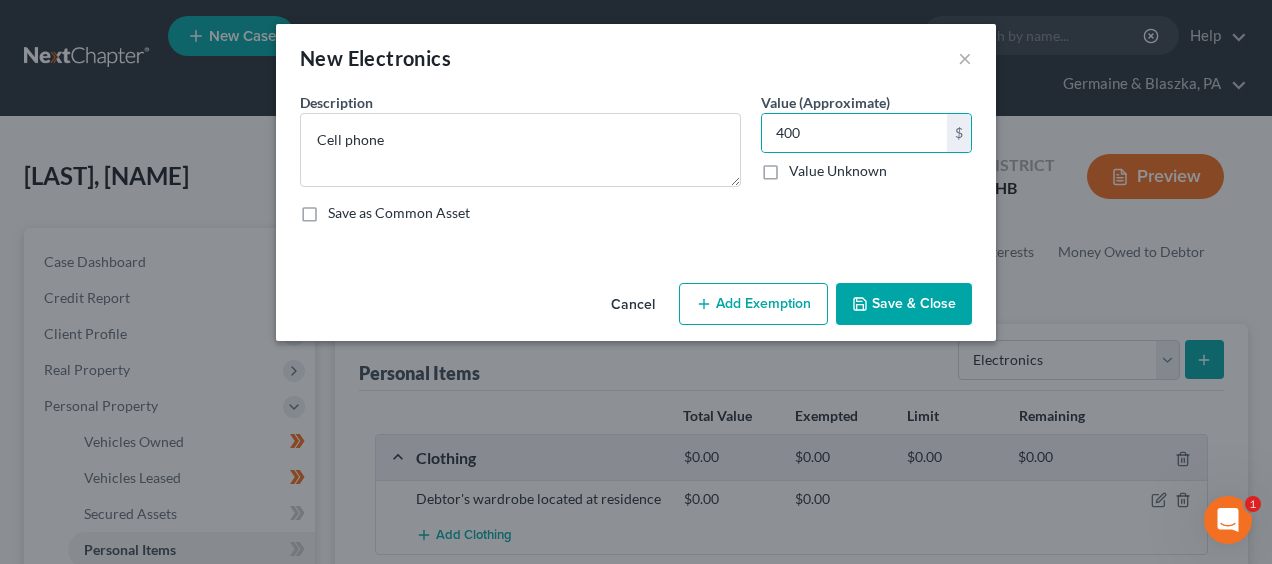 click on "Save & Close" at bounding box center [904, 304] 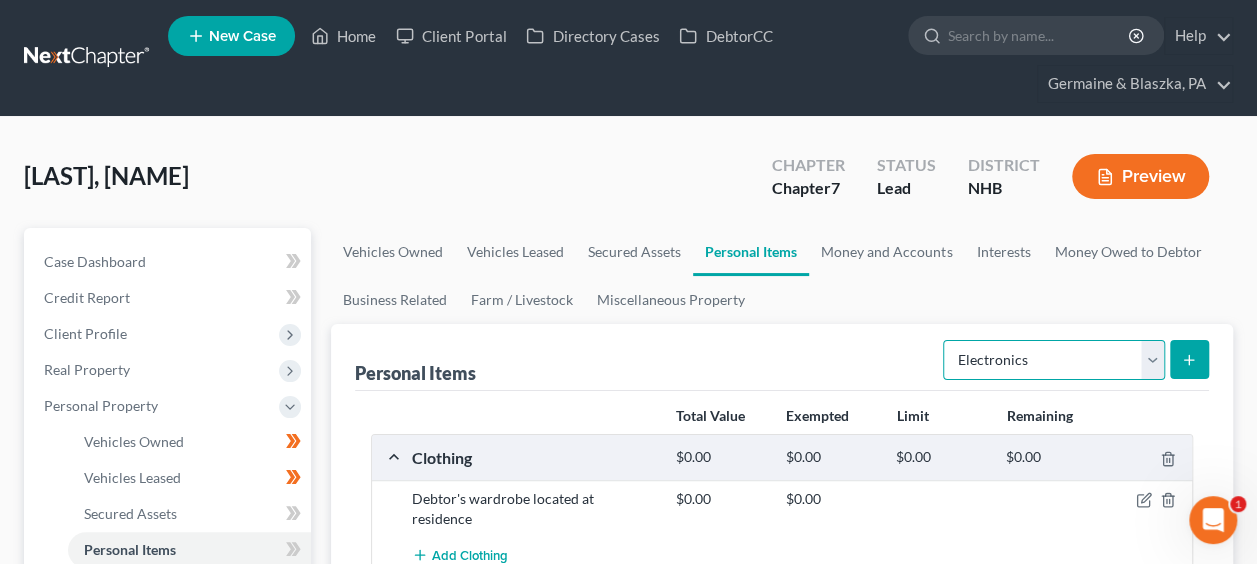 click on "Select Item Type Clothing Collectibles Of Value Electronics Firearms Household Goods Jewelry Other Pet(s) Sports & Hobby Equipment" at bounding box center [1054, 360] 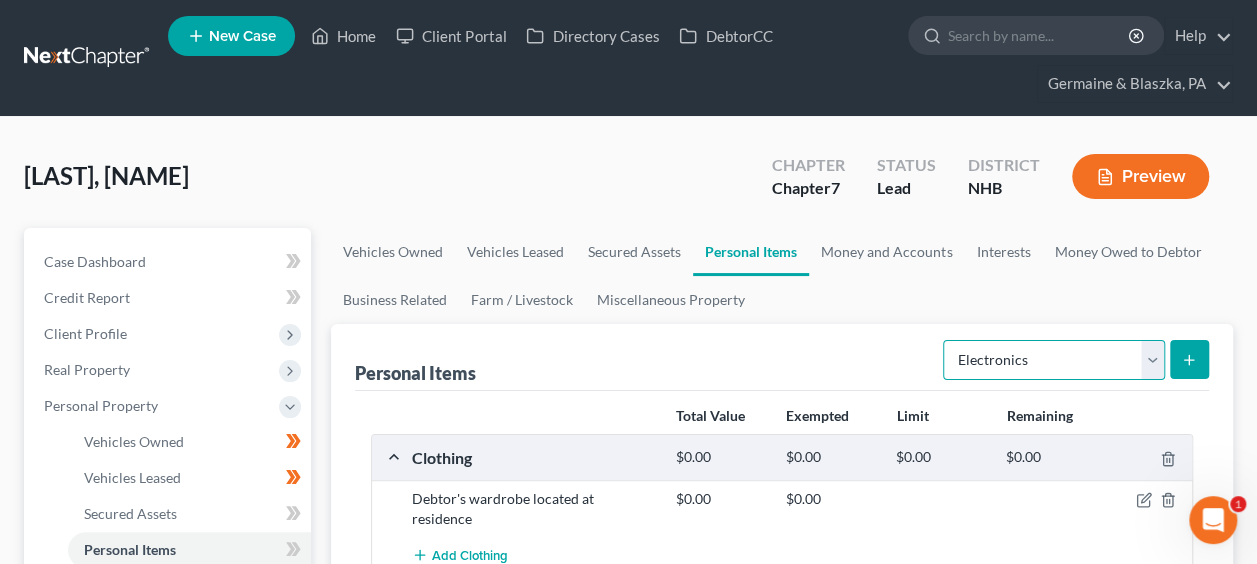 select on "household_goods" 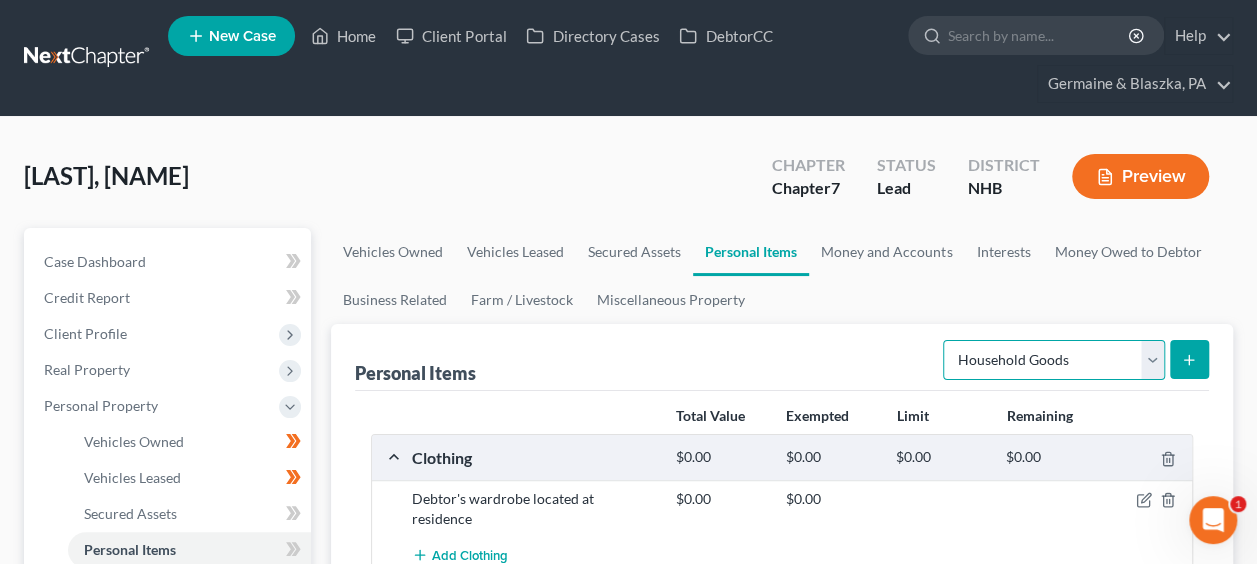 click on "Select Item Type Clothing Collectibles Of Value Electronics Firearms Household Goods Jewelry Other Pet(s) Sports & Hobby Equipment" at bounding box center (1054, 360) 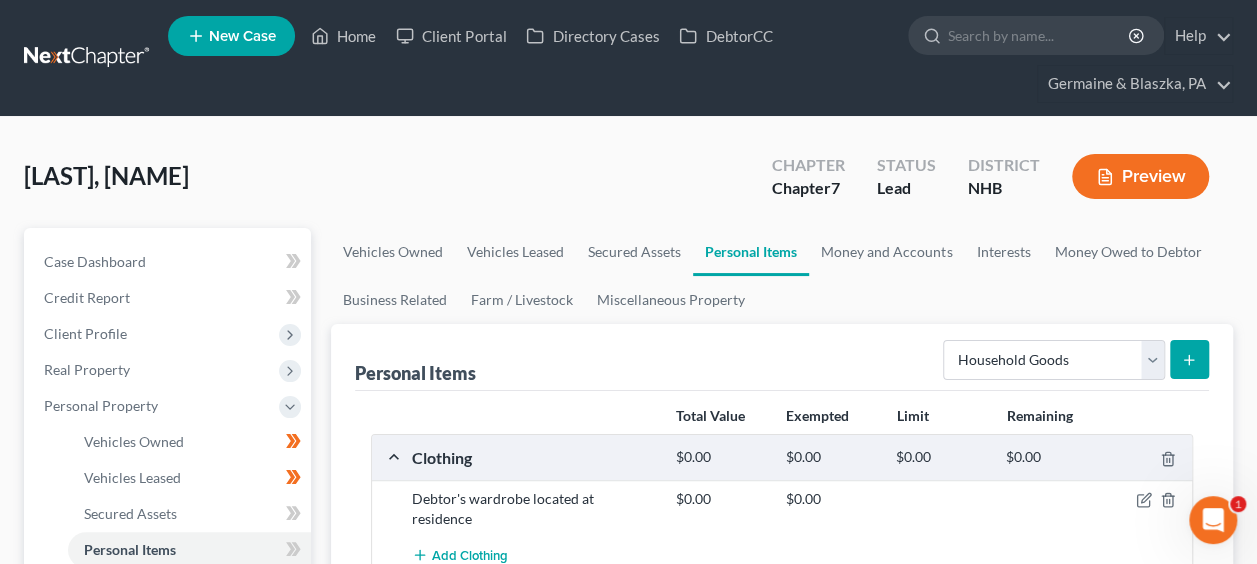 click 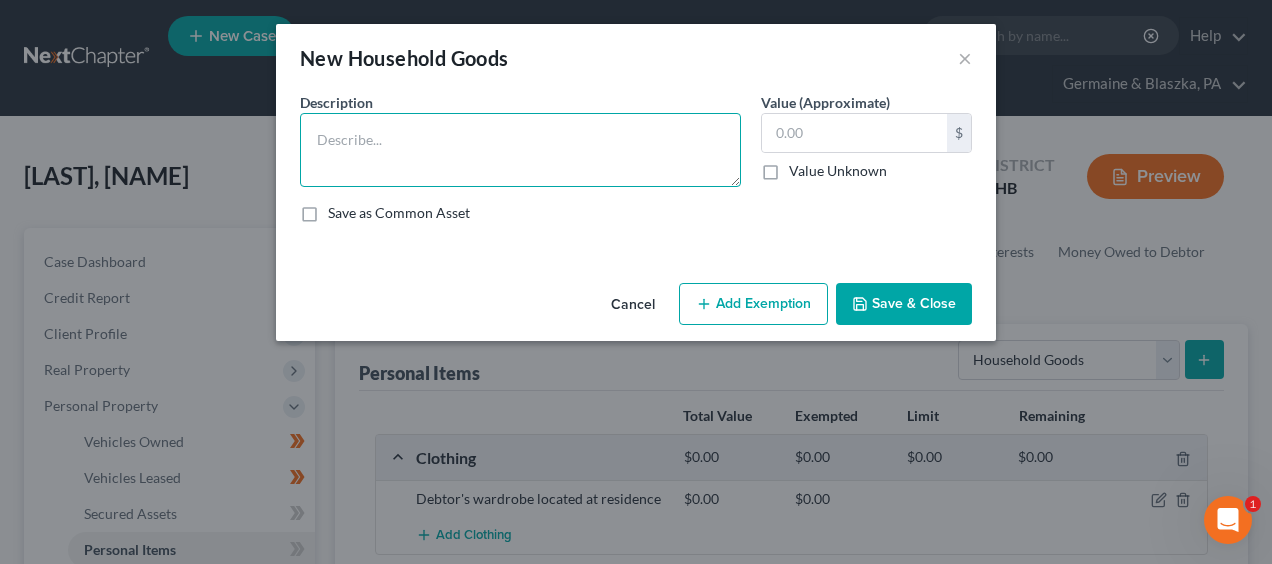 click at bounding box center [520, 150] 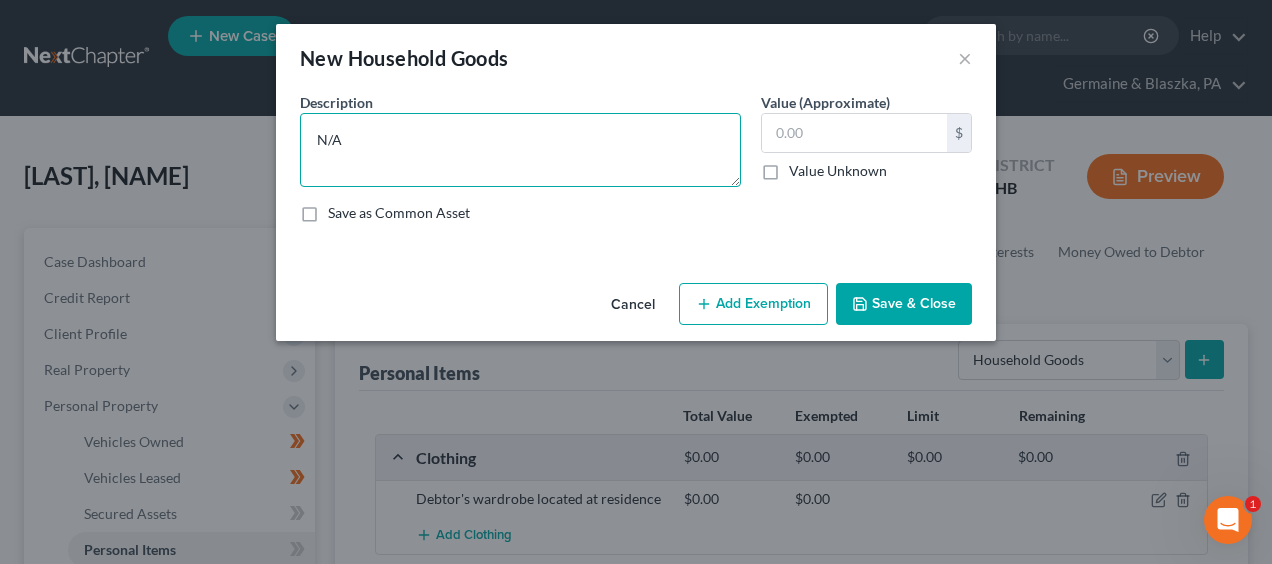 type on "N/A" 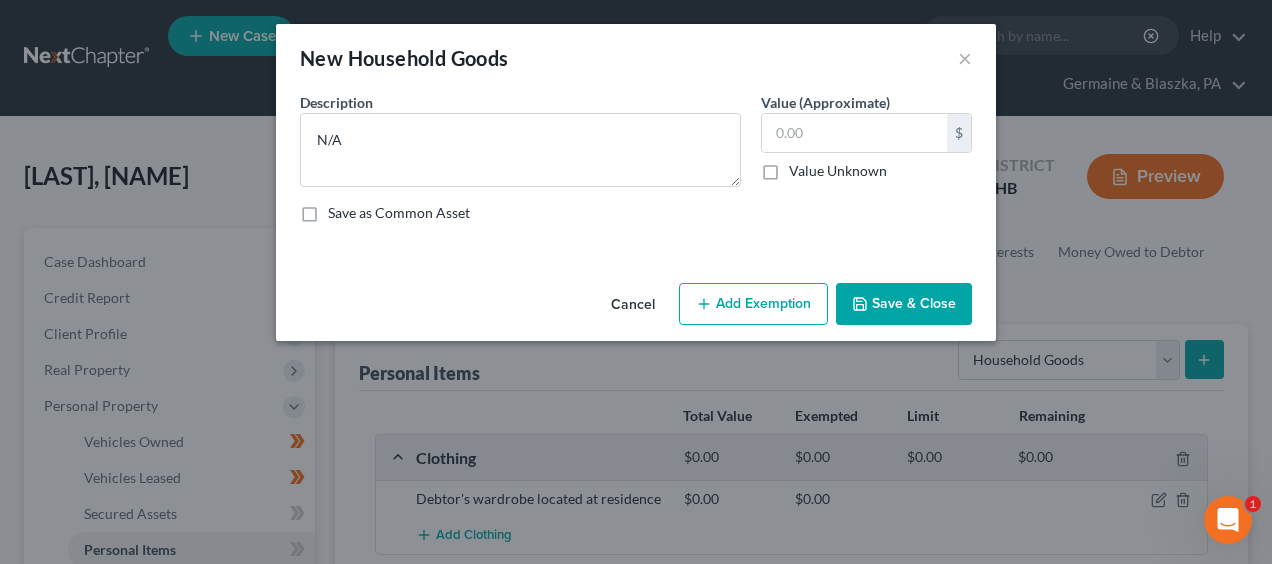 click on "Save & Close" at bounding box center (904, 304) 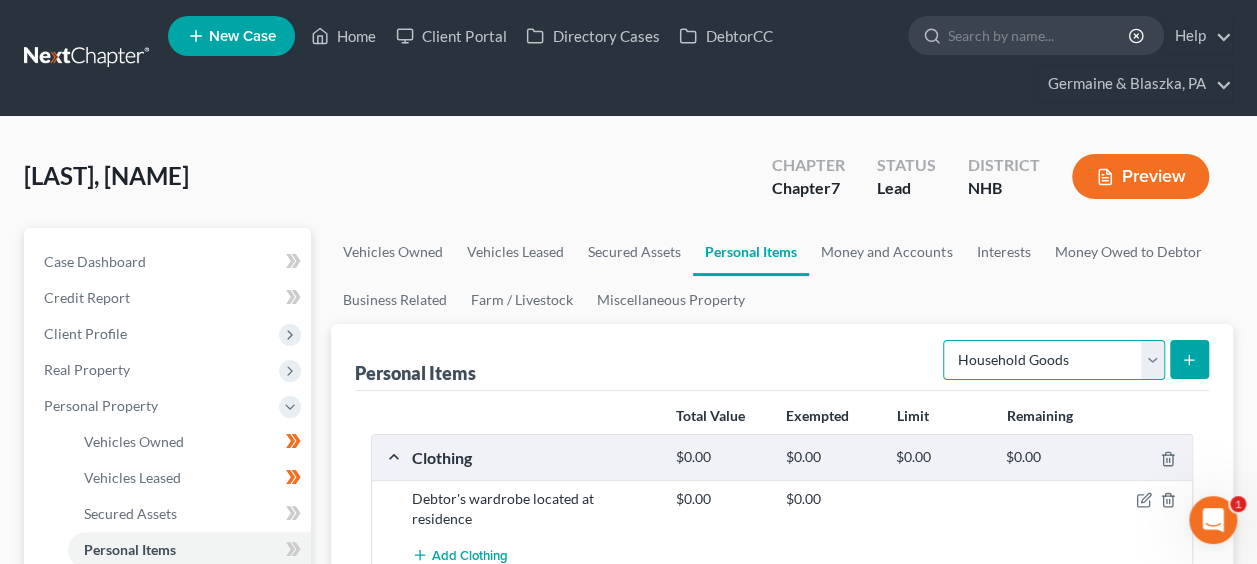 click on "Select Item Type Clothing Collectibles Of Value Electronics Firearms Household Goods Jewelry Other Pet(s) Sports & Hobby Equipment" at bounding box center (1054, 360) 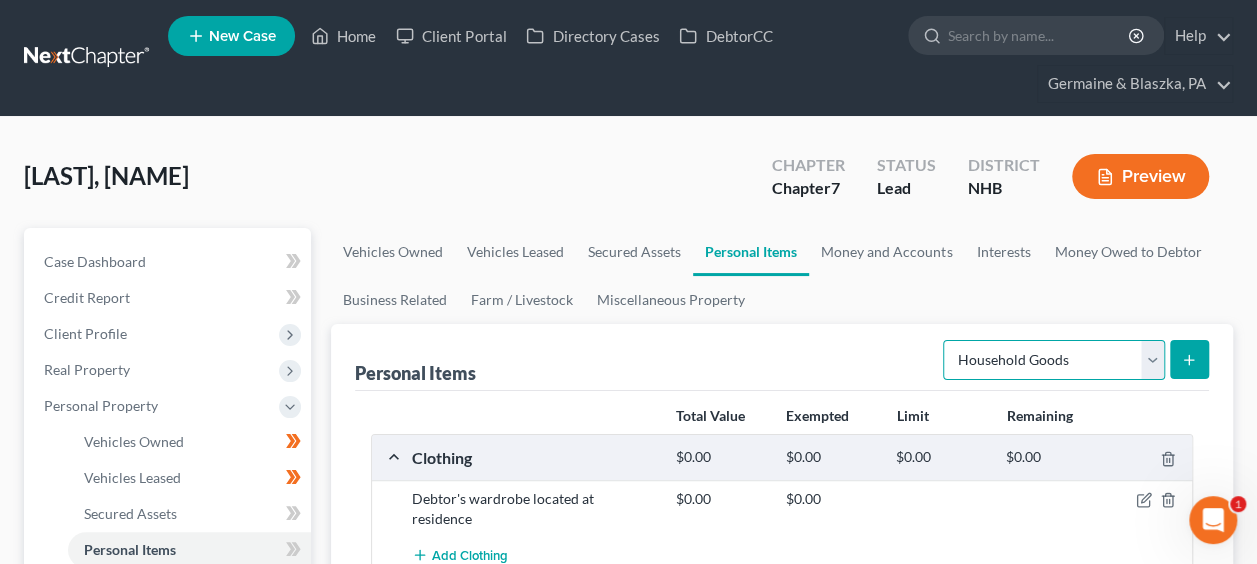 select on "jewelry" 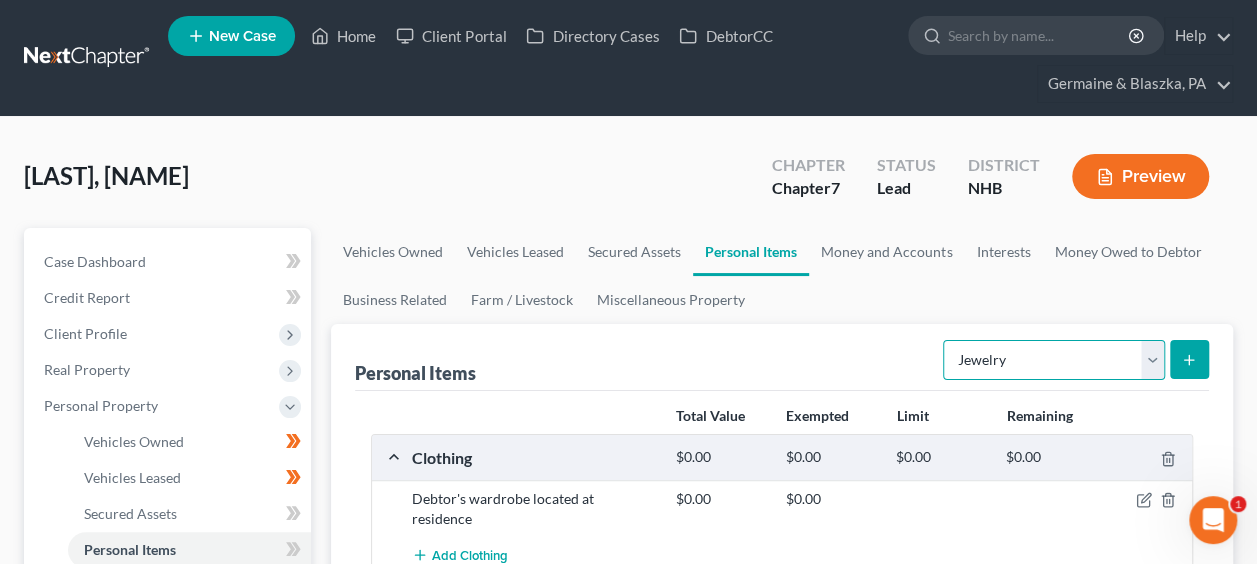 click on "Select Item Type Clothing Collectibles Of Value Electronics Firearms Household Goods Jewelry Other Pet(s) Sports & Hobby Equipment" at bounding box center [1054, 360] 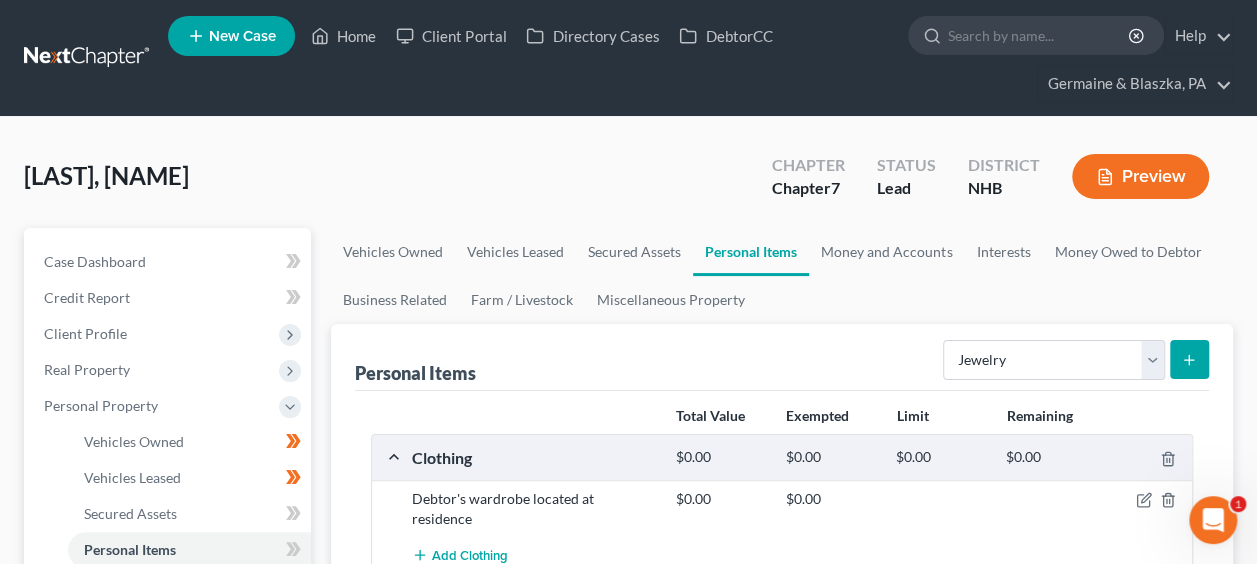 click 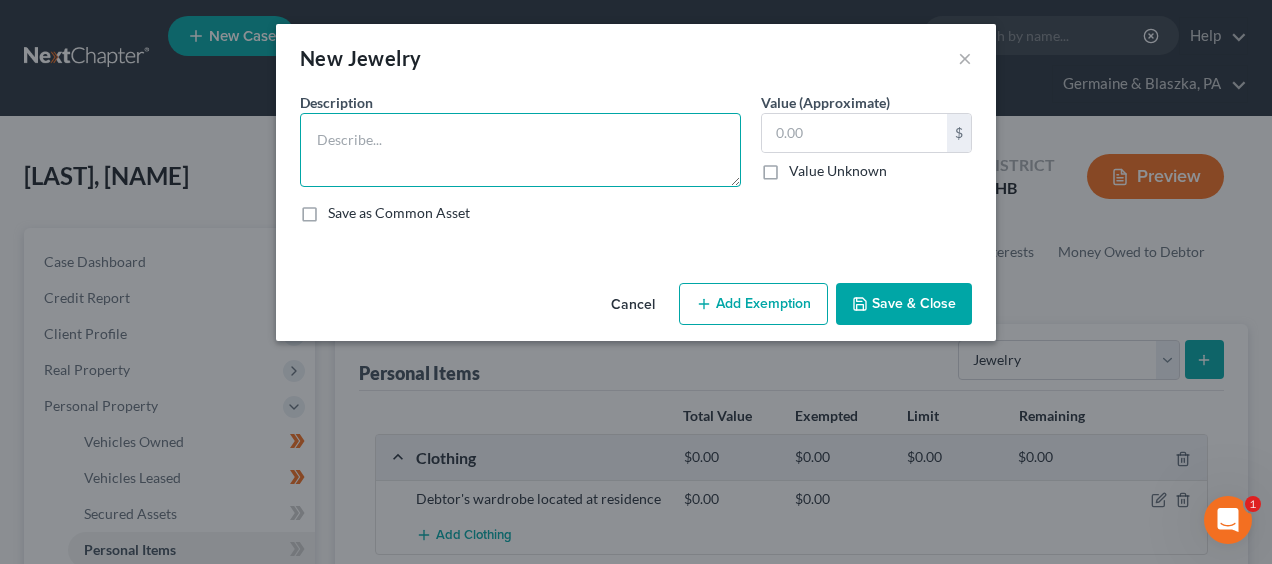 click at bounding box center [520, 150] 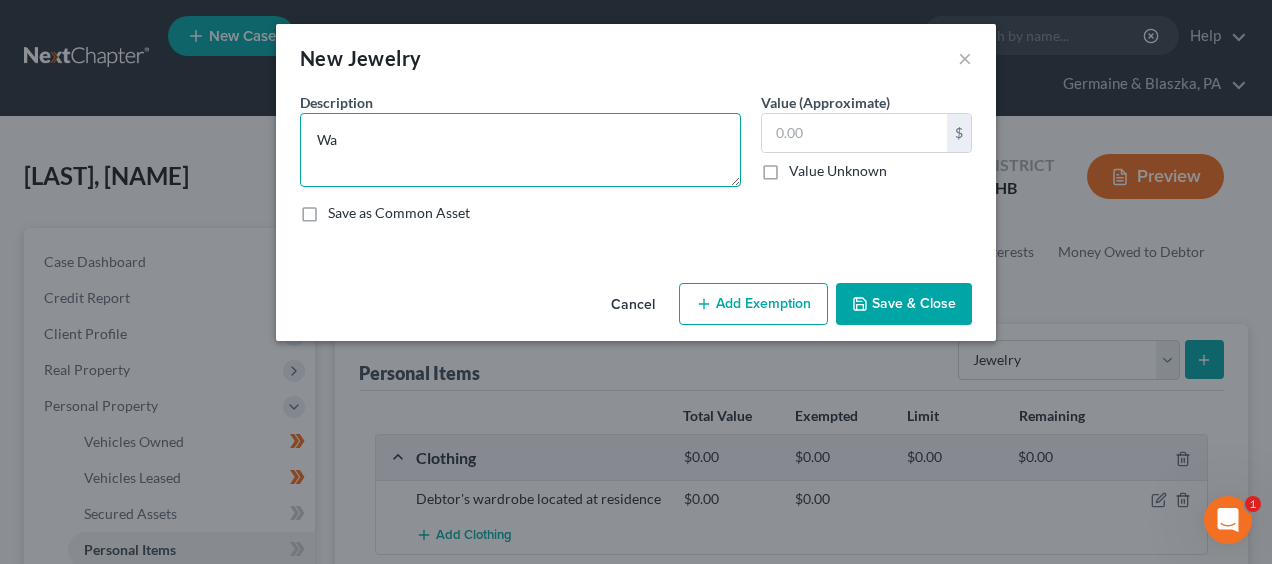 type on "W" 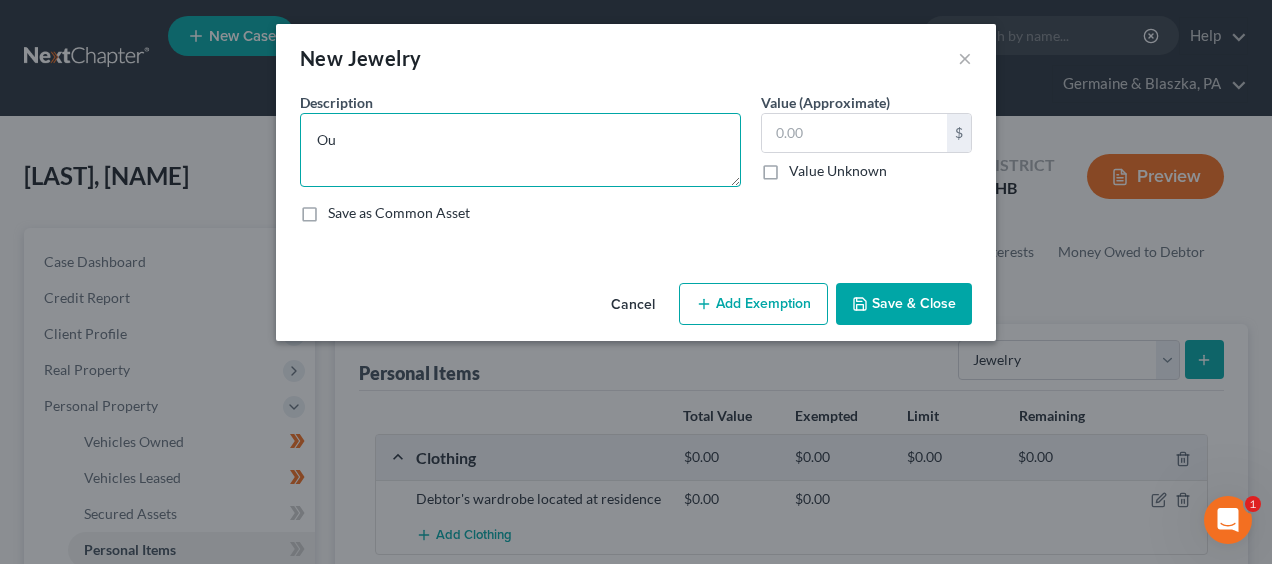 type on "O" 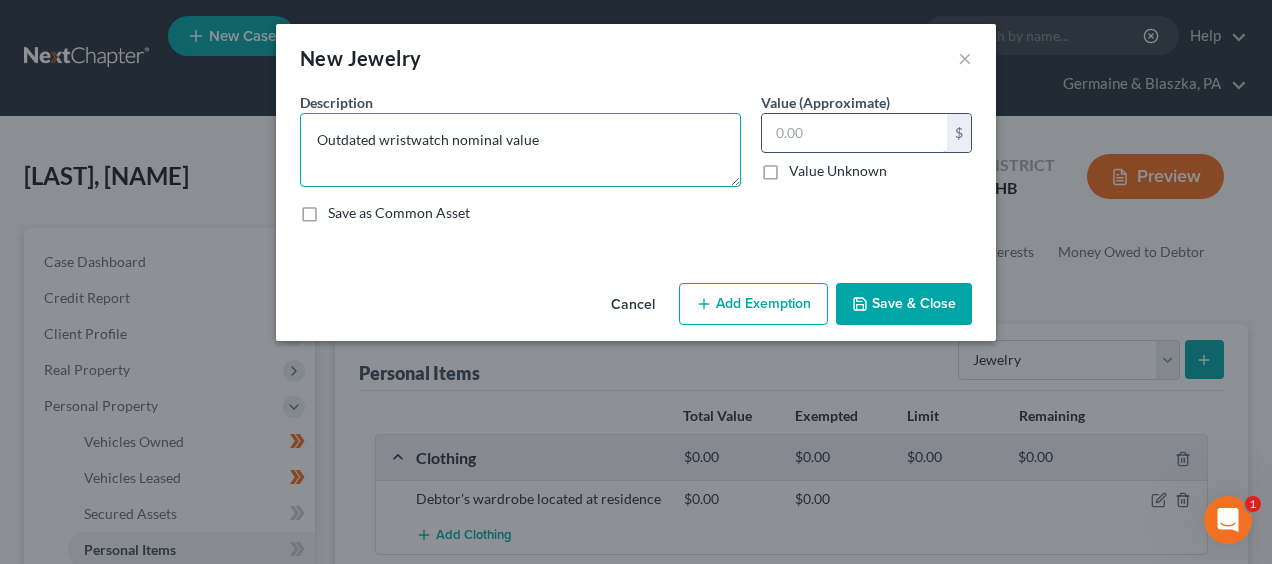 type on "Outdated wristwatch nominal value" 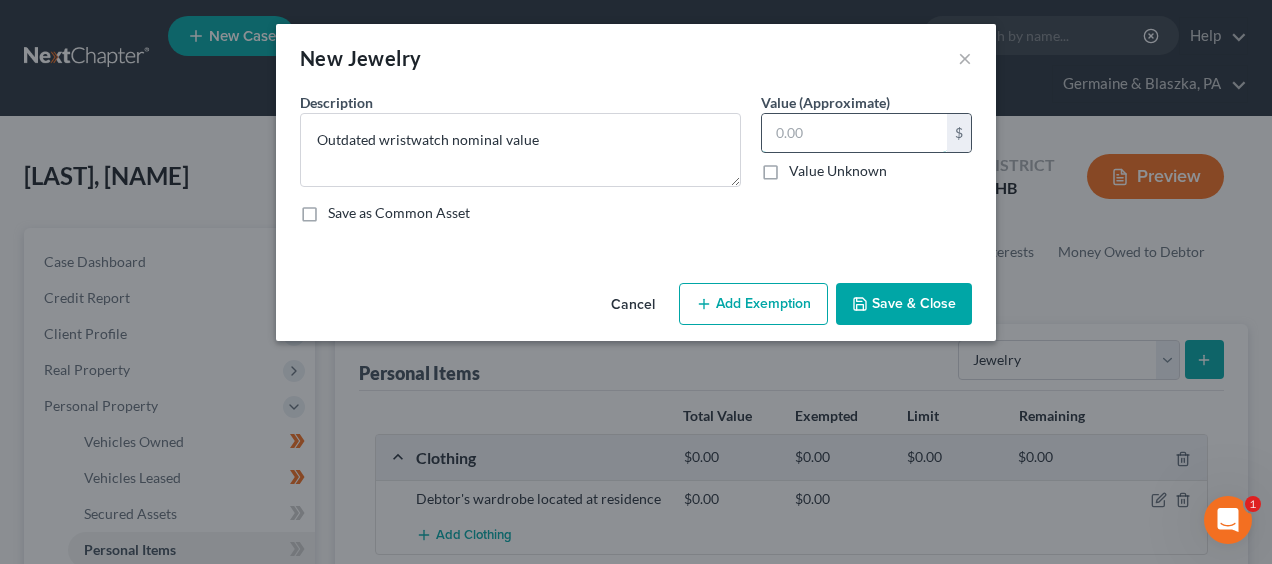 click at bounding box center (854, 133) 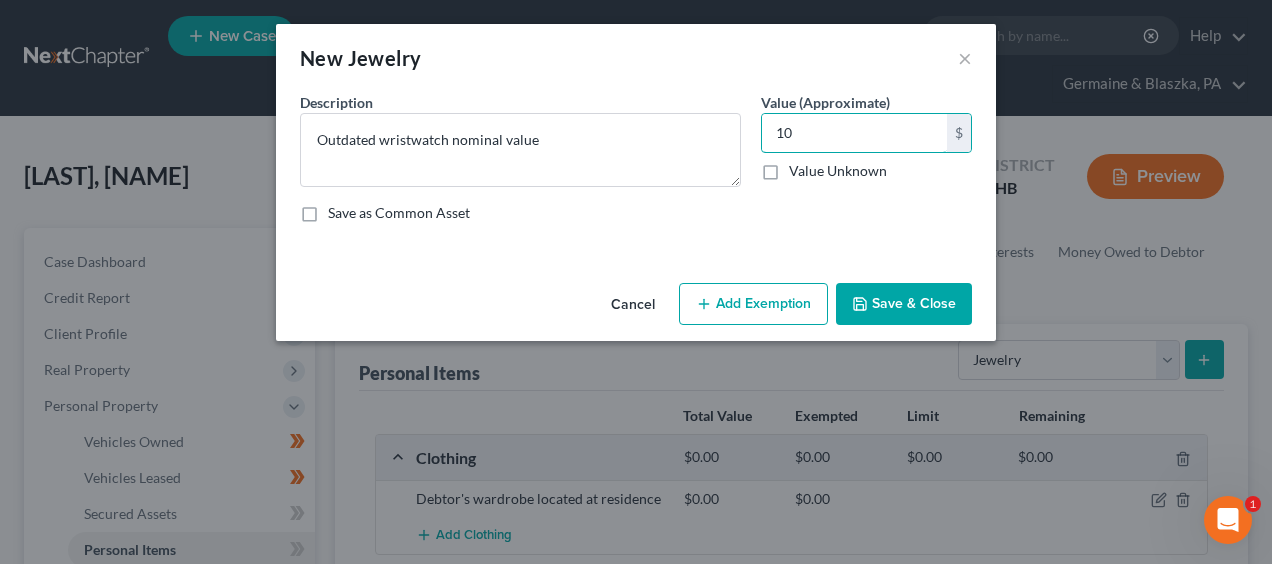 type on "10" 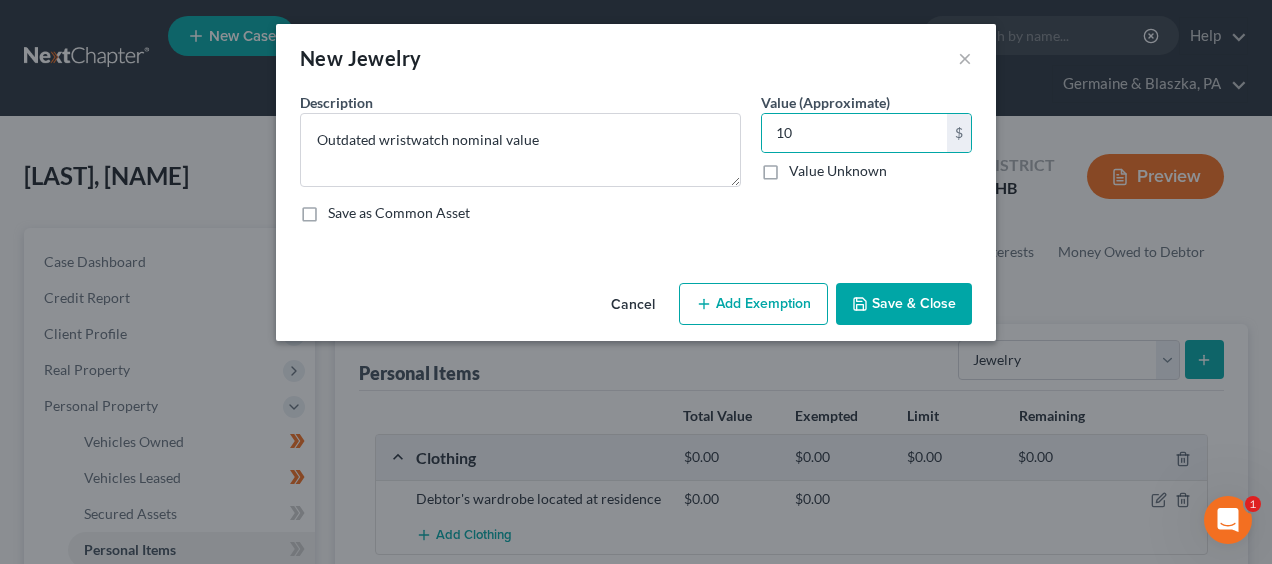 click on "Save & Close" at bounding box center [904, 304] 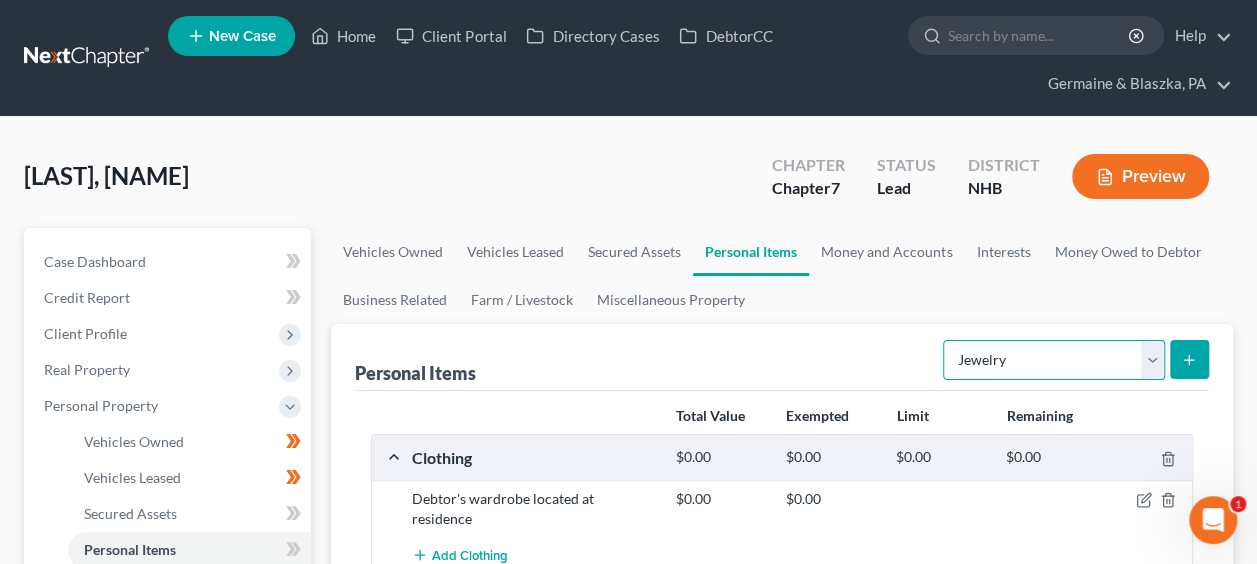 click on "Select Item Type Clothing Collectibles Of Value Electronics Firearms Household Goods Jewelry Other Pet(s) Sports & Hobby Equipment" at bounding box center [1054, 360] 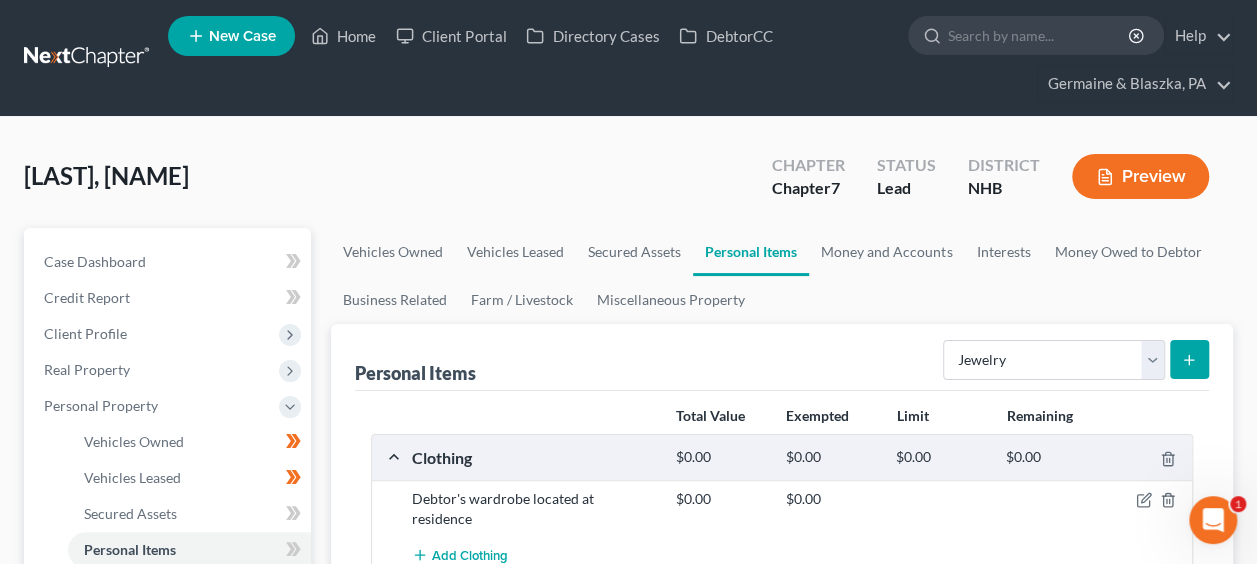 click on "Personal Items" at bounding box center [751, 252] 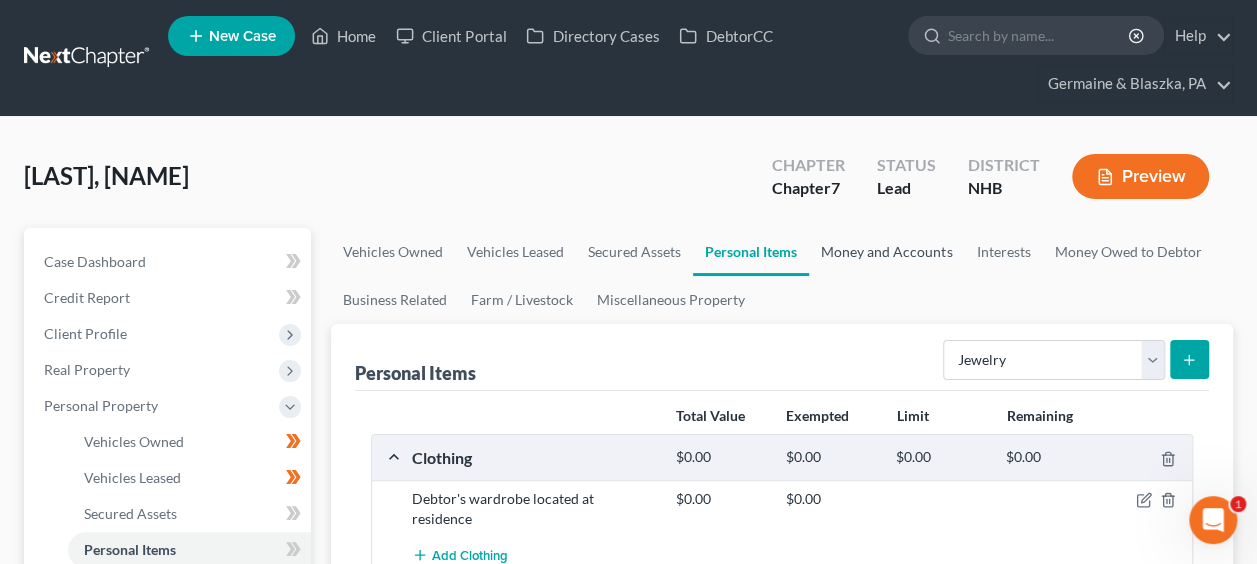 click on "Money and Accounts" at bounding box center (886, 252) 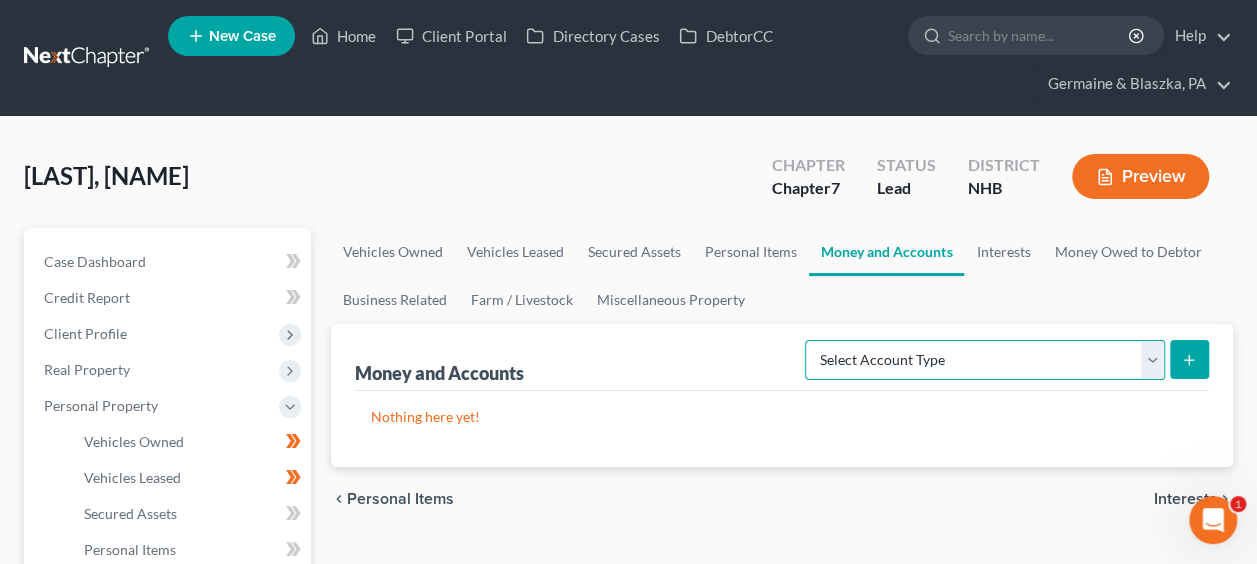click on "Select Account Type Brokerage Cash on Hand Certificates of Deposit Checking Account Money Market Other (Credit Union, Health Savings Account, etc) Safe Deposit Box Savings Account Security Deposits or Prepayments" at bounding box center [985, 360] 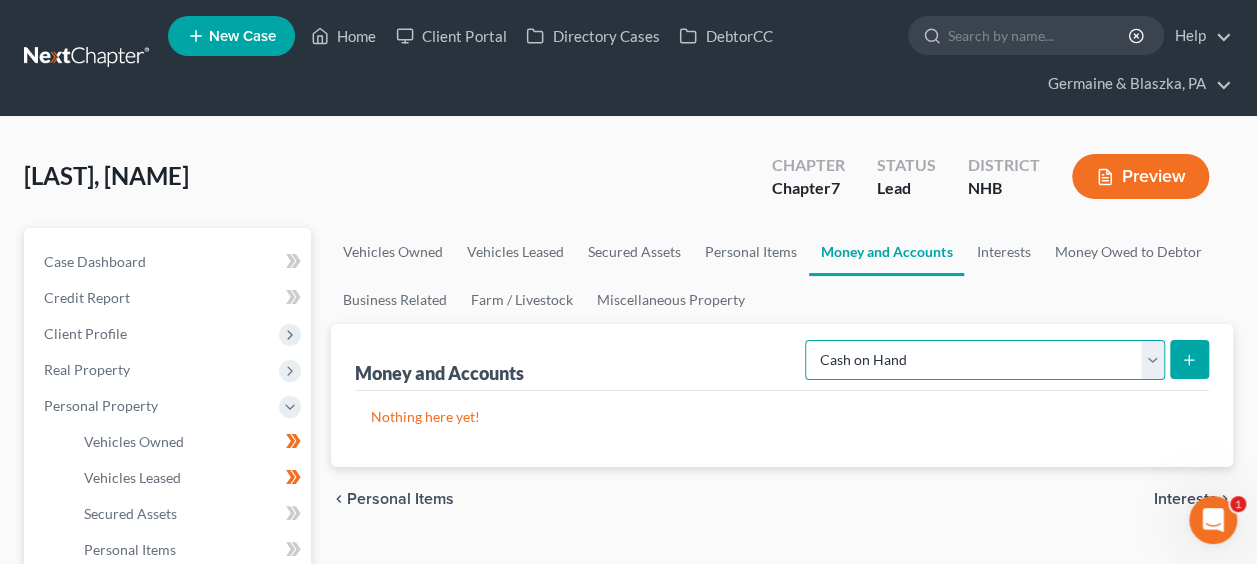 click on "Select Account Type Brokerage Cash on Hand Certificates of Deposit Checking Account Money Market Other (Credit Union, Health Savings Account, etc) Safe Deposit Box Savings Account Security Deposits or Prepayments" at bounding box center [985, 360] 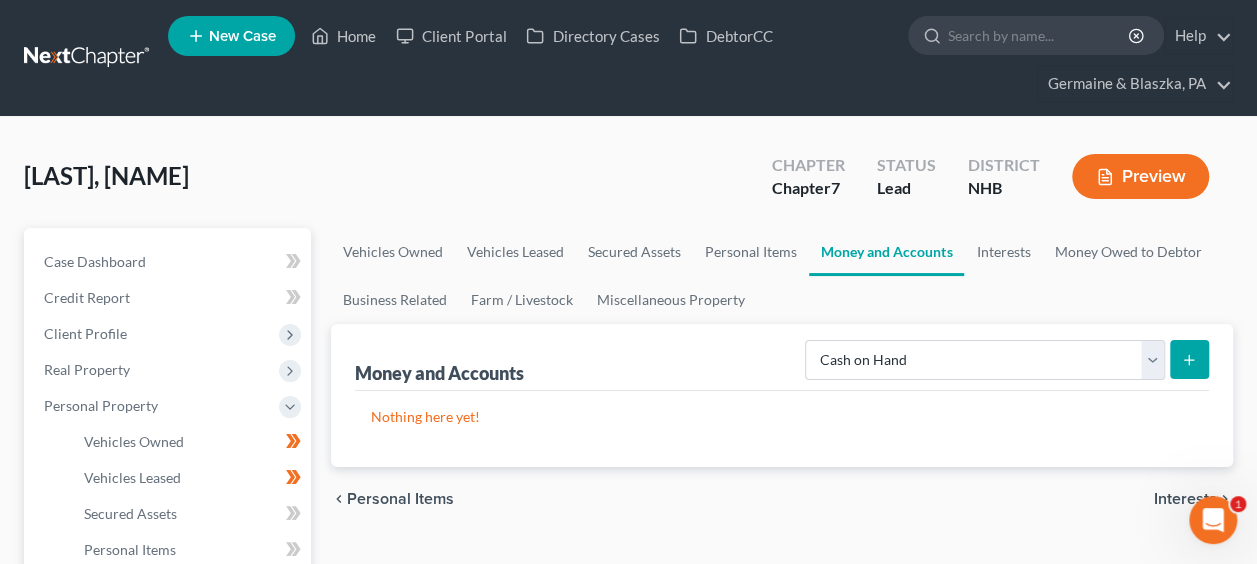 click at bounding box center [1189, 359] 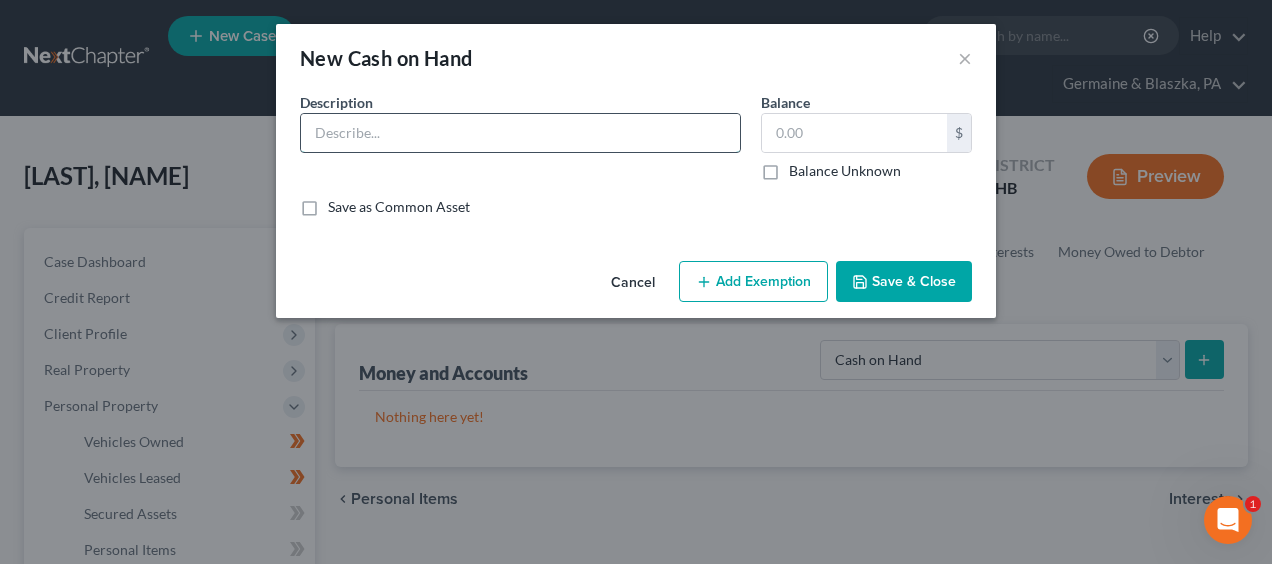 click at bounding box center (520, 133) 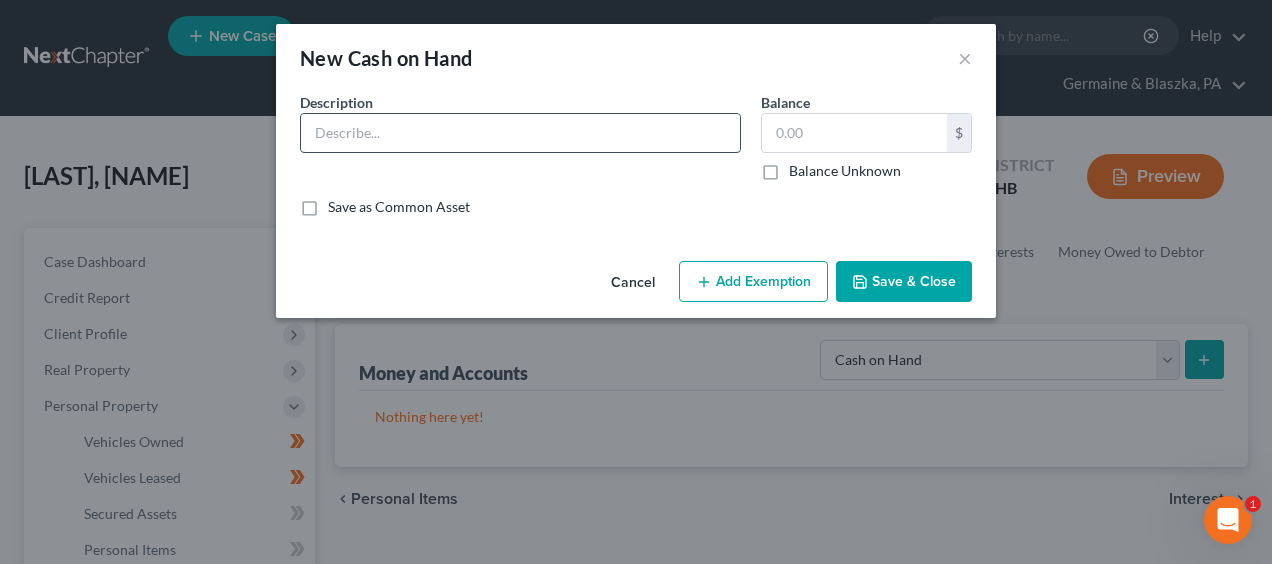 type on "C" 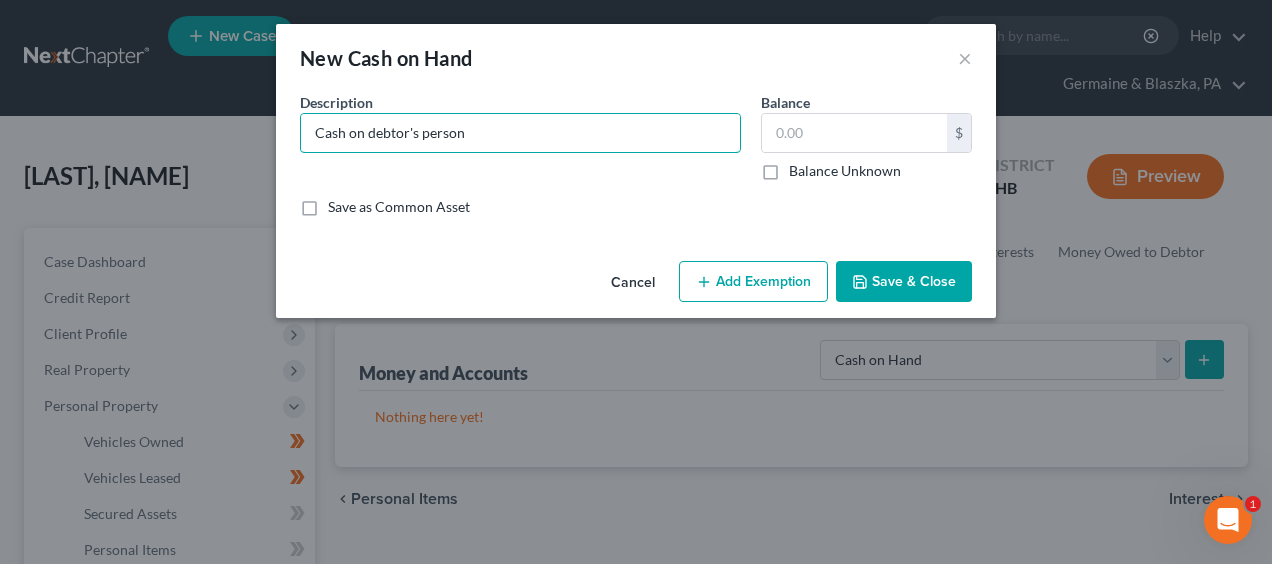 type on "Cash on debtor's person" 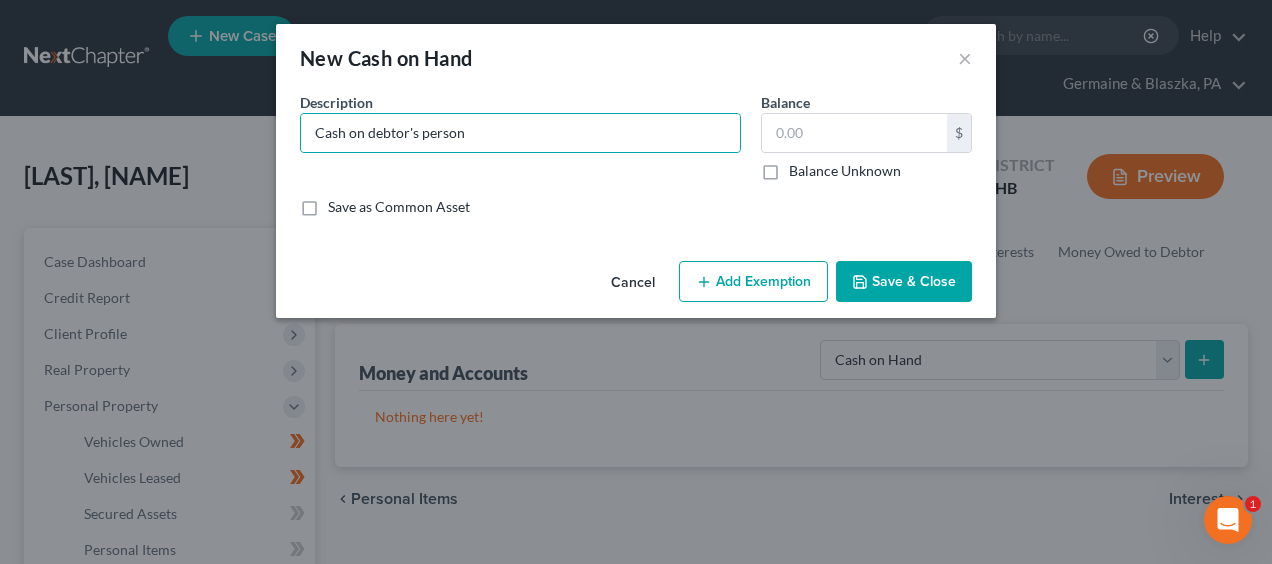 click on "Save & Close" at bounding box center [904, 282] 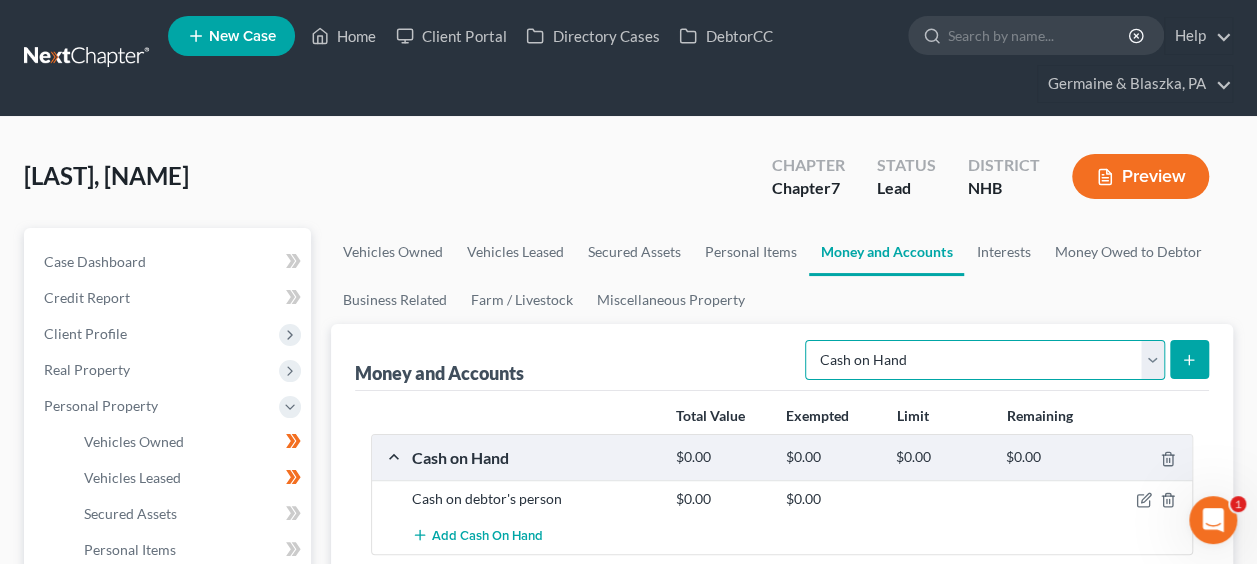 click on "Select Account Type Brokerage Cash on Hand Certificates of Deposit Checking Account Money Market Other (Credit Union, Health Savings Account, etc) Safe Deposit Box Savings Account Security Deposits or Prepayments" at bounding box center (985, 360) 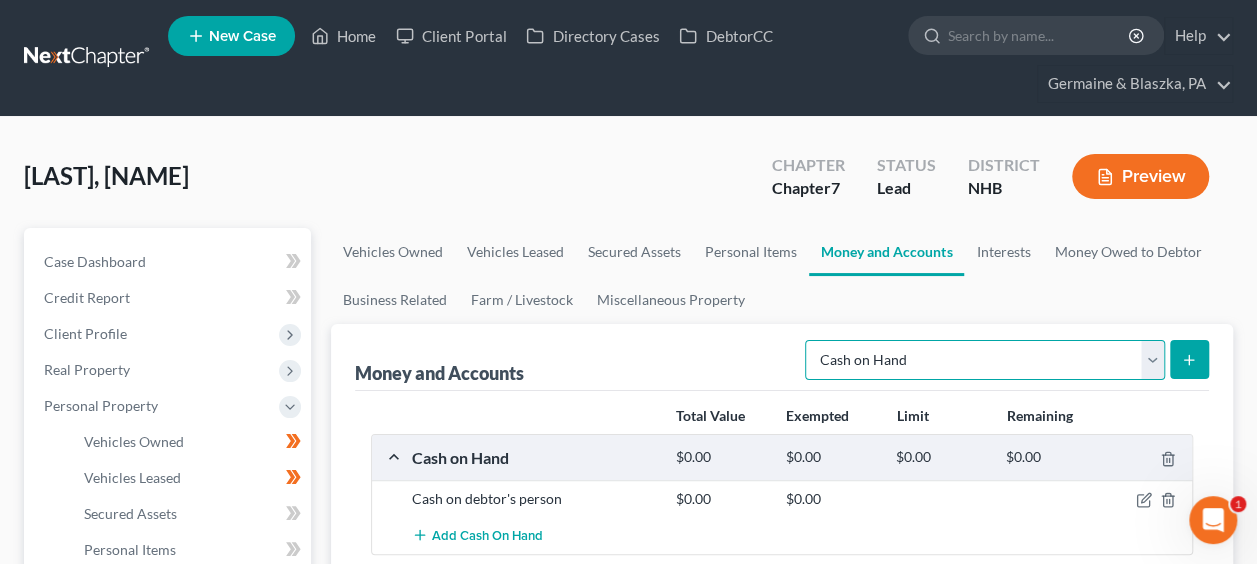select on "checking" 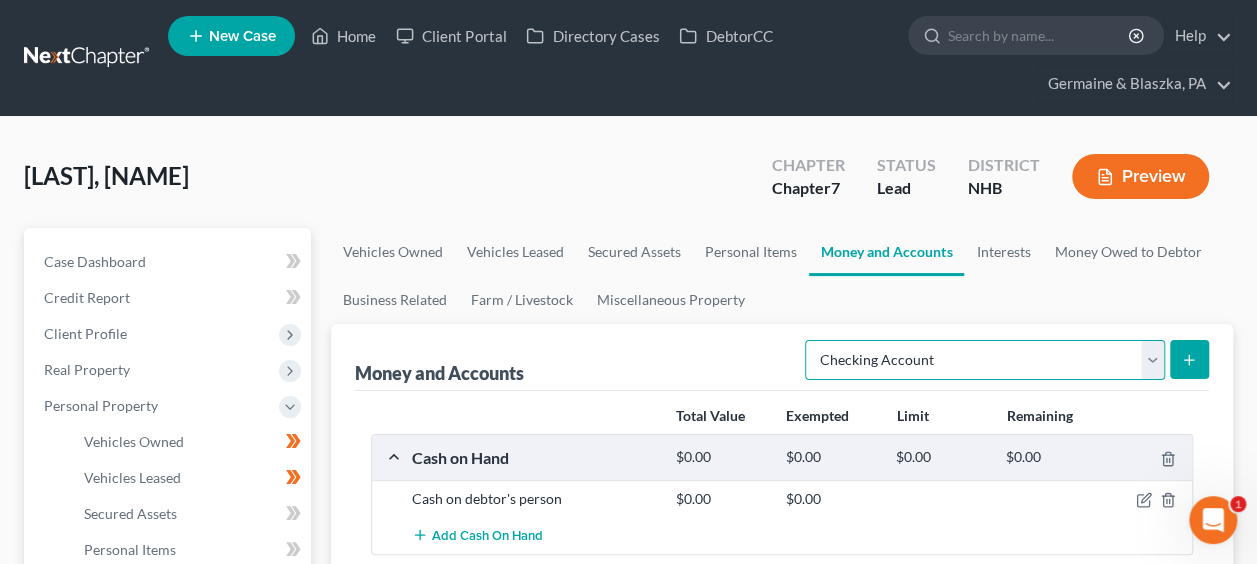 click on "Select Account Type Brokerage Cash on Hand Certificates of Deposit Checking Account Money Market Other (Credit Union, Health Savings Account, etc) Safe Deposit Box Savings Account Security Deposits or Prepayments" at bounding box center (985, 360) 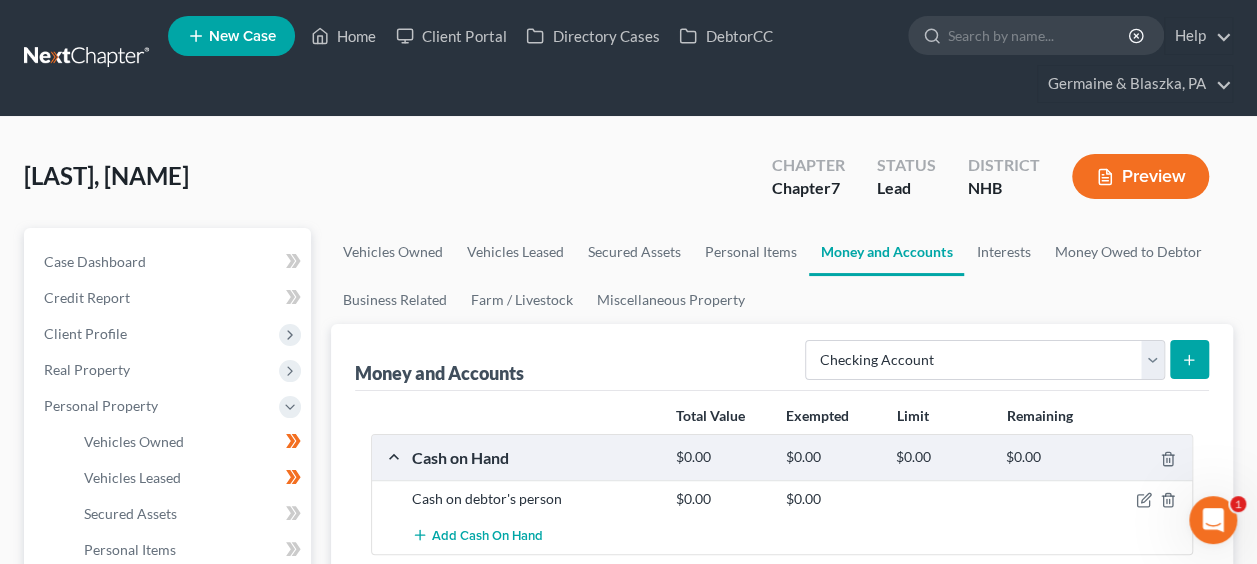 click 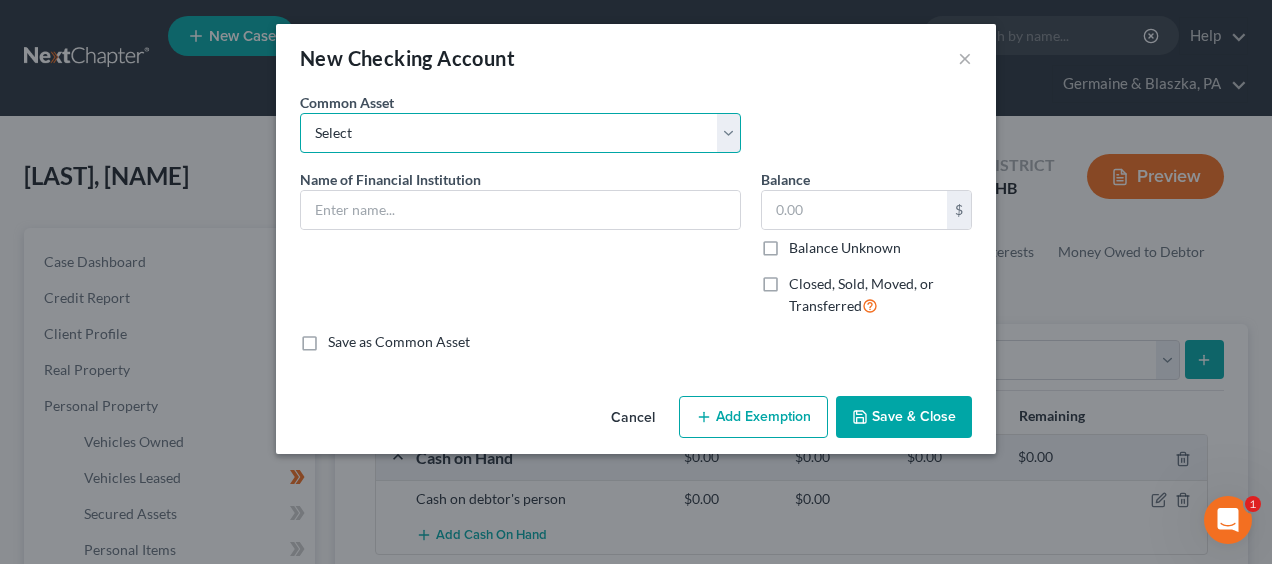 click on "Select Granite State Credit Union [Basic Savings #8900]" at bounding box center (520, 133) 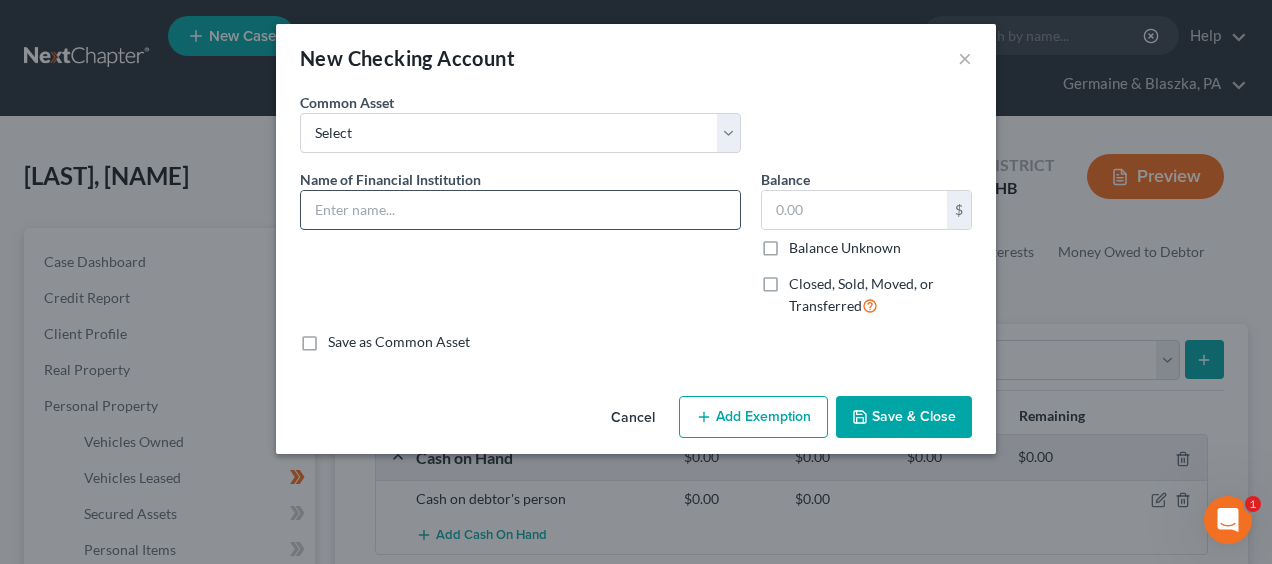 click at bounding box center (520, 210) 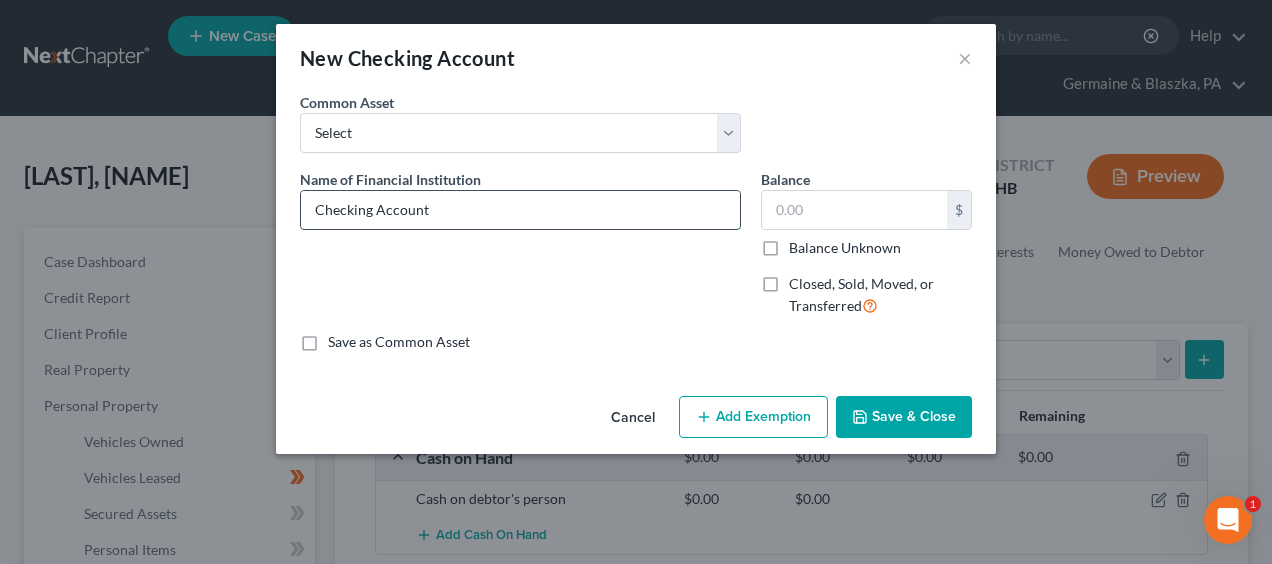 type on "Checking Account" 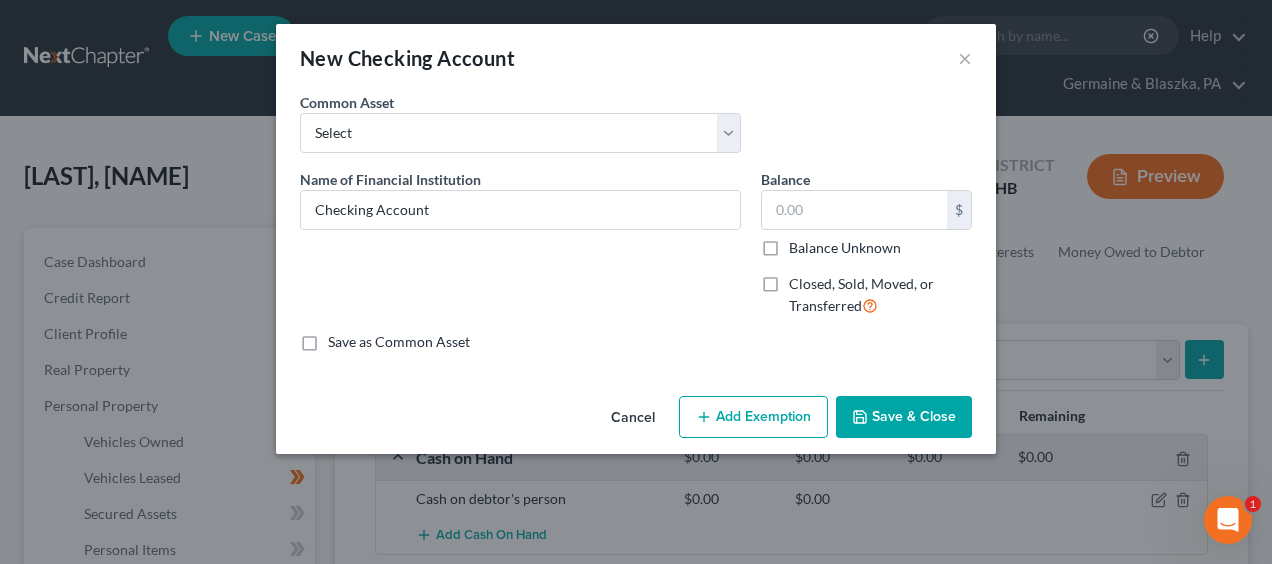 click on "Closed, Sold, Moved, or Transferred" at bounding box center [880, 295] 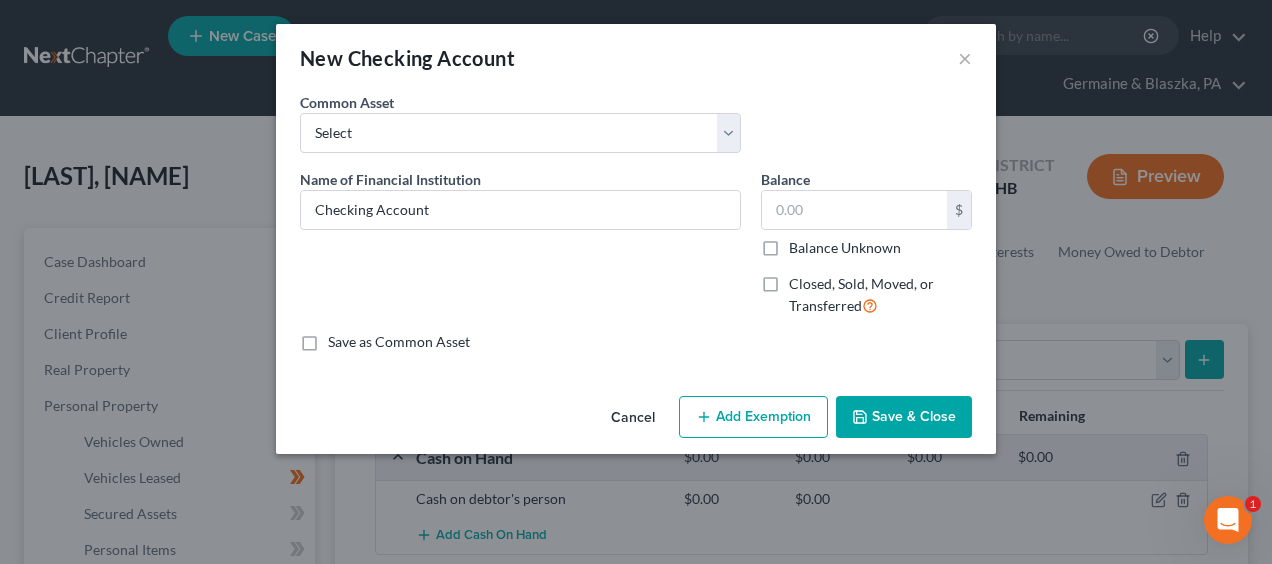 click on "Closed, Sold, Moved, or Transferred" at bounding box center (803, 280) 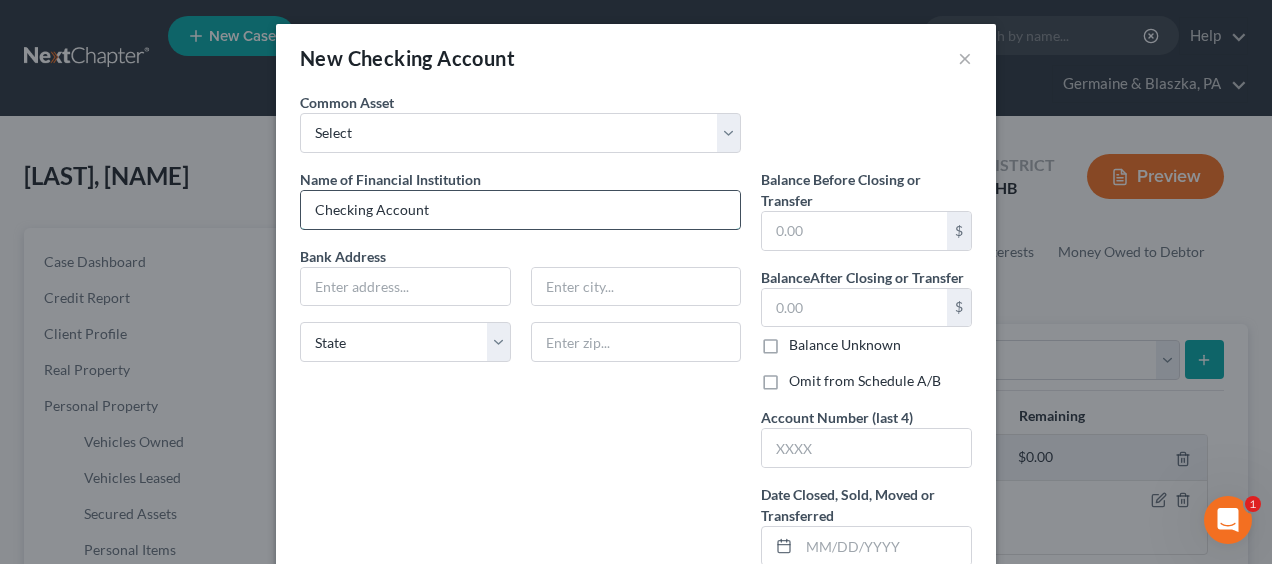 click on "Checking Account" at bounding box center (520, 210) 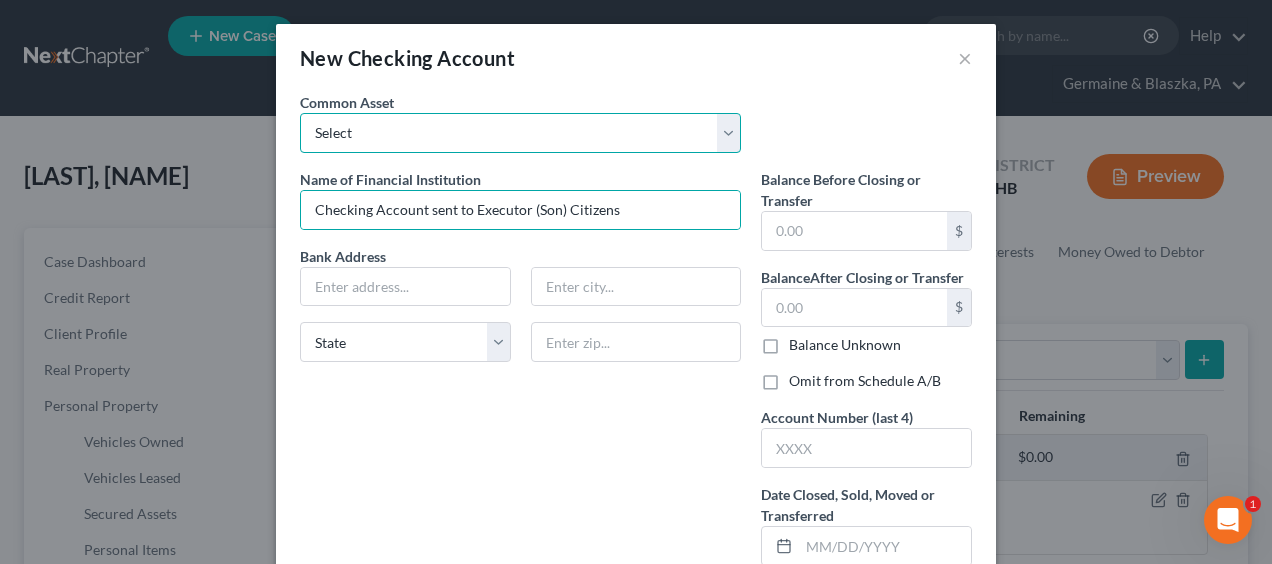click on "Select Granite State Credit Union [Basic Savings #8900]" at bounding box center [520, 133] 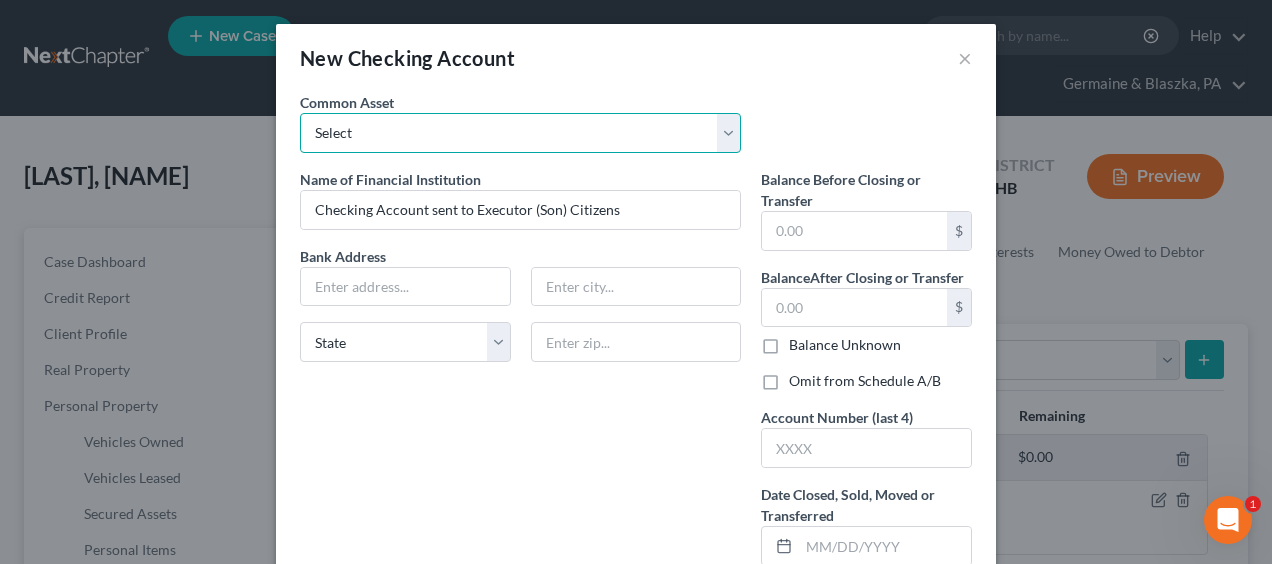click on "Select Granite State Credit Union [Basic Savings #8900]" at bounding box center (520, 133) 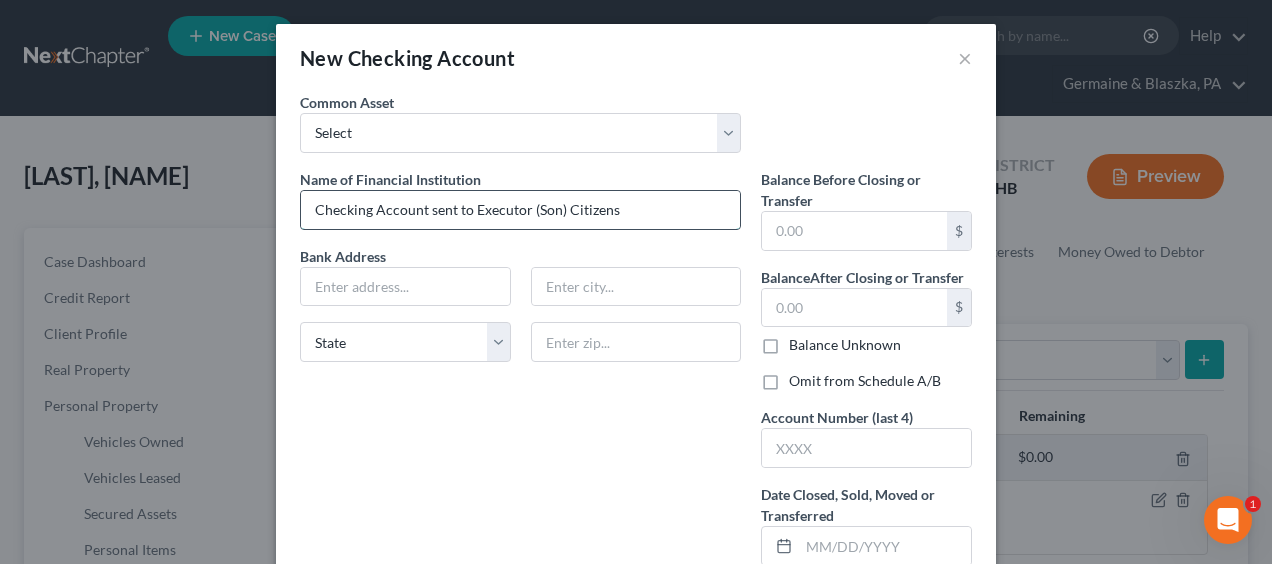 click on "Checking Account sent to Executor (Son) Citizens" at bounding box center (520, 210) 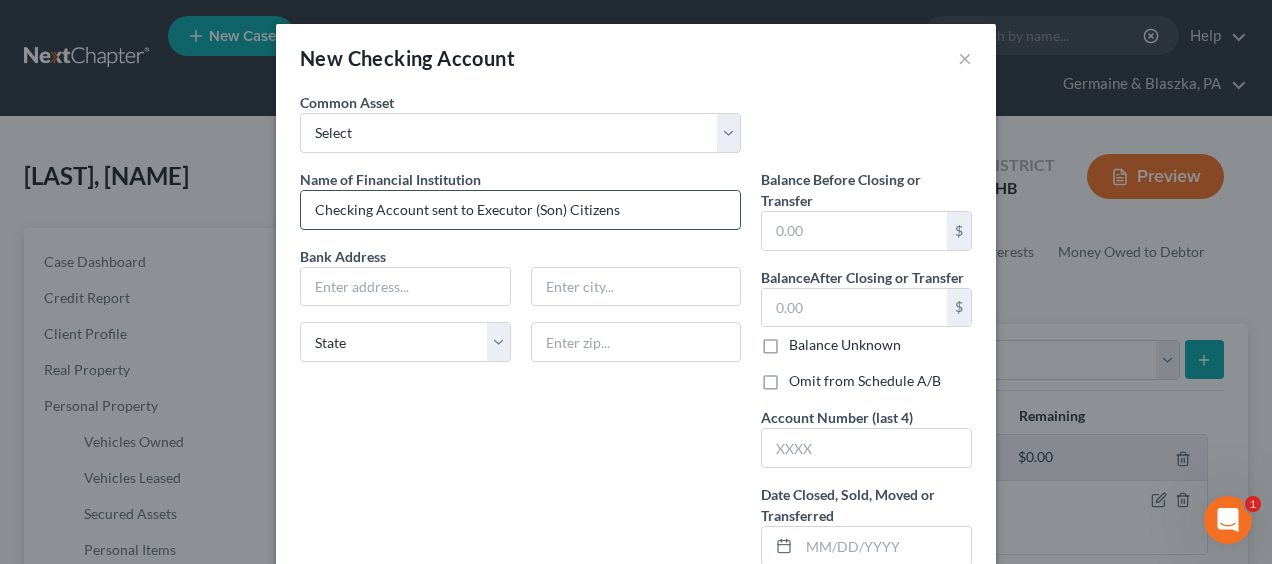 click on "Checking Account sent to Executor (Son) Citizens" at bounding box center (520, 210) 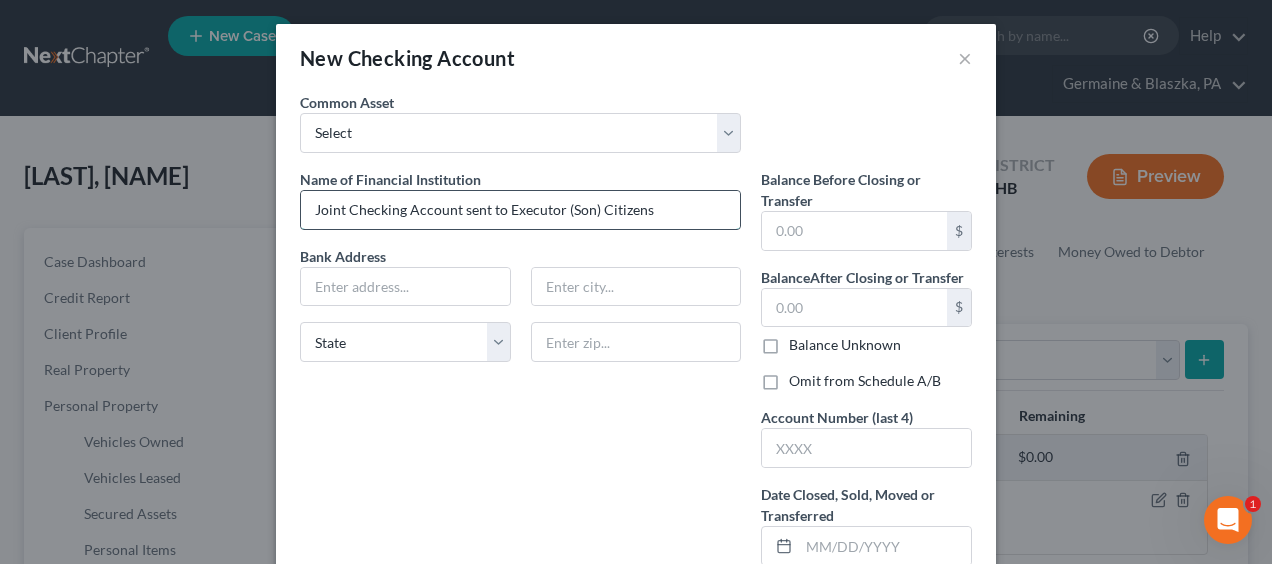 click on "Joint Checking Account sent to Executor (Son) Citizens" at bounding box center [520, 210] 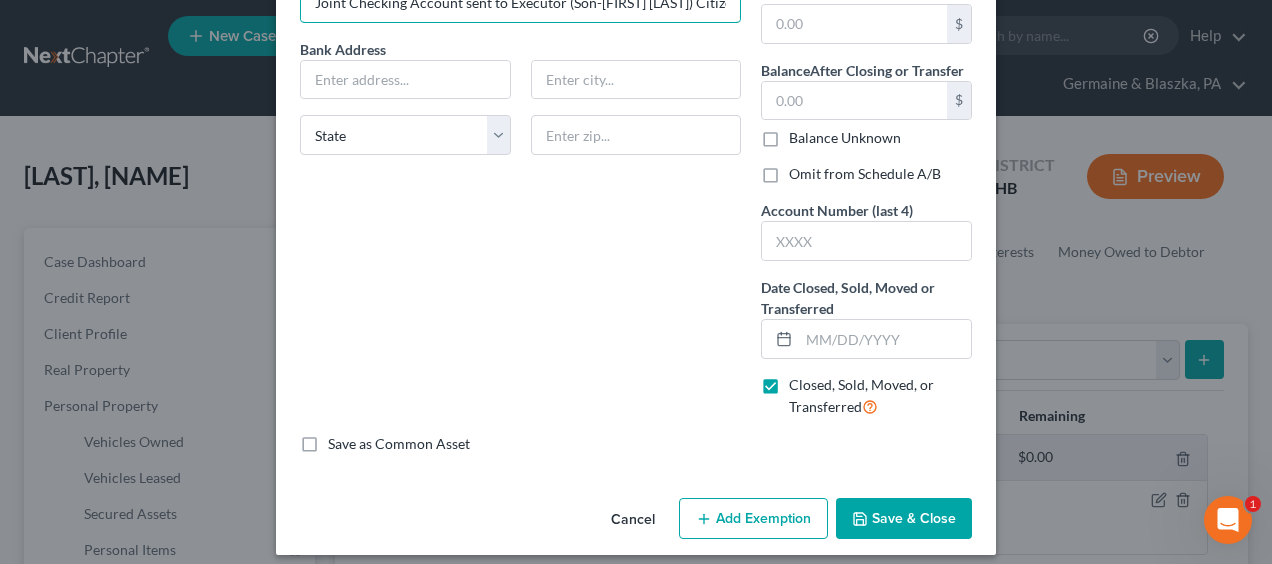 scroll, scrollTop: 219, scrollLeft: 0, axis: vertical 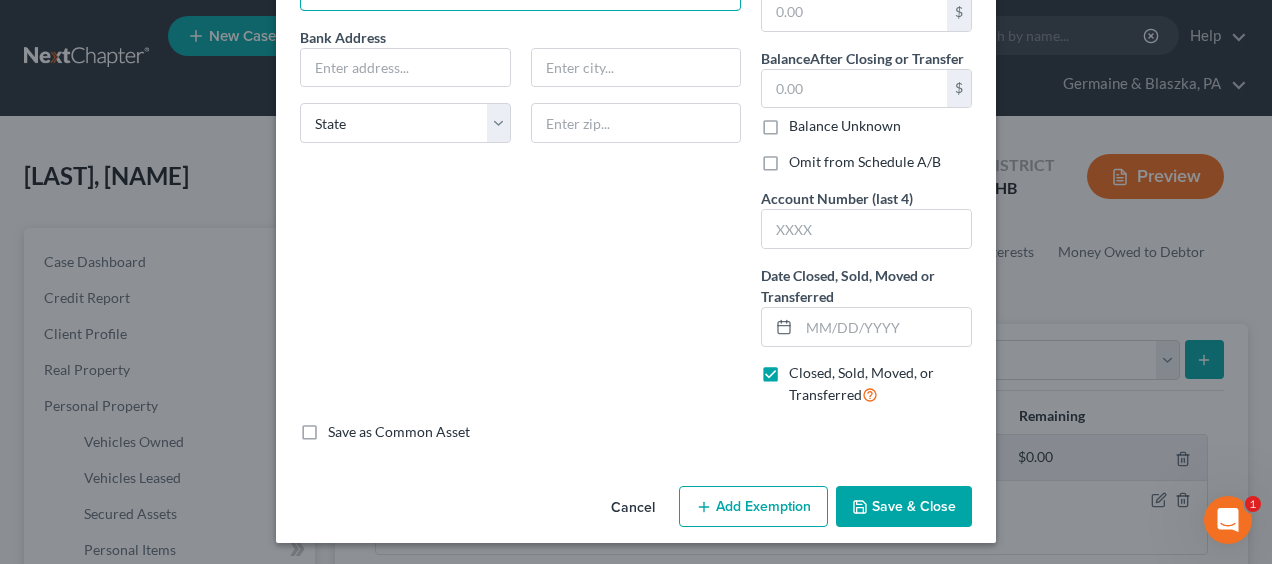 type on "Joint Checking Account sent to Executor (Son-[FIRST] [LAST]) Citizens" 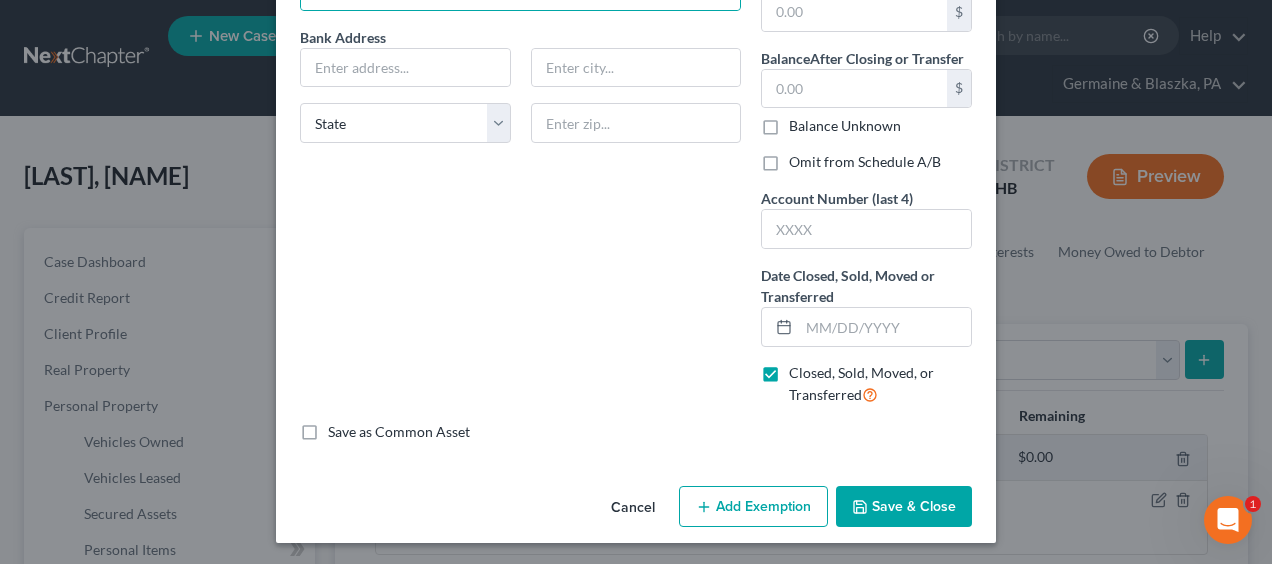 click on "Closed, Sold, Moved, or Transferred" at bounding box center [880, 384] 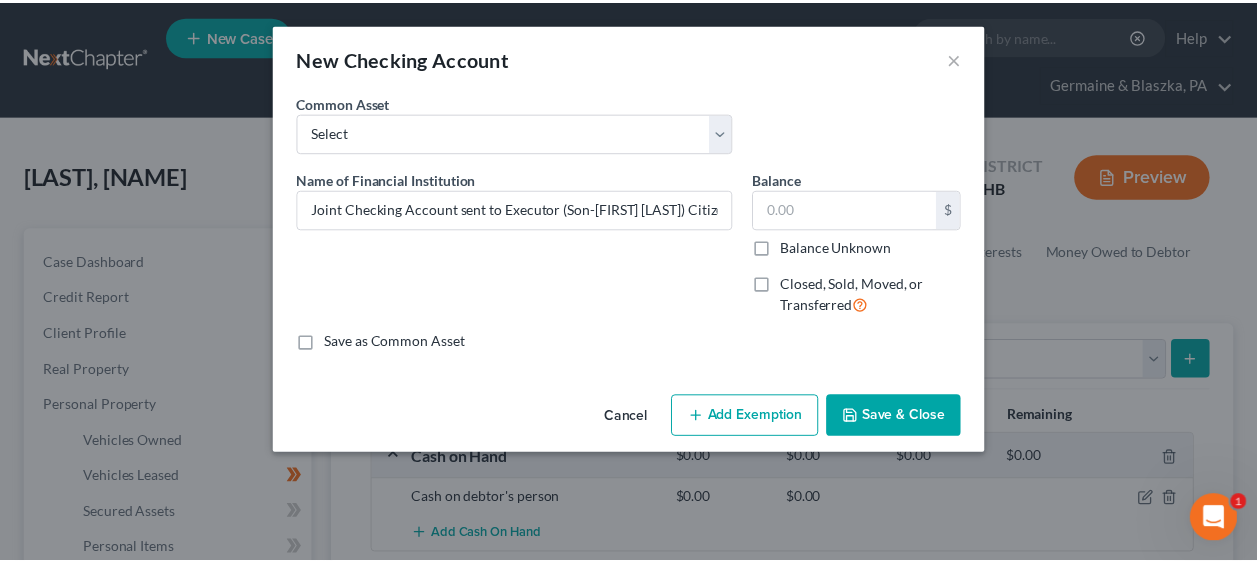 scroll, scrollTop: 0, scrollLeft: 0, axis: both 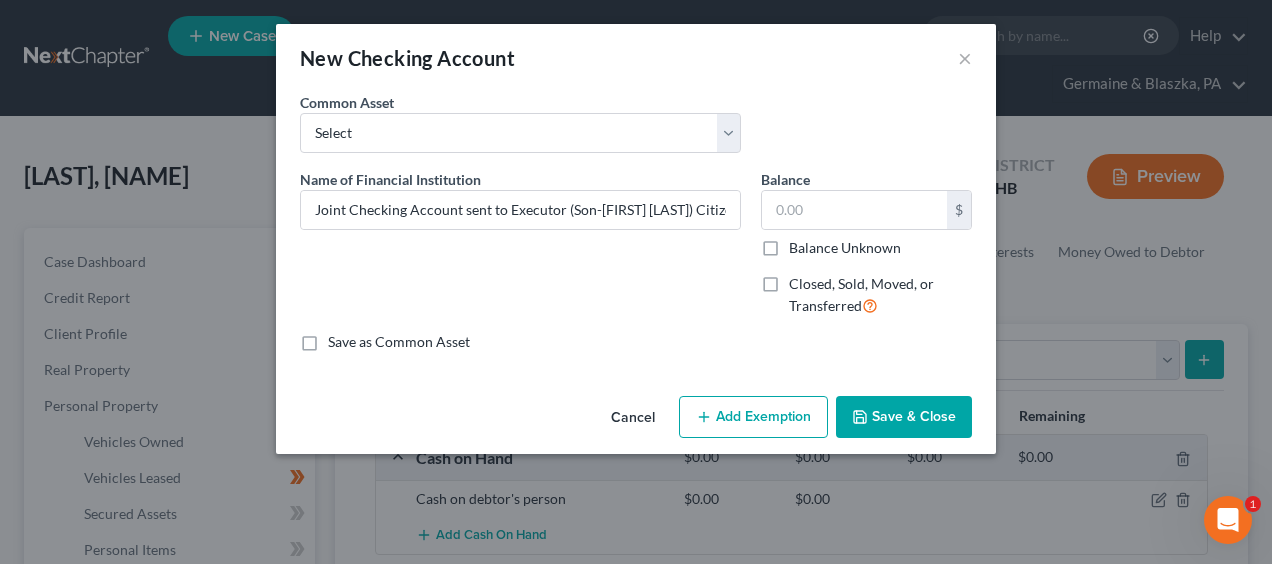 click on "Save & Close" at bounding box center (904, 417) 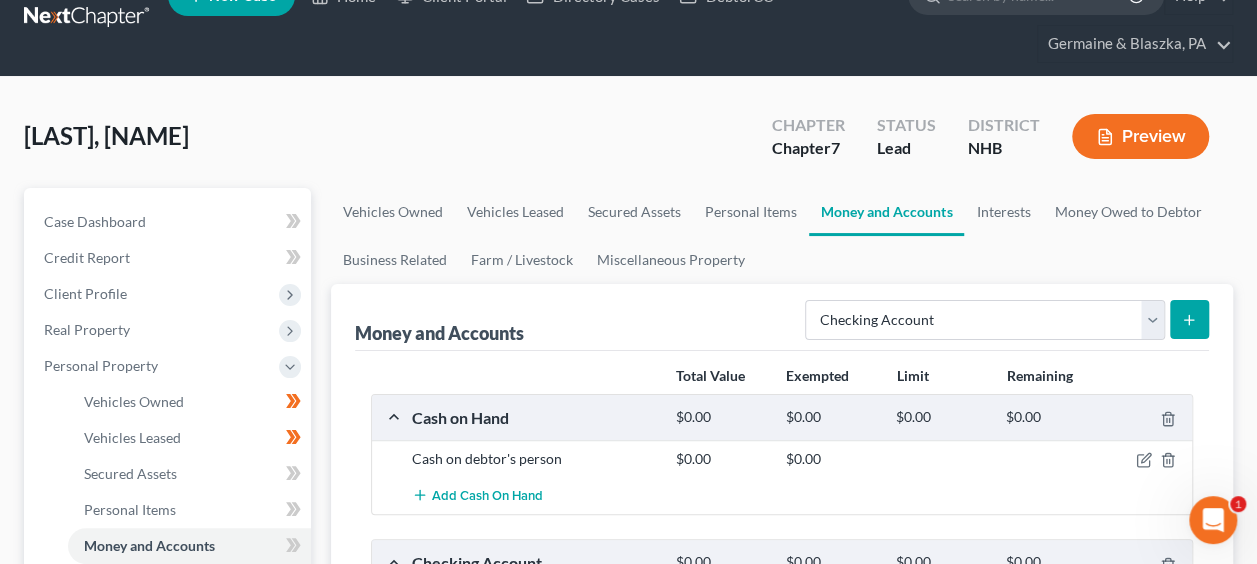 scroll, scrollTop: 200, scrollLeft: 0, axis: vertical 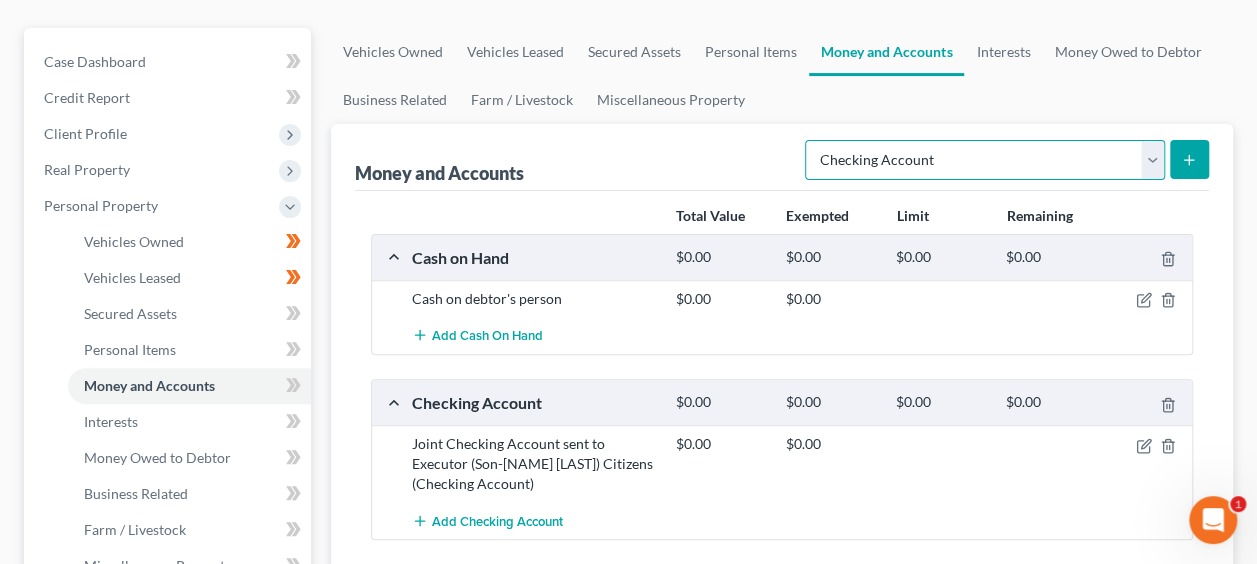 click on "Select Account Type Brokerage Cash on Hand Certificates of Deposit Checking Account Money Market Other (Credit Union, Health Savings Account, etc) Safe Deposit Box Savings Account Security Deposits or Prepayments" at bounding box center (985, 160) 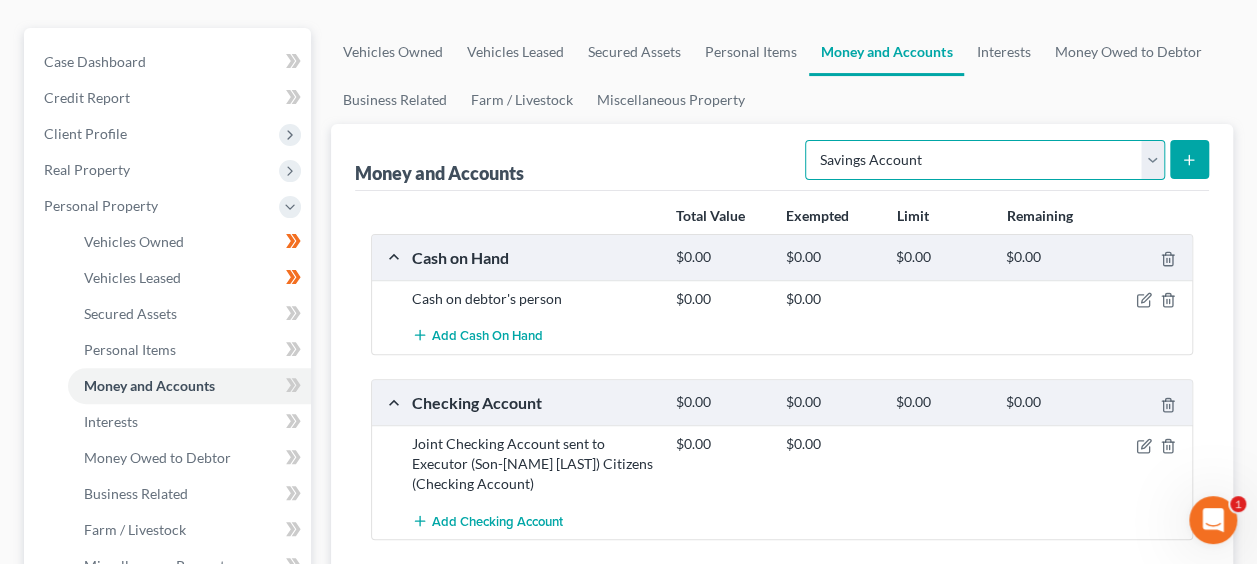 click on "Select Account Type Brokerage Cash on Hand Certificates of Deposit Checking Account Money Market Other (Credit Union, Health Savings Account, etc) Safe Deposit Box Savings Account Security Deposits or Prepayments" at bounding box center [985, 160] 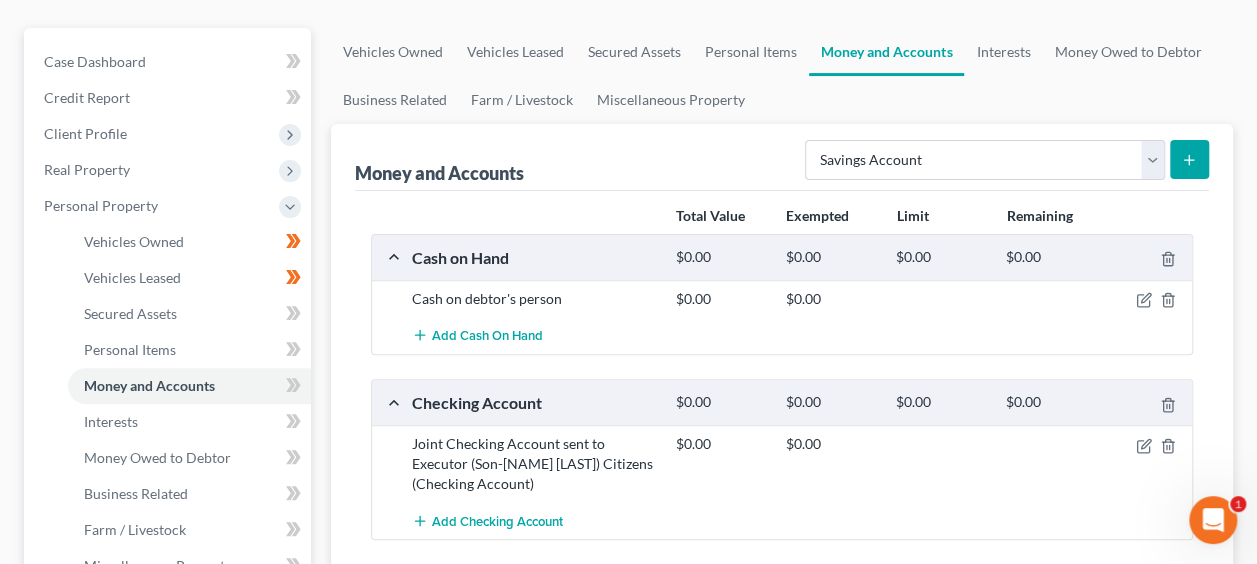 click at bounding box center (1189, 159) 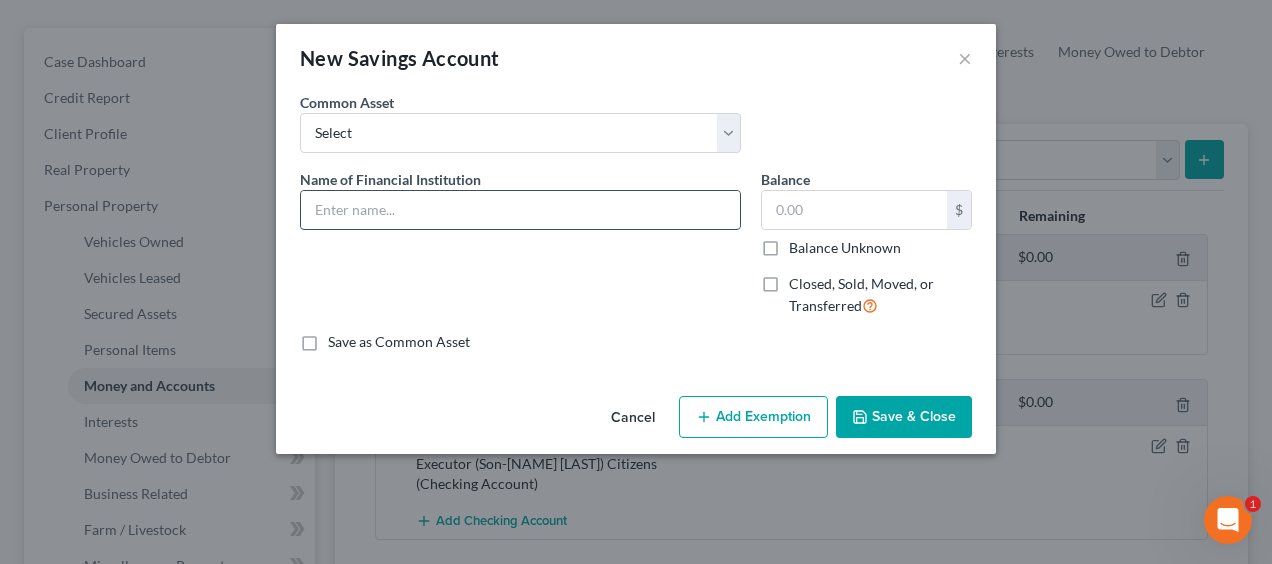 click at bounding box center (520, 210) 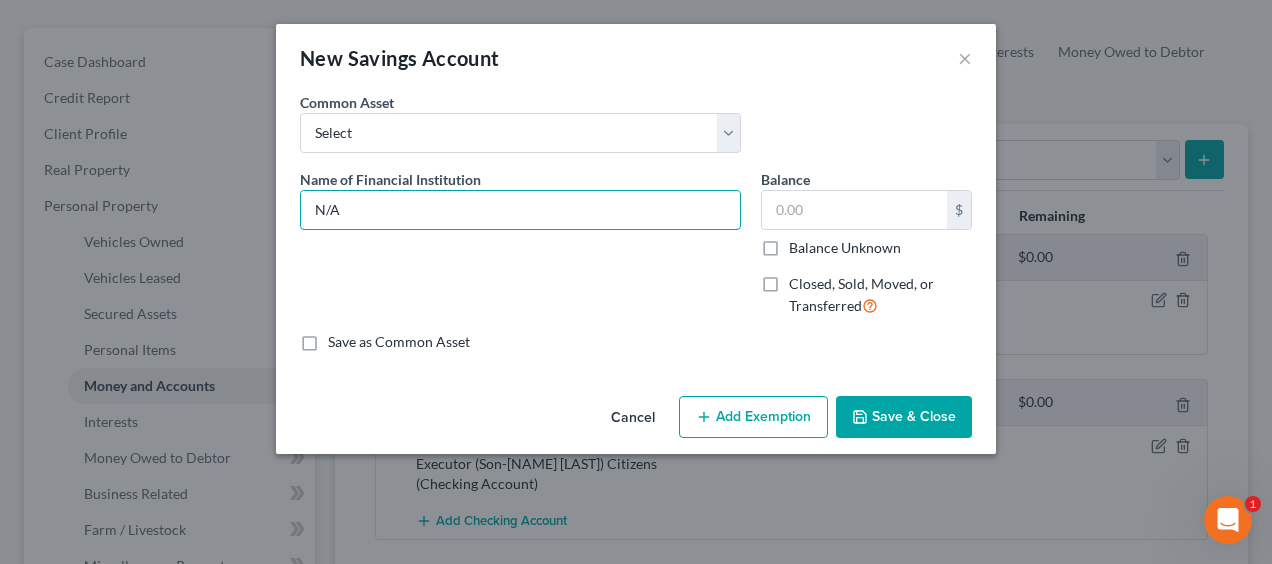 type on "N/A" 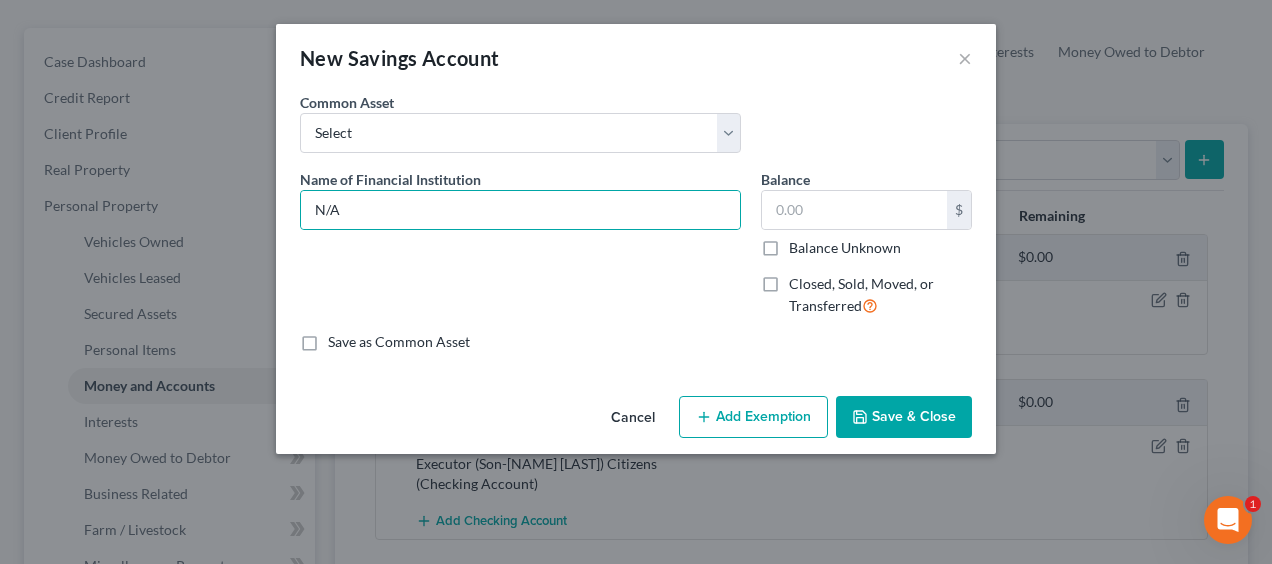 click on "Save & Close" at bounding box center (904, 417) 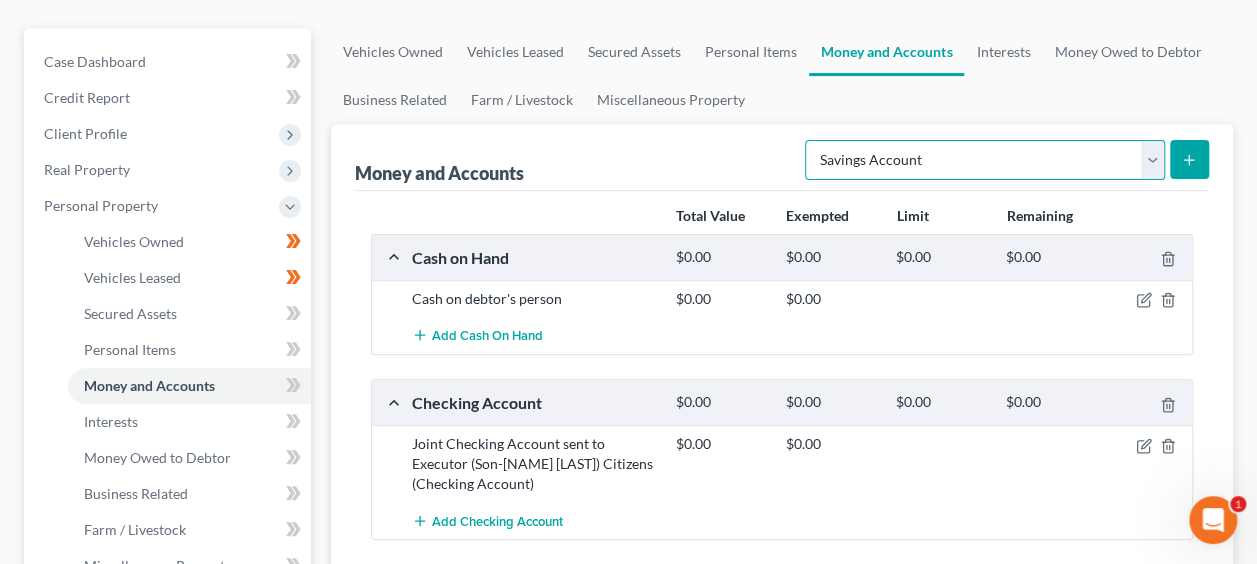 click on "Select Account Type Brokerage Cash on Hand Certificates of Deposit Checking Account Money Market Other (Credit Union, Health Savings Account, etc) Safe Deposit Box Savings Account Security Deposits or Prepayments" at bounding box center [985, 160] 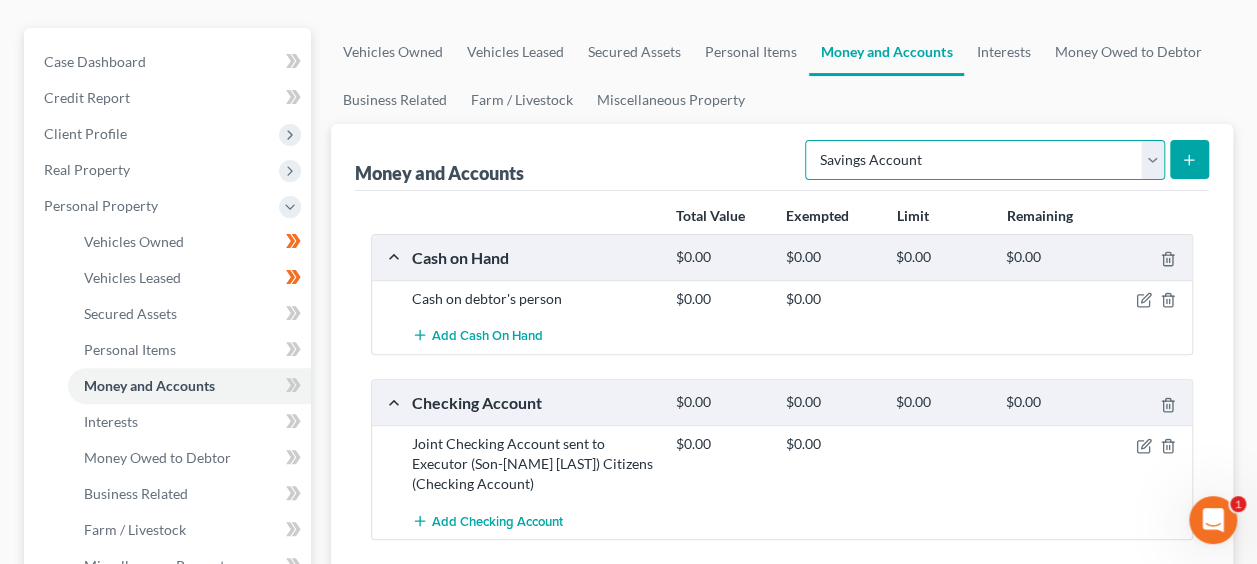 select on "security_deposits" 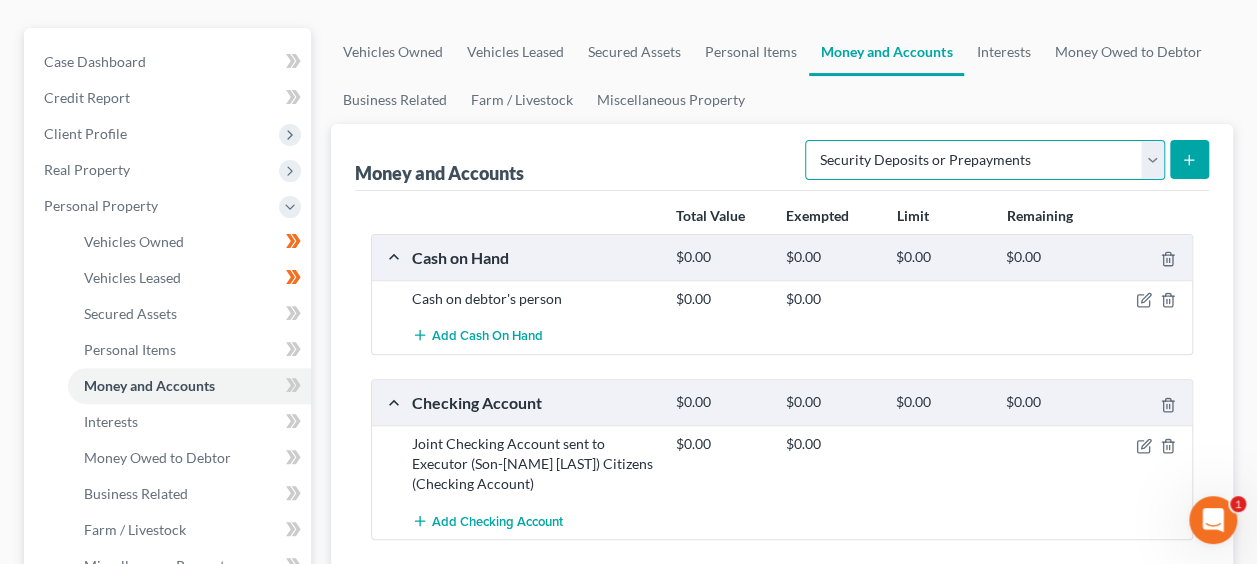 click on "Select Account Type Brokerage Cash on Hand Certificates of Deposit Checking Account Money Market Other (Credit Union, Health Savings Account, etc) Safe Deposit Box Savings Account Security Deposits or Prepayments" at bounding box center [985, 160] 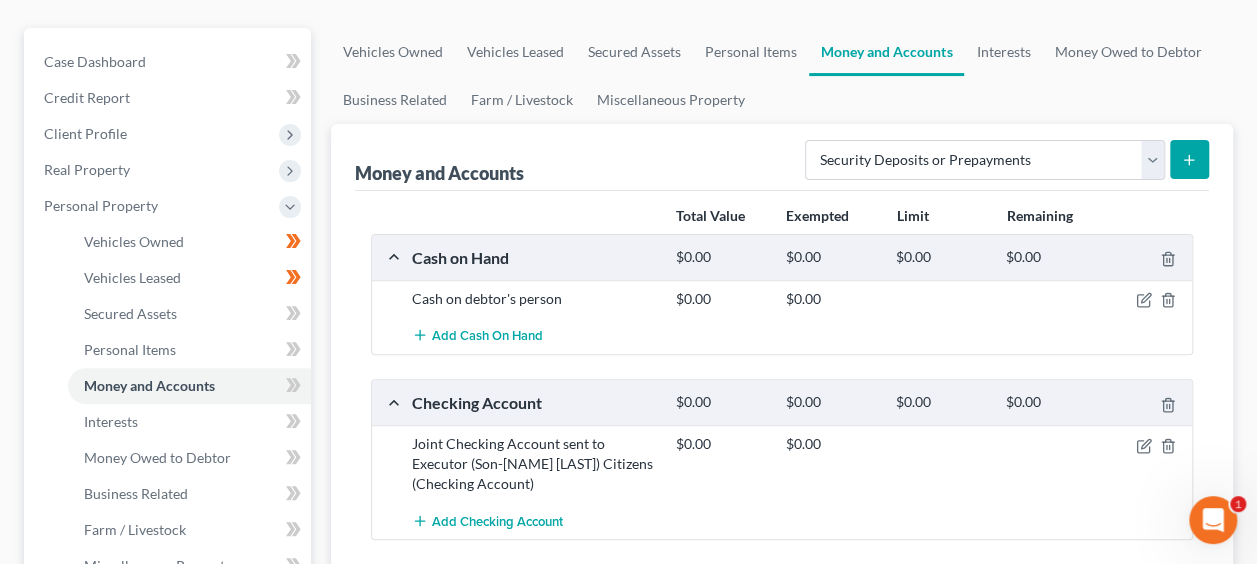 click 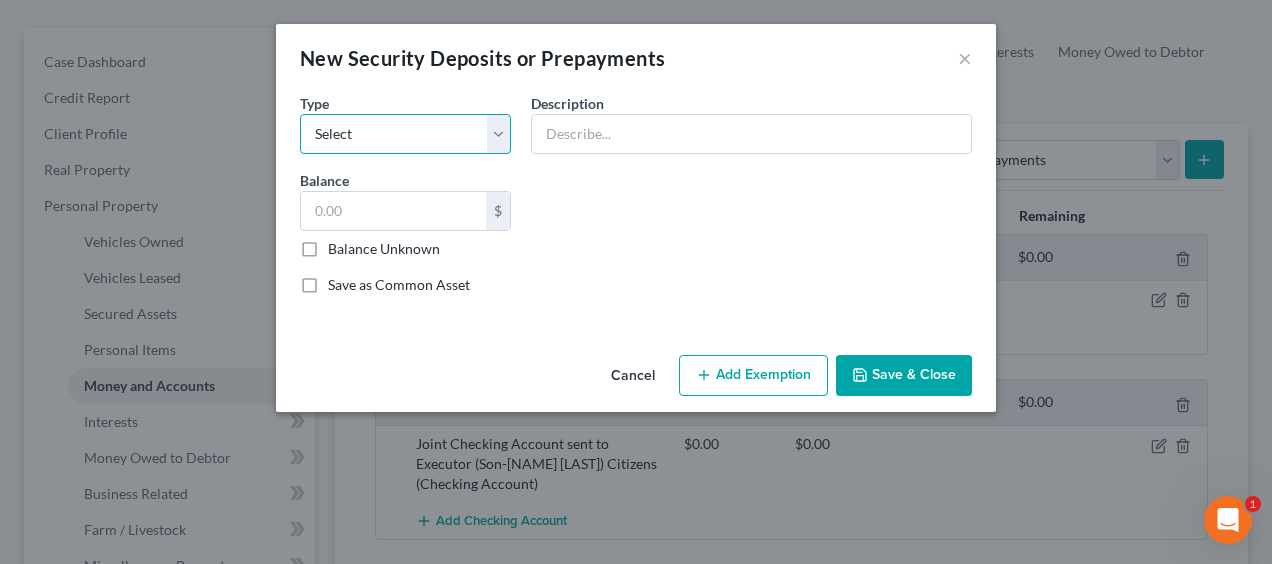 click on "Select Electric Gas Heating Oil Security Deposit On Rental Unit Prepaid Rent Telephone Water Rented Furniture Other" at bounding box center (405, 134) 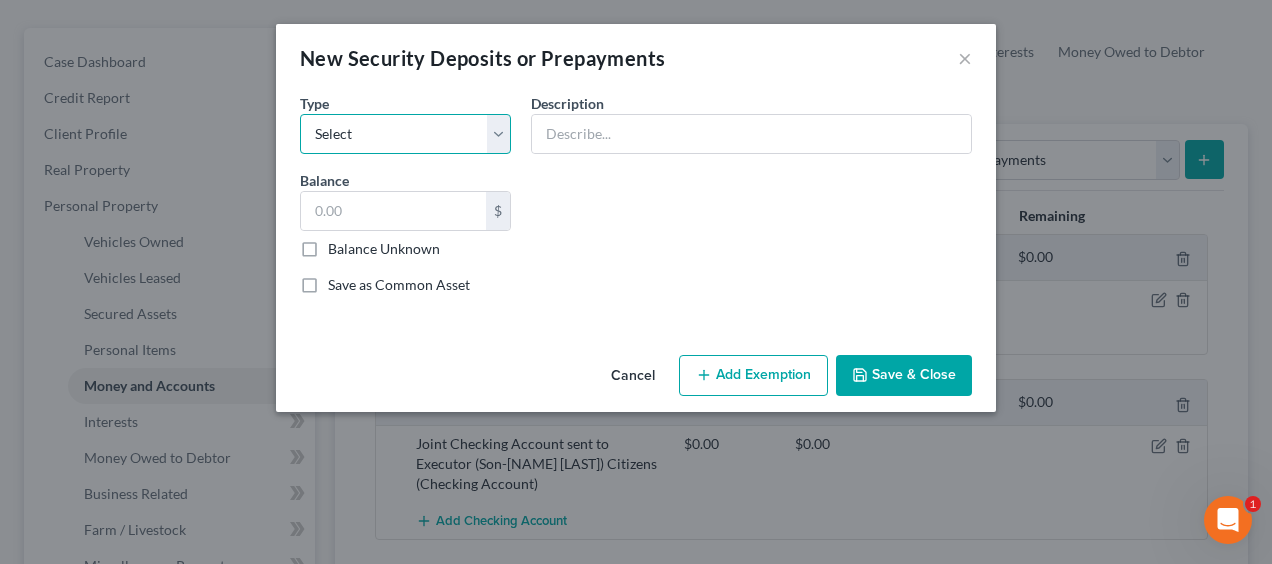 select on "3" 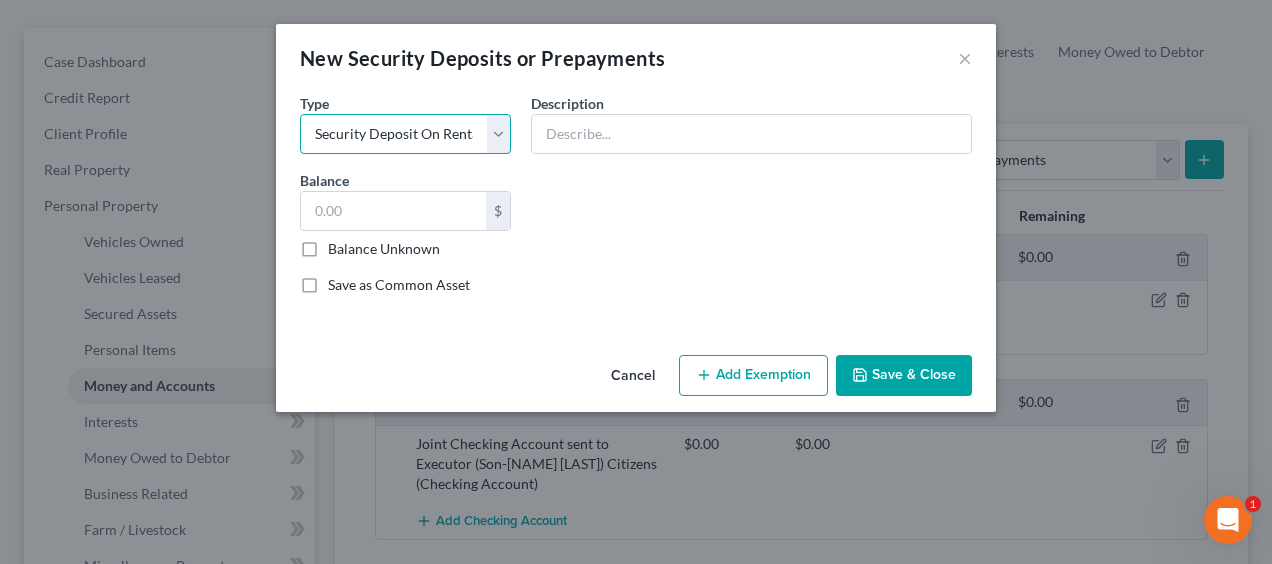 click on "Select Electric Gas Heating Oil Security Deposit On Rental Unit Prepaid Rent Telephone Water Rented Furniture Other" at bounding box center (405, 134) 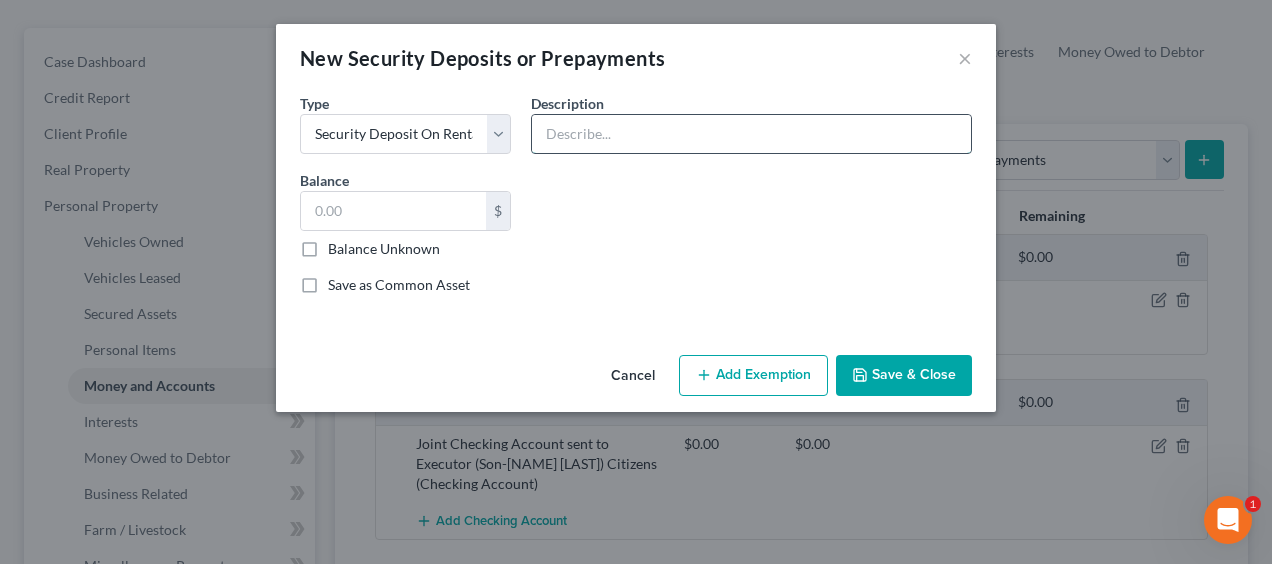 click at bounding box center [751, 134] 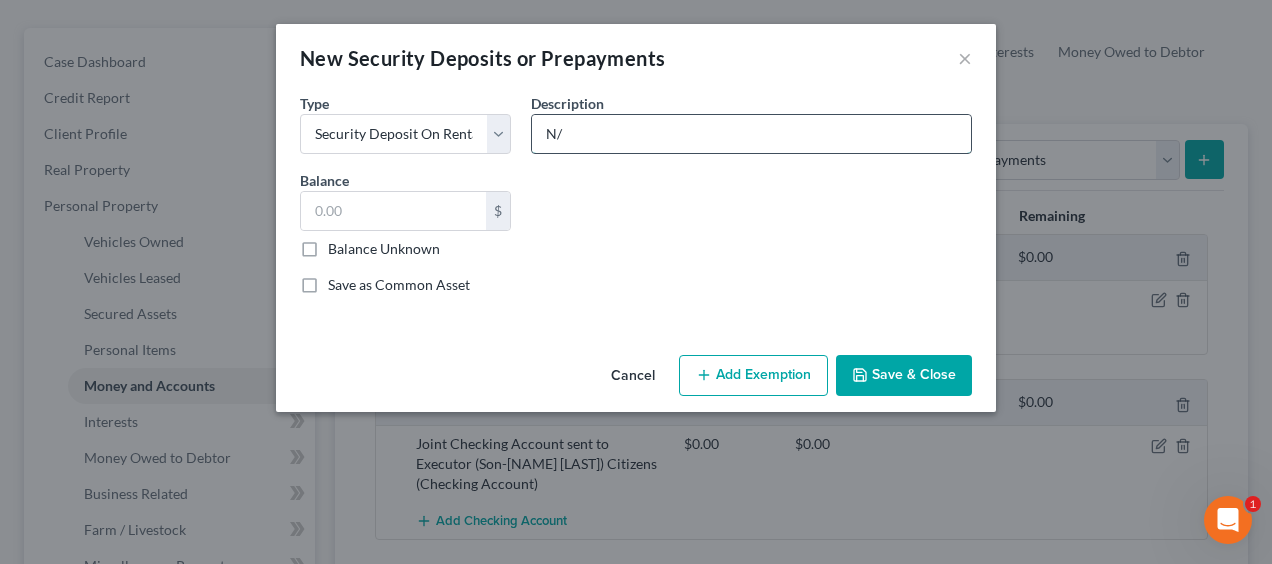type on "N" 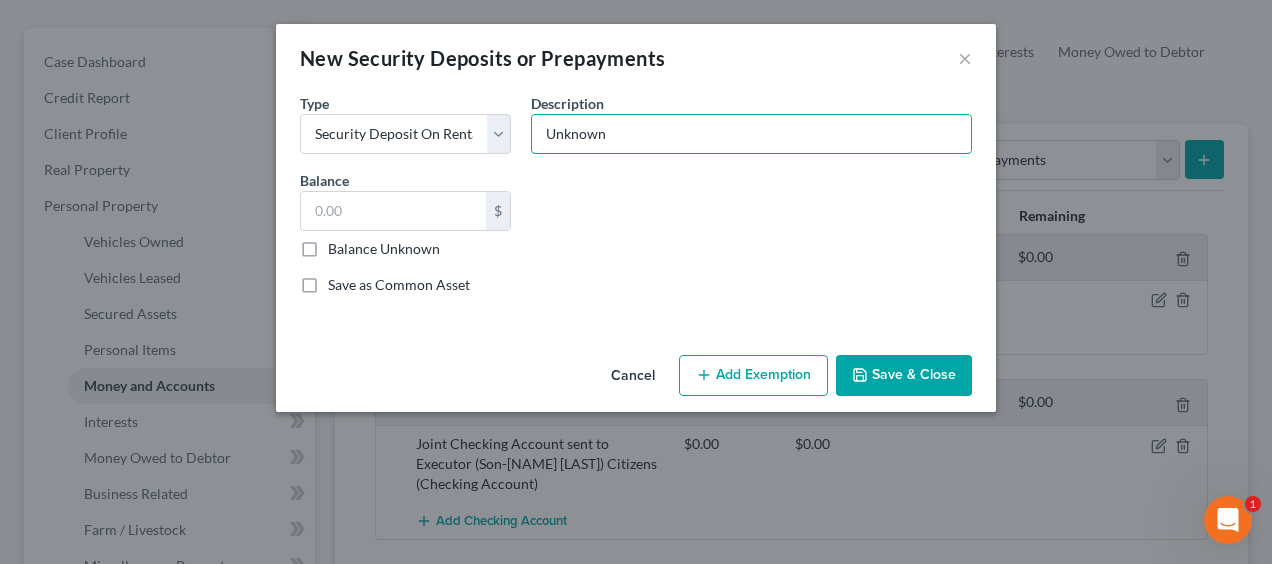 type on "Unknown" 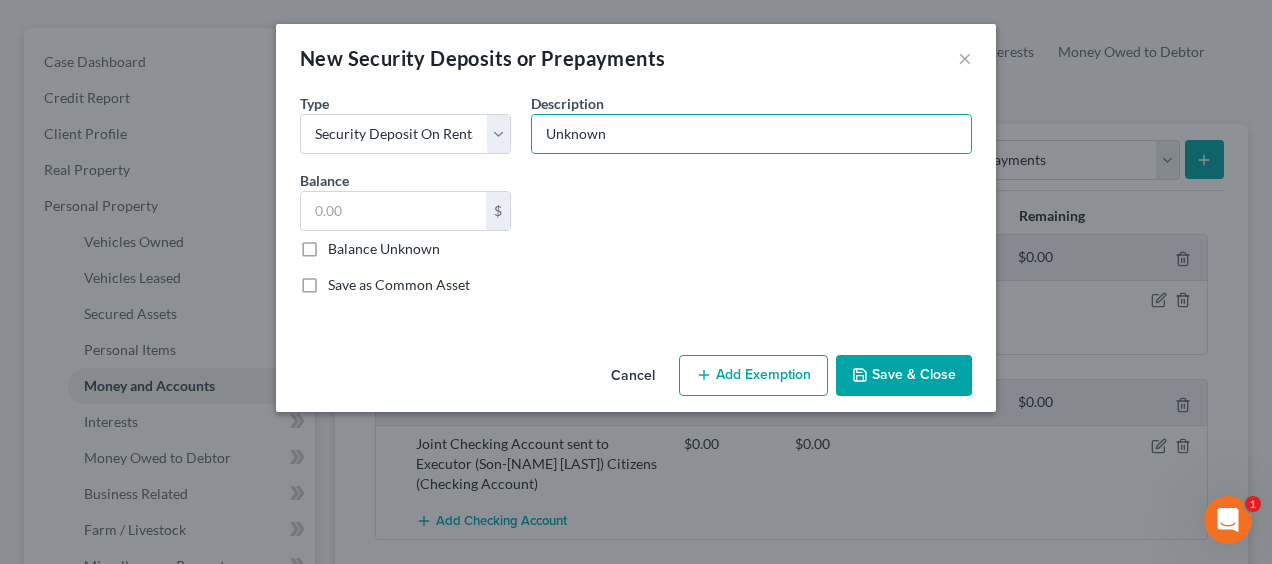 click on "Save & Close" at bounding box center [904, 376] 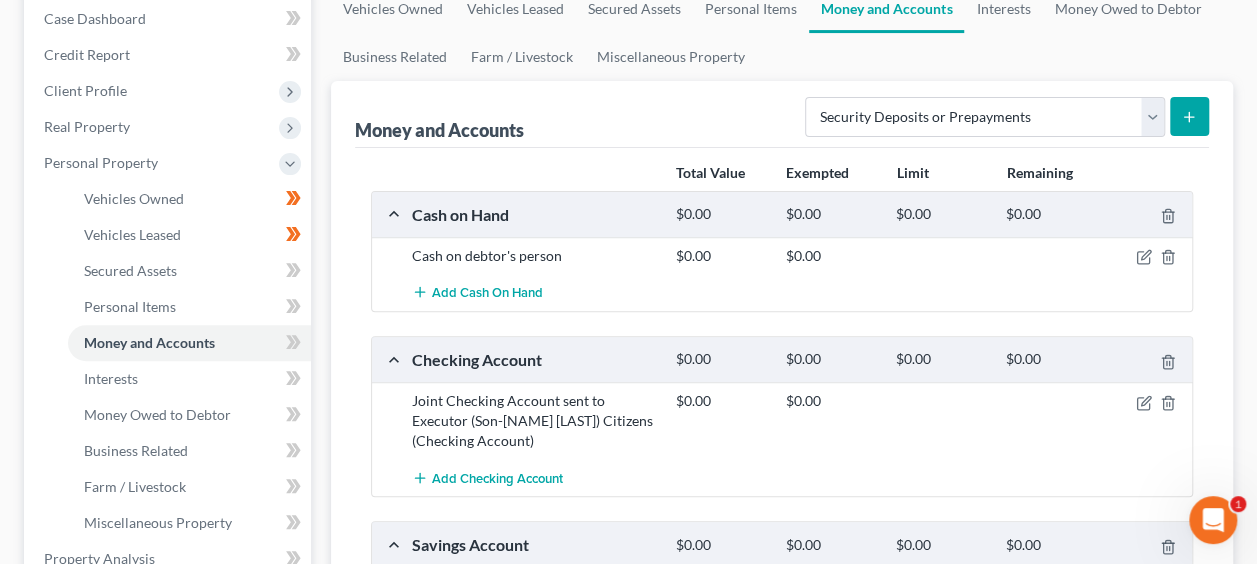 scroll, scrollTop: 233, scrollLeft: 0, axis: vertical 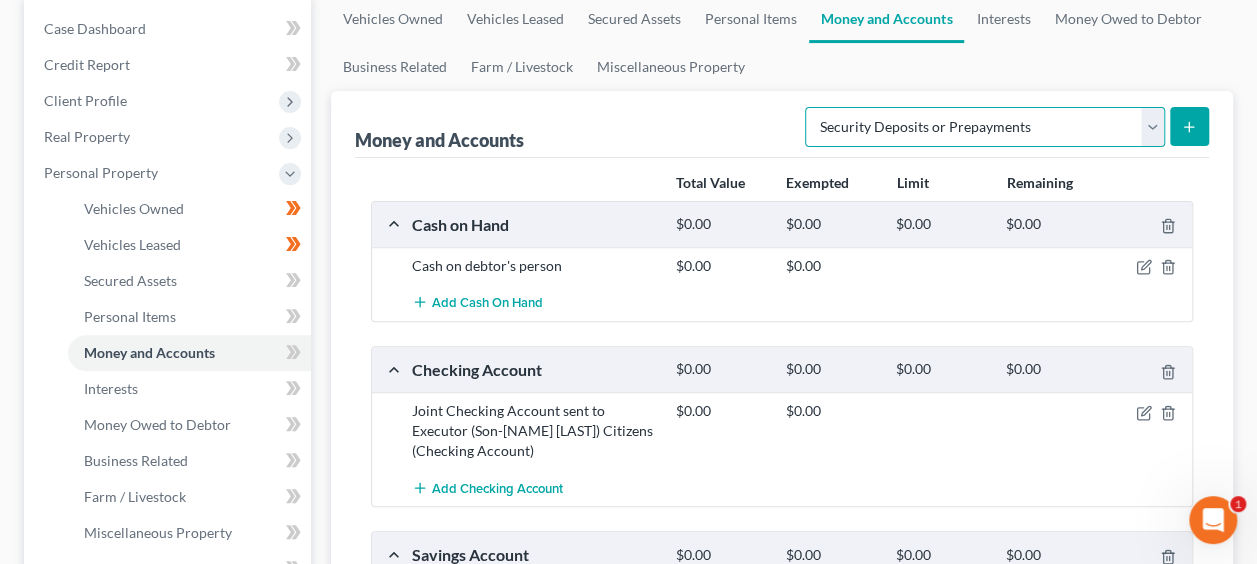 click on "Select Account Type Brokerage Cash on Hand Certificates of Deposit Checking Account Money Market Other (Credit Union, Health Savings Account, etc) Safe Deposit Box Savings Account Security Deposits or Prepayments" at bounding box center (985, 127) 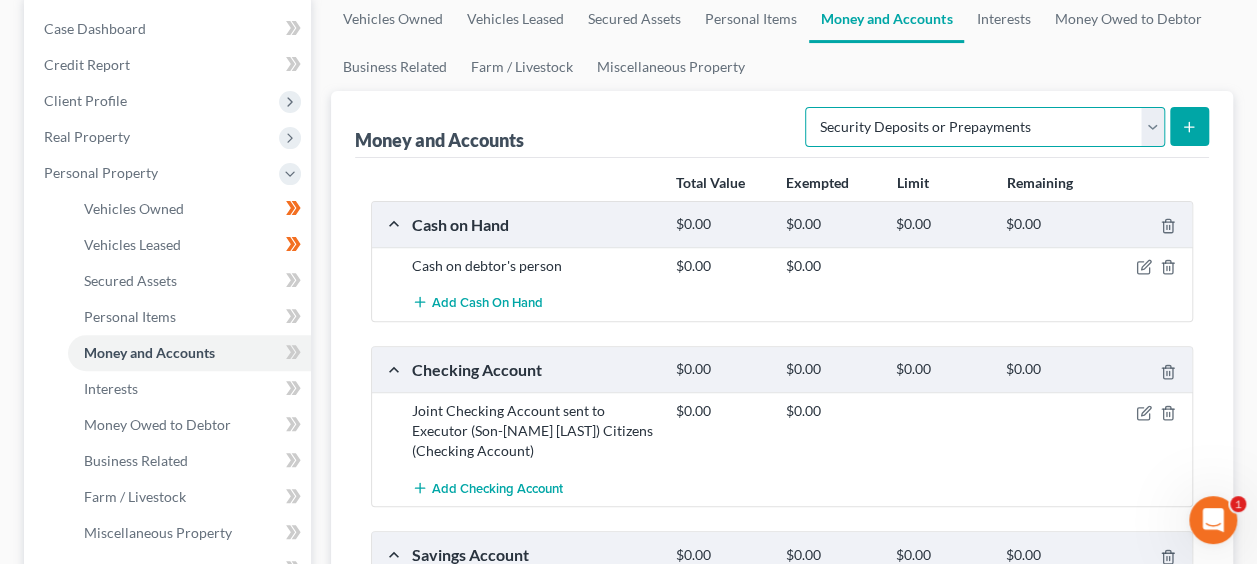 click on "Select Account Type Brokerage Cash on Hand Certificates of Deposit Checking Account Money Market Other (Credit Union, Health Savings Account, etc) Safe Deposit Box Savings Account Security Deposits or Prepayments" at bounding box center [985, 127] 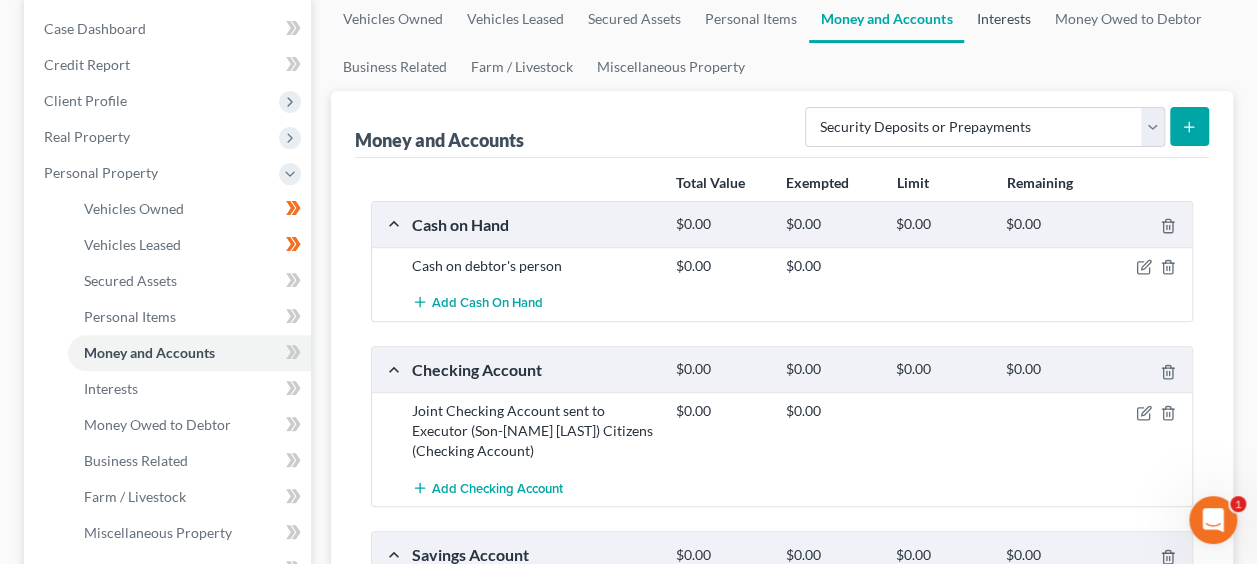 click on "Interests" at bounding box center (1003, 19) 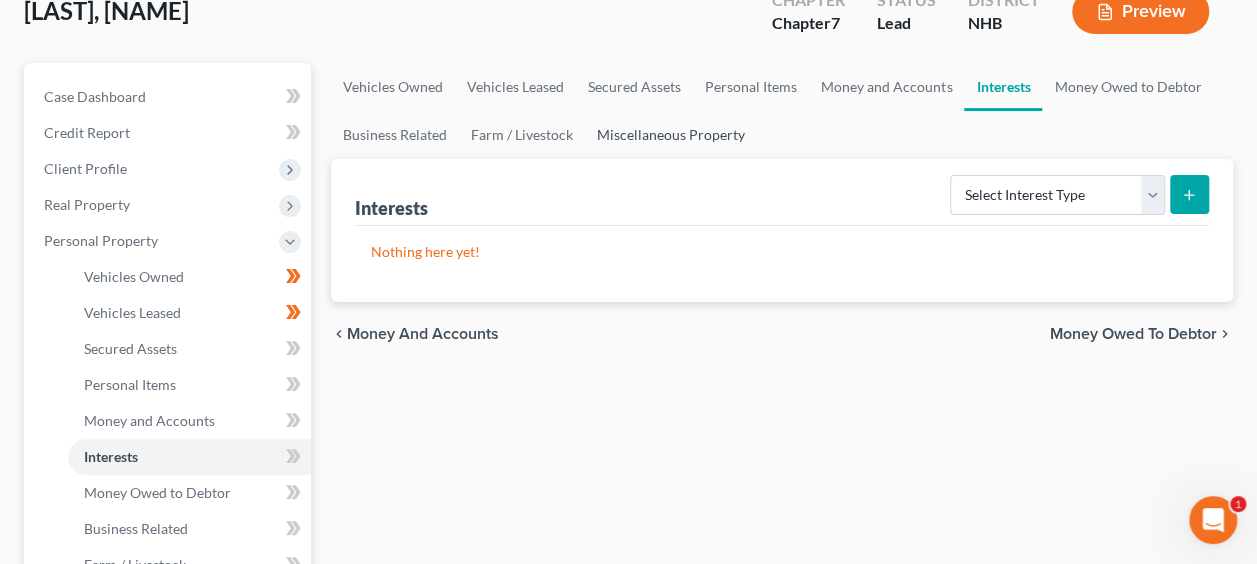 scroll, scrollTop: 0, scrollLeft: 0, axis: both 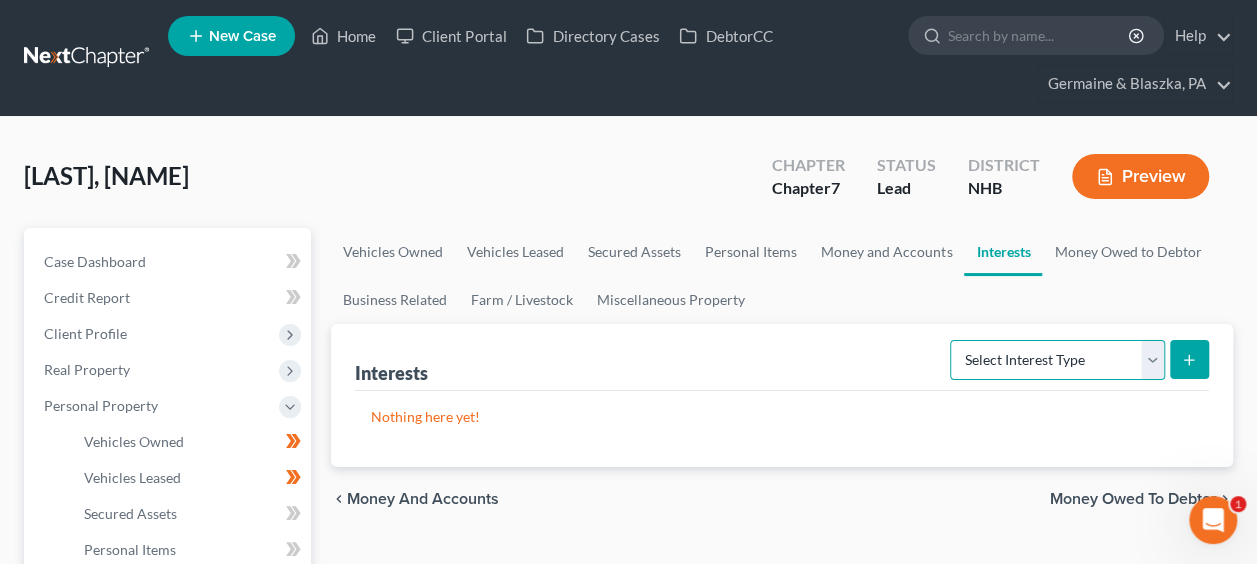 click on "Select Interest Type 401K Annuity Bond Education IRA Government Bond Government Pension Plan Incorporated Business IRA Joint Venture (Active) Joint Venture (Inactive) Keogh Mutual Fund Other Retirement Plan Partnership (Active) Partnership (Inactive) Pension Plan Stock Term Life Insurance Unincorporated Business Whole Life Insurance" at bounding box center (1057, 360) 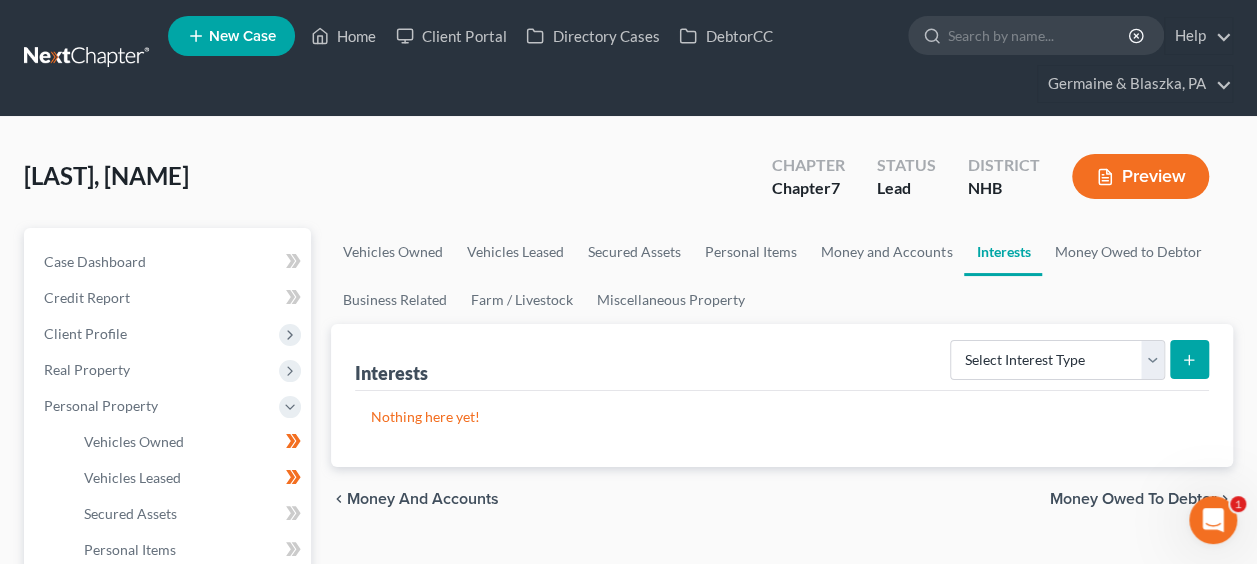click on "Interests Select Interest Type 401K Annuity Bond Education IRA Government Bond Government Pension Plan Incorporated Business IRA Joint Venture (Active) Joint Venture (Inactive) Keogh Mutual Fund Other Retirement Plan Partnership (Active) Partnership (Inactive) Pension Plan Stock Term Life Insurance Unincorporated Business Whole Life Insurance" at bounding box center [782, 357] 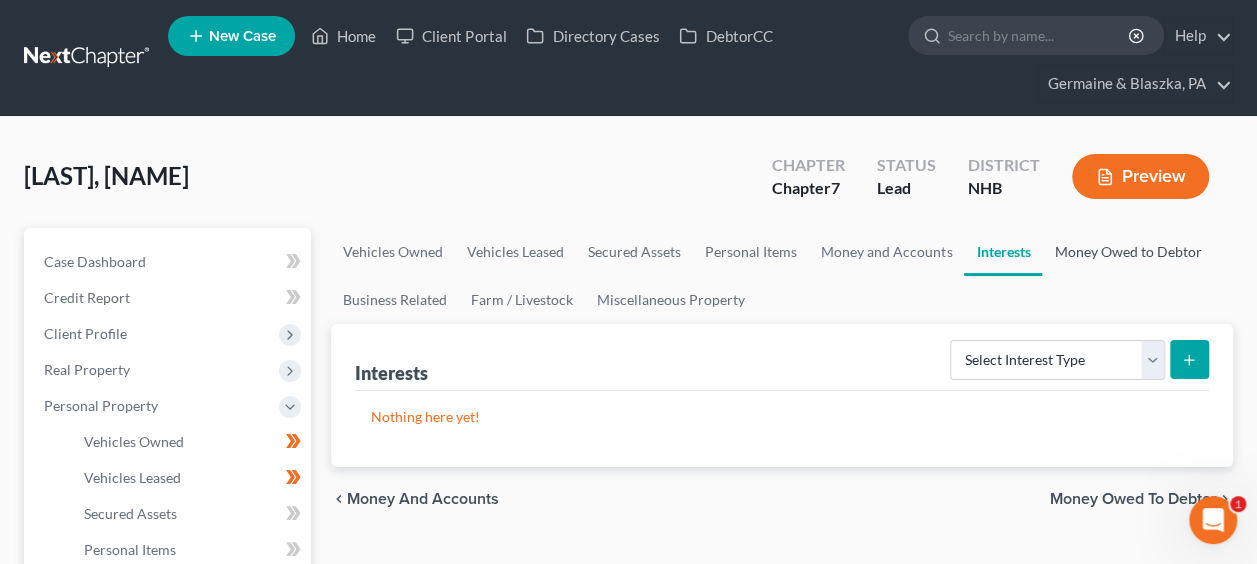 click on "Money Owed to Debtor" at bounding box center (1127, 252) 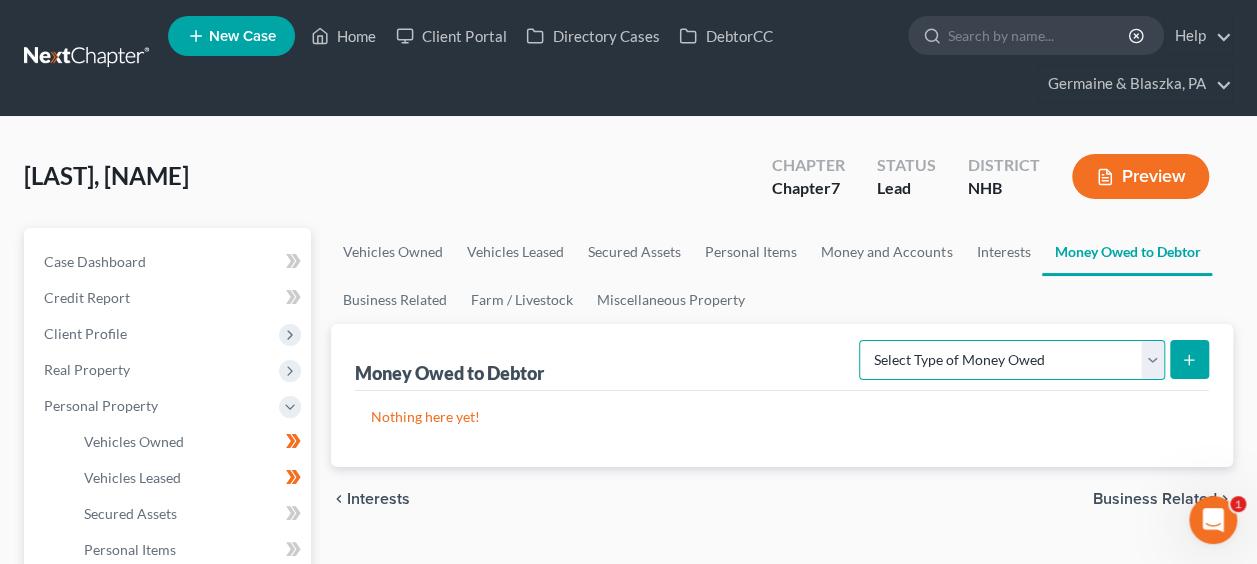 click on "Select Type of Money Owed Accounts Receivable Alimony Child Support Claims Against Third Parties Disability Benefits Disability Insurance Payments Divorce Settlements Equitable or Future Interests Expected Tax Refund and Unused NOLs Financial Assets Not Yet Listed Life Estate of Descendants Maintenance Other Contingent & Unliquidated Claims Property Settlements Sick or Vacation Pay Social Security Benefits Trusts Unpaid Loans Unpaid Wages Workers Compensation" at bounding box center [1012, 360] 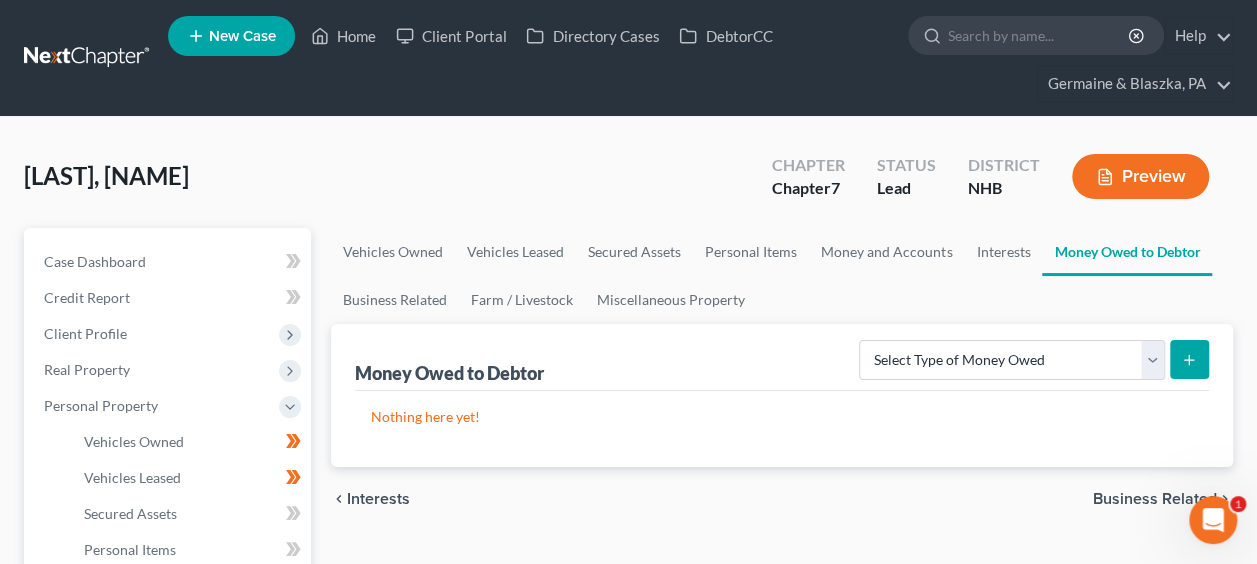 click on "Nothing here yet!" at bounding box center (782, 429) 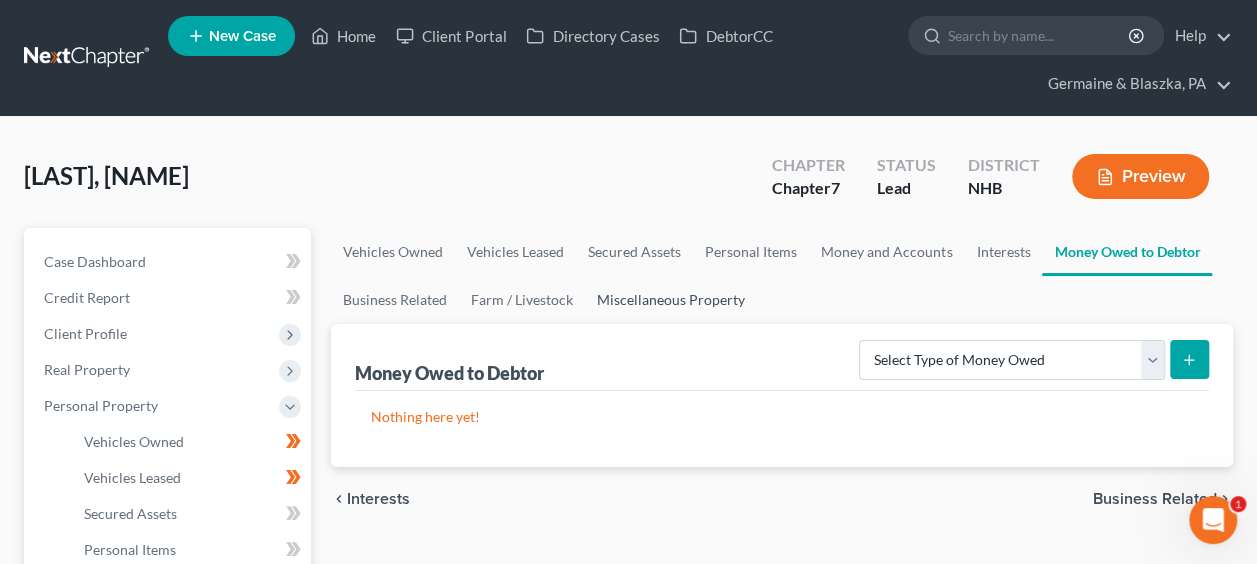 click on "Miscellaneous Property" at bounding box center (671, 300) 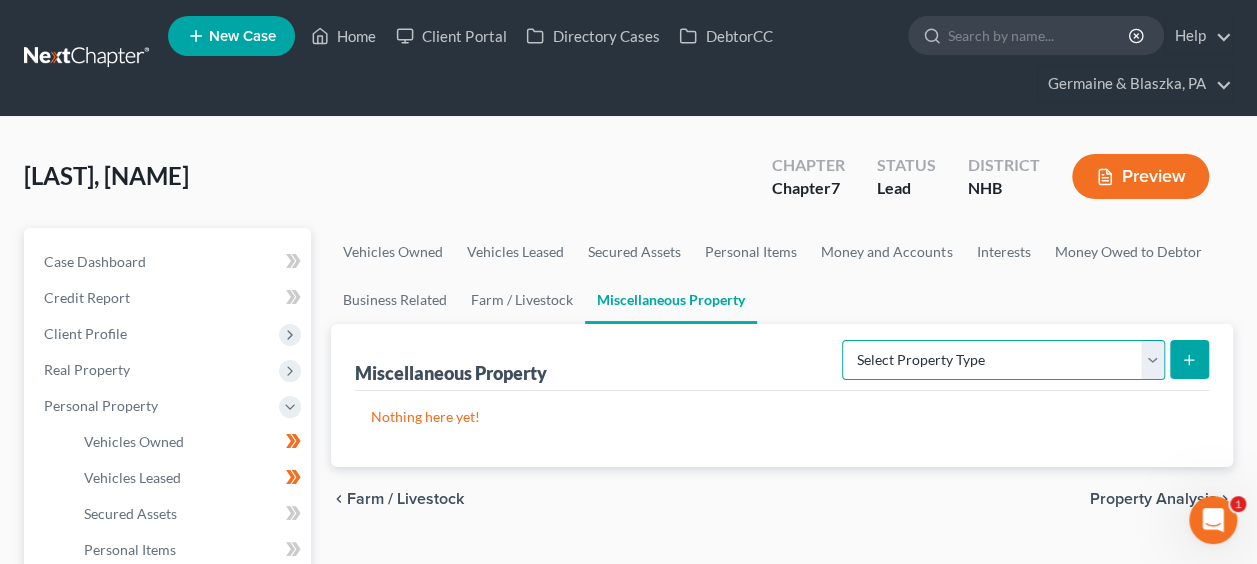 click on "Select Property Type Assigned for Creditor Benefit Within 1 Year Holding for Another Not Yet Listed Stored Within 1 Year Transferred" at bounding box center [1003, 360] 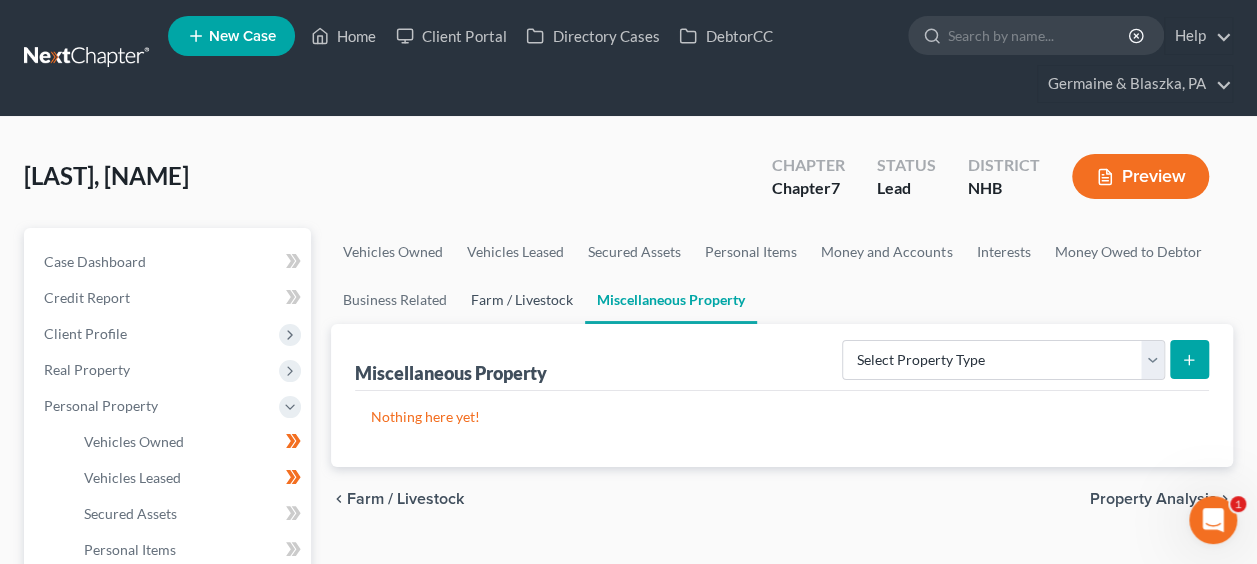 click on "Farm / Livestock" at bounding box center (522, 300) 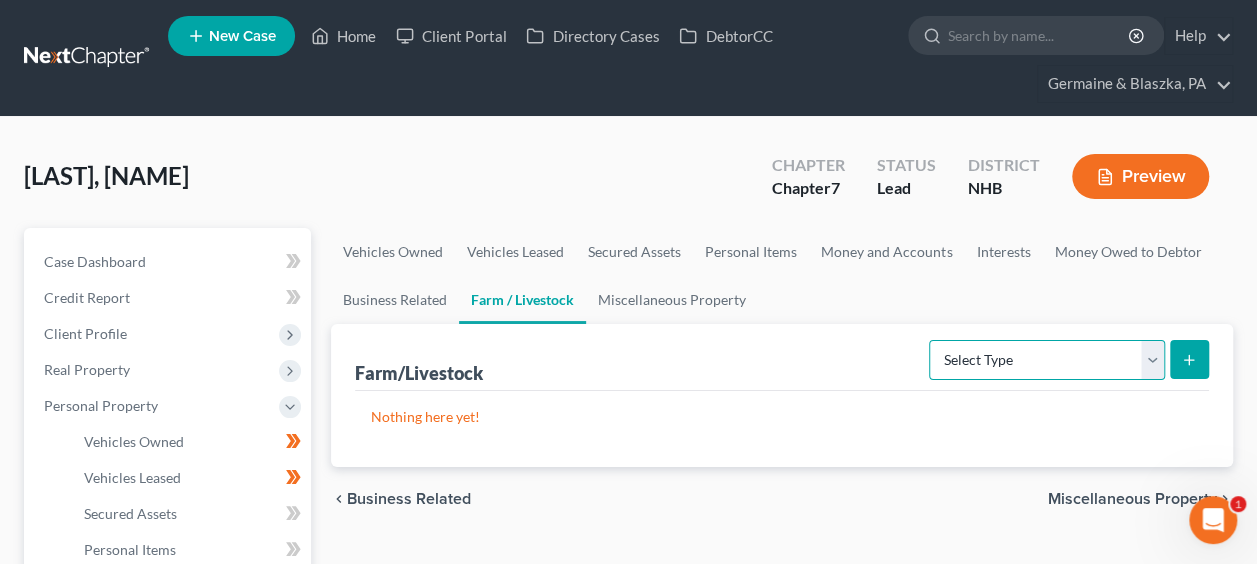 click on "Select Type Animals & Livestock Crops: Growing or Harvested Farming Equipment Farming Supplies Other Farm Property" at bounding box center [1047, 360] 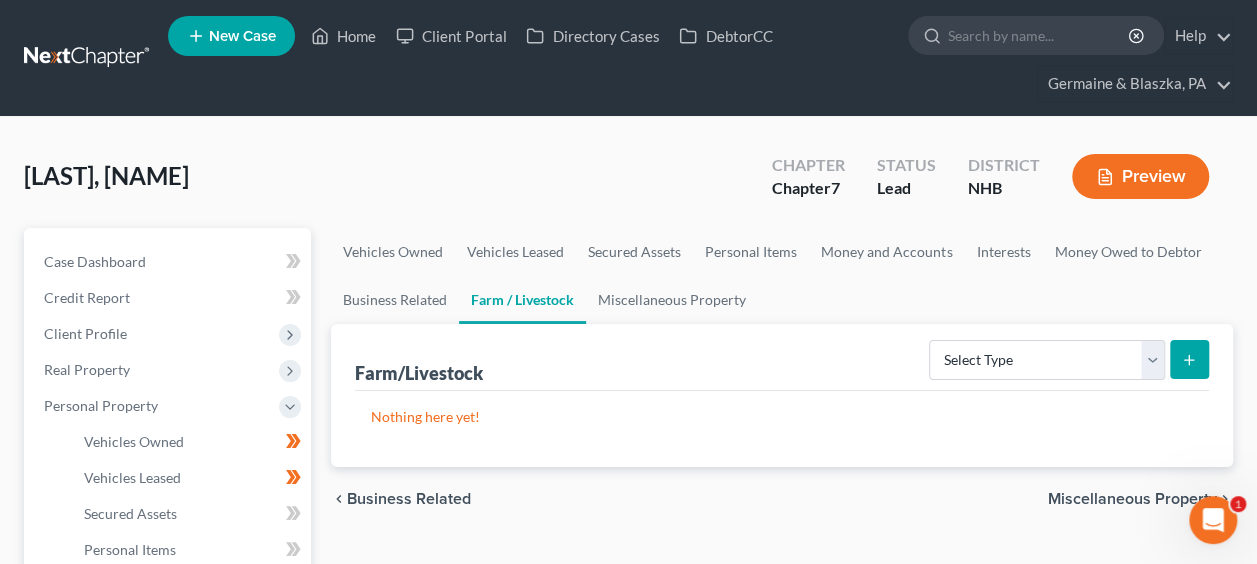 click on "Farm/Livestock Select Type Animals & Livestock Crops: Growing or Harvested Farming Equipment Farming Supplies Other Farm Property" at bounding box center [782, 357] 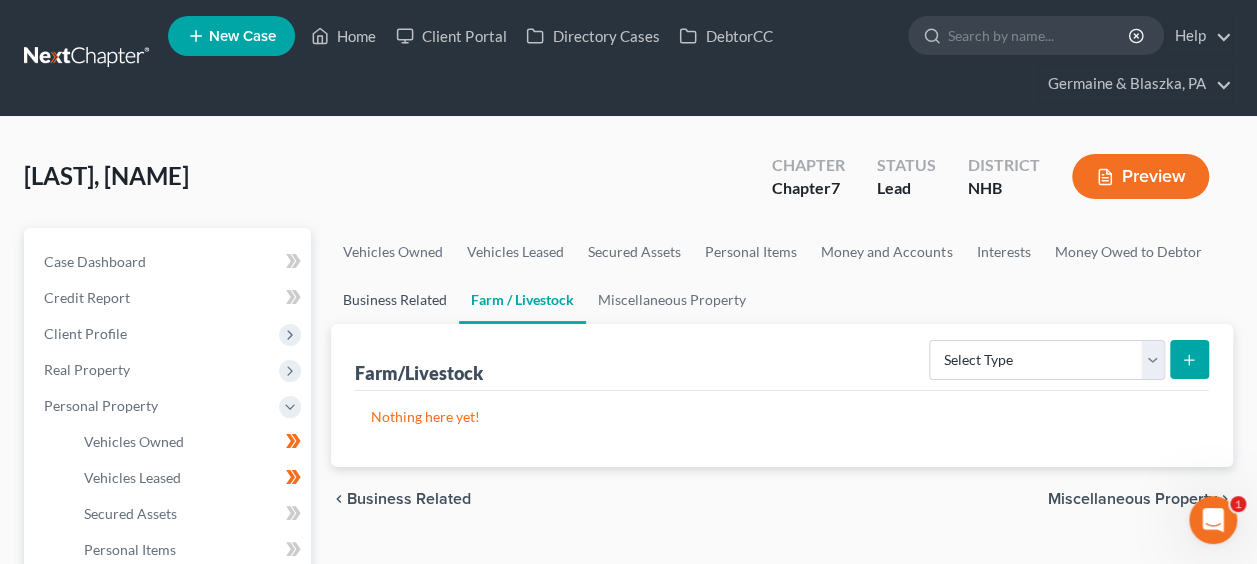 click on "Business Related" at bounding box center (395, 300) 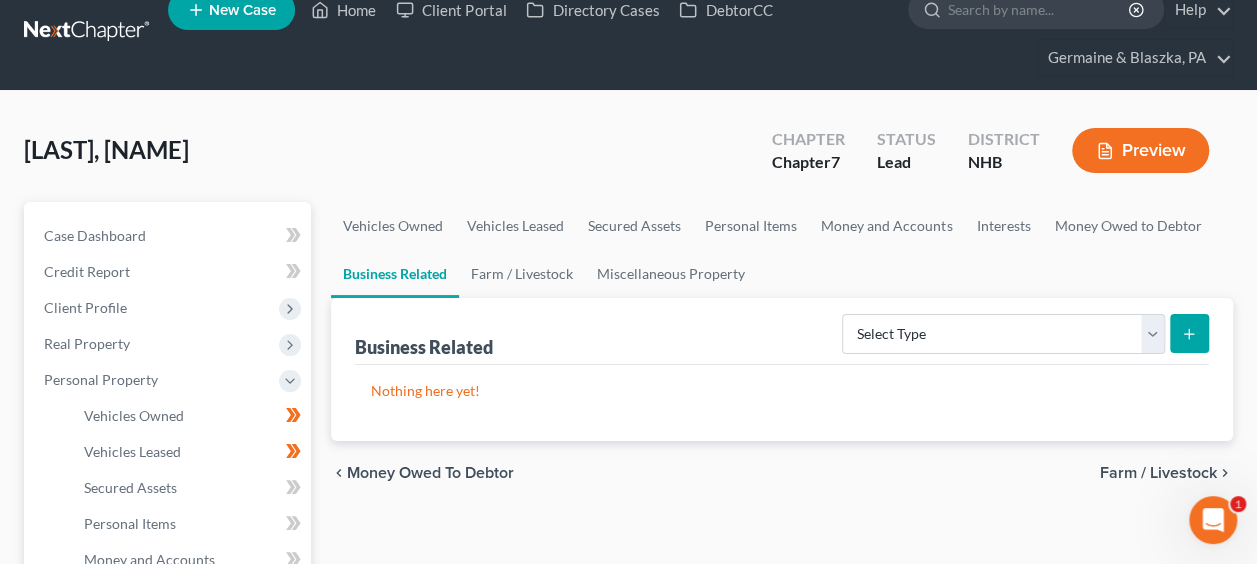 scroll, scrollTop: 100, scrollLeft: 0, axis: vertical 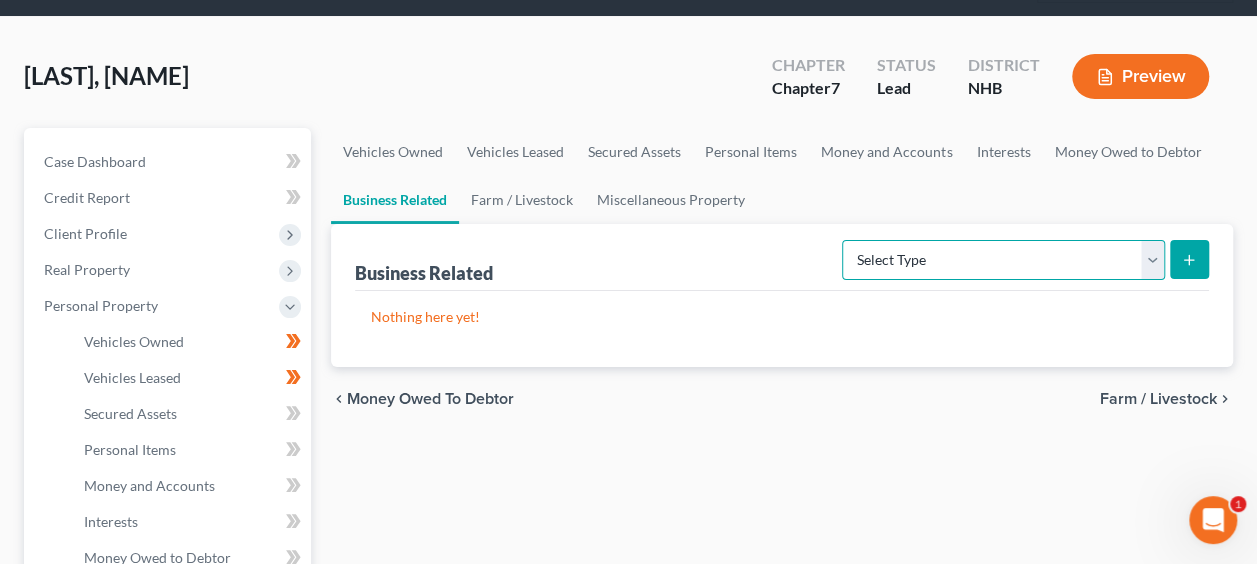 click on "Select Type Customer Lists Franchises Inventory Licenses Machinery Office Equipment, Furnishings, Supplies Other Business Related Property Not Listed Patents, Copyrights, Intellectual Property" at bounding box center [1003, 260] 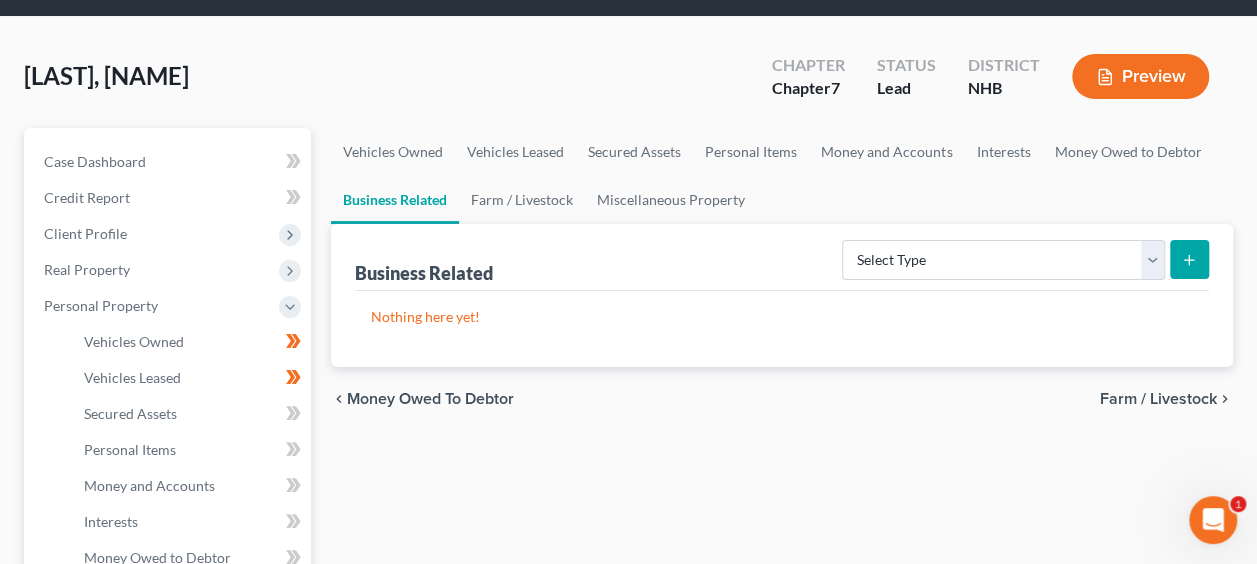 click on "Business Related Select Type Customer Lists Franchises Inventory Licenses Machinery Office Equipment, Furnishings, Supplies Other Business Related Property Not Listed Patents, Copyrights, Intellectual Property" at bounding box center [782, 257] 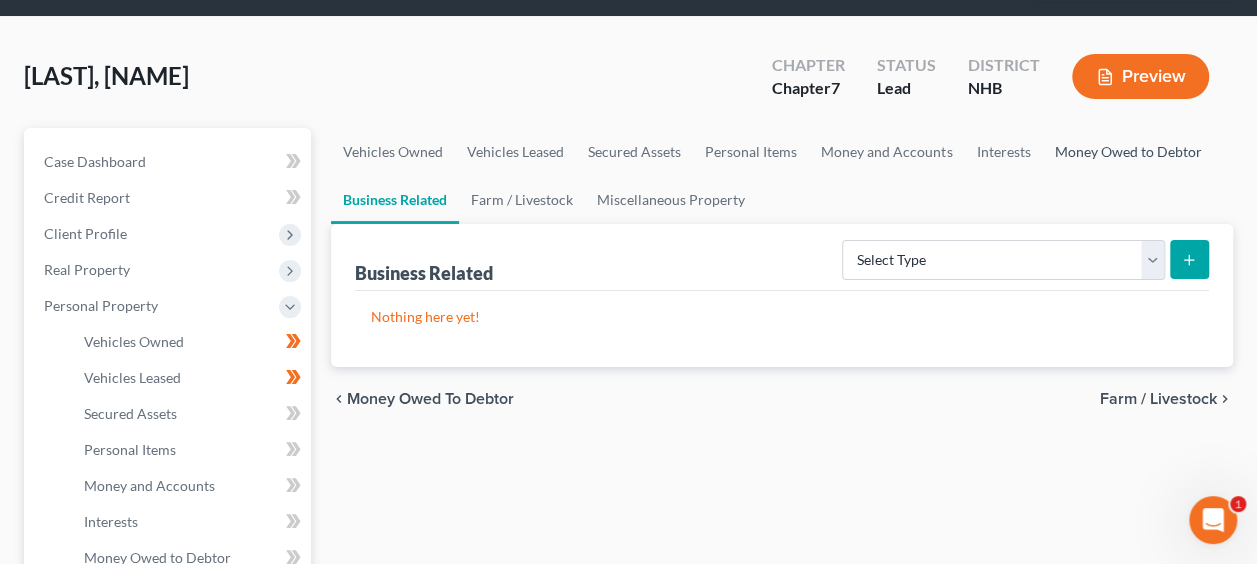 click on "Money Owed to Debtor" at bounding box center [1127, 152] 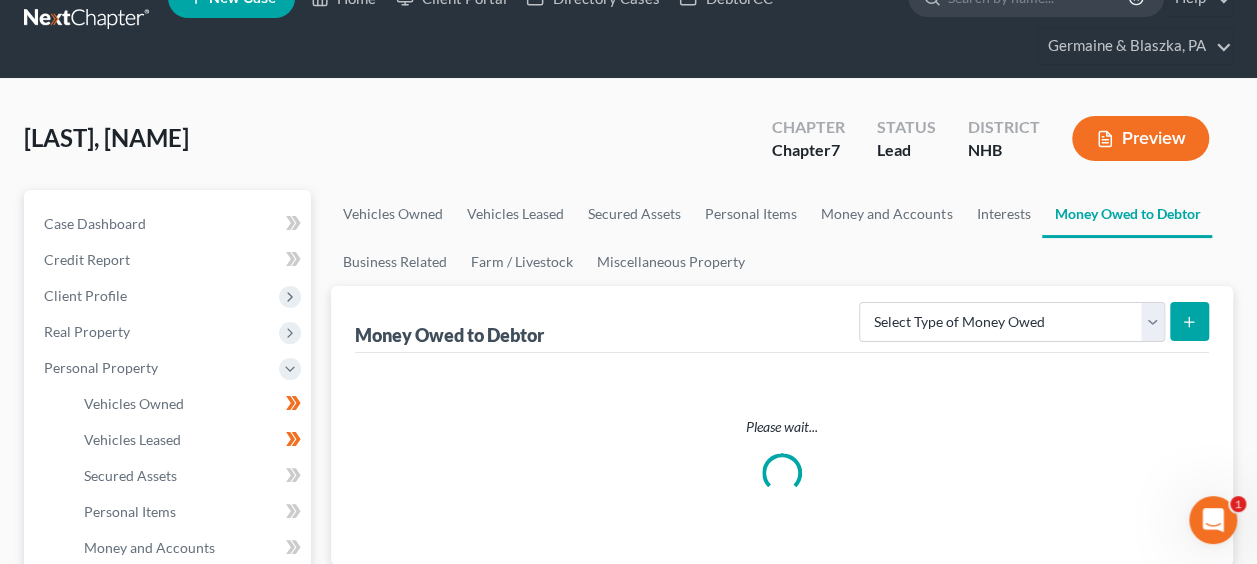 scroll, scrollTop: 0, scrollLeft: 0, axis: both 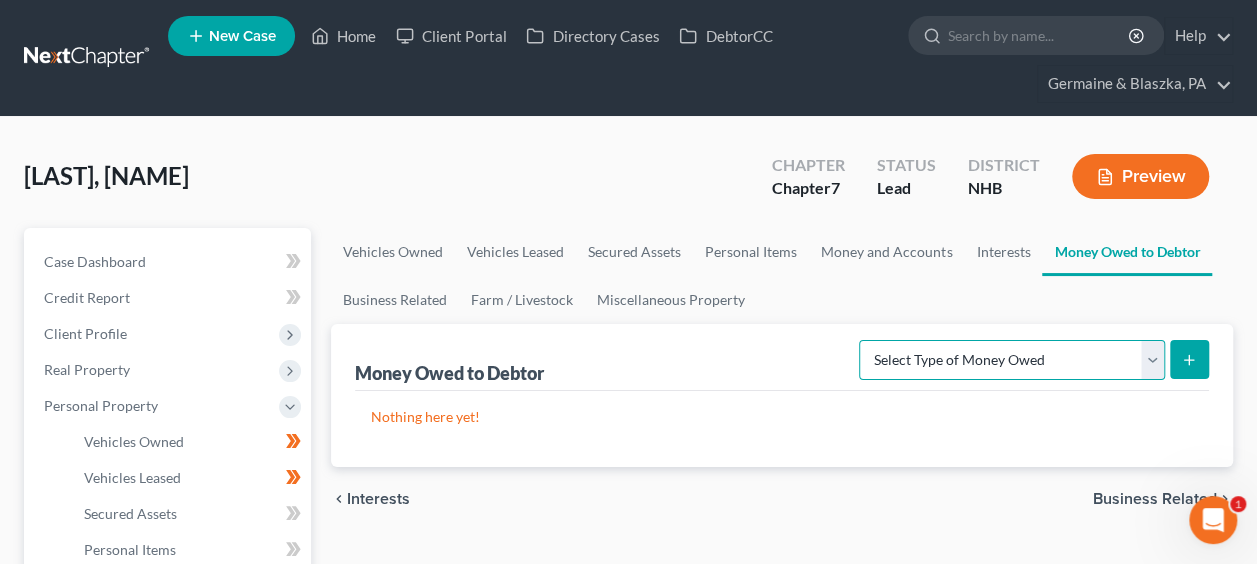 click on "Select Type of Money Owed Accounts Receivable Alimony Child Support Claims Against Third Parties Disability Benefits Disability Insurance Payments Divorce Settlements Equitable or Future Interests Expected Tax Refund and Unused NOLs Financial Assets Not Yet Listed Life Estate of Descendants Maintenance Other Contingent & Unliquidated Claims Property Settlements Sick or Vacation Pay Social Security Benefits Trusts Unpaid Loans Unpaid Wages Workers Compensation" at bounding box center [1012, 360] 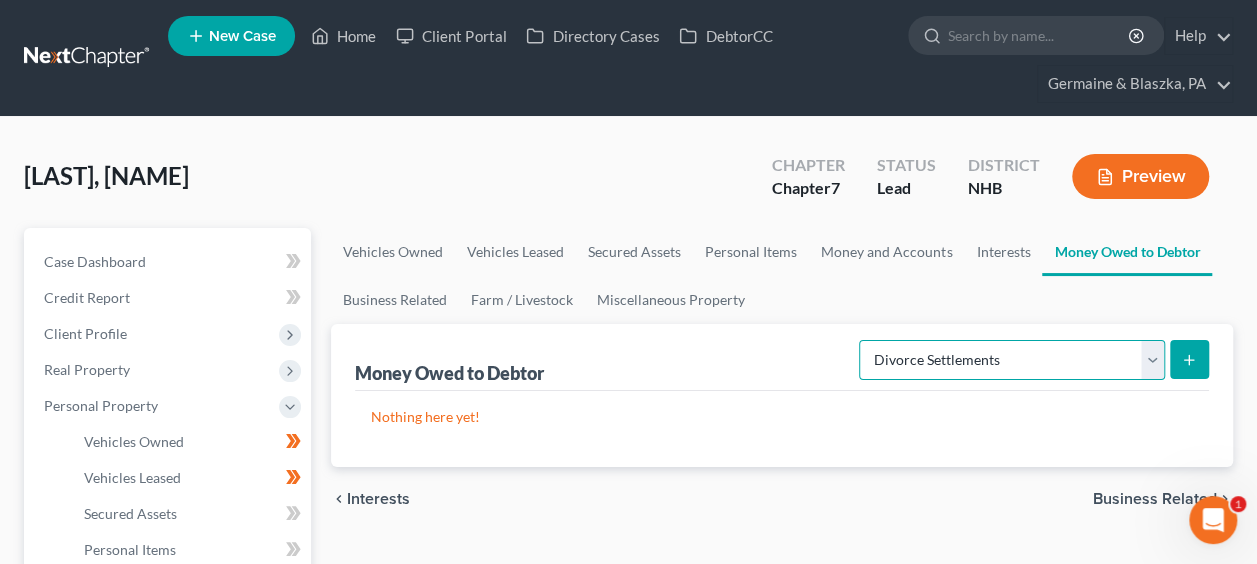 click on "Select Type of Money Owed Accounts Receivable Alimony Child Support Claims Against Third Parties Disability Benefits Disability Insurance Payments Divorce Settlements Equitable or Future Interests Expected Tax Refund and Unused NOLs Financial Assets Not Yet Listed Life Estate of Descendants Maintenance Other Contingent & Unliquidated Claims Property Settlements Sick or Vacation Pay Social Security Benefits Trusts Unpaid Loans Unpaid Wages Workers Compensation" at bounding box center [1012, 360] 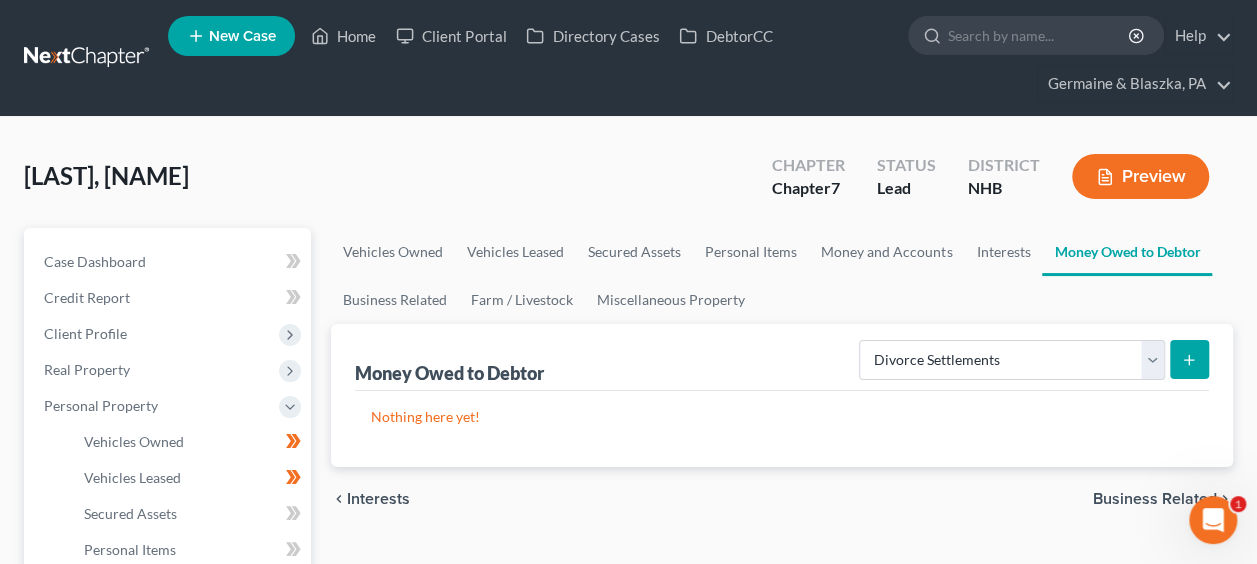 click 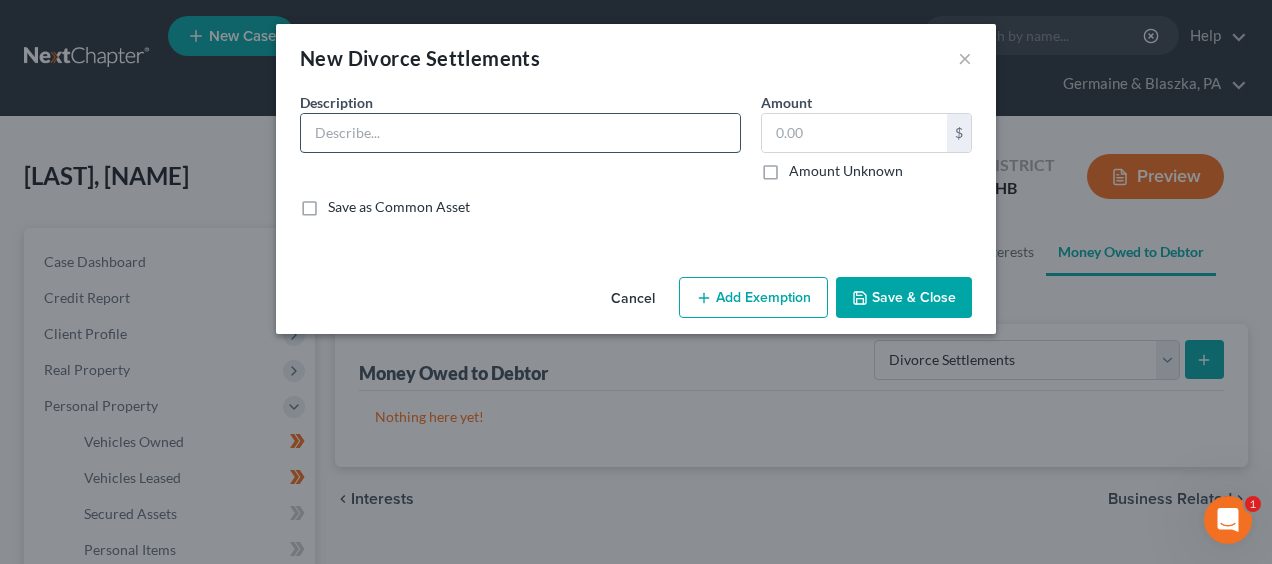 click at bounding box center (520, 133) 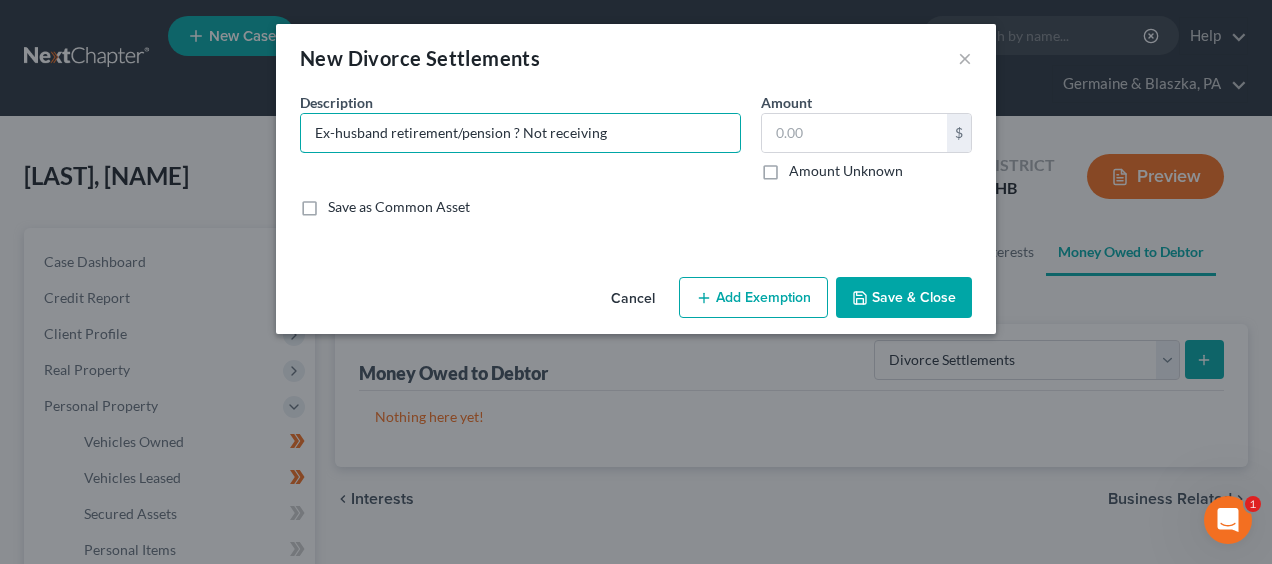 type on "Ex-husband retirement/pension ? Not receiving" 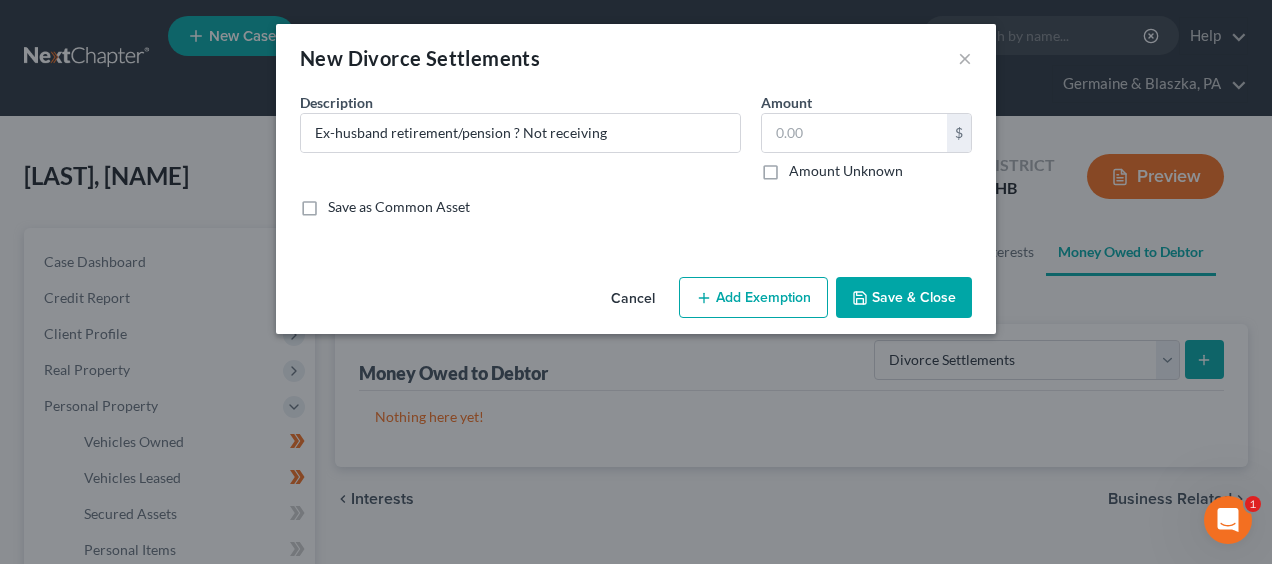 click on "Save & Close" at bounding box center (904, 298) 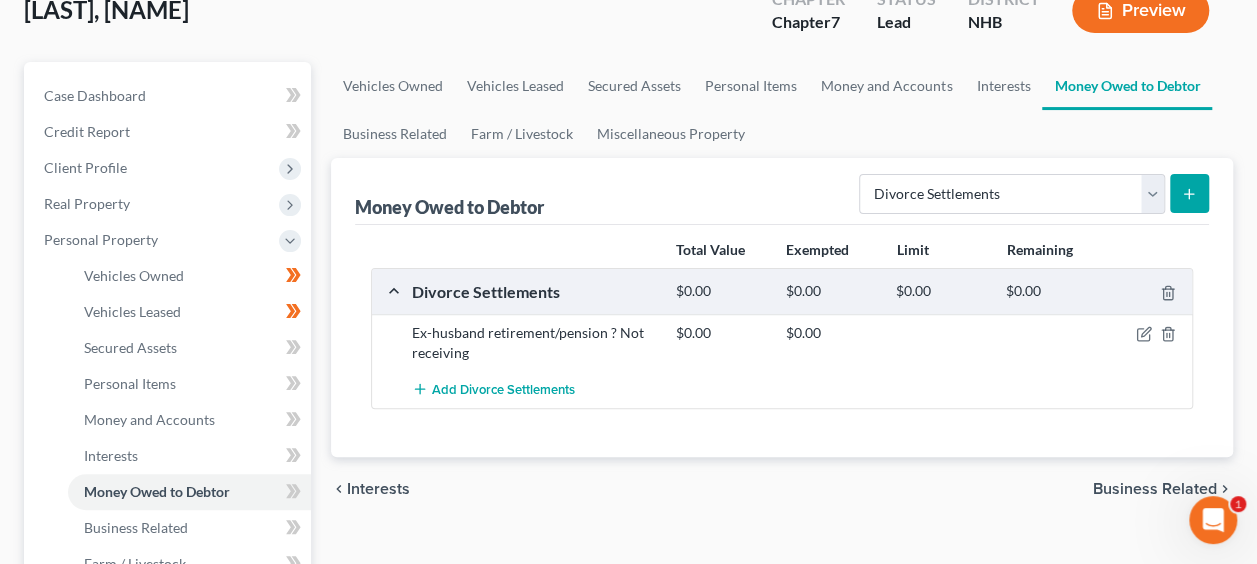 scroll, scrollTop: 166, scrollLeft: 0, axis: vertical 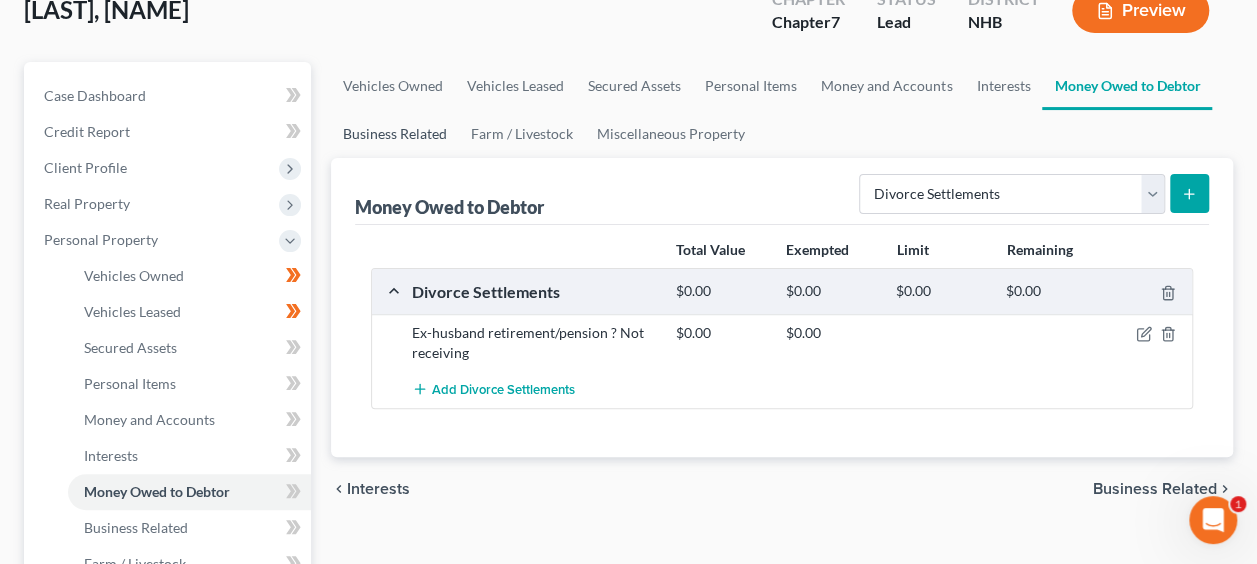 click on "Business Related" at bounding box center (395, 134) 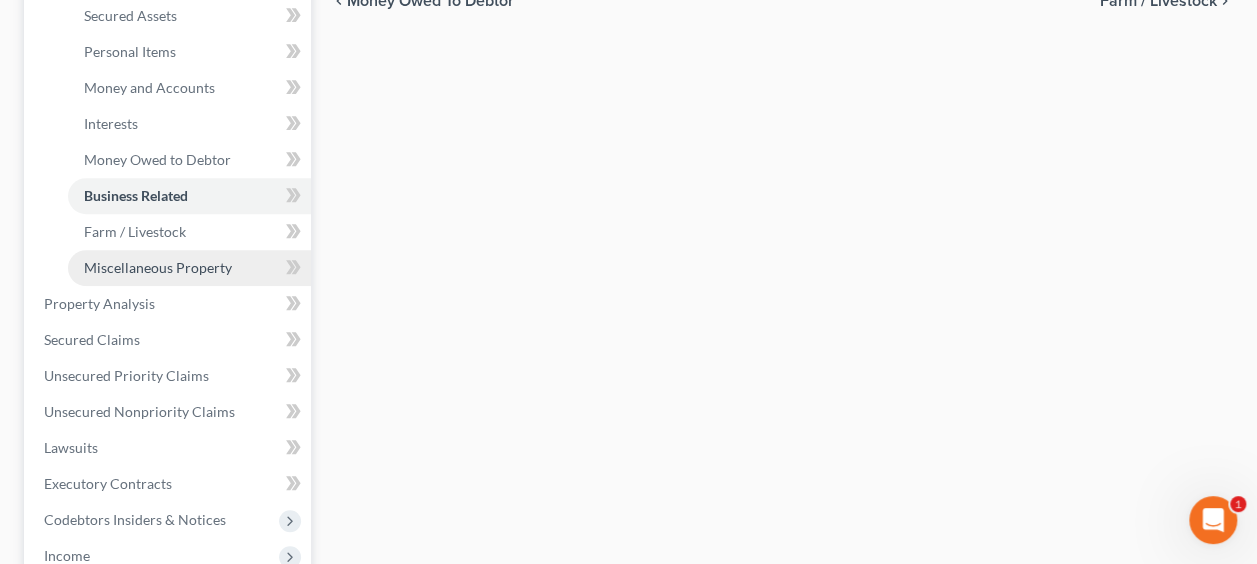 scroll, scrollTop: 500, scrollLeft: 0, axis: vertical 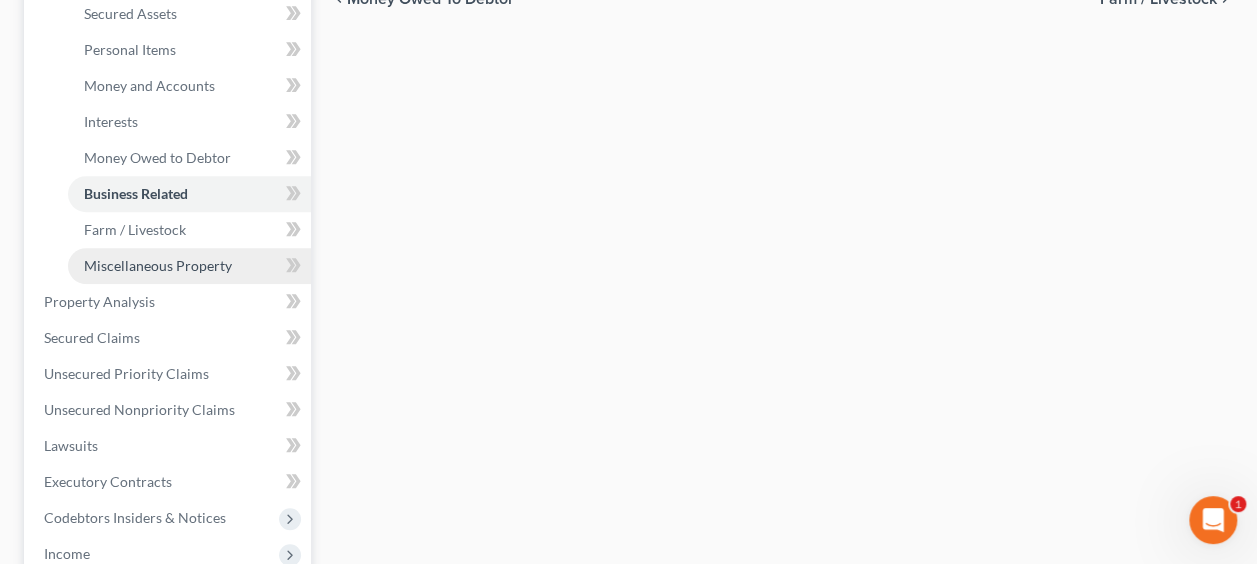 click on "Miscellaneous Property" at bounding box center [158, 265] 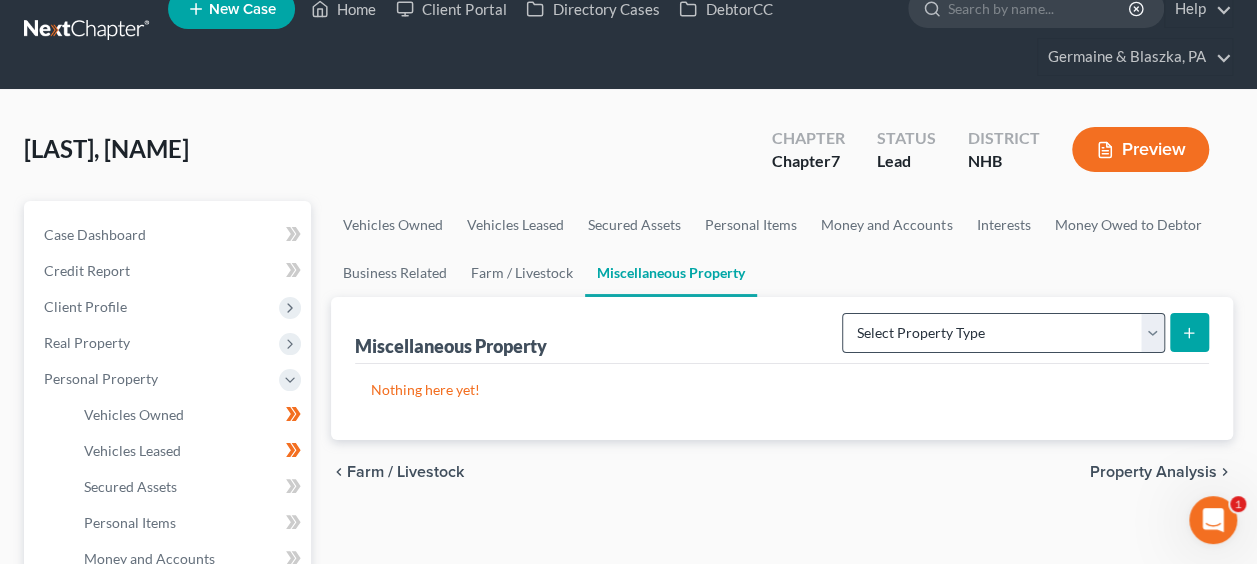 scroll, scrollTop: 66, scrollLeft: 0, axis: vertical 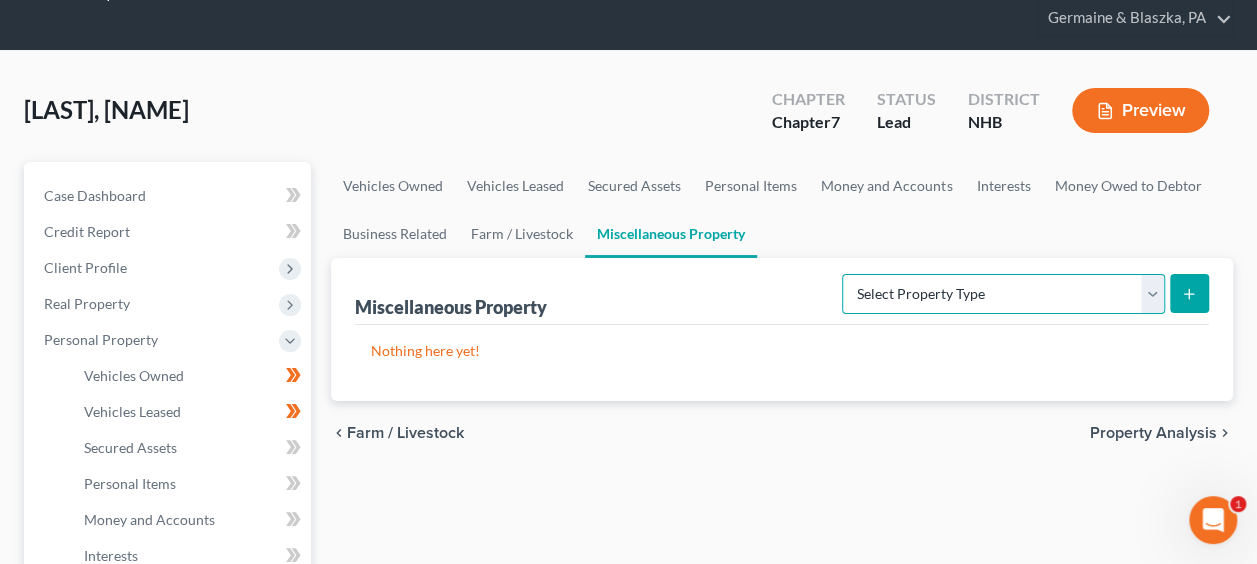 click on "Select Property Type Assigned for Creditor Benefit Within 1 Year Holding for Another Not Yet Listed Stored Within 1 Year Transferred" at bounding box center [1003, 294] 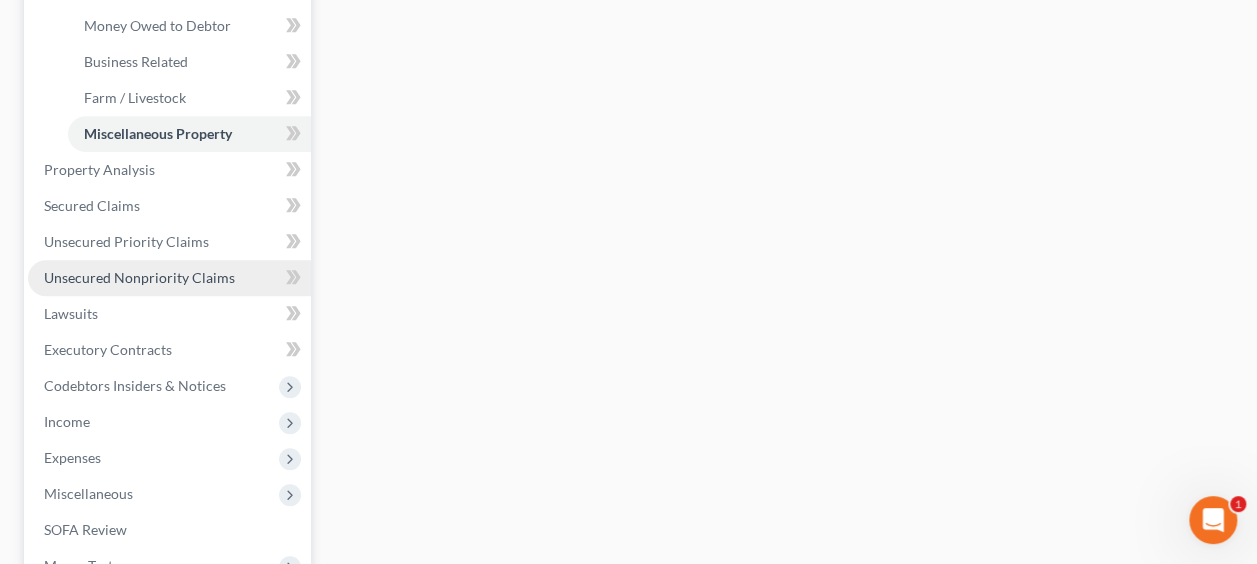 scroll, scrollTop: 633, scrollLeft: 0, axis: vertical 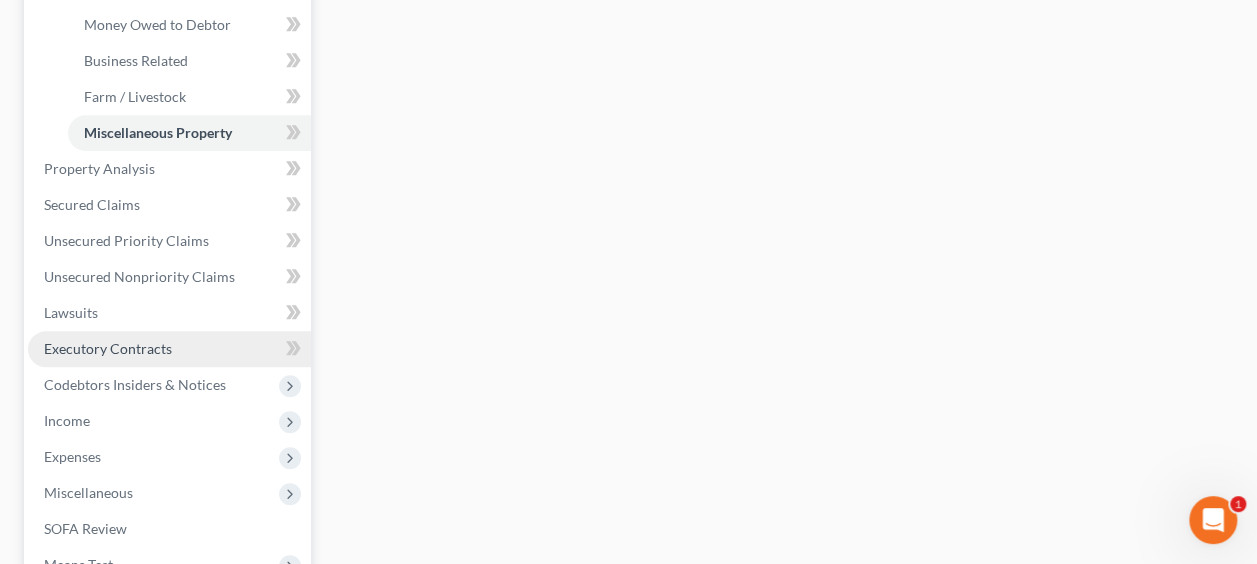 click on "Executory Contracts" at bounding box center [108, 348] 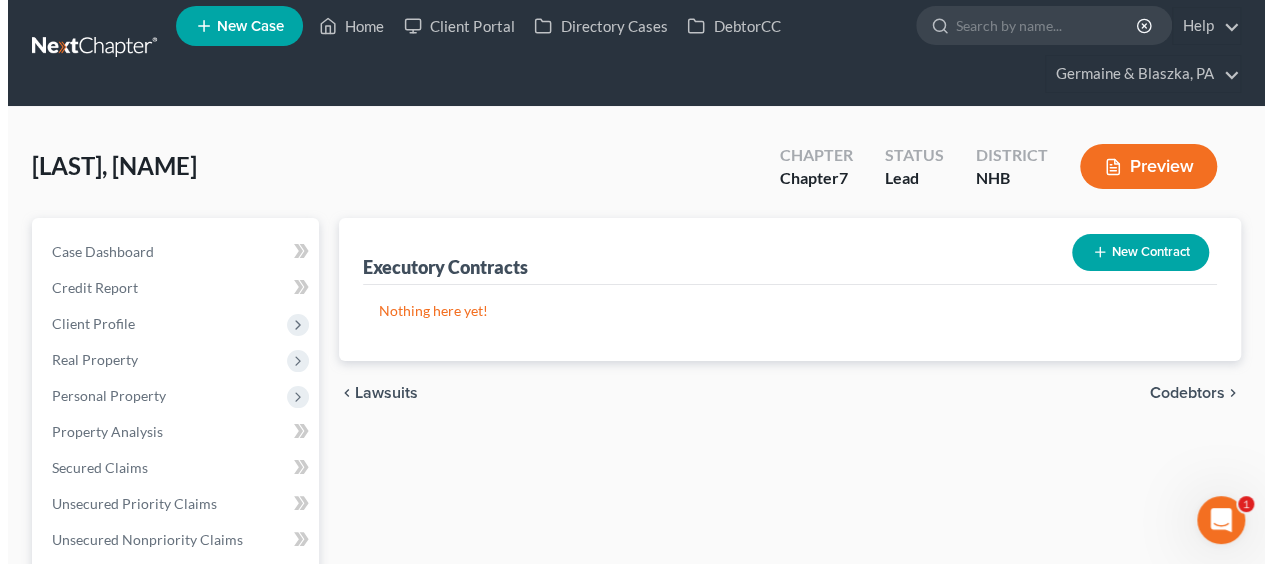 scroll, scrollTop: 0, scrollLeft: 0, axis: both 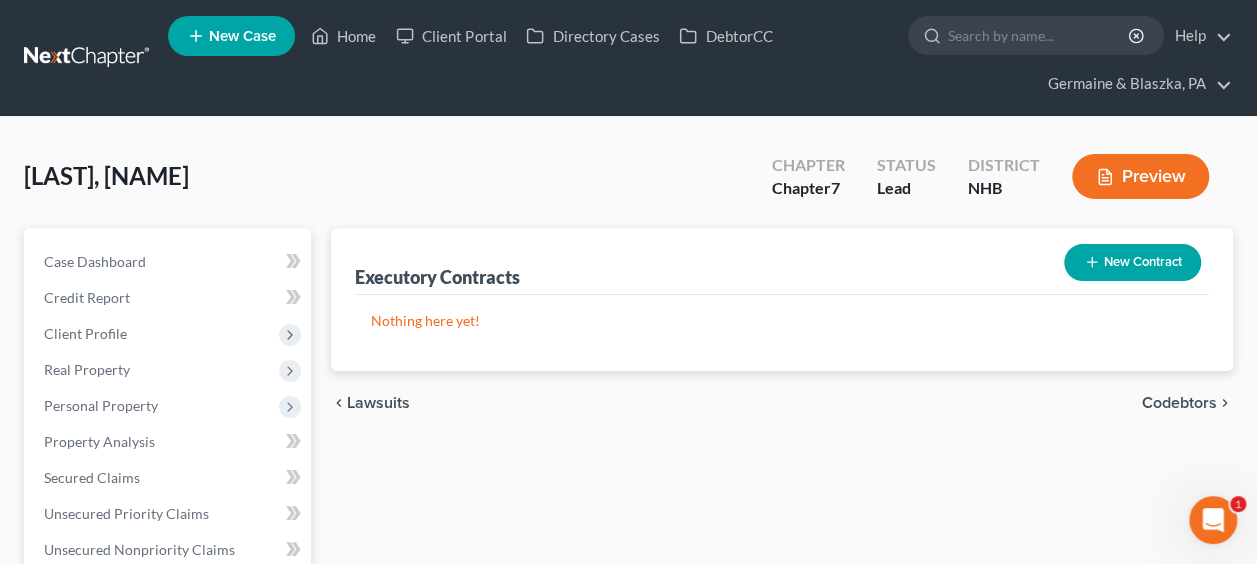 click on "New Contract" at bounding box center [1132, 262] 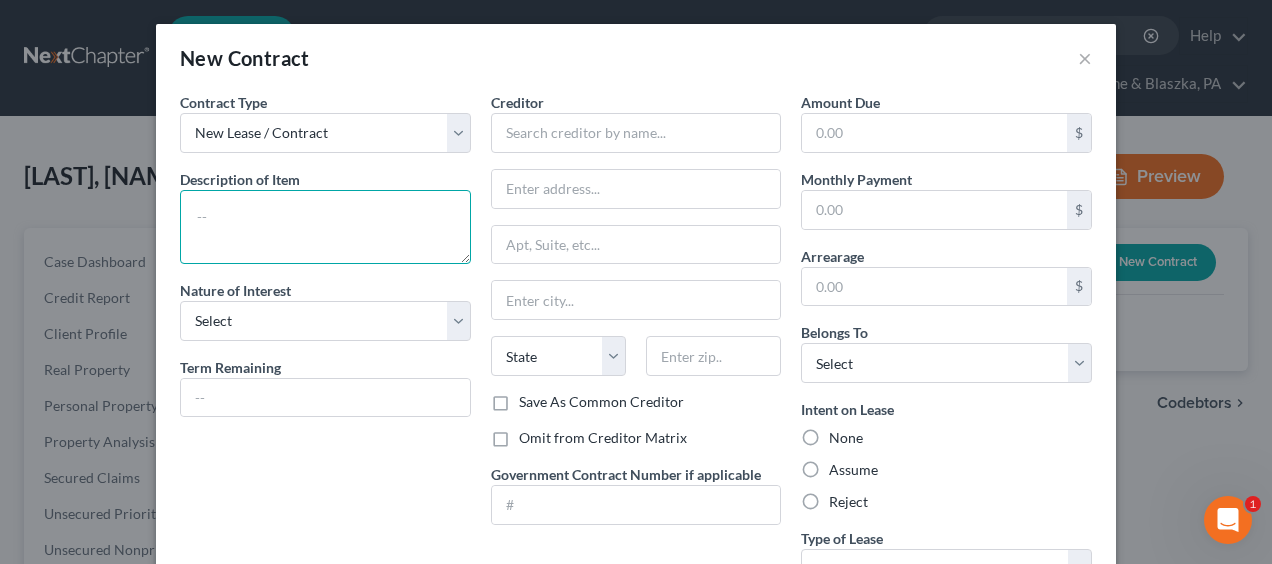 click at bounding box center (325, 227) 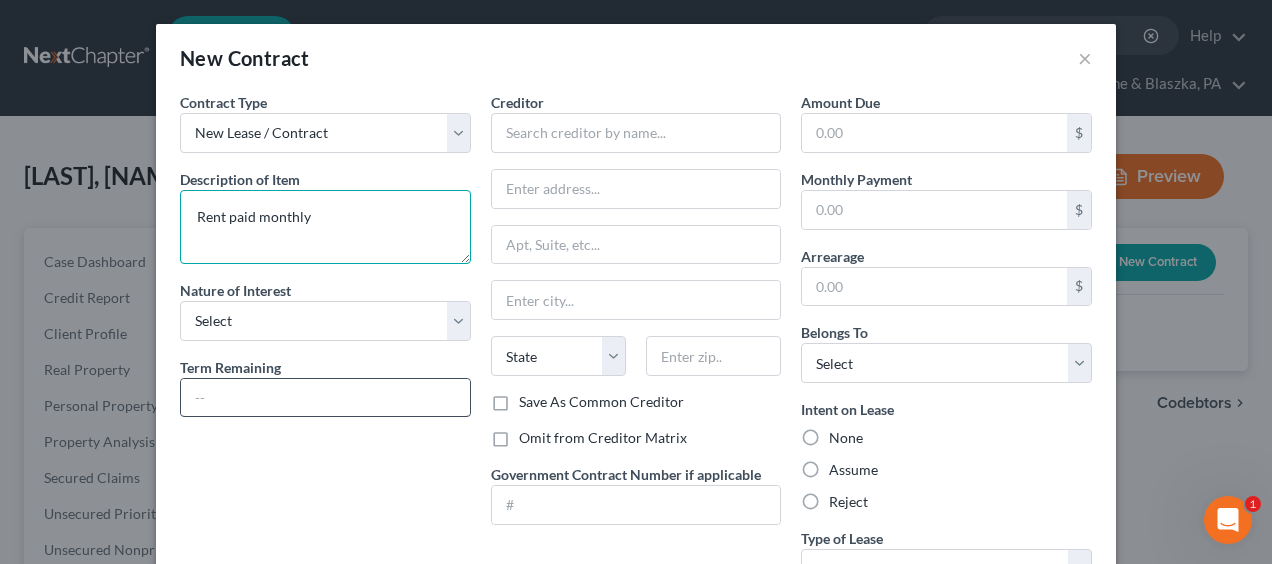 type on "Rent paid monthly" 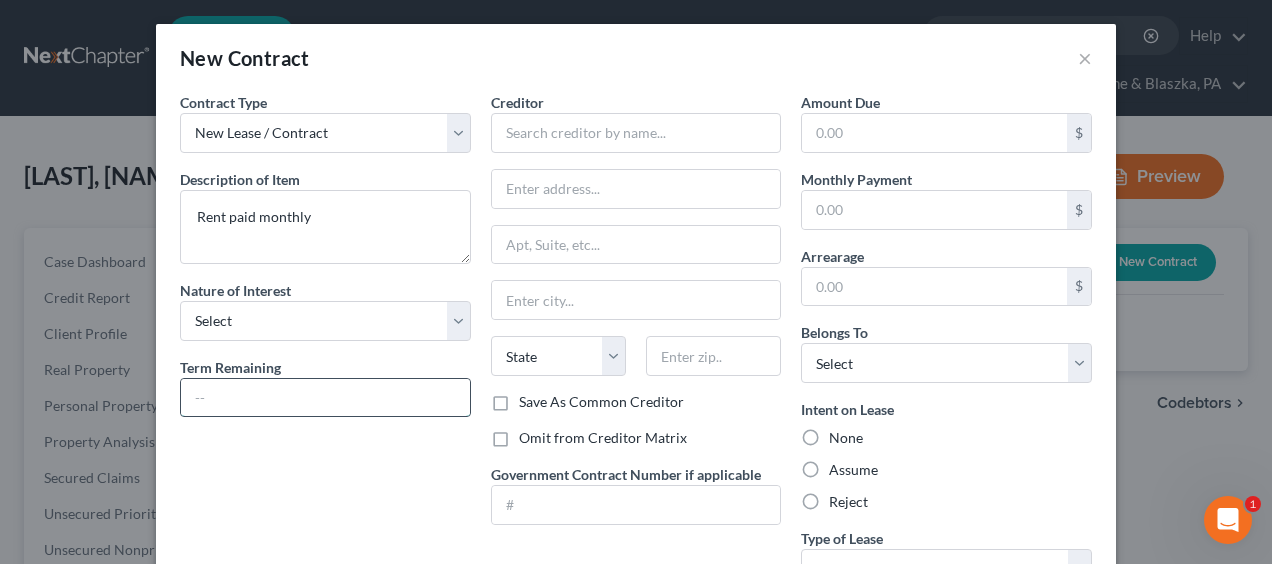 click at bounding box center [325, 398] 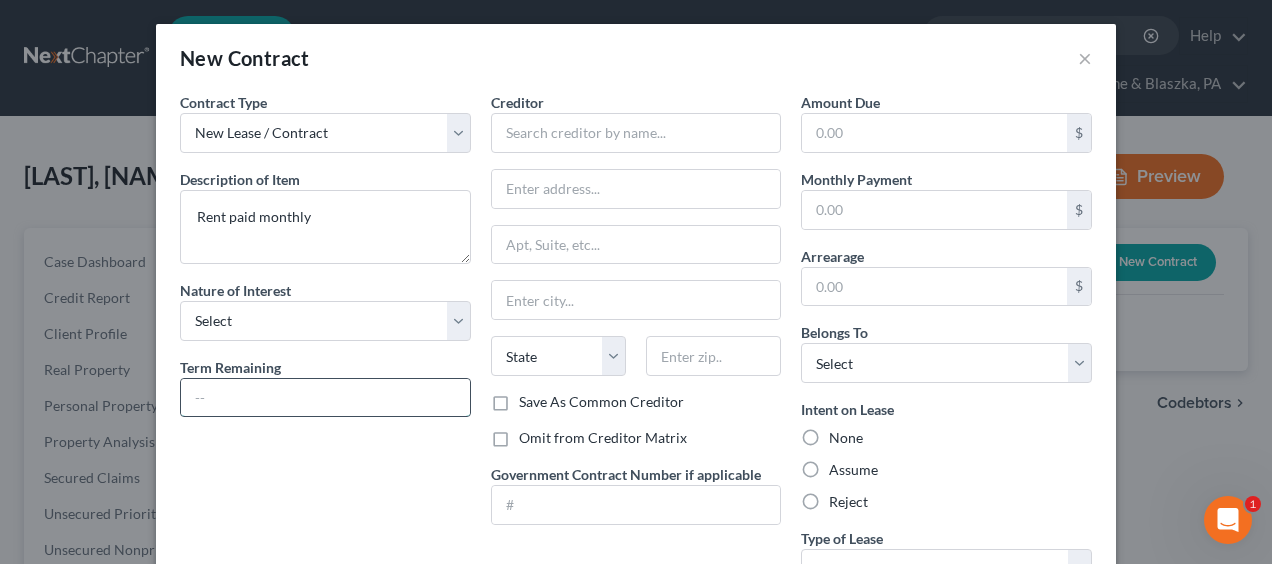 type on "TBD" 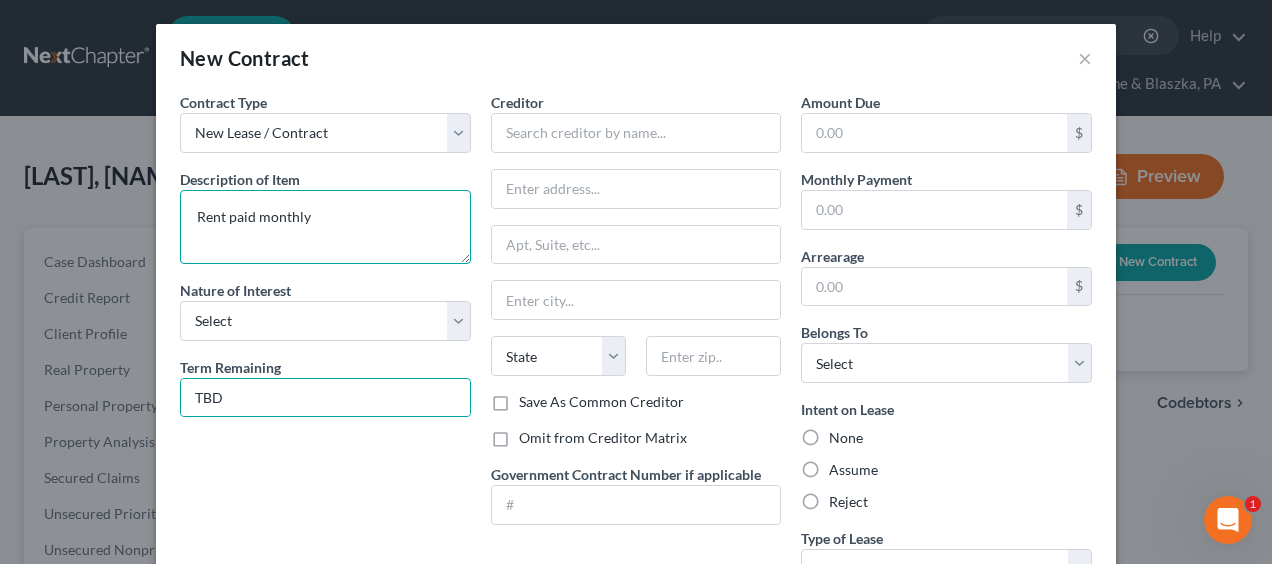 click on "Rent paid monthly" at bounding box center (325, 227) 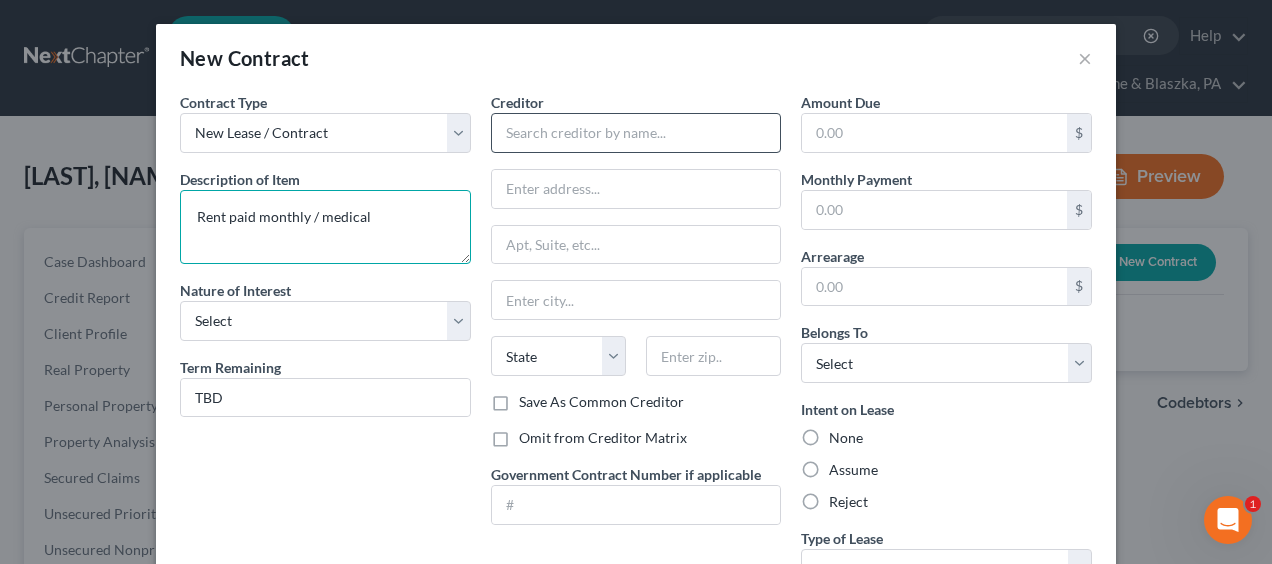 type on "Rent paid monthly / medical" 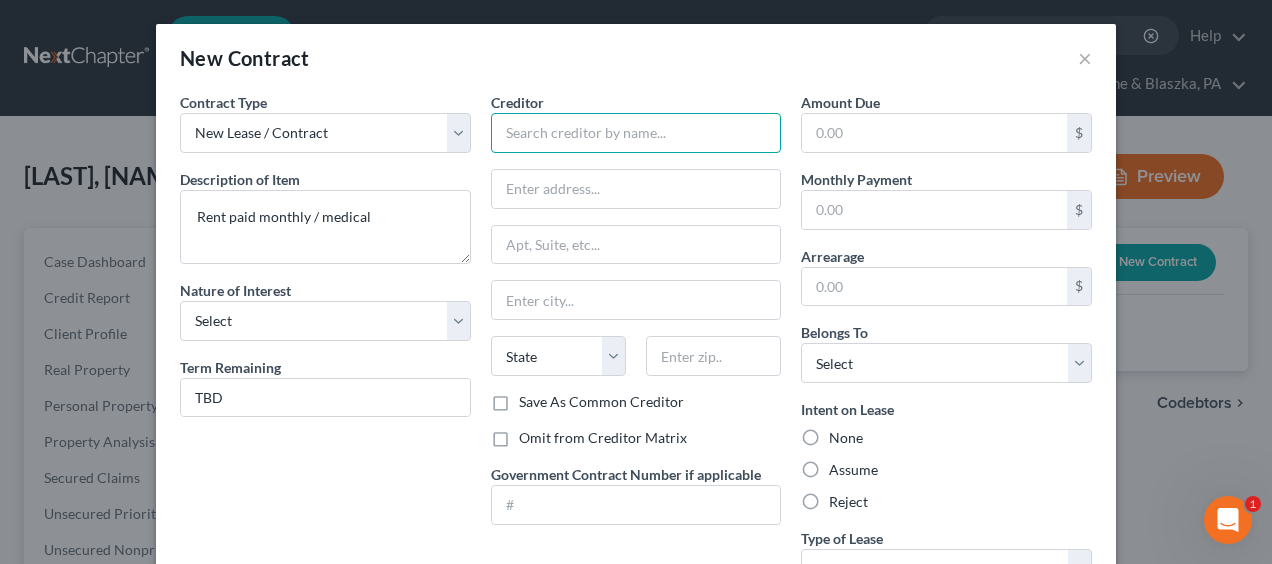 click at bounding box center [636, 133] 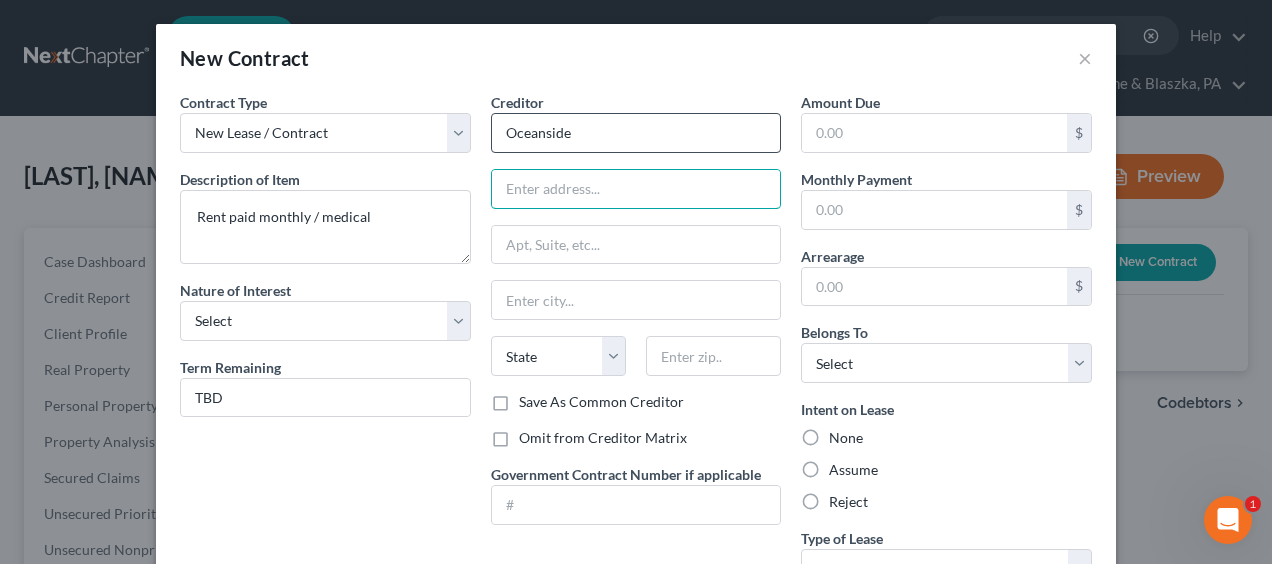 type on "Oceanside" 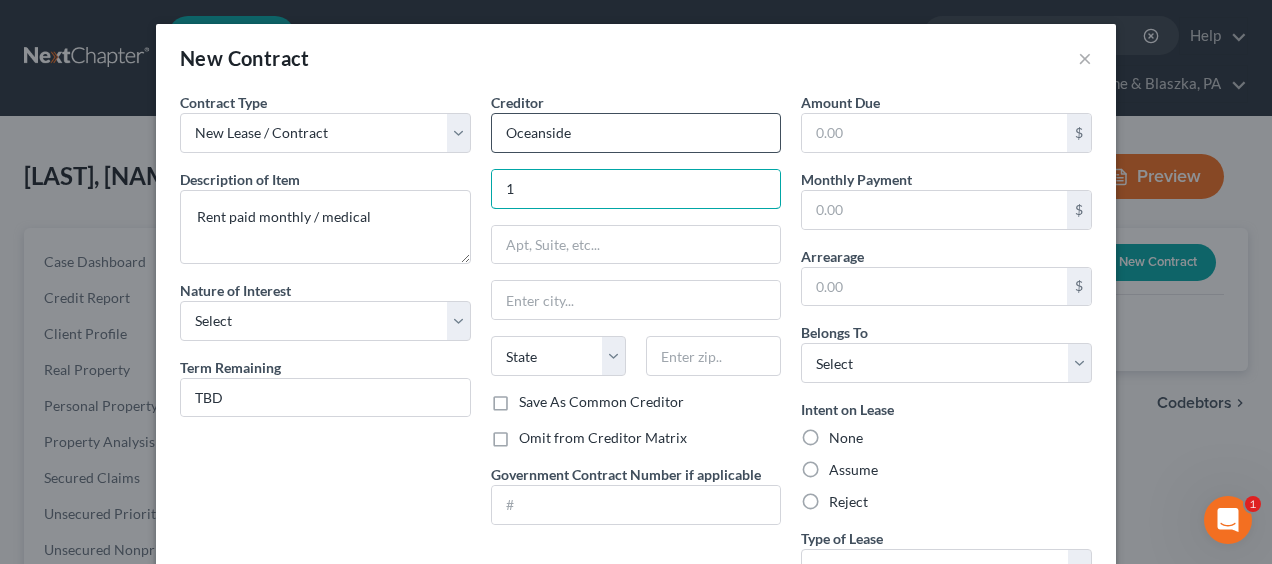 type 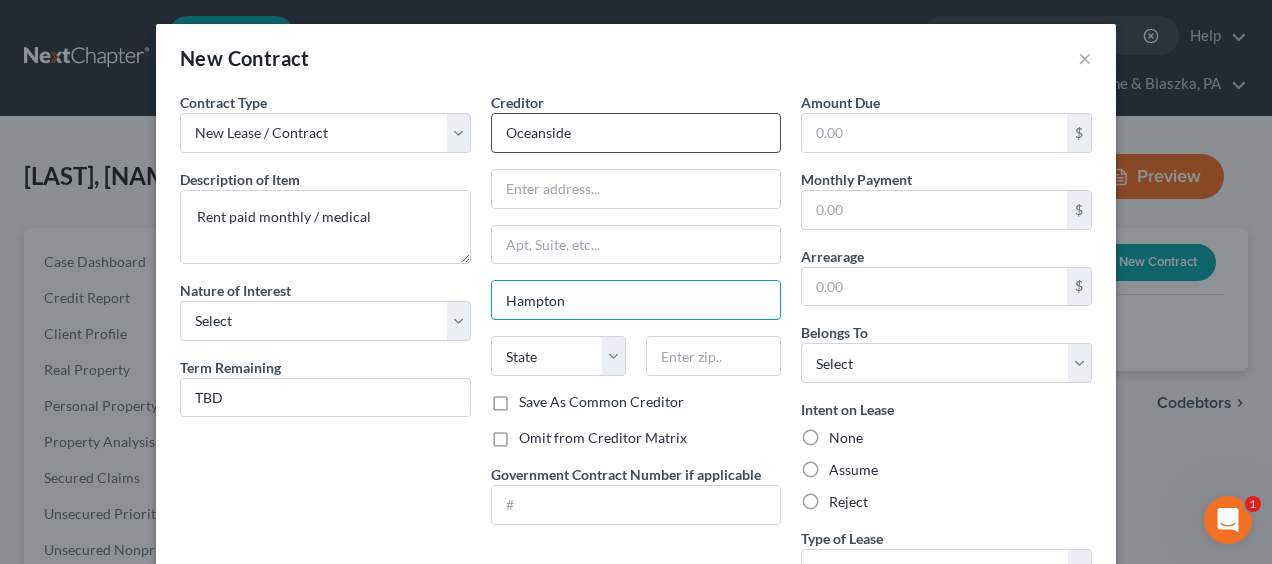 type on "Hampton" 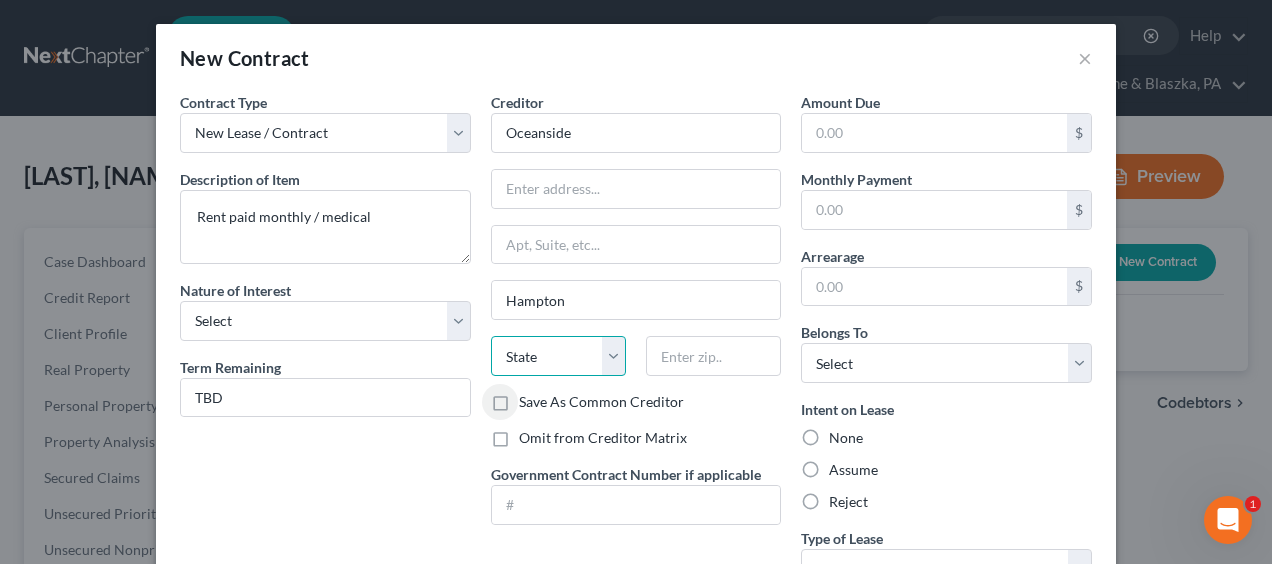 click on "State AL AK AR AZ CA CO CT DE DC FL GA GU HI ID IL IN IA KS KY LA ME MD MA MI MN MS MO MT NC ND NE NV NH NJ NM NY OH OK OR PA PR RI SC SD TN TX UT VI VA VT WA WV WI WY" at bounding box center (558, 356) 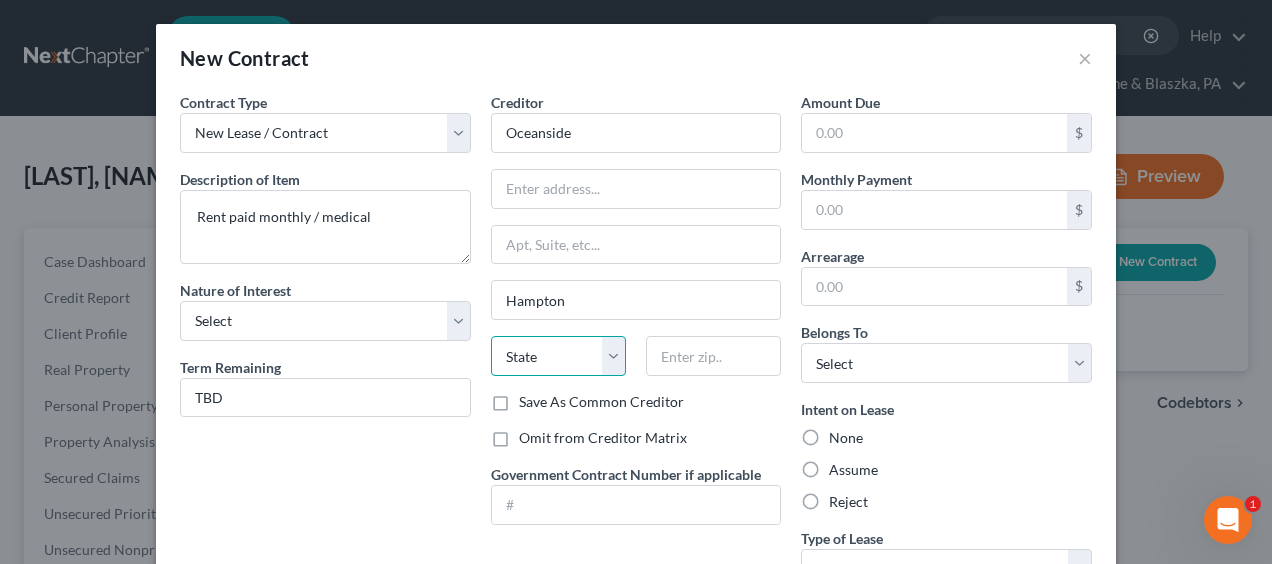 select on "32" 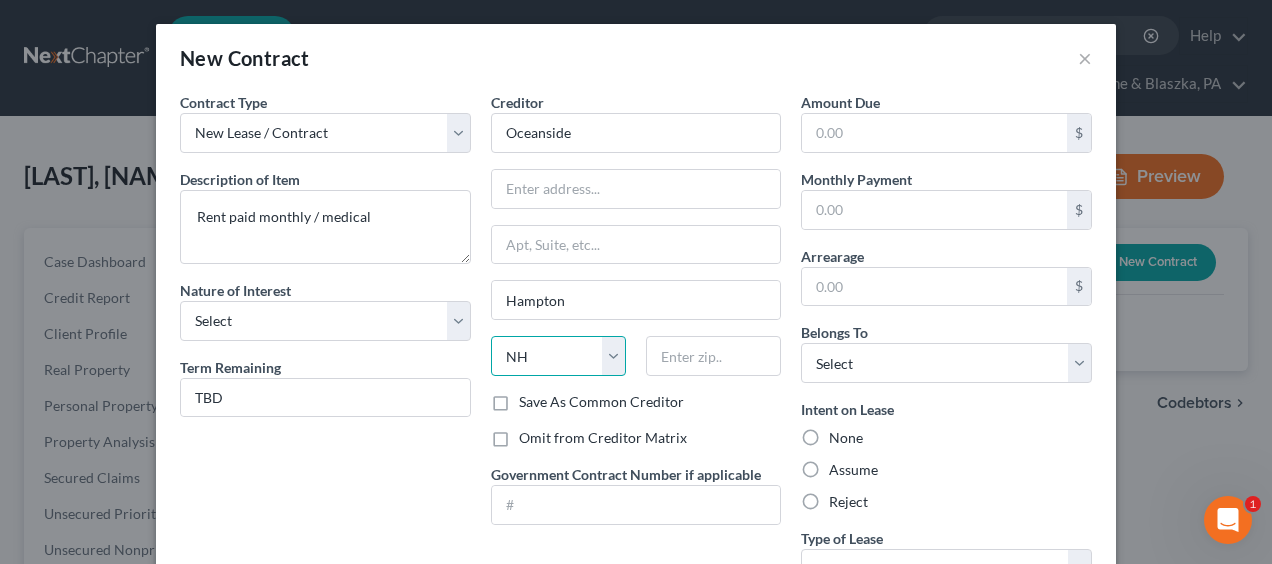 click on "State AL AK AR AZ CA CO CT DE DC FL GA GU HI ID IL IN IA KS KY LA ME MD MA MI MN MS MO MT NC ND NE NV NH NJ NM NY OH OK OR PA PR RI SC SD TN TX UT VI VA VT WA WV WI WY" at bounding box center [558, 356] 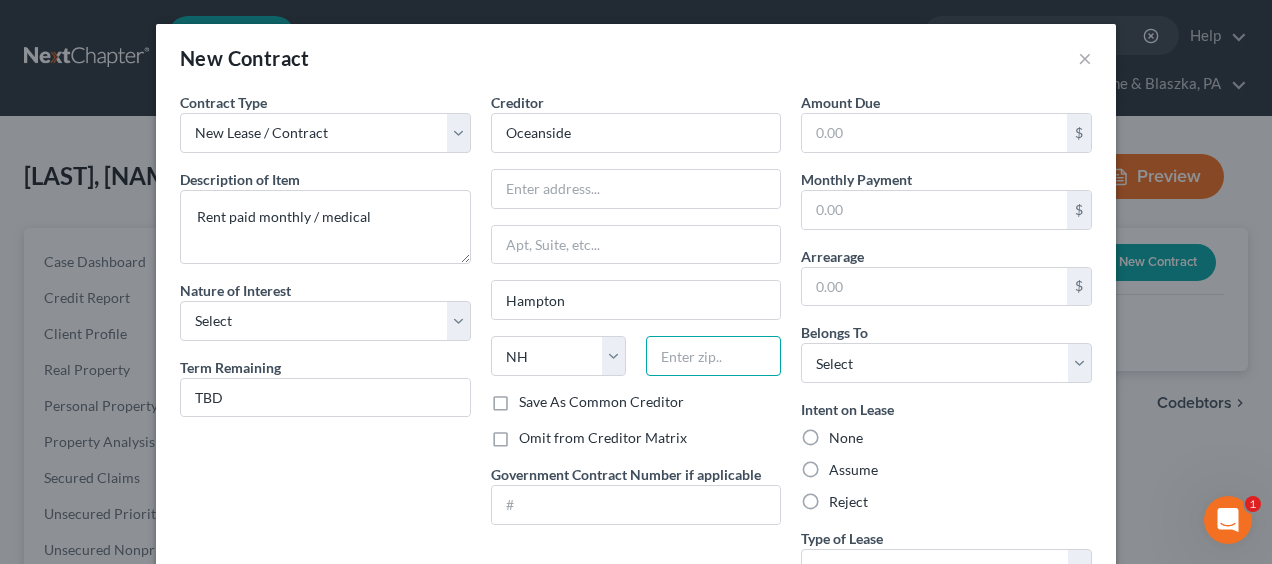 click at bounding box center (713, 356) 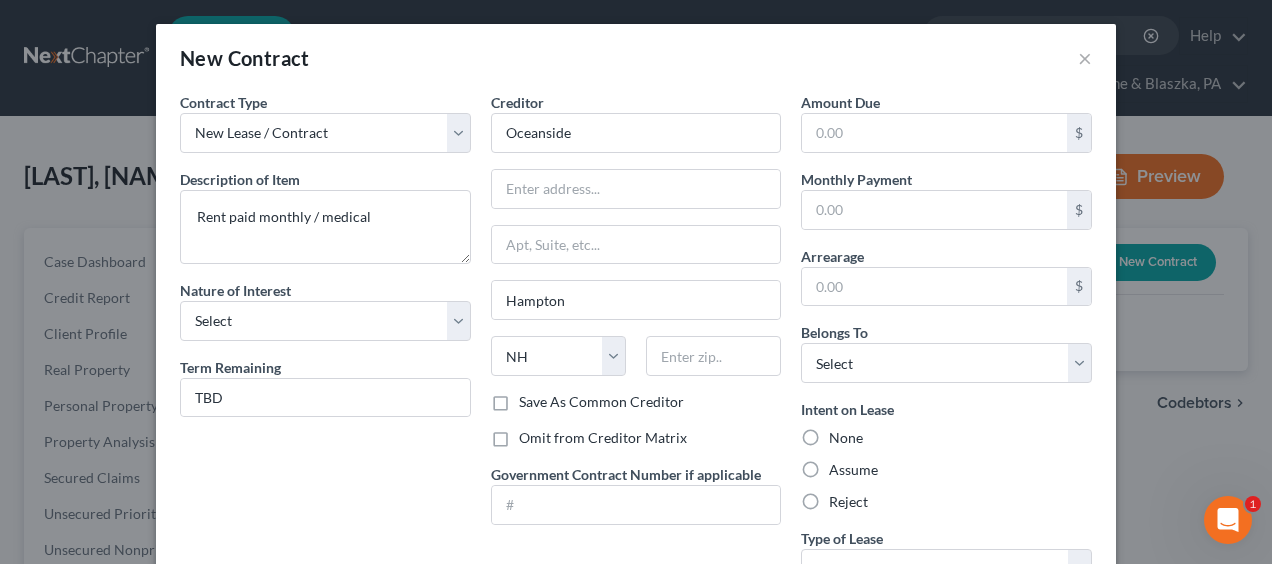 click on "Save As Common Creditor" at bounding box center [601, 402] 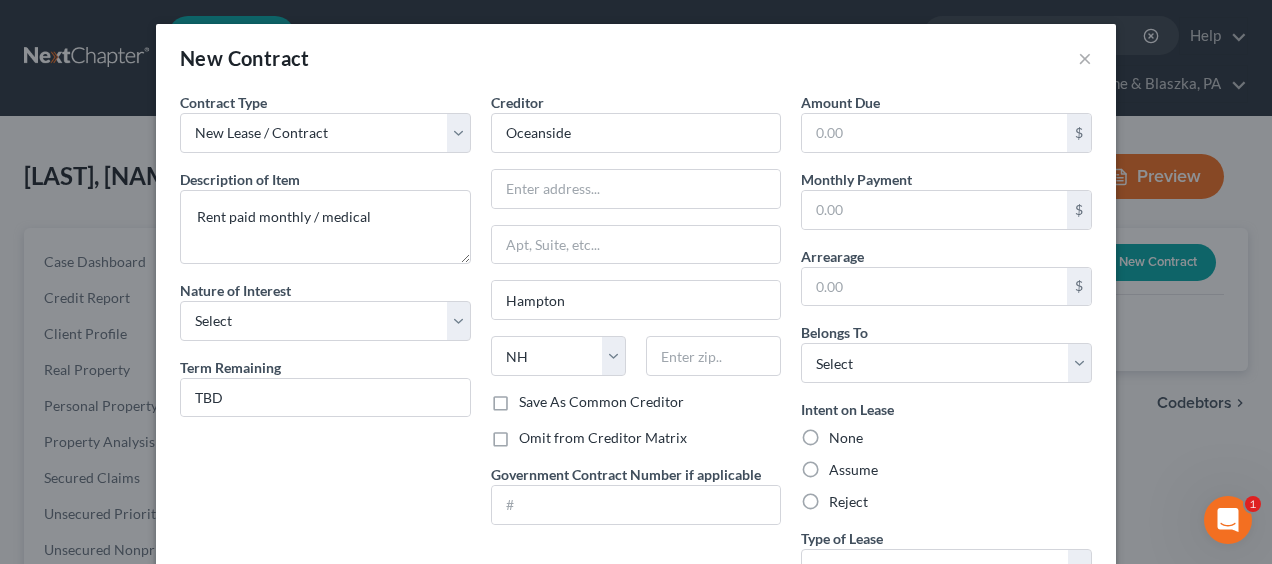 click on "Save As Common Creditor" at bounding box center (533, 398) 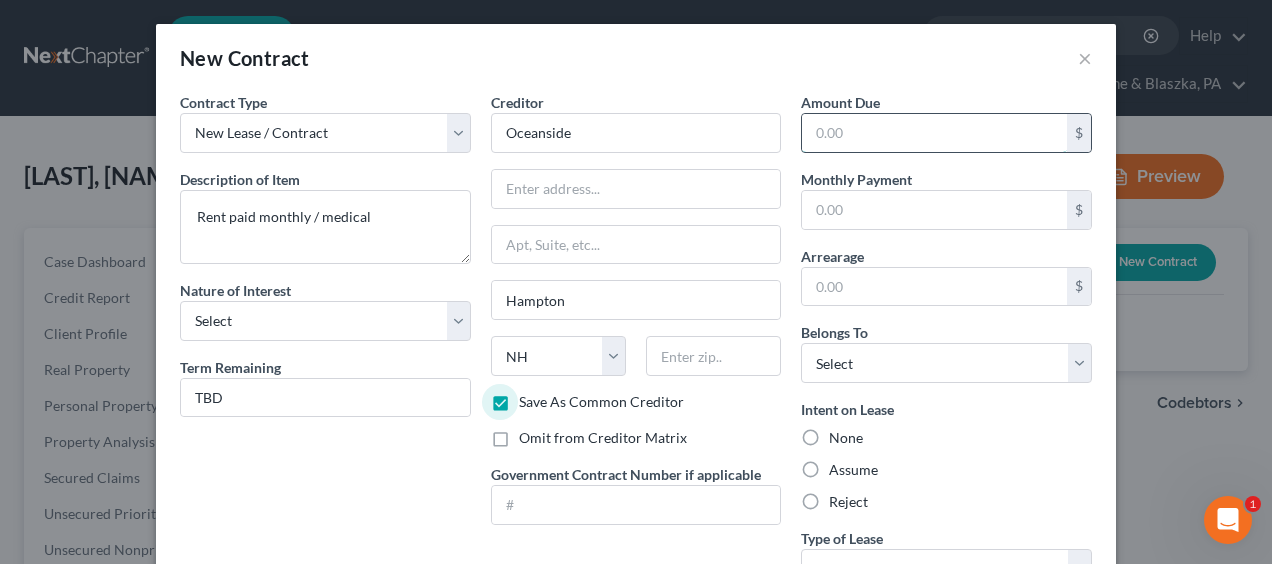click at bounding box center [934, 133] 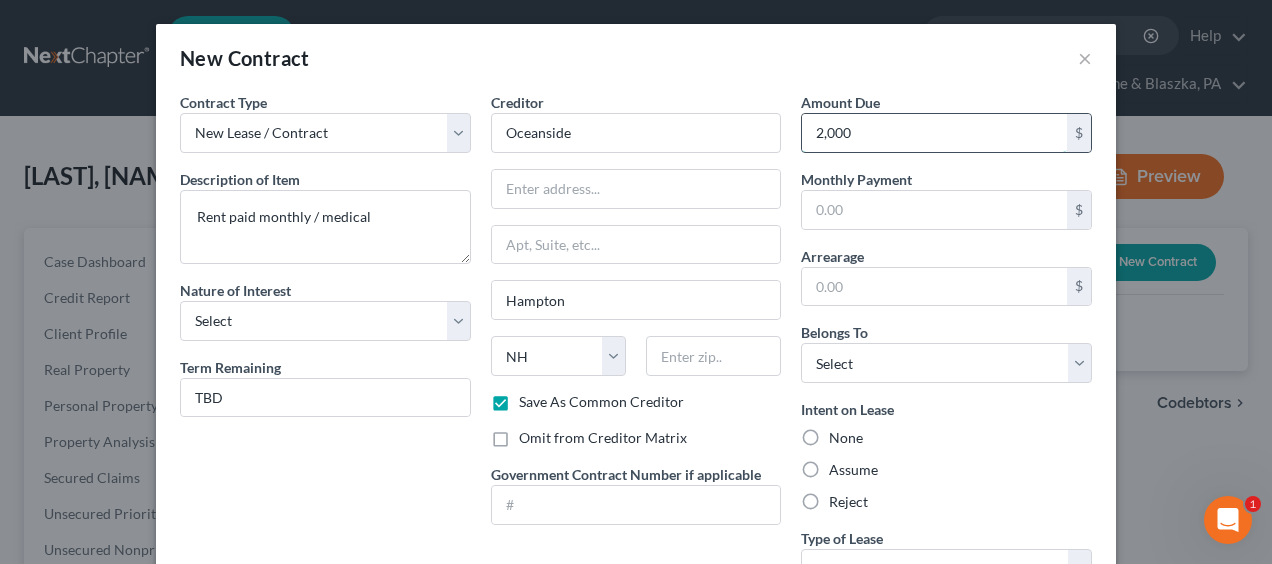 type on "2,000" 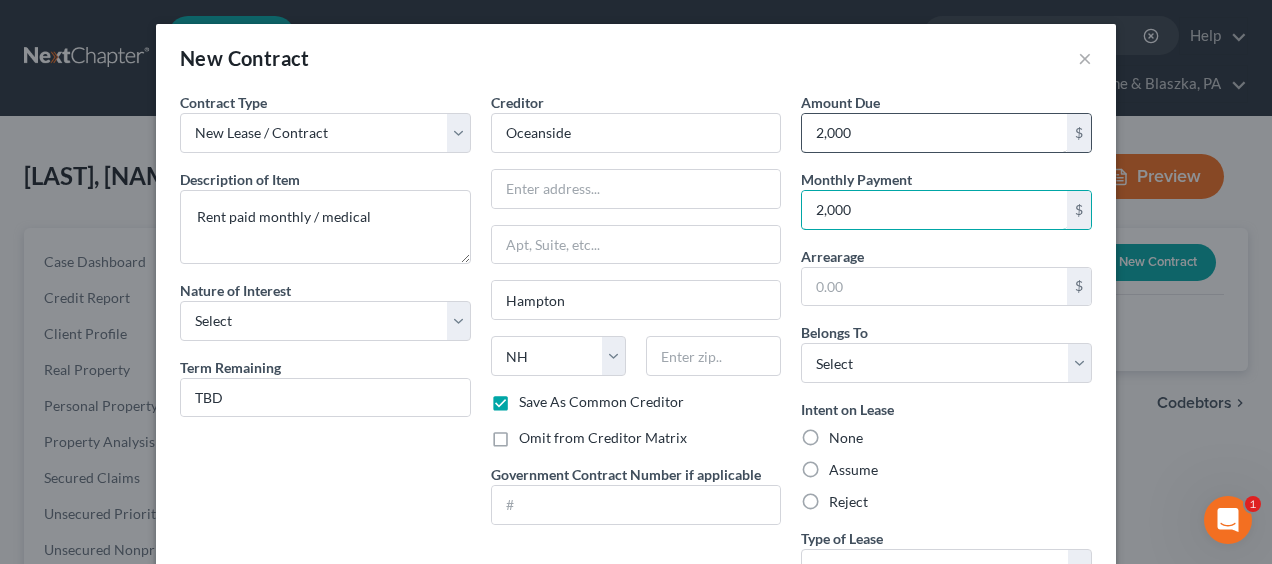 type on "2,000" 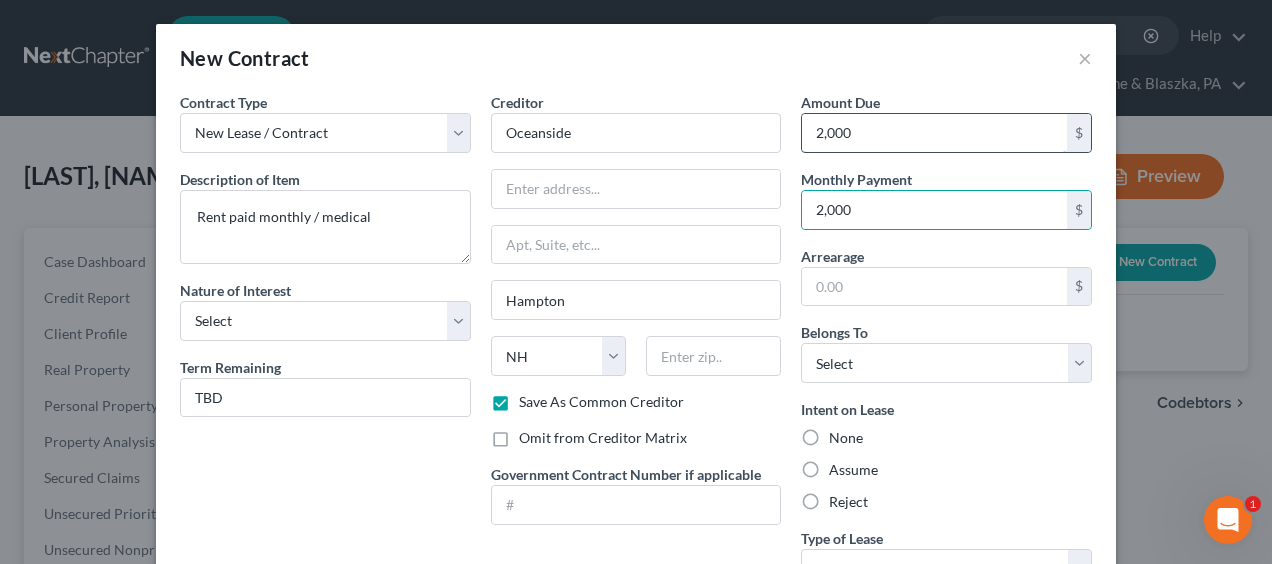 click on "2,000" at bounding box center [934, 133] 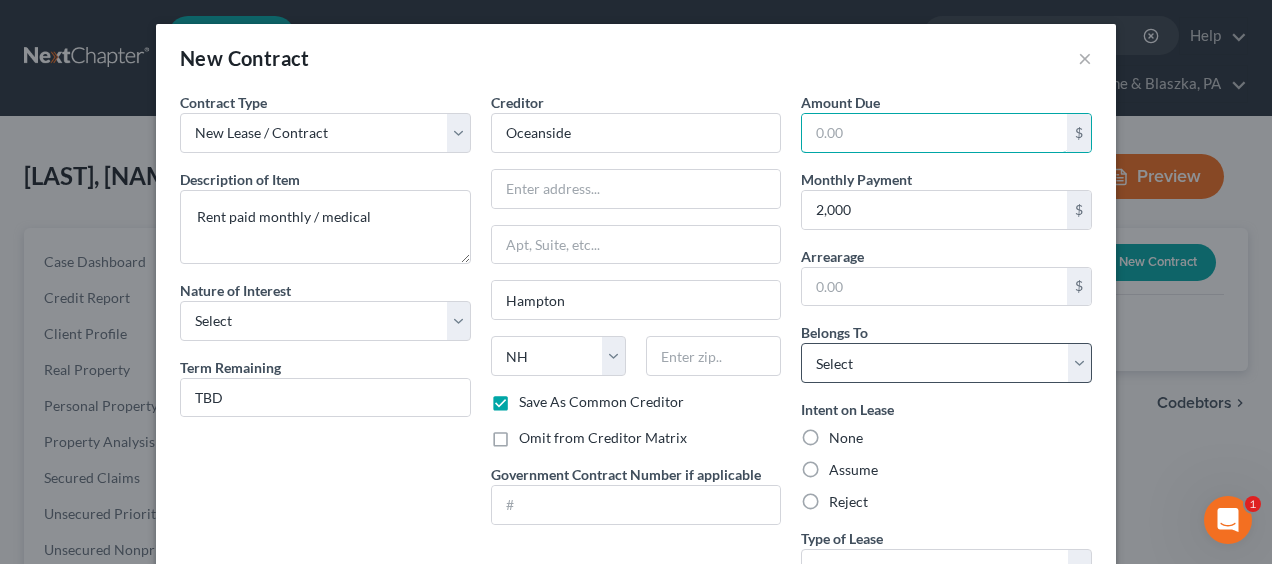 type 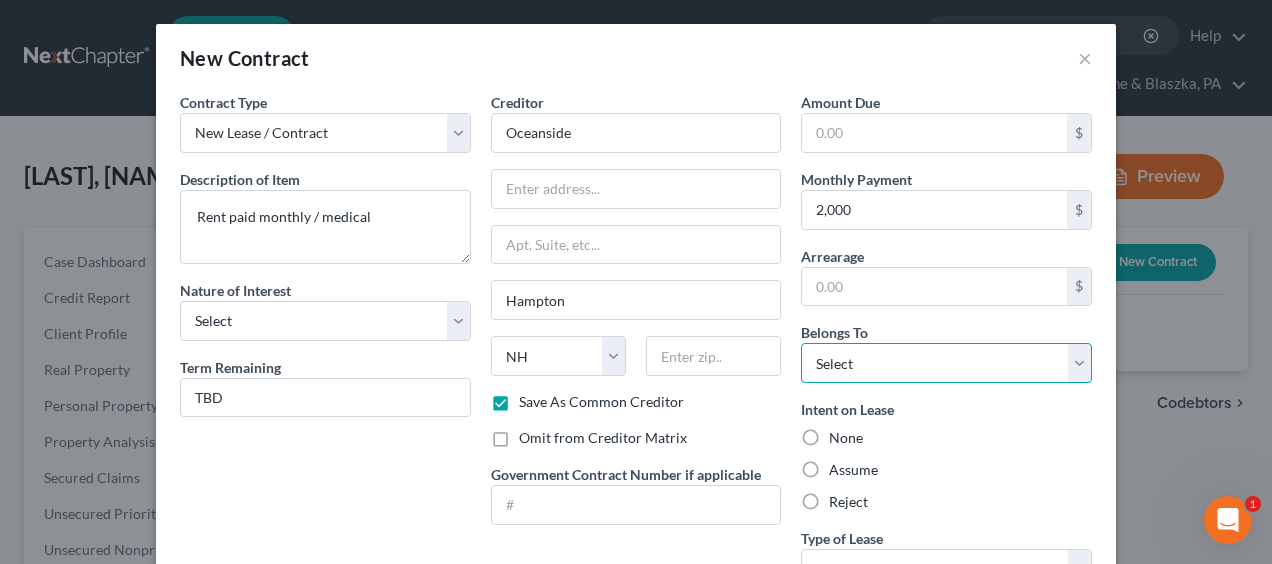 click on "Select Debtor 1 Only Debtor 2 Only Debtor 1 And Debtor 2 Only At Least One Of The Debtors And Another Community Property" at bounding box center (946, 363) 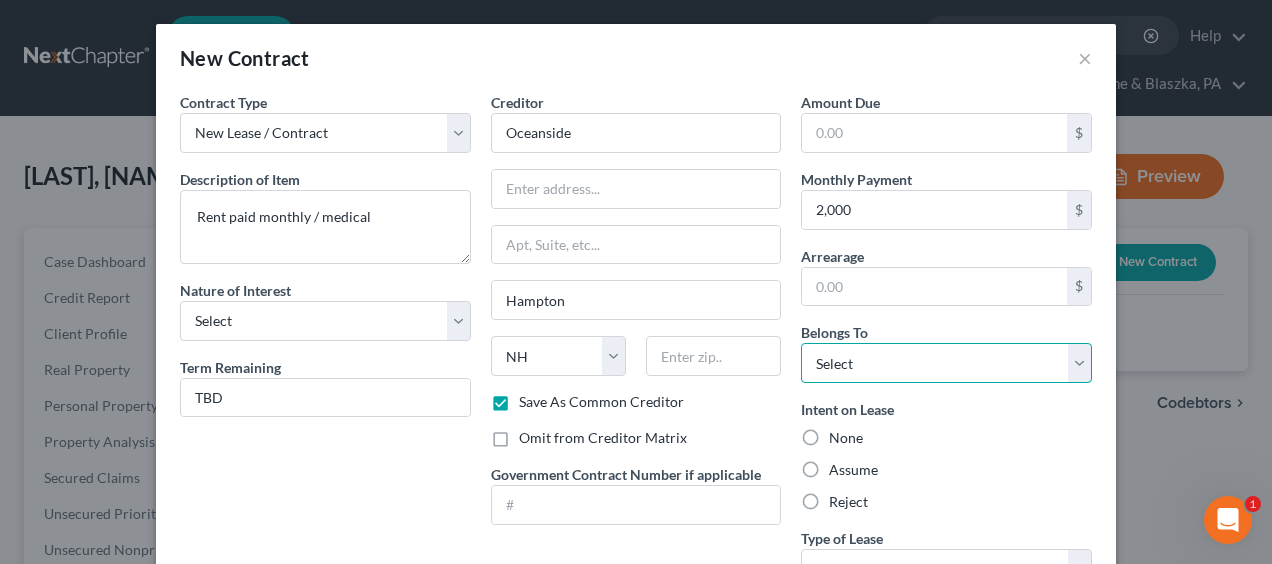 select on "0" 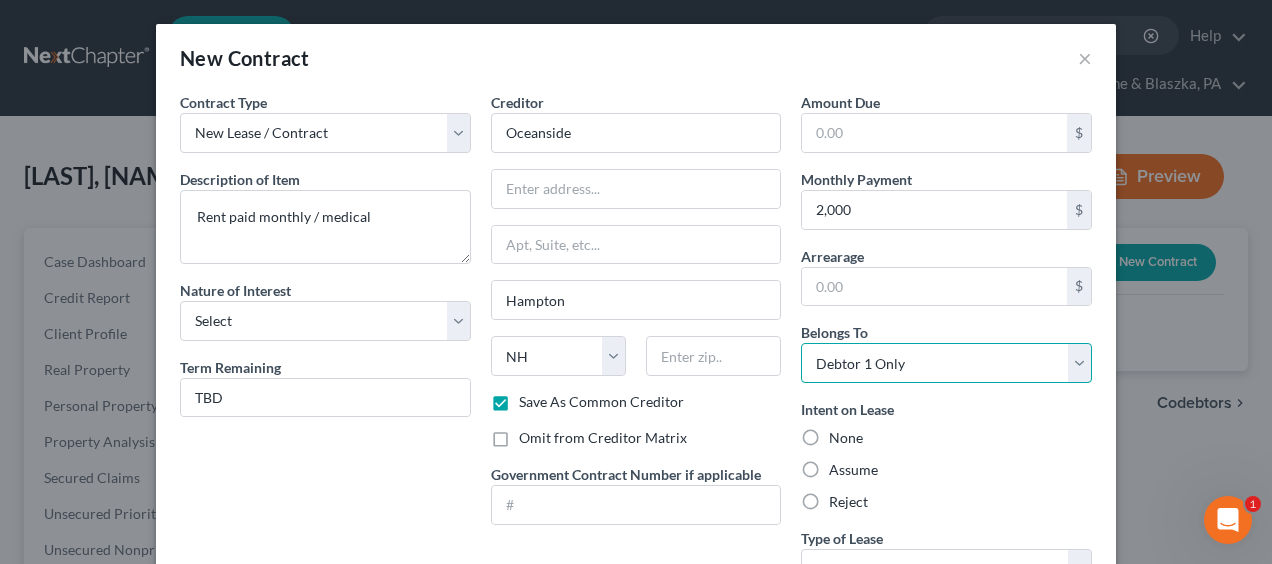 click on "Select Debtor 1 Only Debtor 2 Only Debtor 1 And Debtor 2 Only At Least One Of The Debtors And Another Community Property" at bounding box center [946, 363] 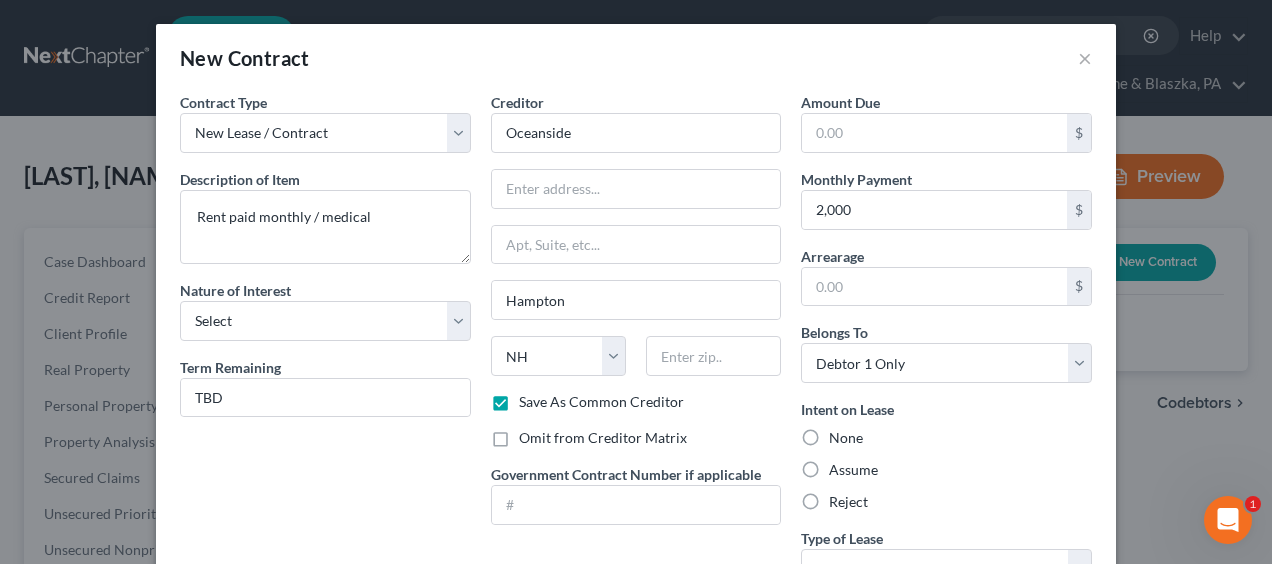 click on "Assume" at bounding box center (853, 470) 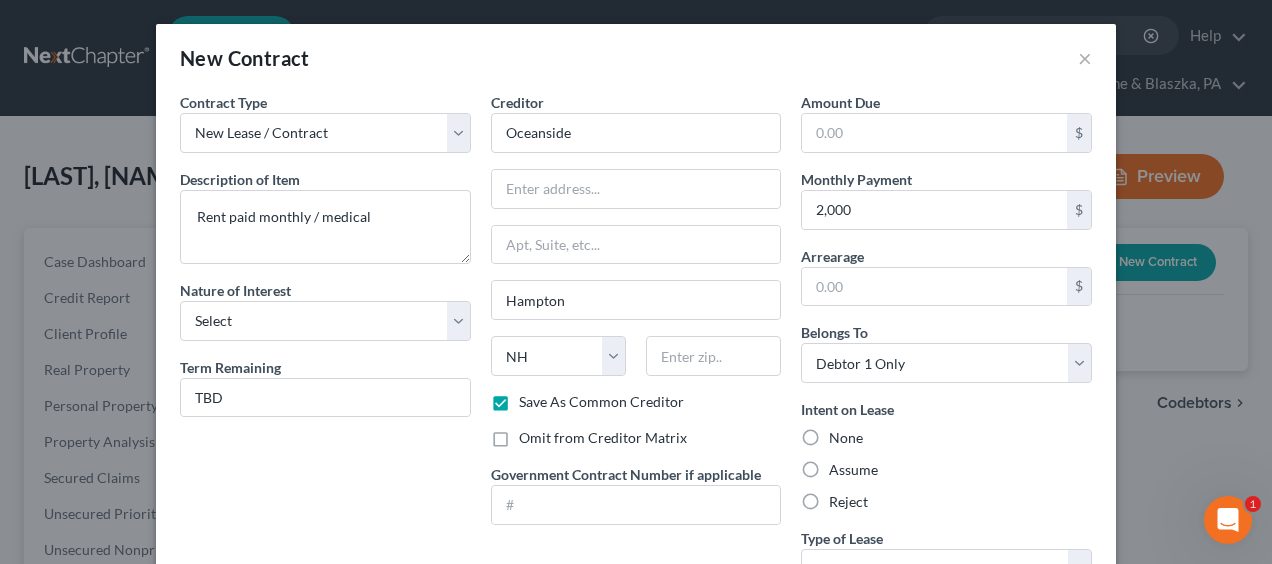 click on "Assume" at bounding box center (843, 466) 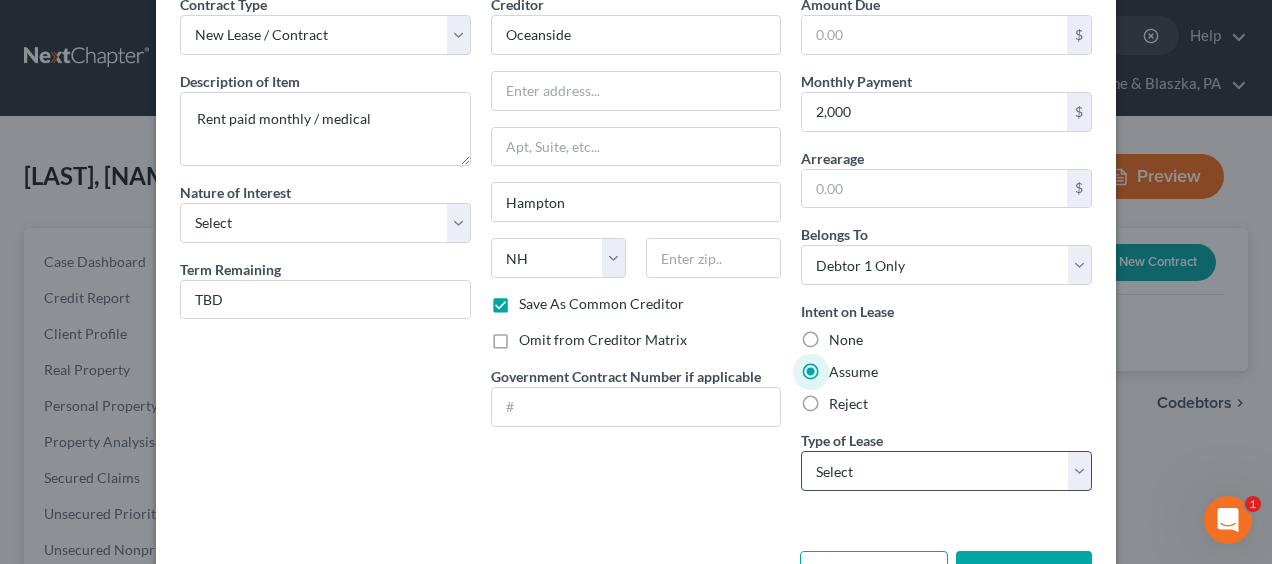scroll, scrollTop: 100, scrollLeft: 0, axis: vertical 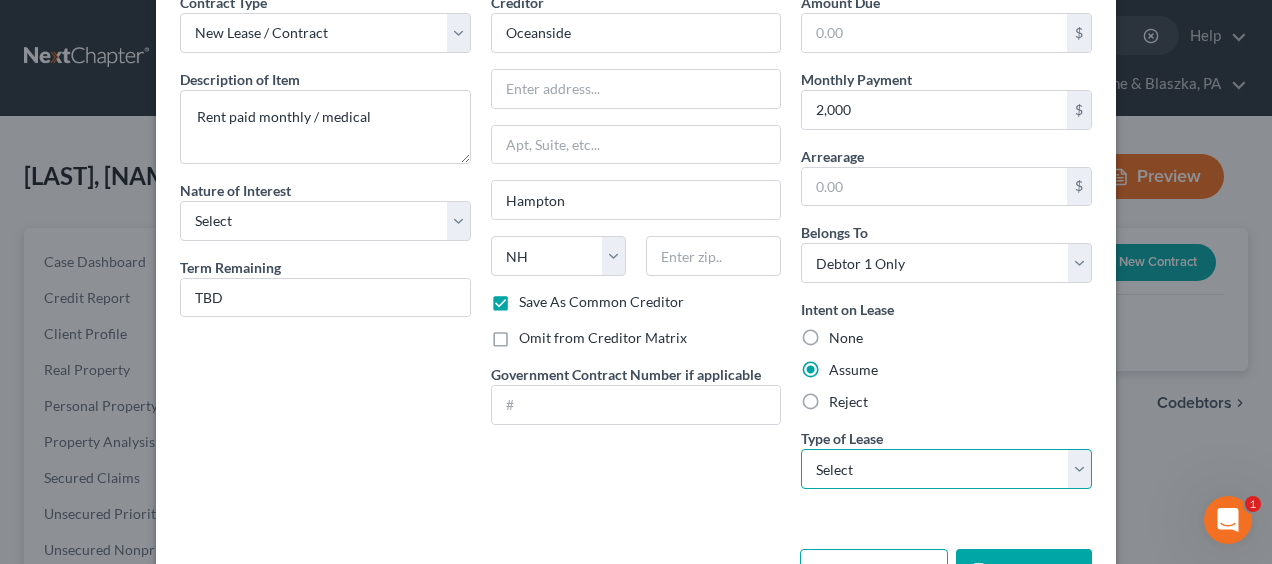 click on "Select Real Estate Car Other" at bounding box center [946, 469] 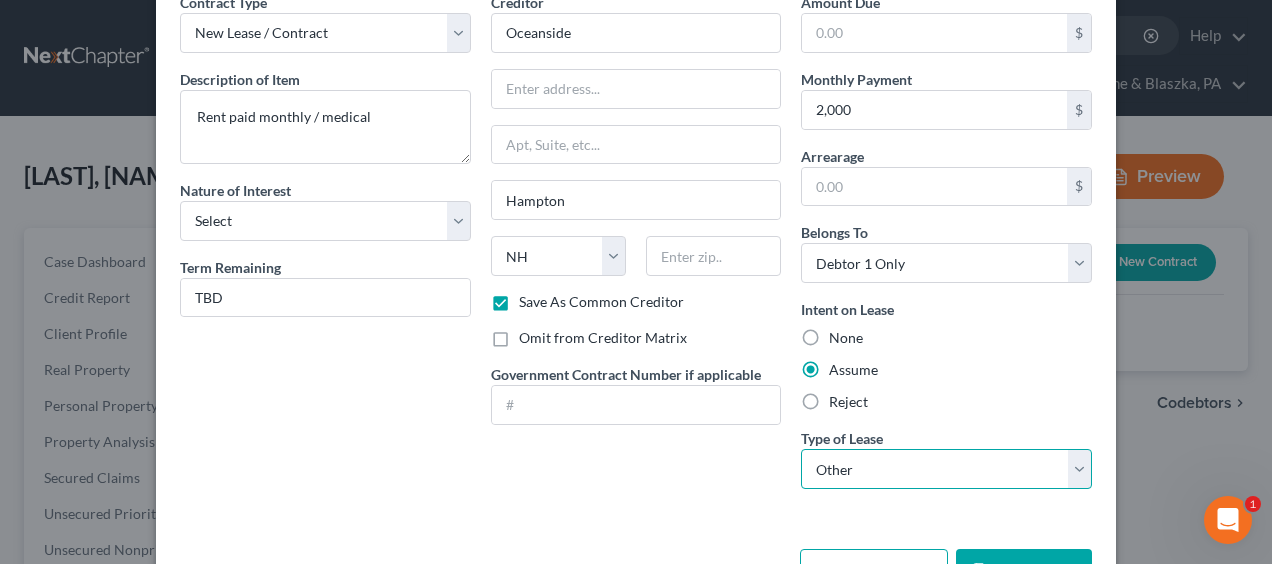 click on "Select Real Estate Car Other" at bounding box center [946, 469] 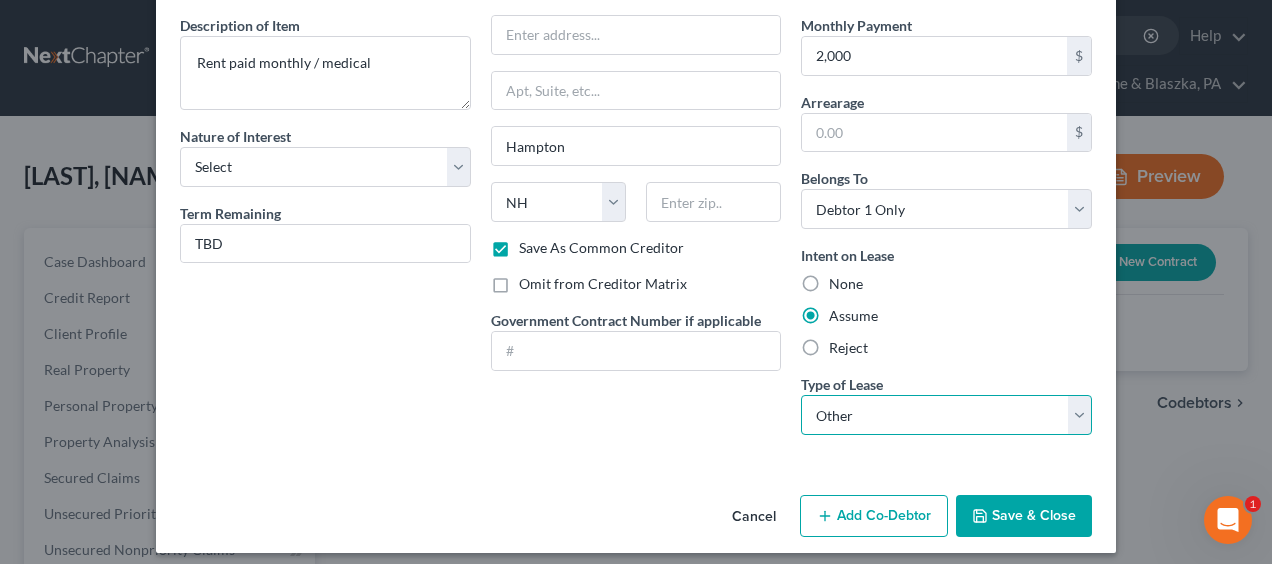scroll, scrollTop: 163, scrollLeft: 0, axis: vertical 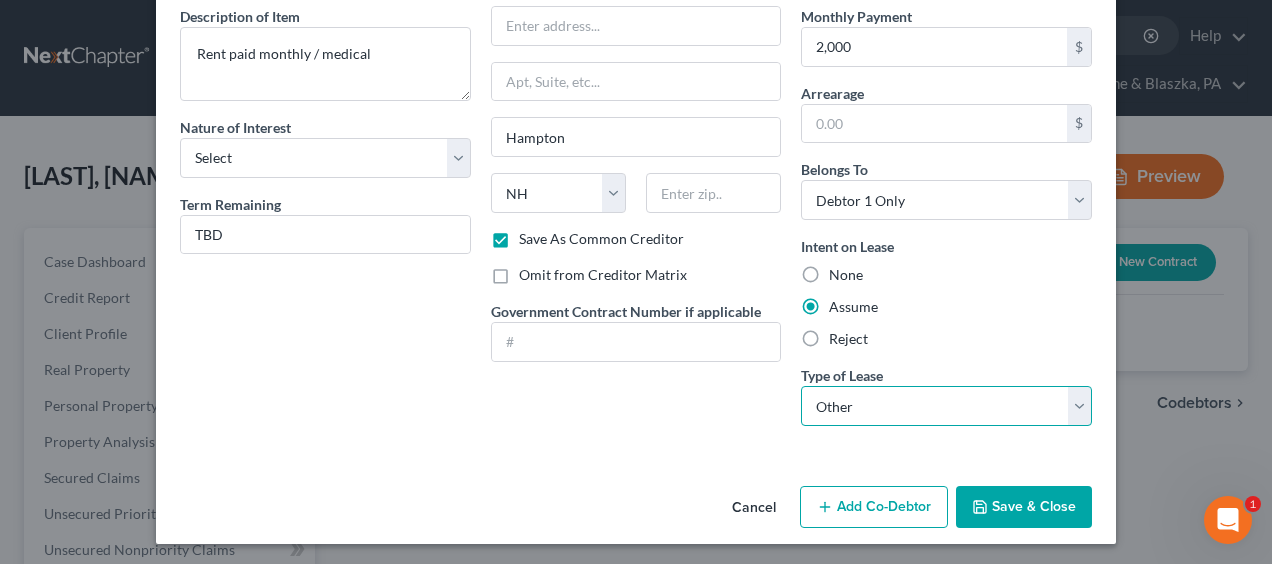 click on "Select Real Estate Car Other" at bounding box center (946, 406) 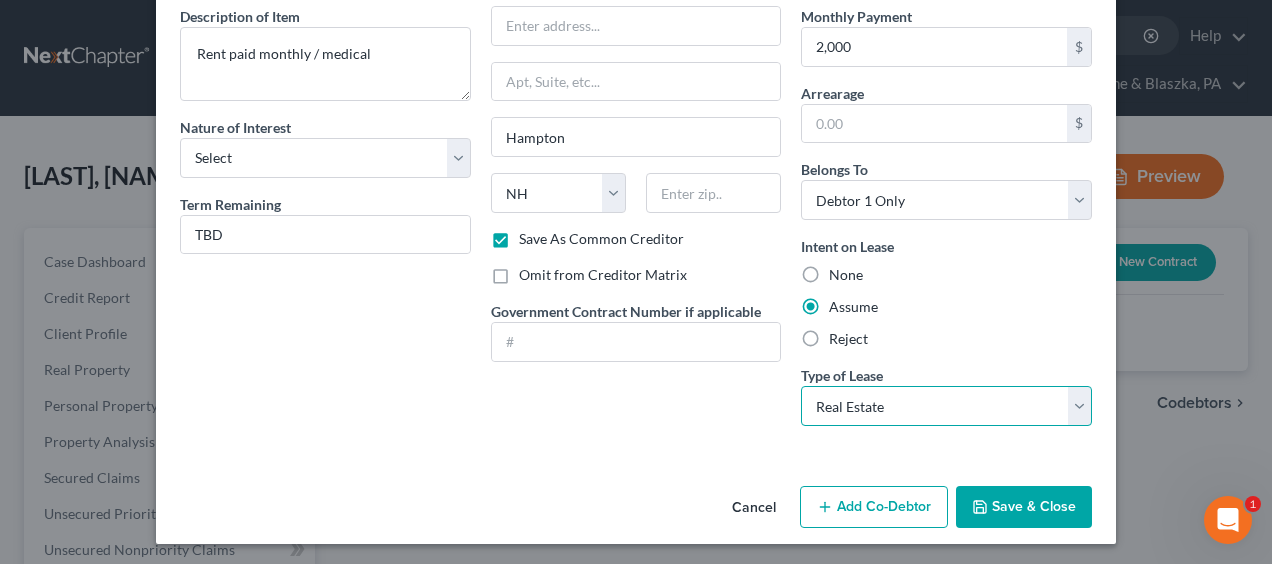 click on "Select Real Estate Car Other" at bounding box center [946, 406] 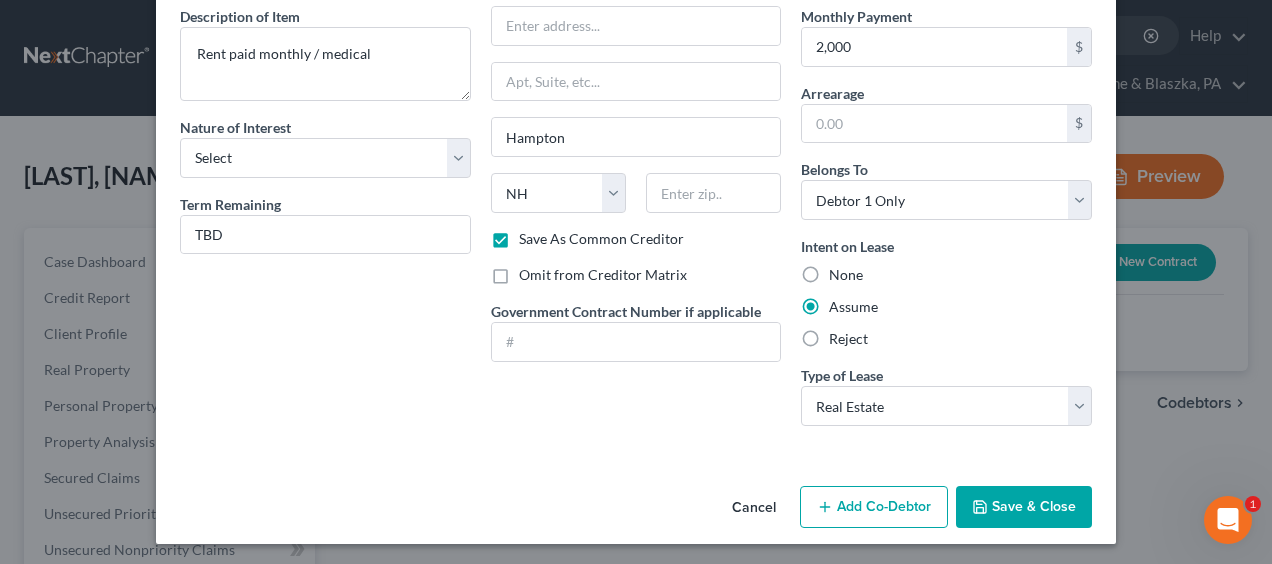 click 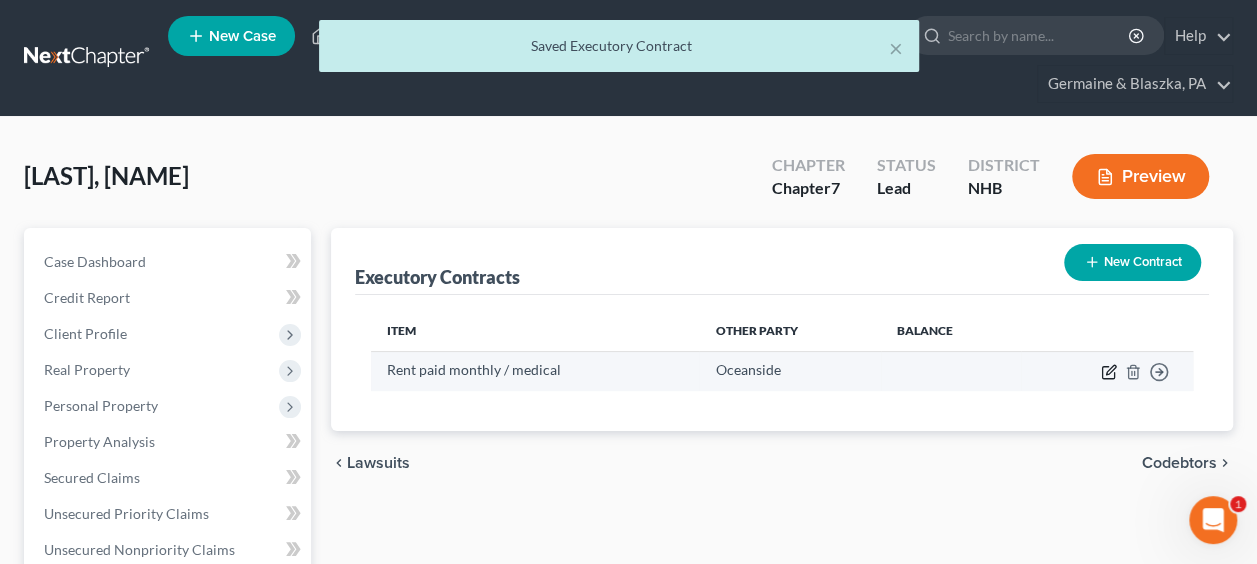 click 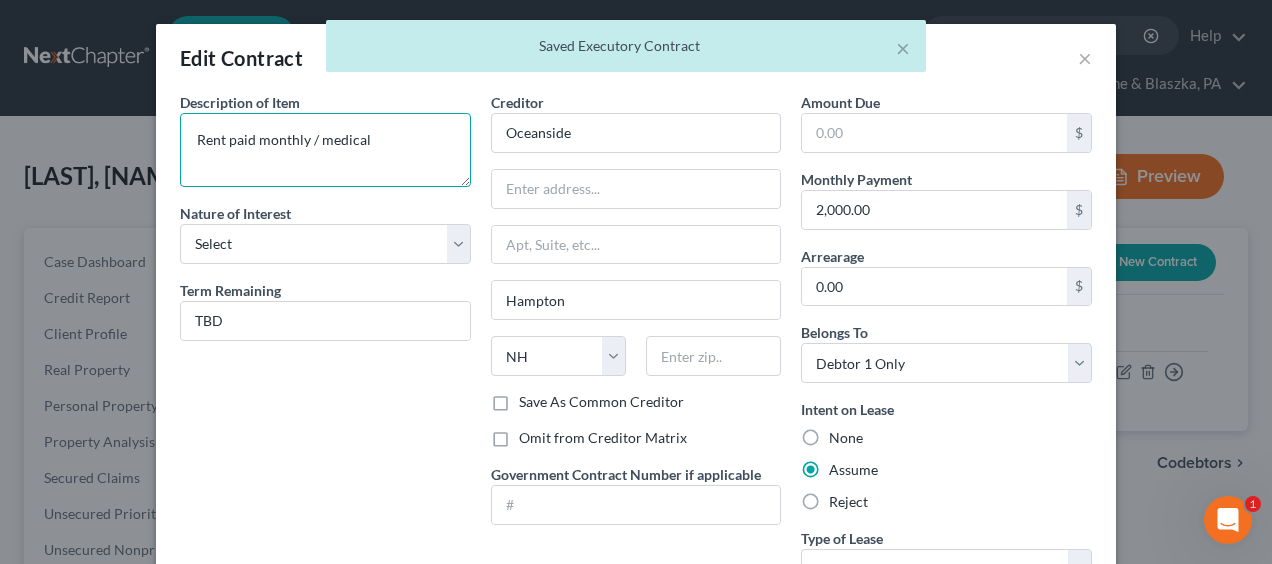 click on "Rent paid monthly / medical" at bounding box center [325, 150] 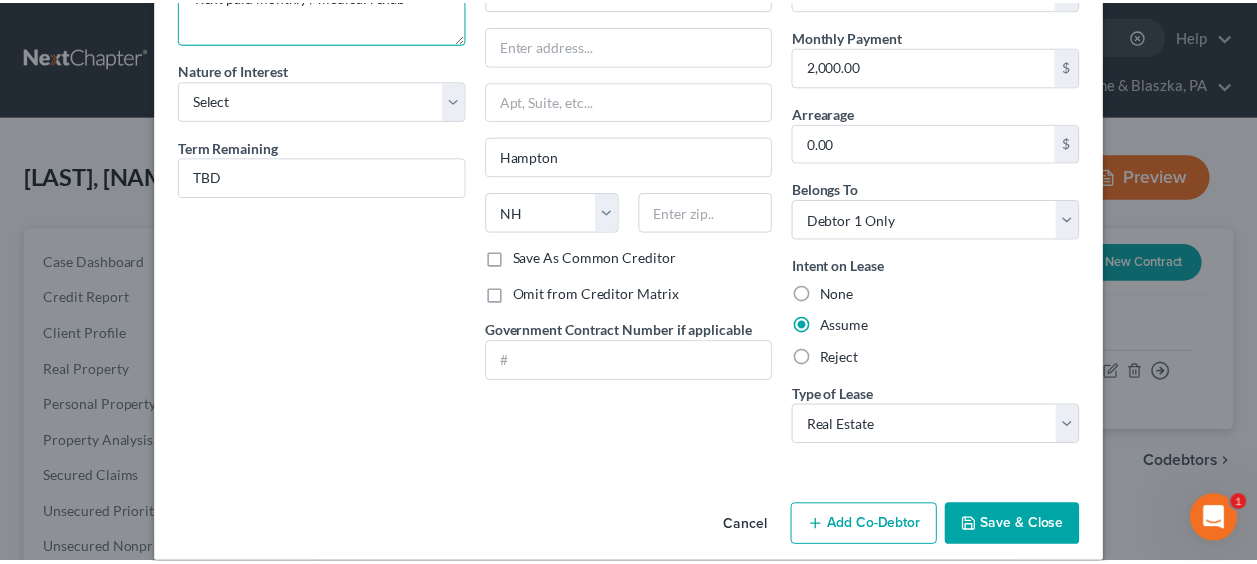 scroll, scrollTop: 163, scrollLeft: 0, axis: vertical 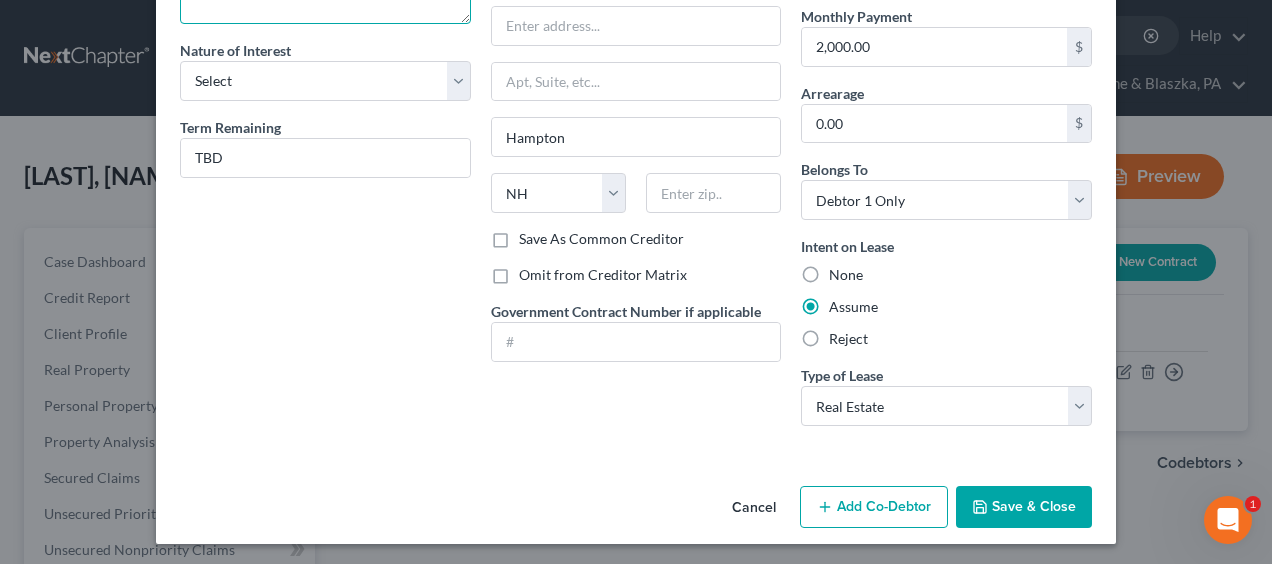 type on "Rent paid monthly / medical rehab" 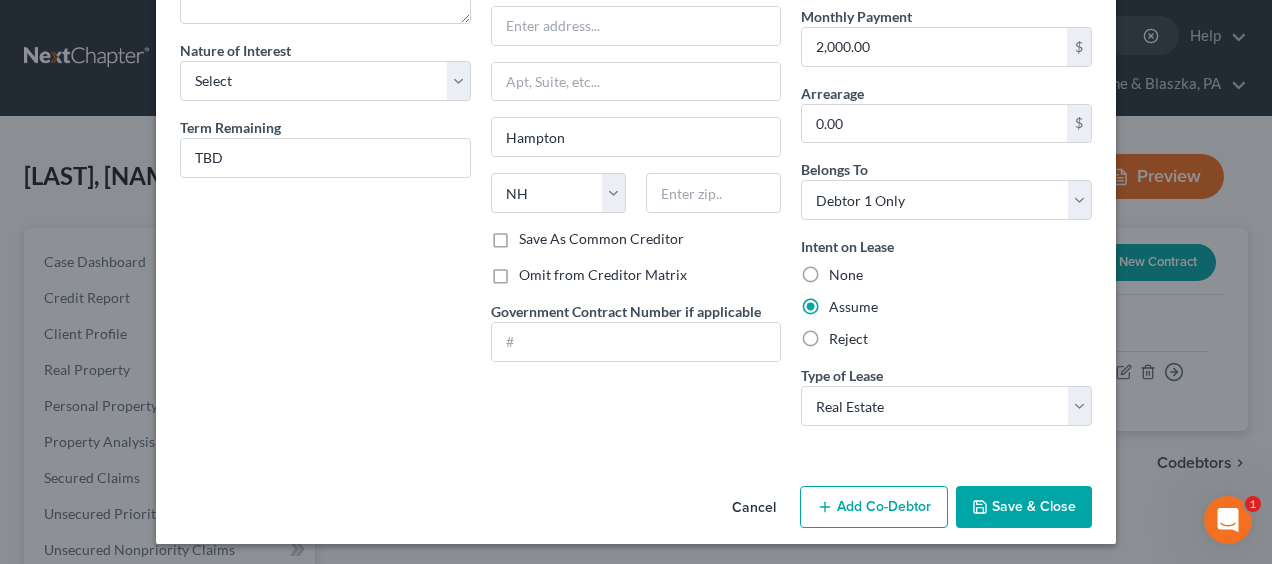 click on "Save & Close" at bounding box center (1024, 507) 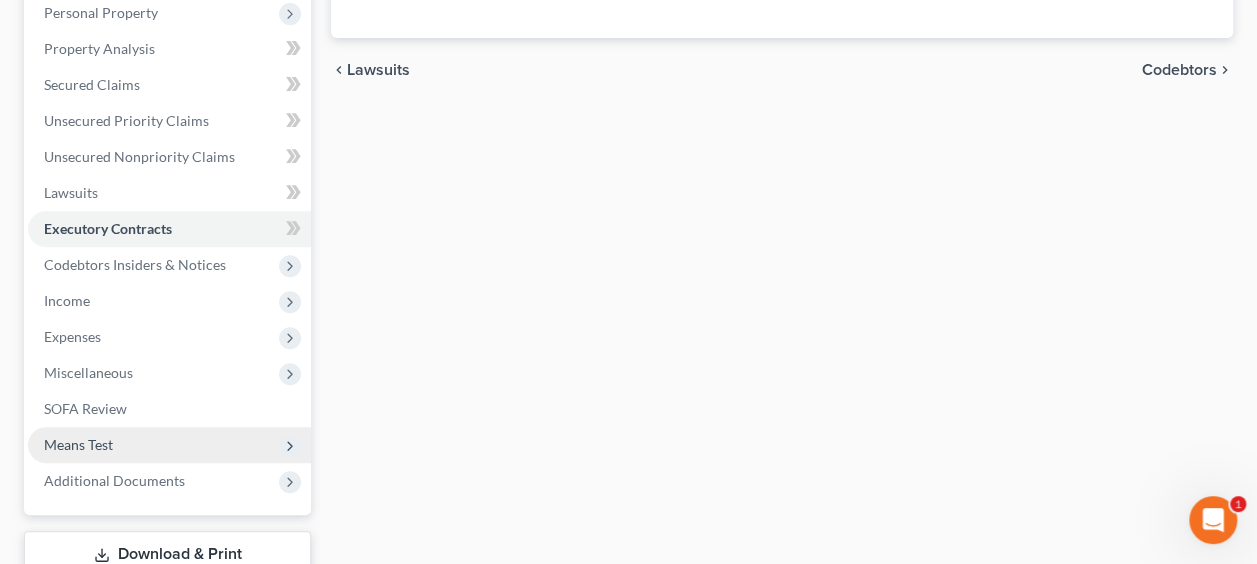 scroll, scrollTop: 400, scrollLeft: 0, axis: vertical 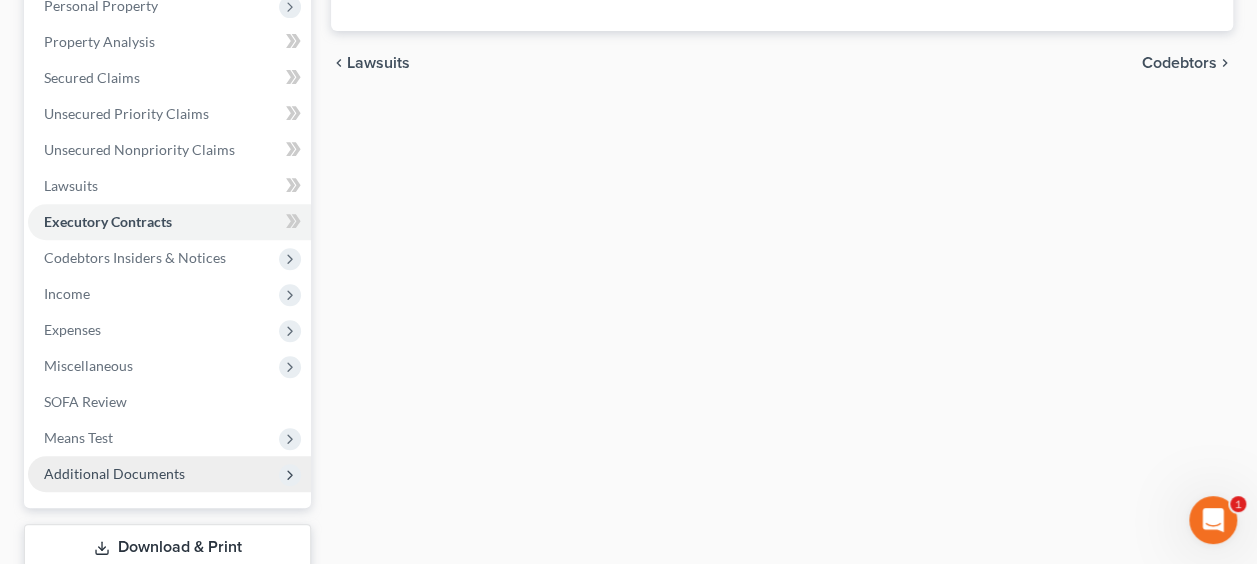 click on "Additional Documents" at bounding box center (114, 473) 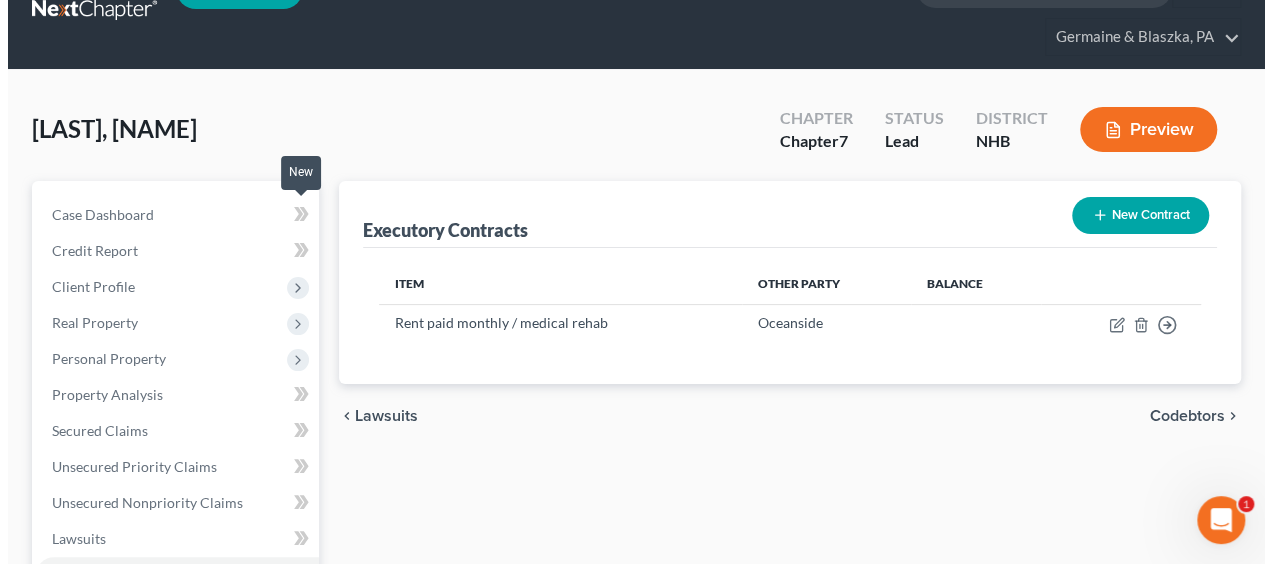scroll, scrollTop: 0, scrollLeft: 0, axis: both 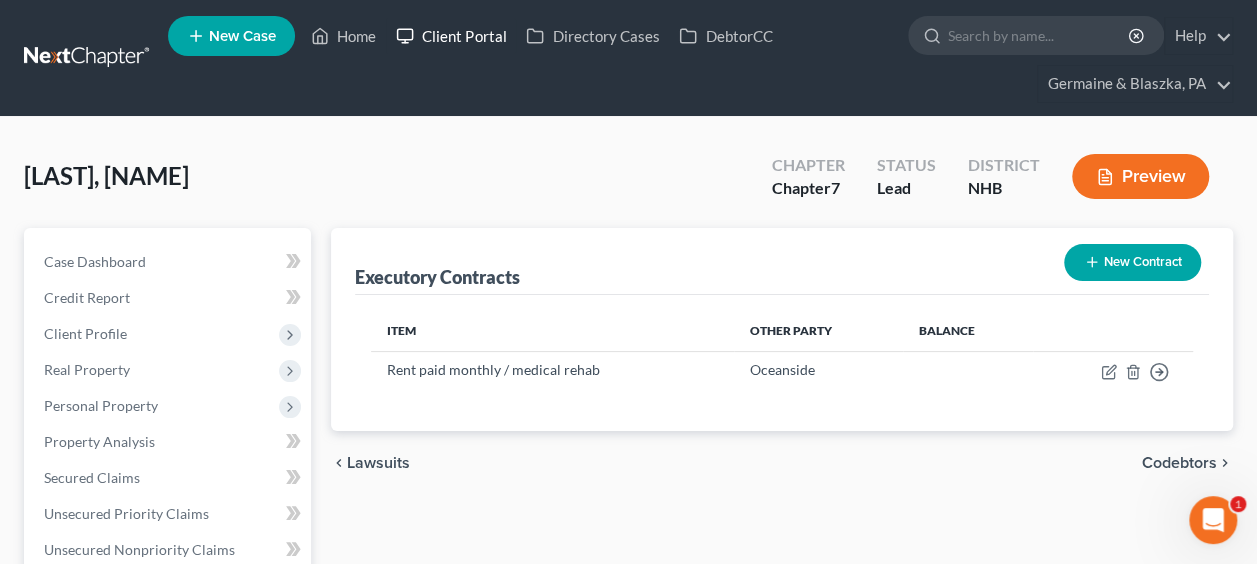 click on "Client Portal" at bounding box center (451, 36) 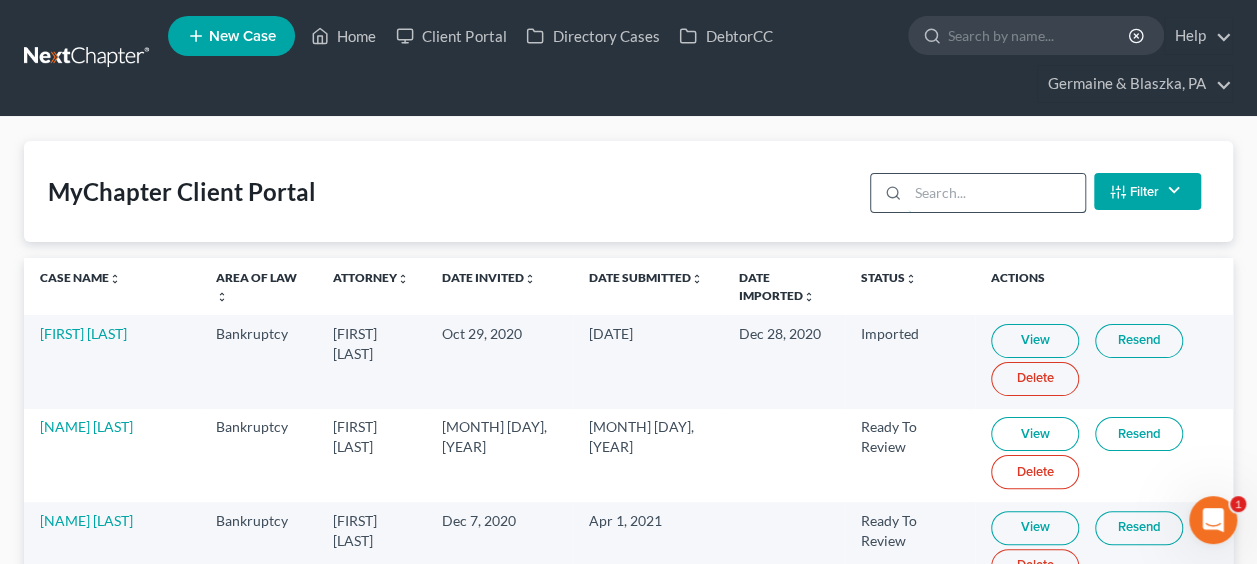 click at bounding box center (996, 193) 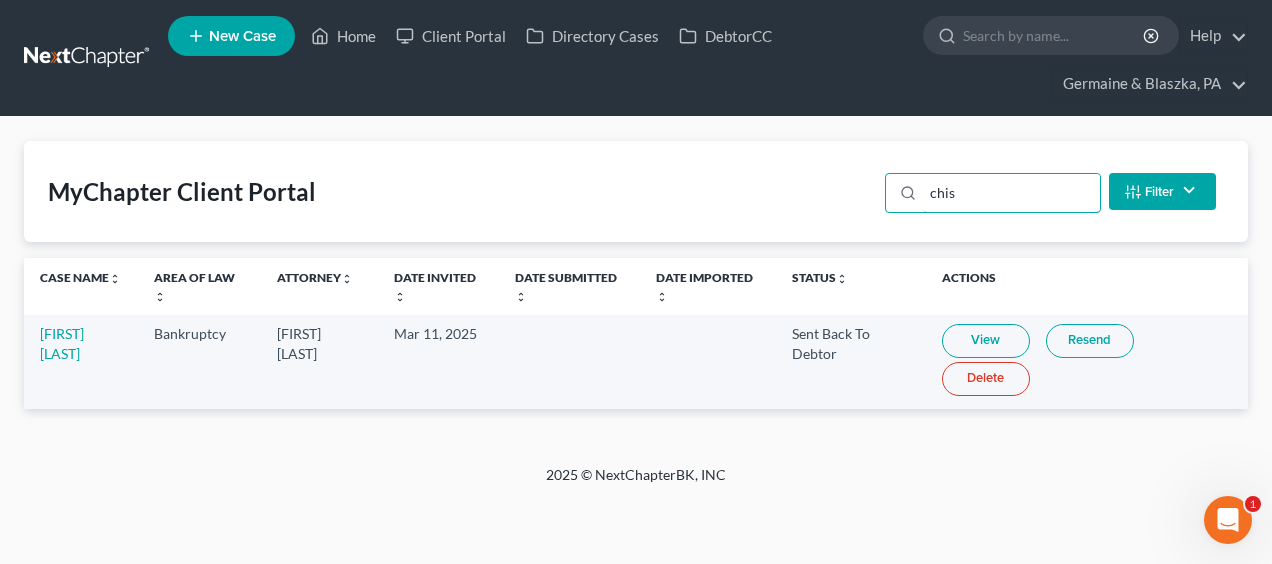 type on "chis" 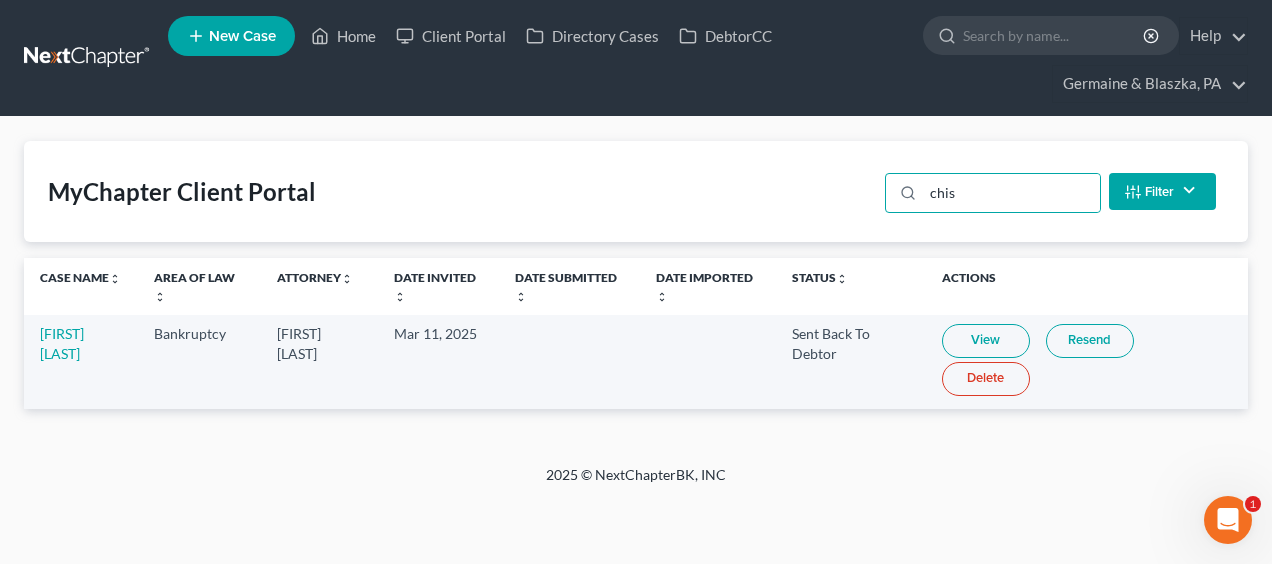click on "View" at bounding box center (986, 341) 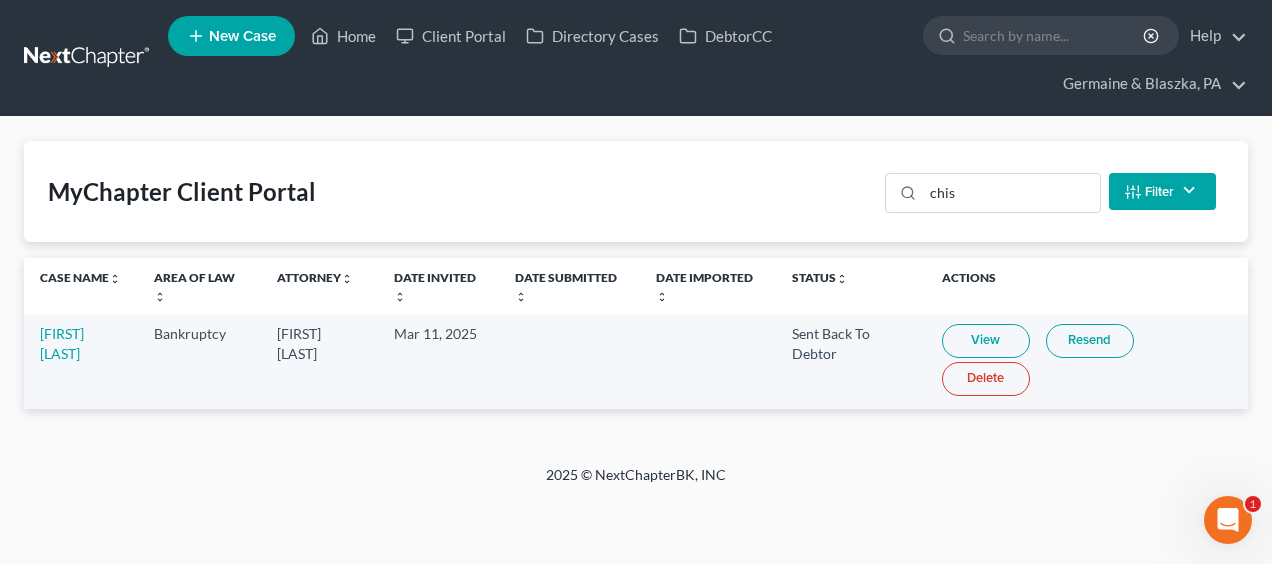 click on "Resend" at bounding box center [1090, 341] 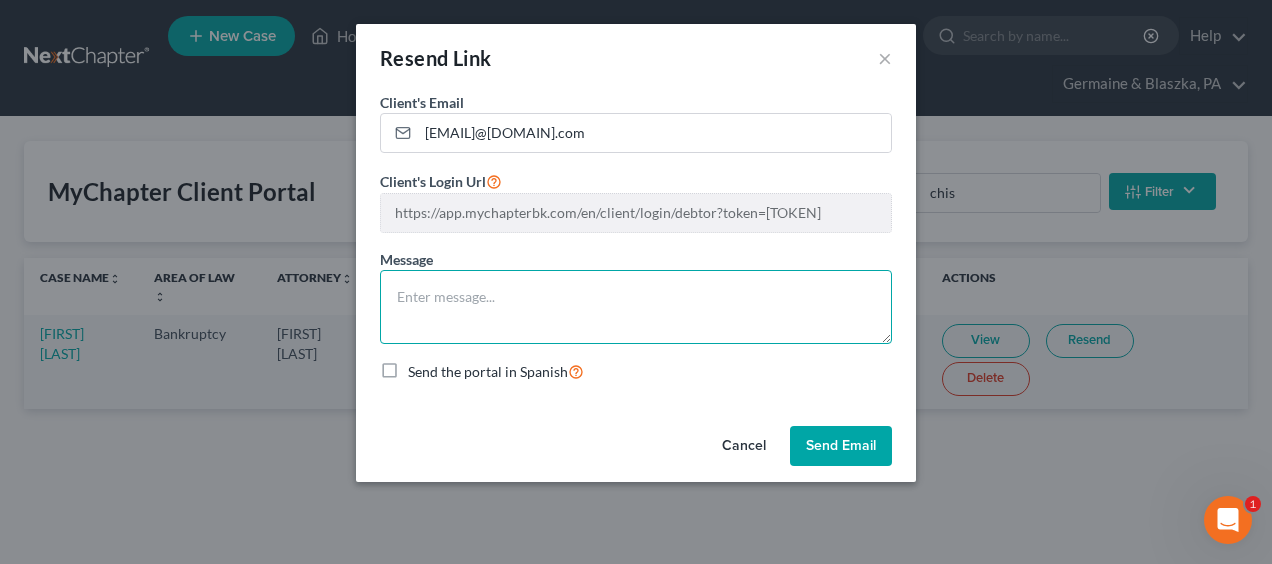 click at bounding box center [636, 307] 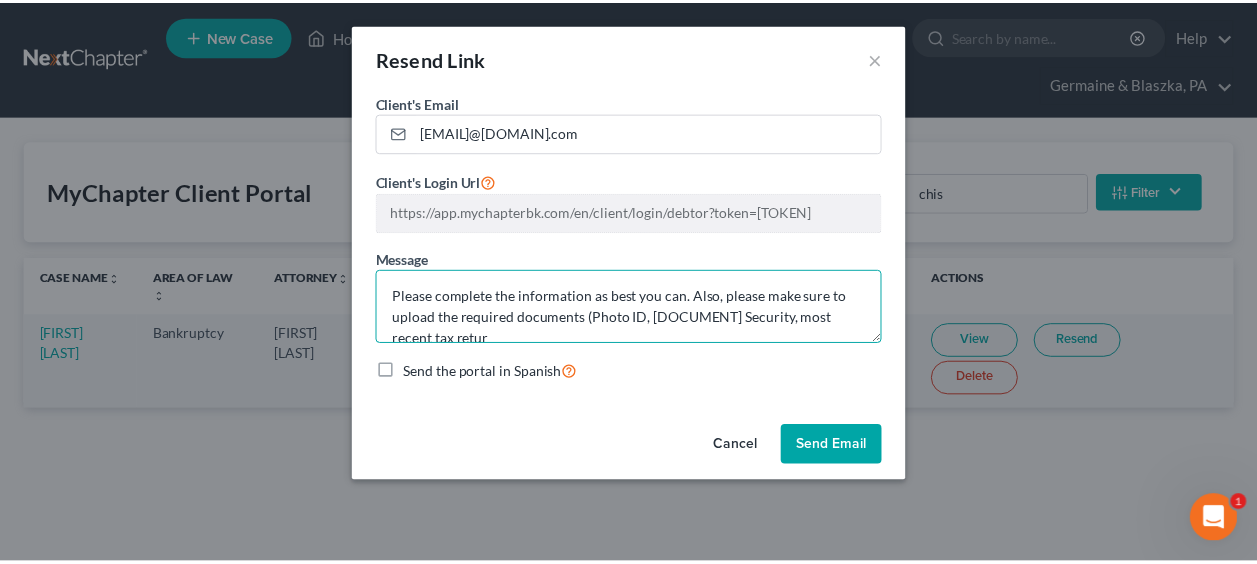 scroll, scrollTop: 4, scrollLeft: 0, axis: vertical 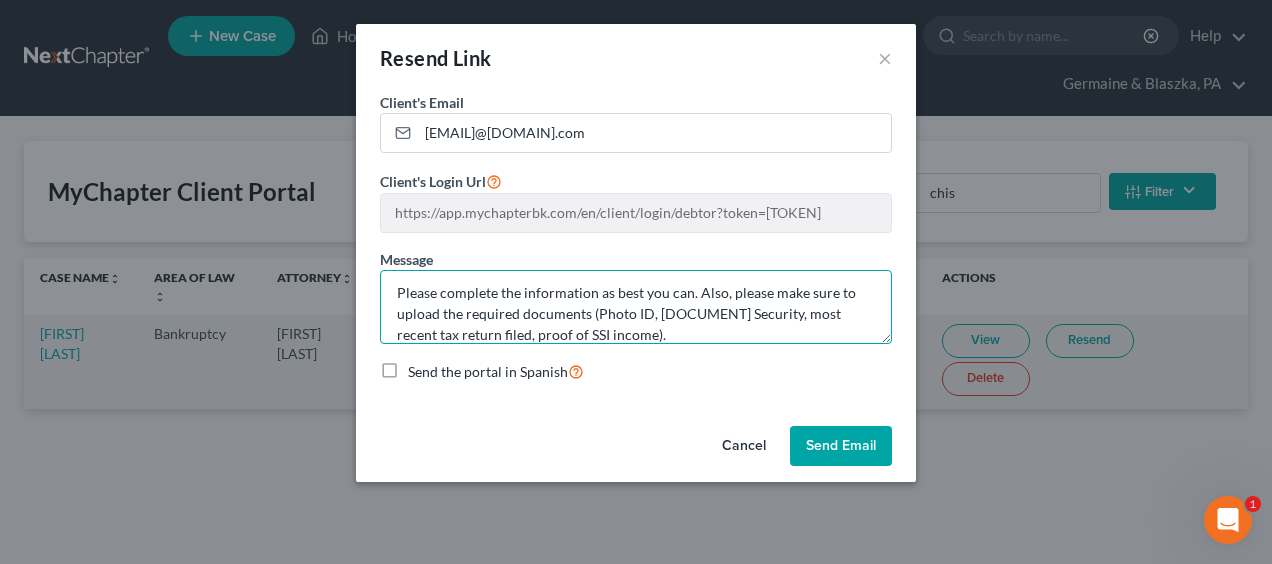 type on "Please complete the information as best you can. Also, please make sure to upload the required documents (Photo ID, [DOCUMENT] Security, most recent tax return filed, proof of SSI income)." 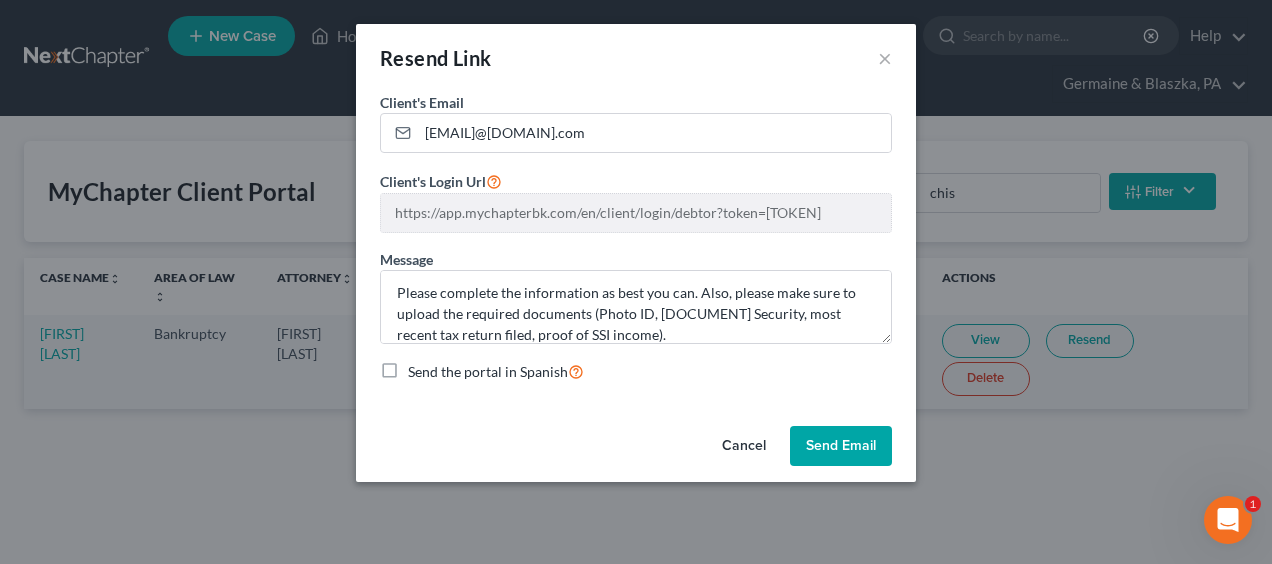 click on "Send Email" at bounding box center [841, 446] 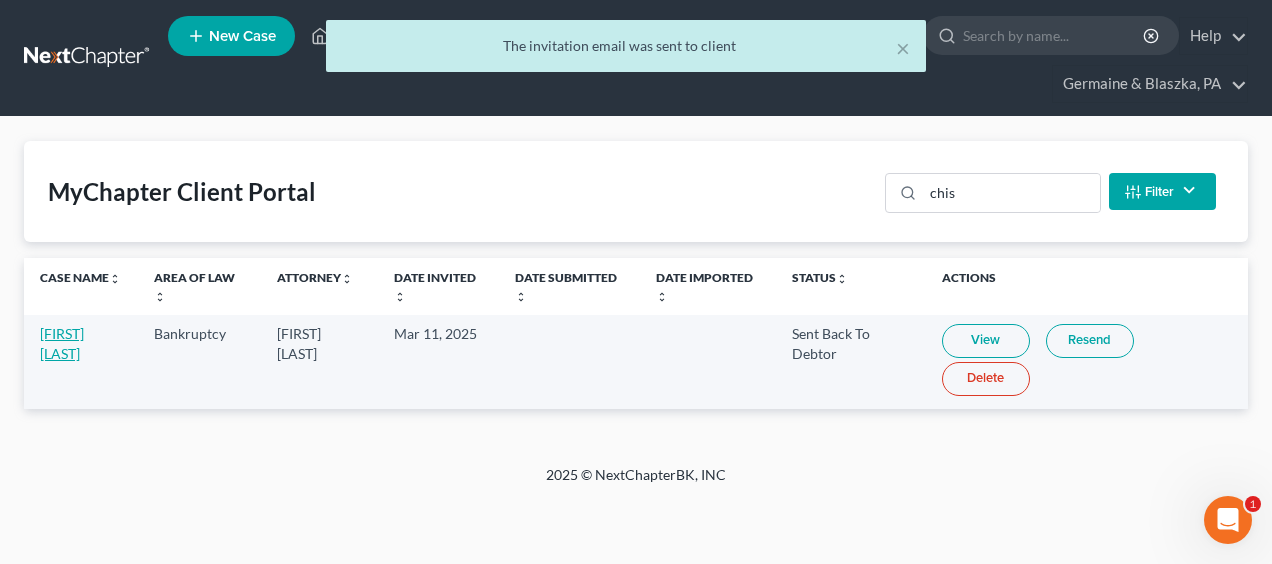 click on "[FIRST] [LAST]" at bounding box center (62, 343) 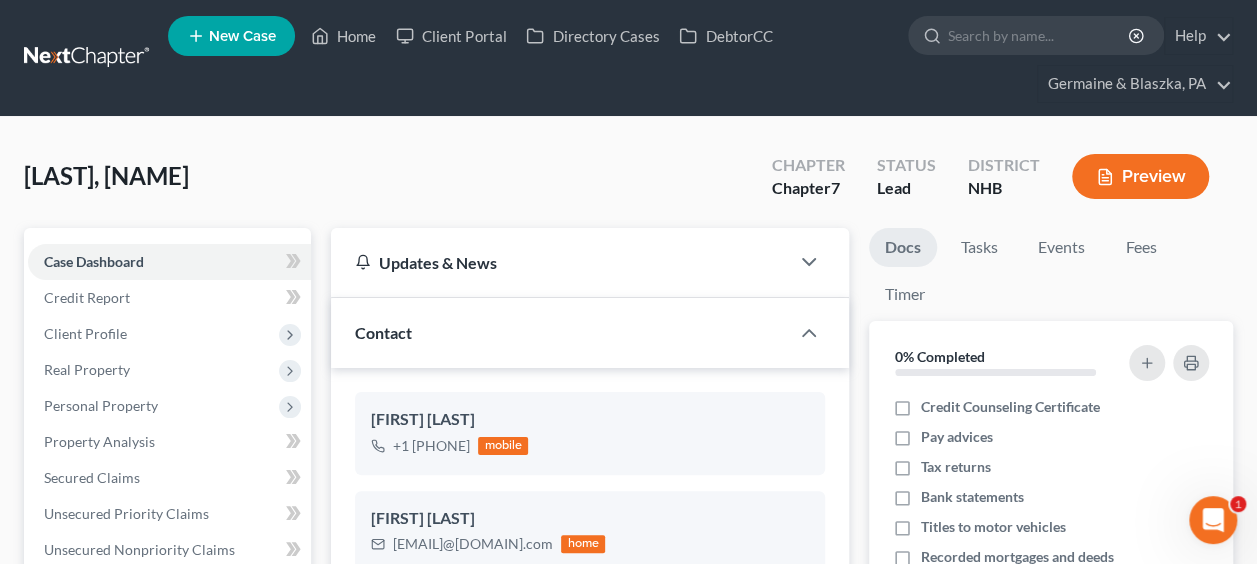 scroll, scrollTop: 197, scrollLeft: 0, axis: vertical 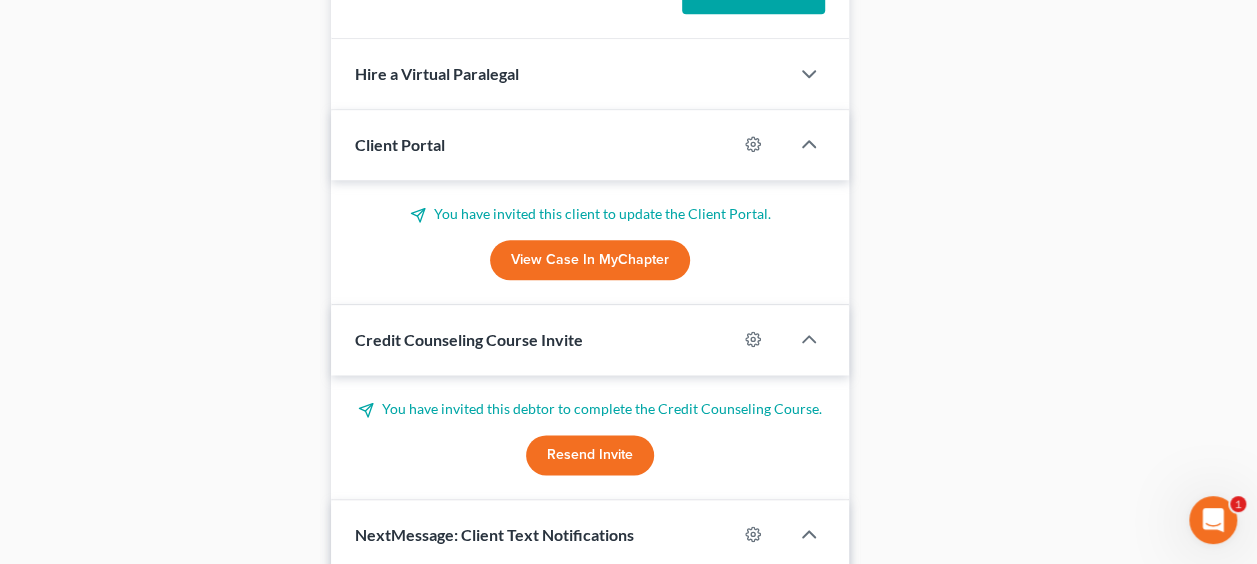 click on "Resend Invite" at bounding box center (590, 455) 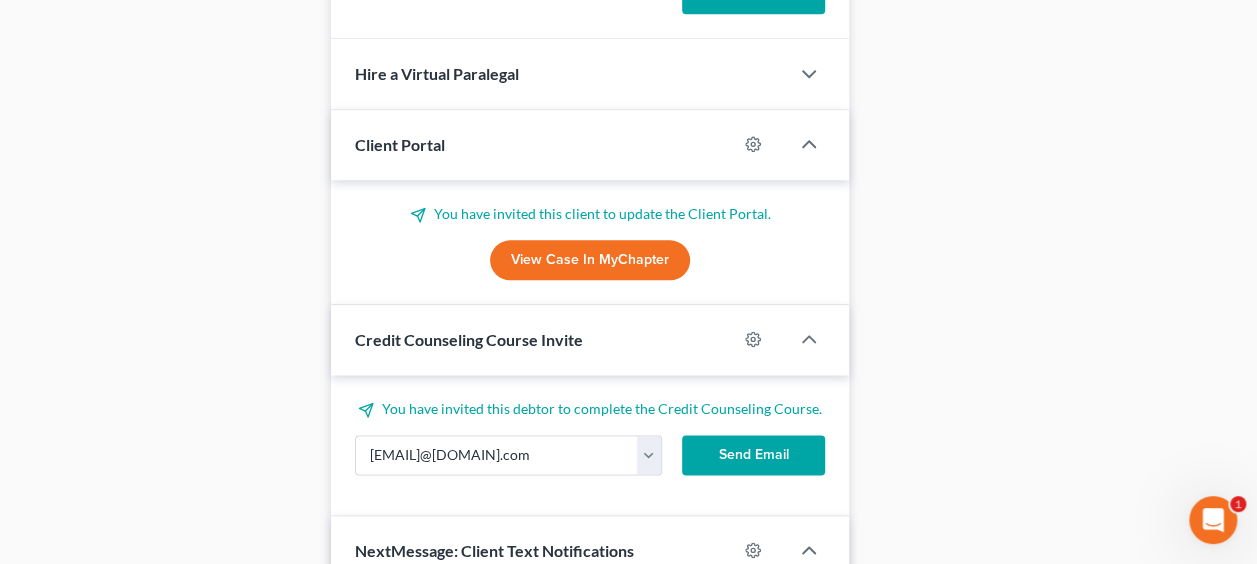 click on "Send Email" at bounding box center [753, 455] 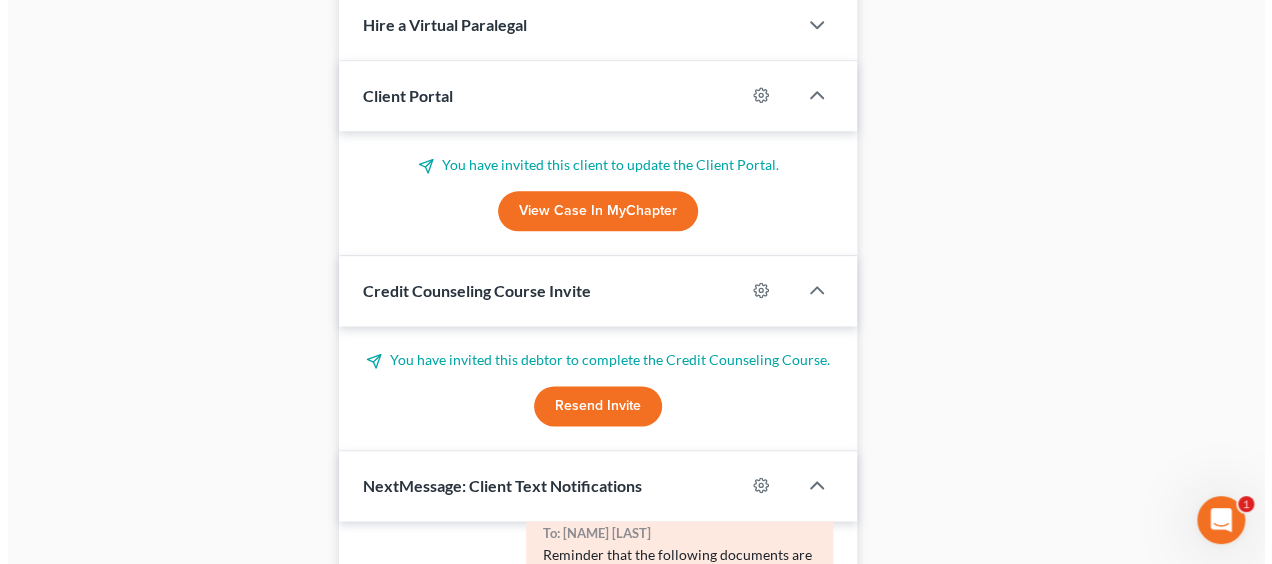 scroll, scrollTop: 1300, scrollLeft: 0, axis: vertical 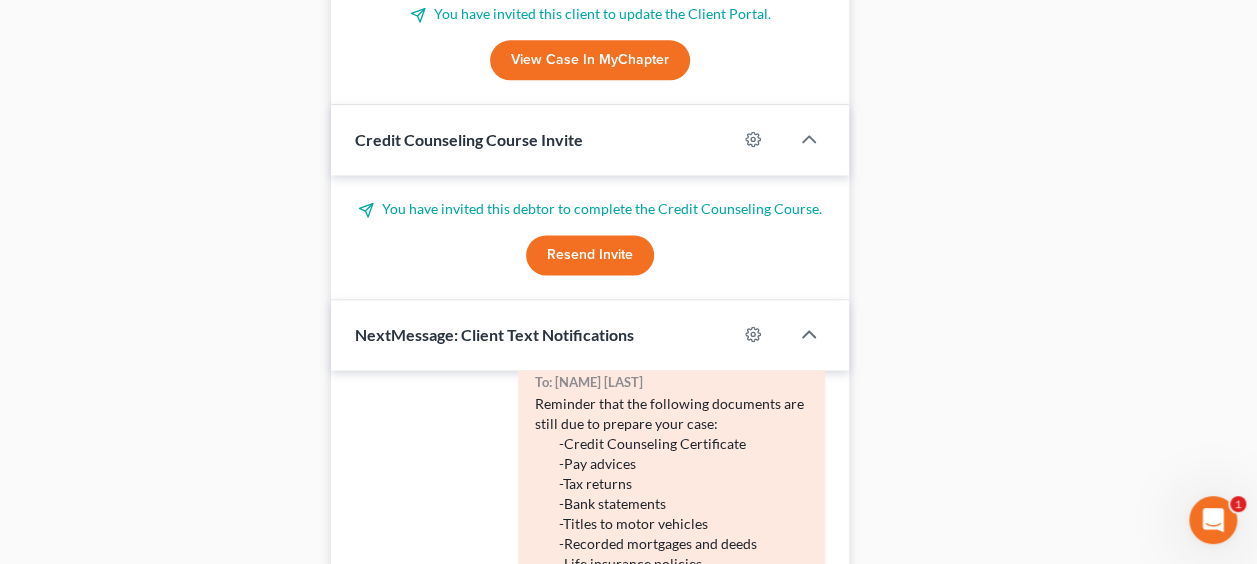 click at bounding box center (763, 334) 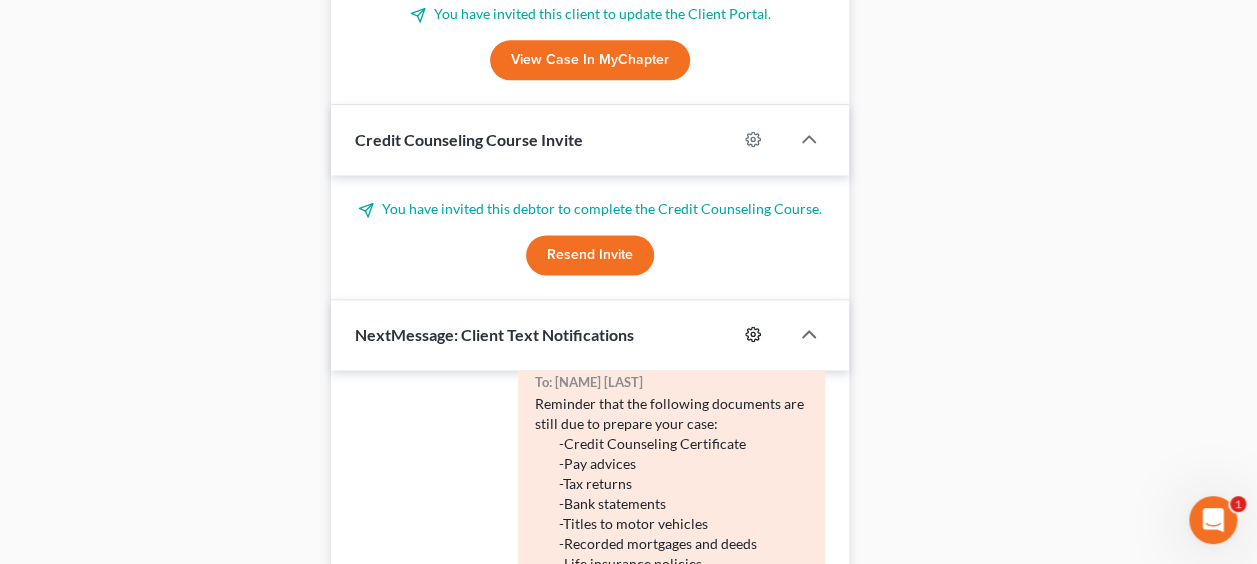 click 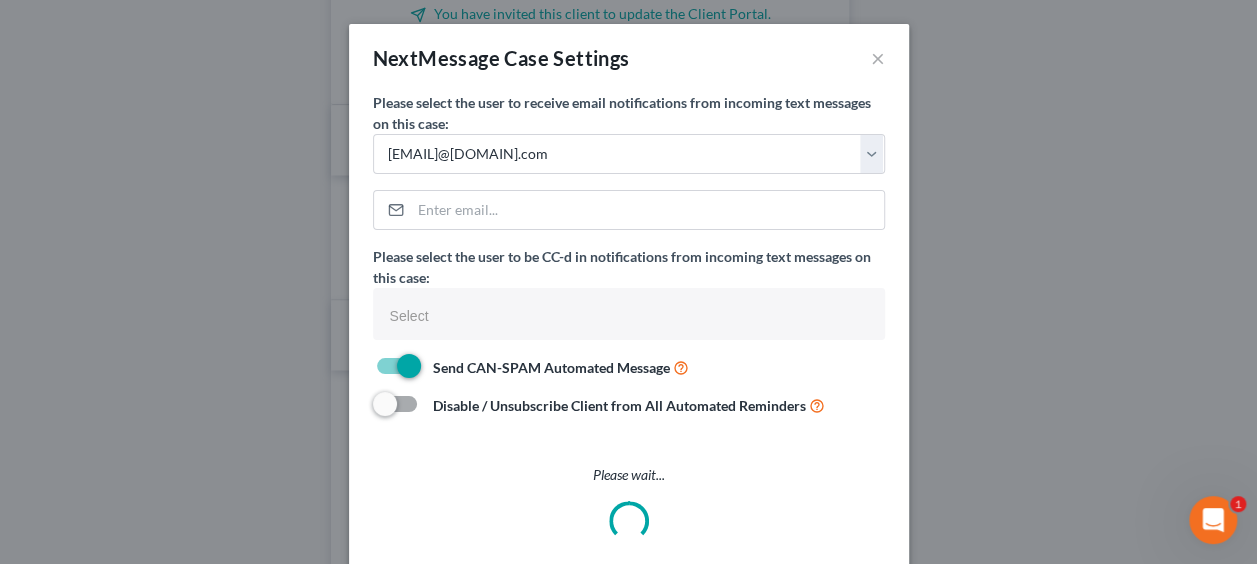 select 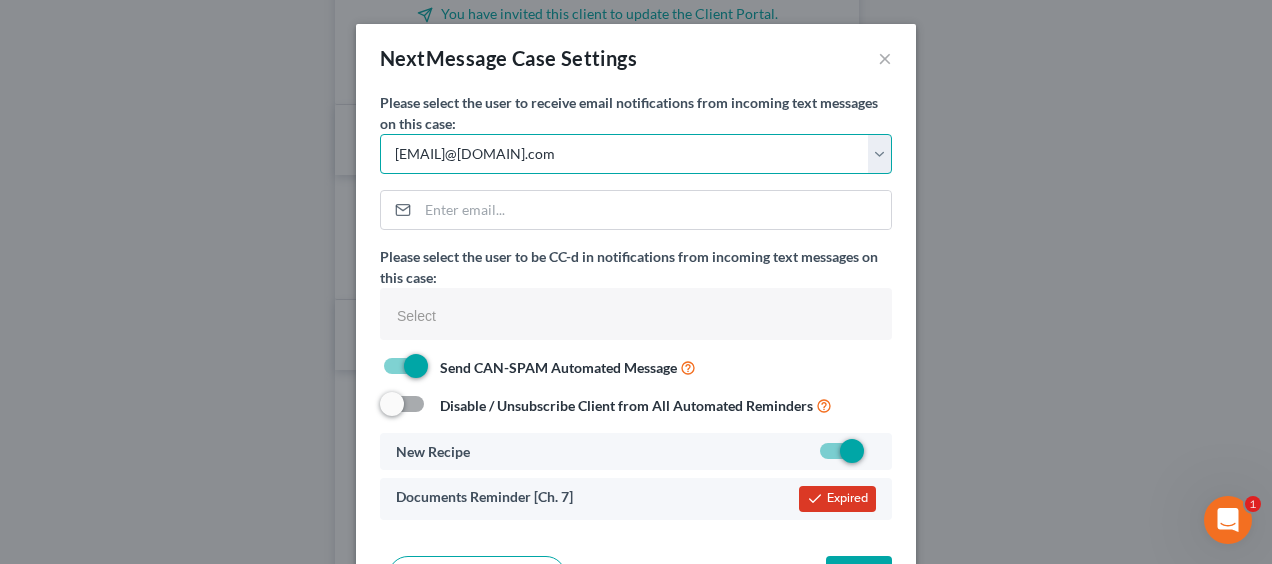 click on "Select [EMAIL] [EMAIL]" at bounding box center [636, 154] 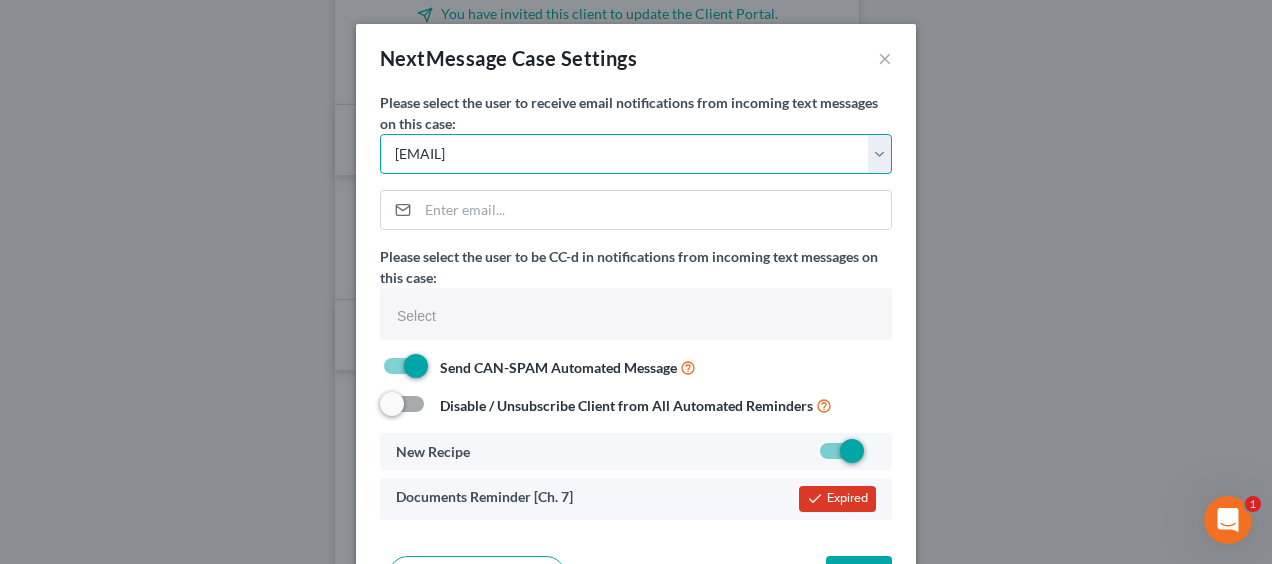 click on "Select [EMAIL] [EMAIL]" at bounding box center (636, 154) 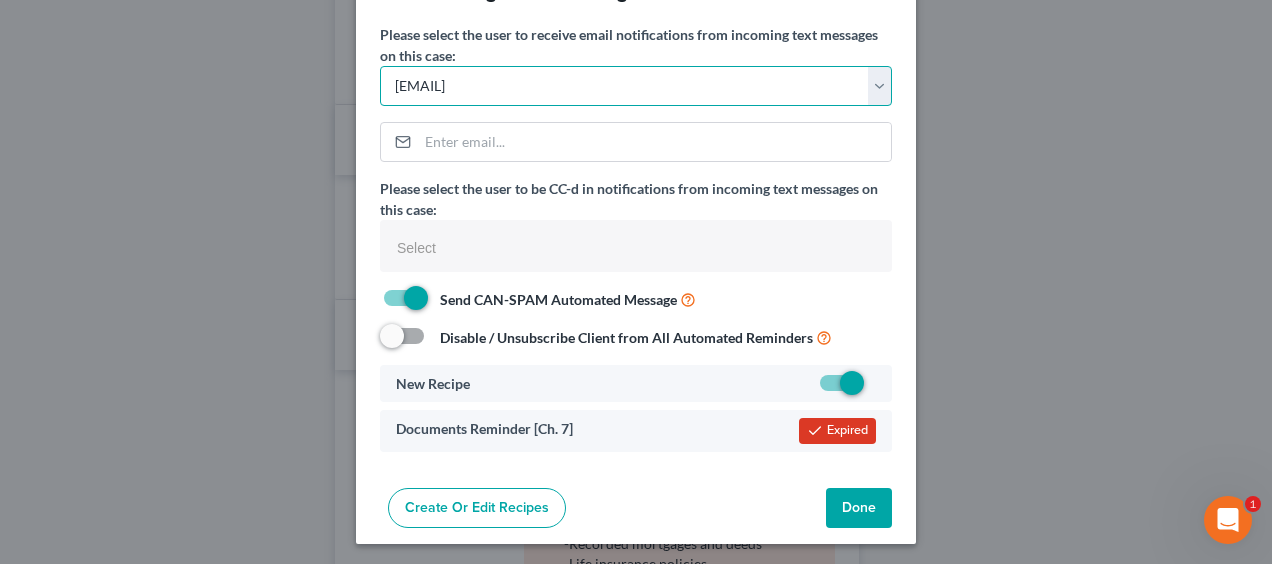 scroll, scrollTop: 70, scrollLeft: 0, axis: vertical 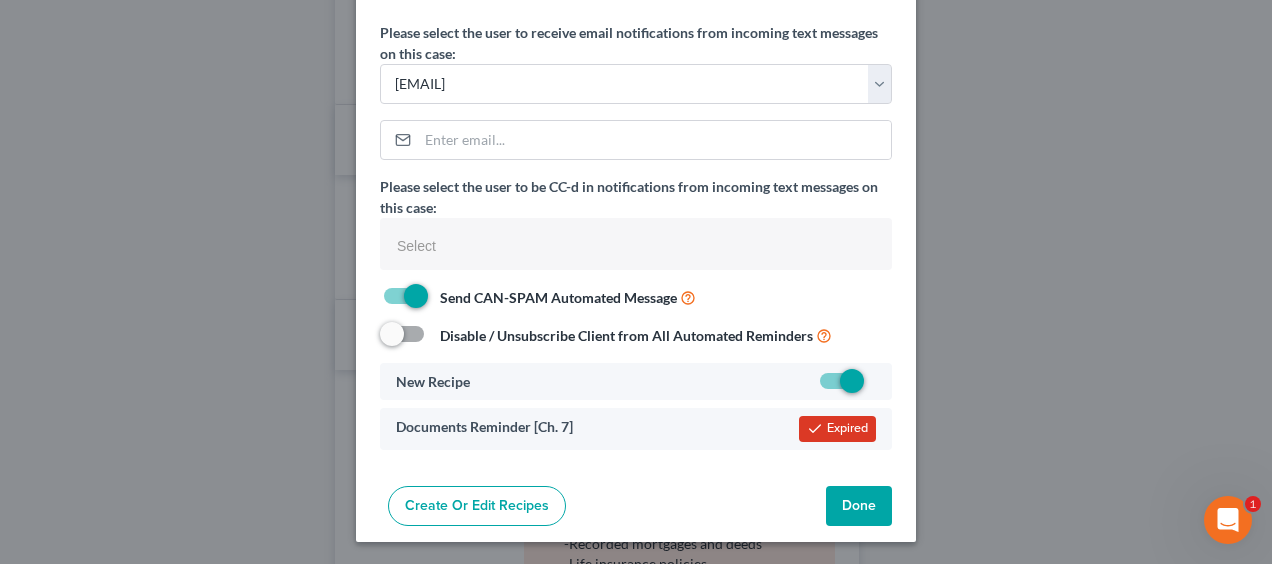 click at bounding box center (876, 386) 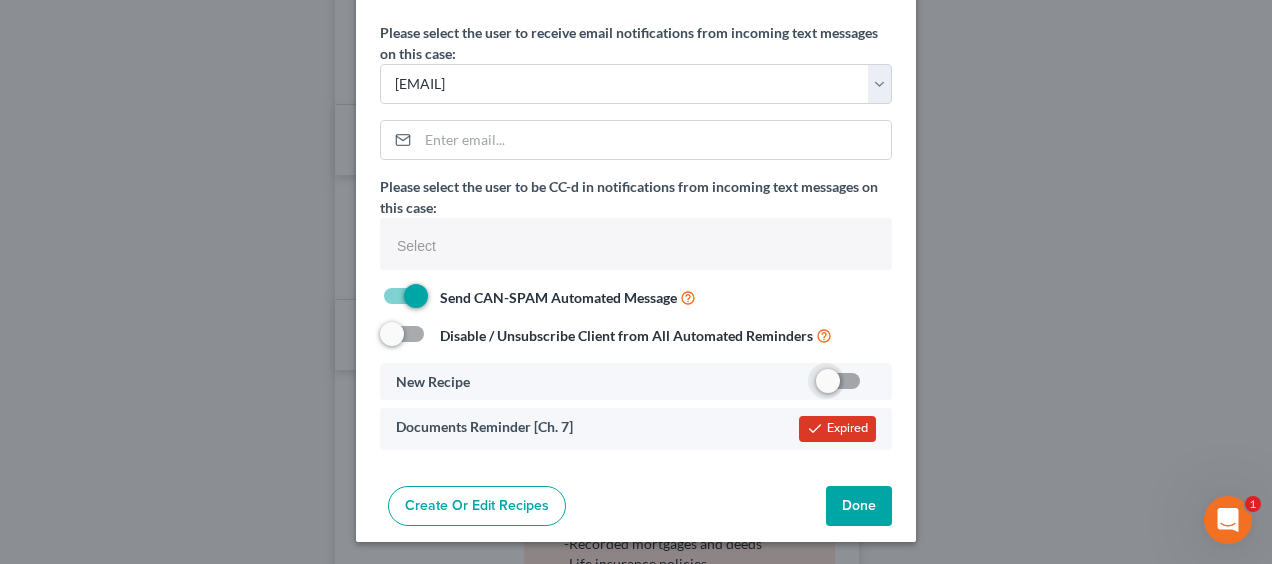 click at bounding box center (840, 381) 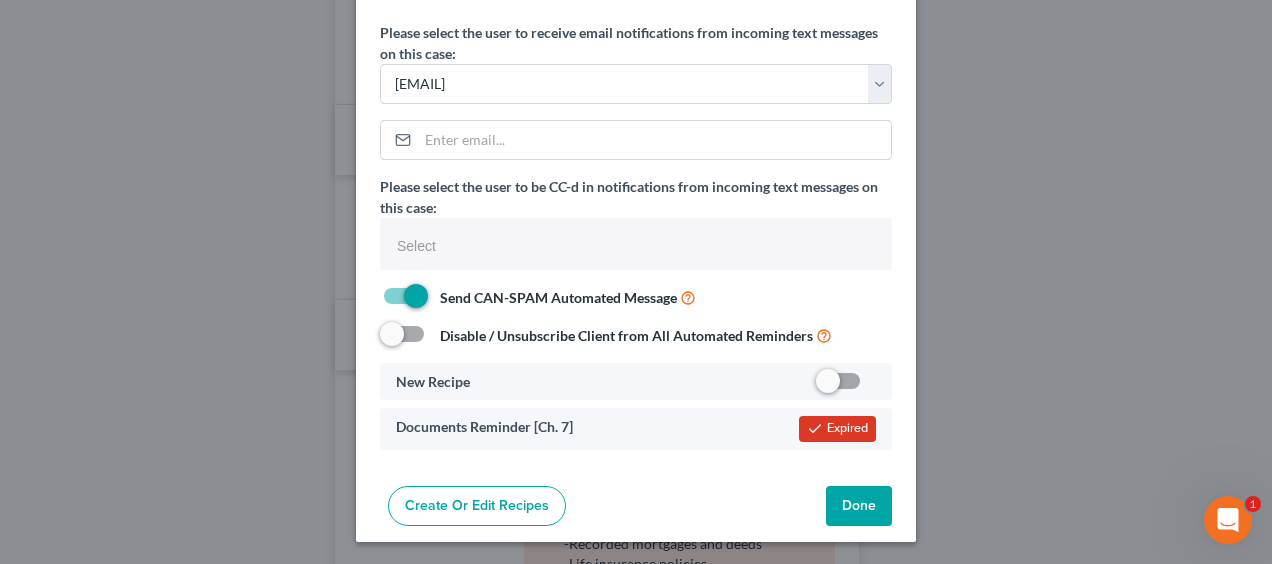 click at bounding box center (876, 386) 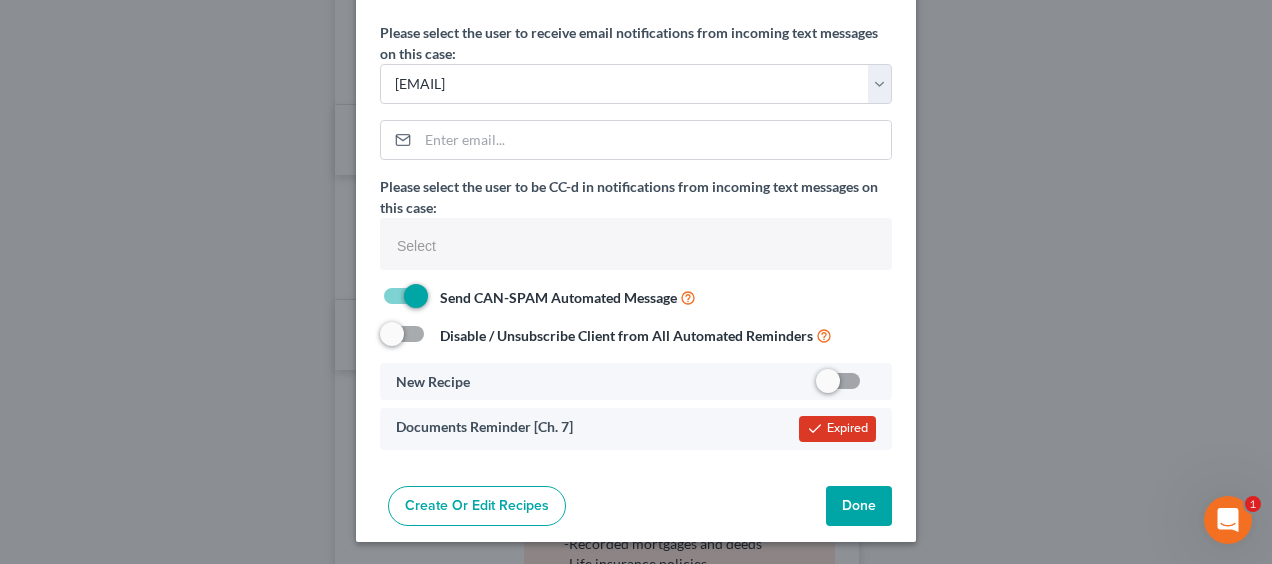click at bounding box center (890, 377) 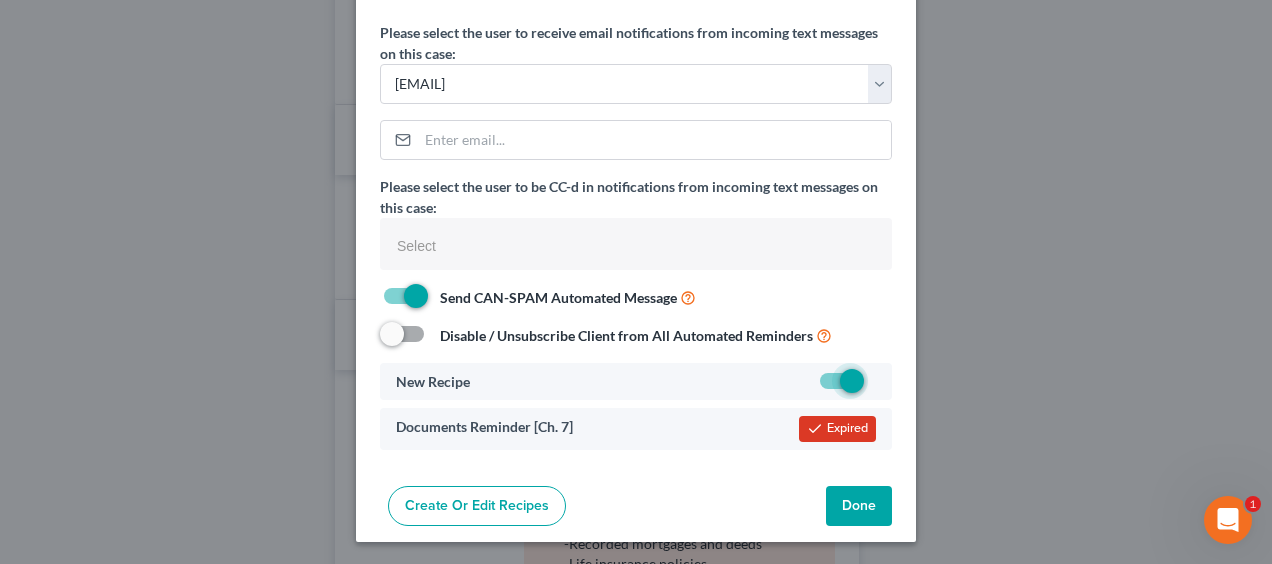 click on "Expired" at bounding box center (837, 429) 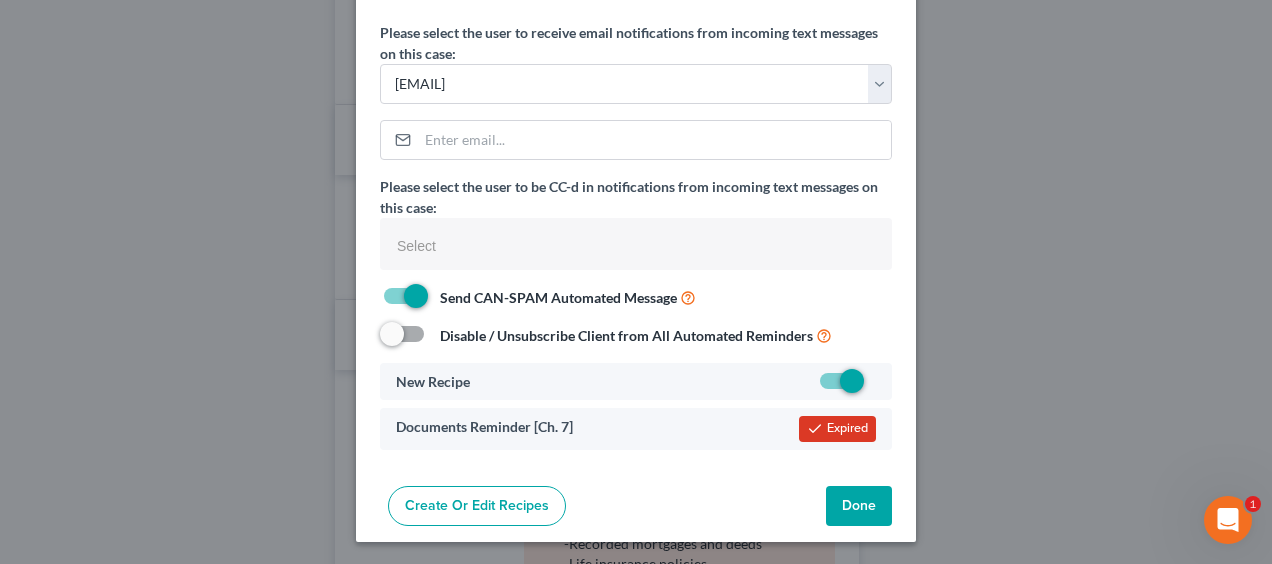 click 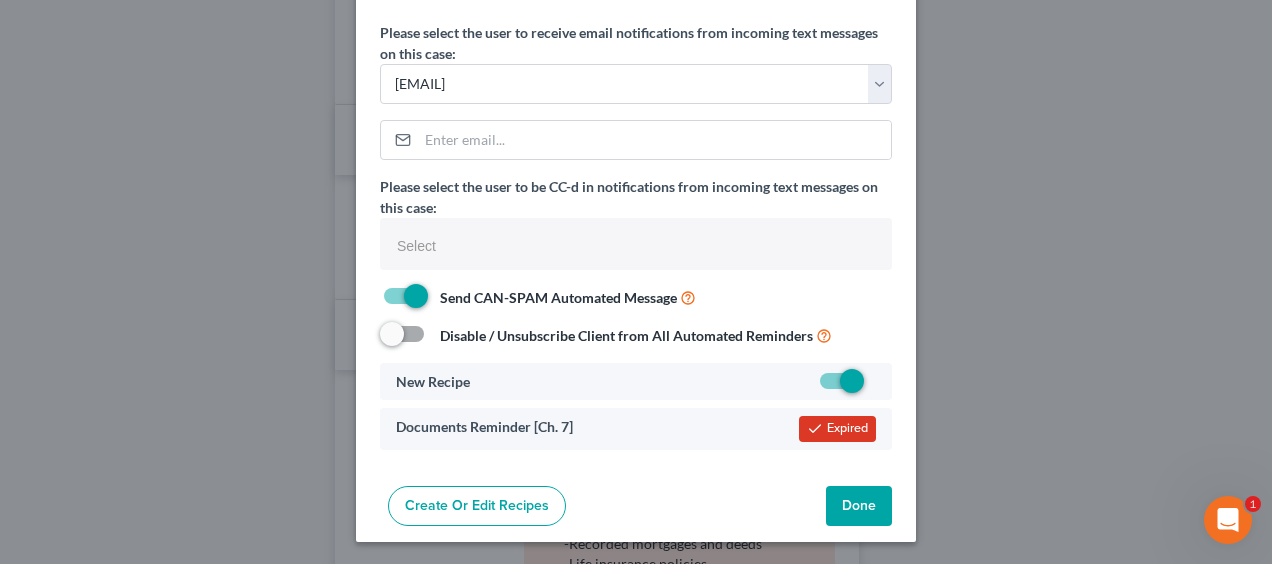 type 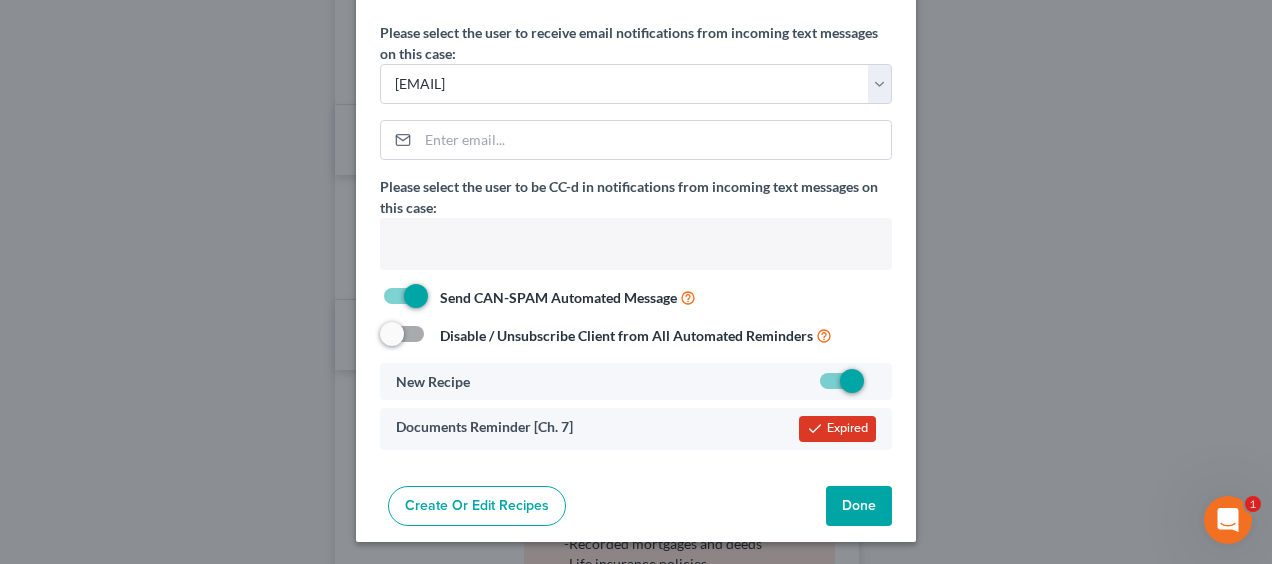 click at bounding box center (634, 246) 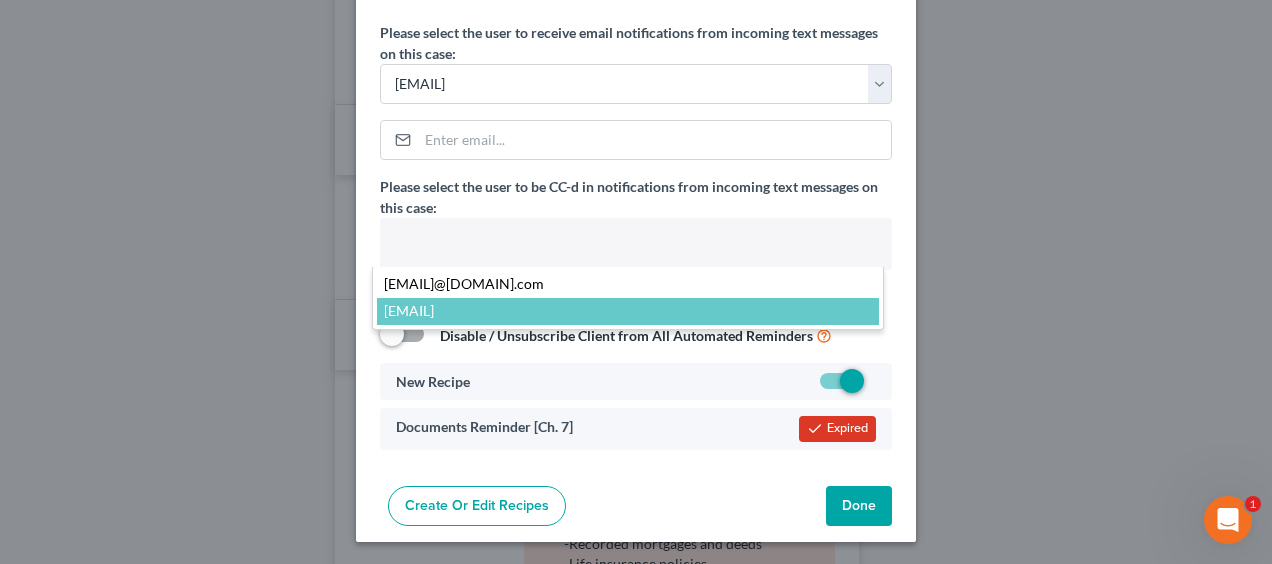 select on "20777" 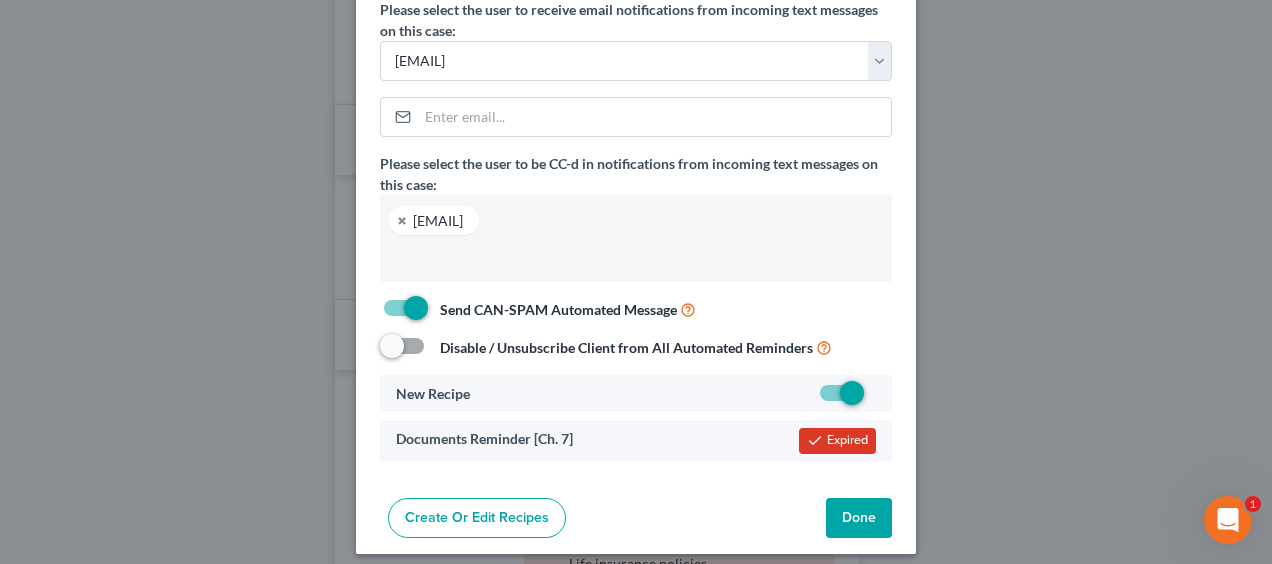 scroll, scrollTop: 105, scrollLeft: 0, axis: vertical 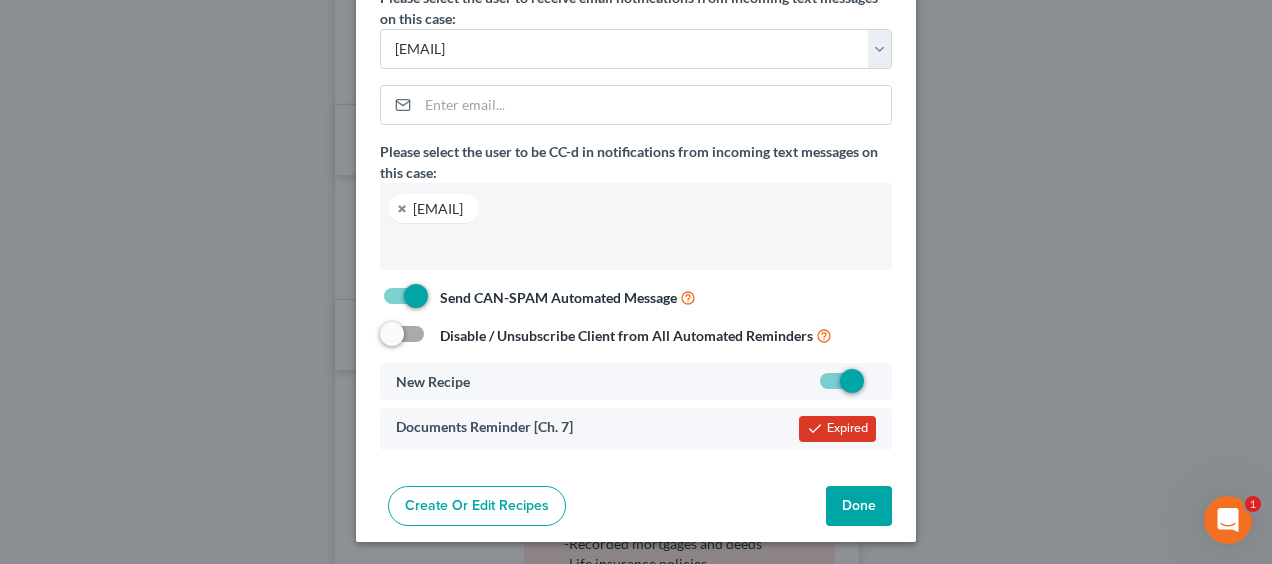click on "Create or Edit Recipes" at bounding box center (477, 506) 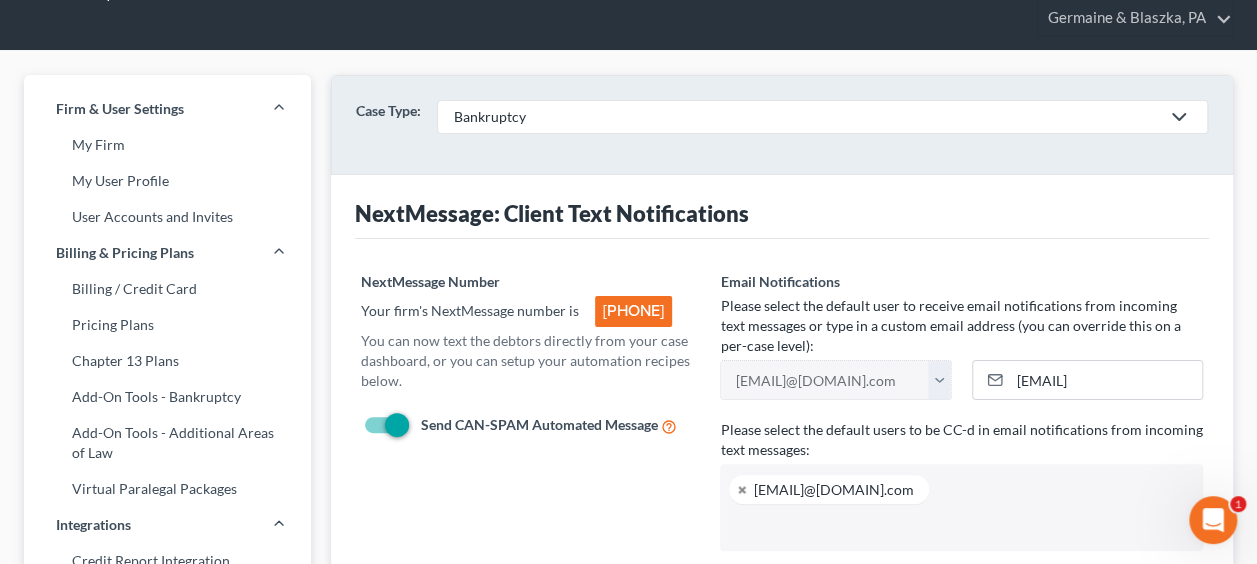 scroll, scrollTop: 200, scrollLeft: 0, axis: vertical 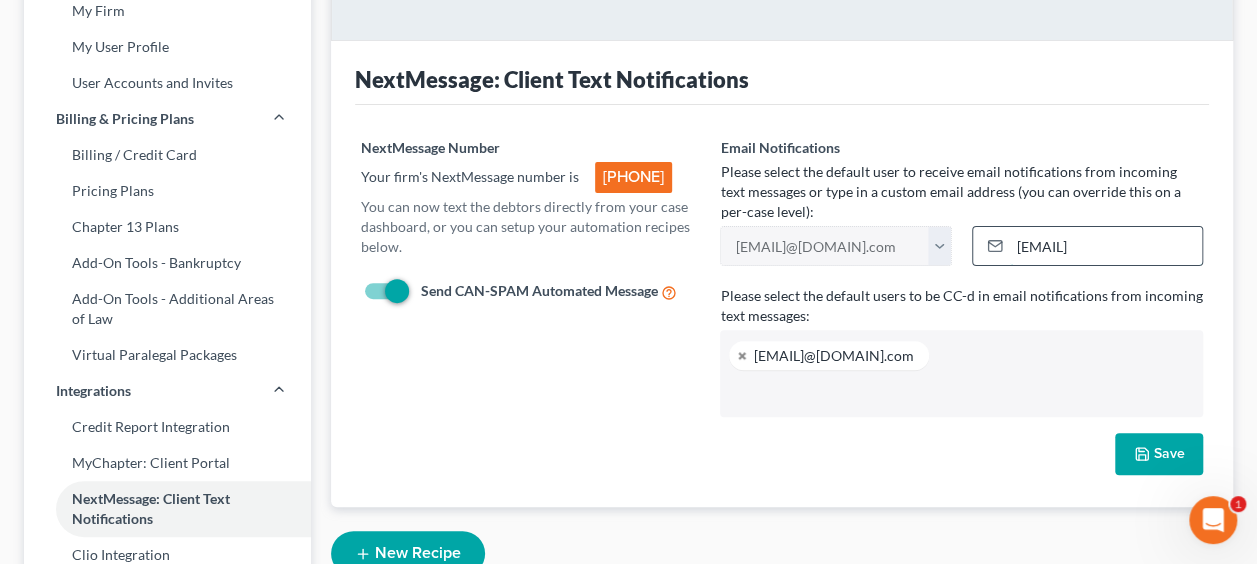 click on "[EMAIL]" at bounding box center (1106, 246) 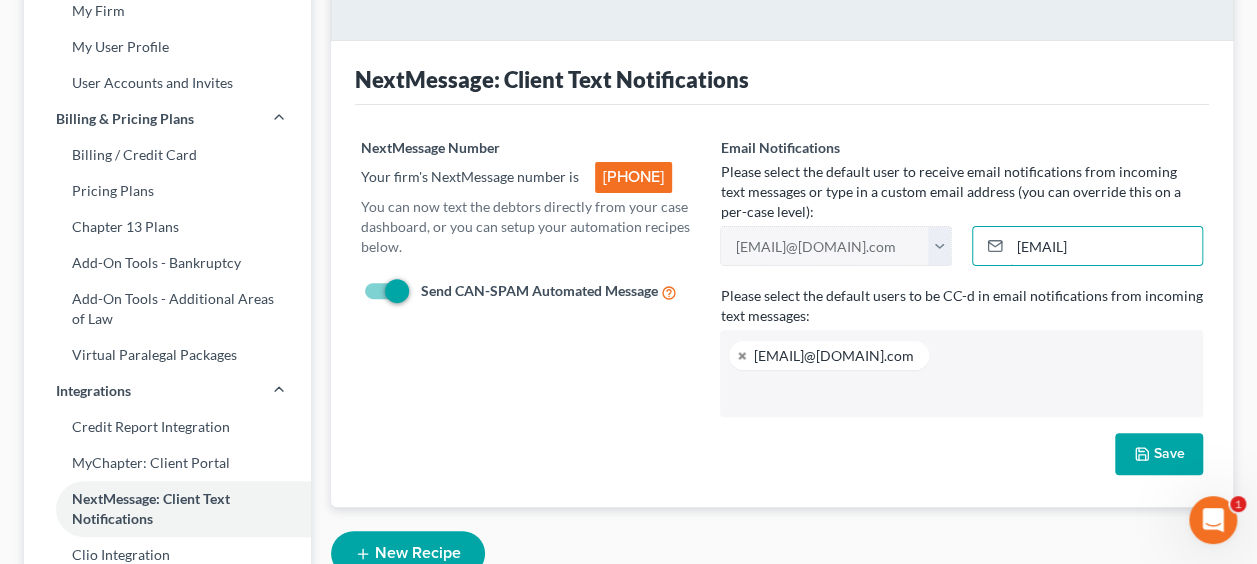 type on "[EMAIL]" 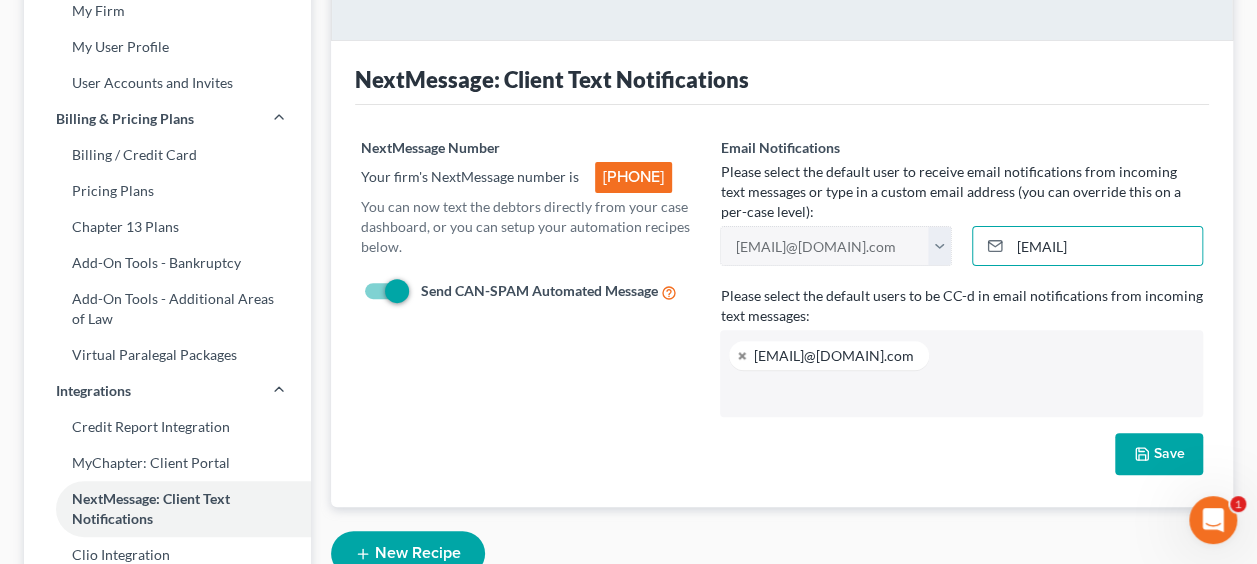 click on "Save" at bounding box center [1159, 454] 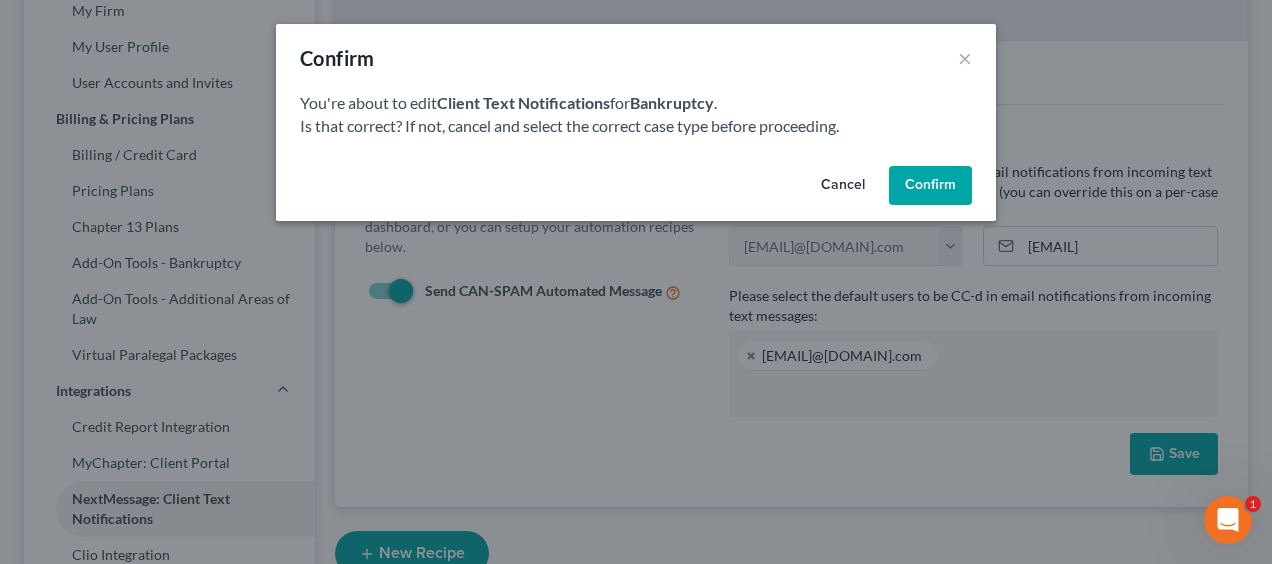 click on "Confirm" at bounding box center [930, 186] 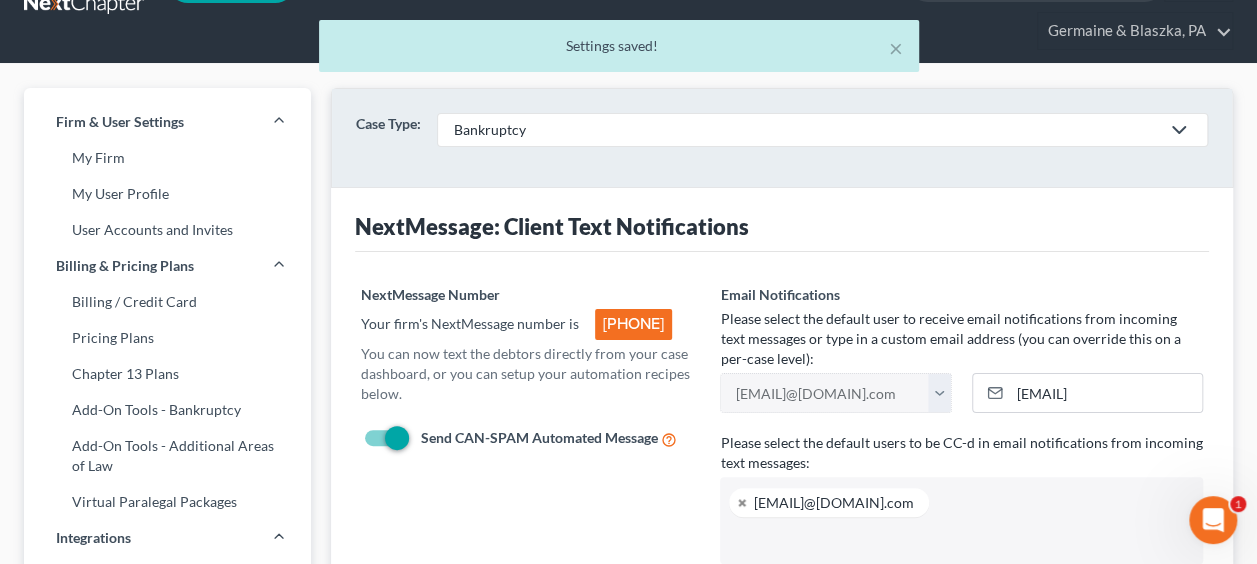 scroll, scrollTop: 0, scrollLeft: 0, axis: both 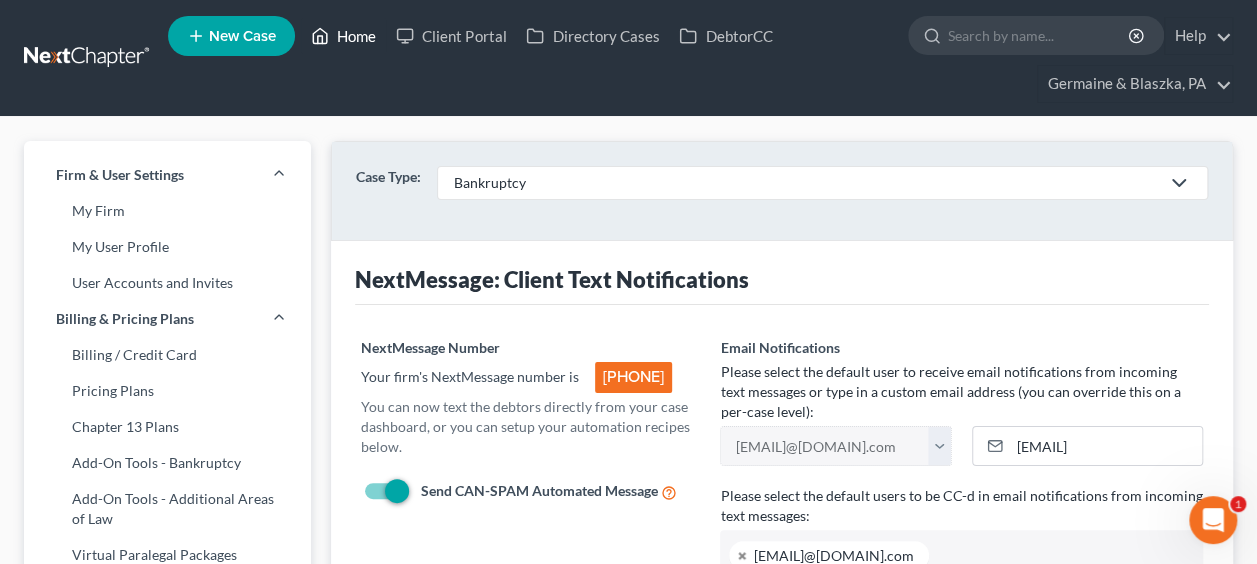 click on "Home" at bounding box center [343, 36] 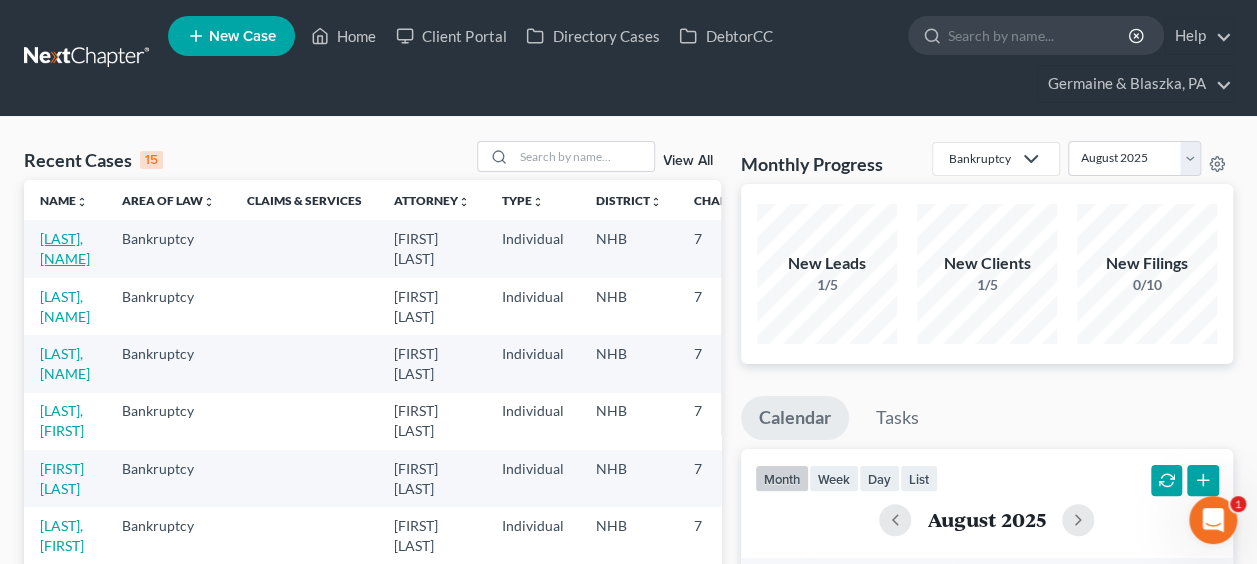 click on "[LAST], [NAME]" at bounding box center (65, 248) 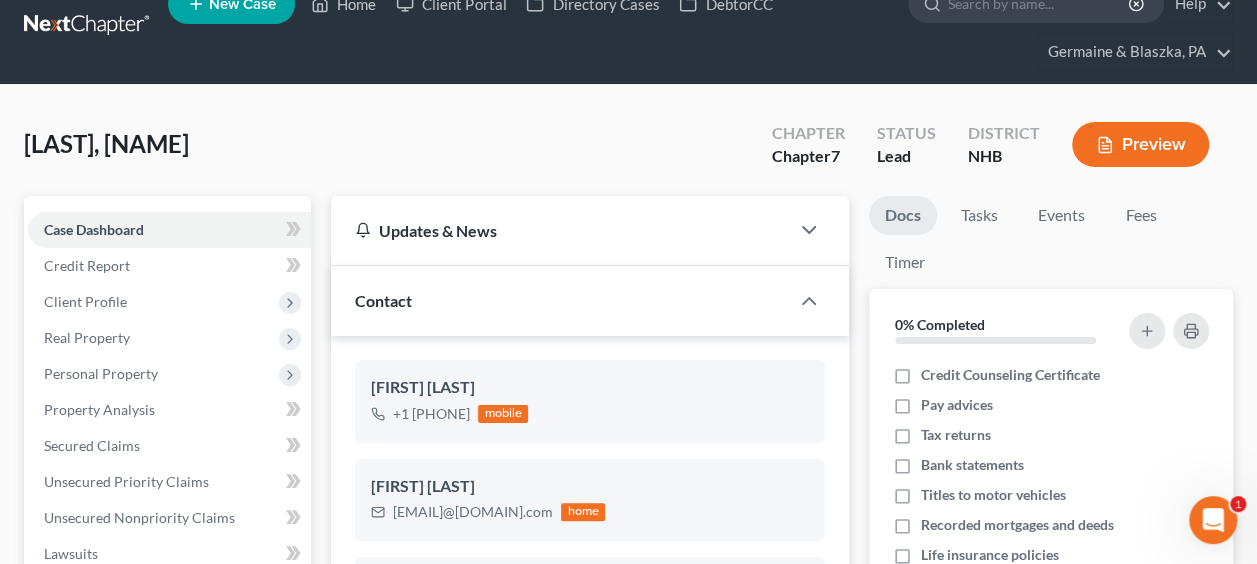 scroll, scrollTop: 100, scrollLeft: 0, axis: vertical 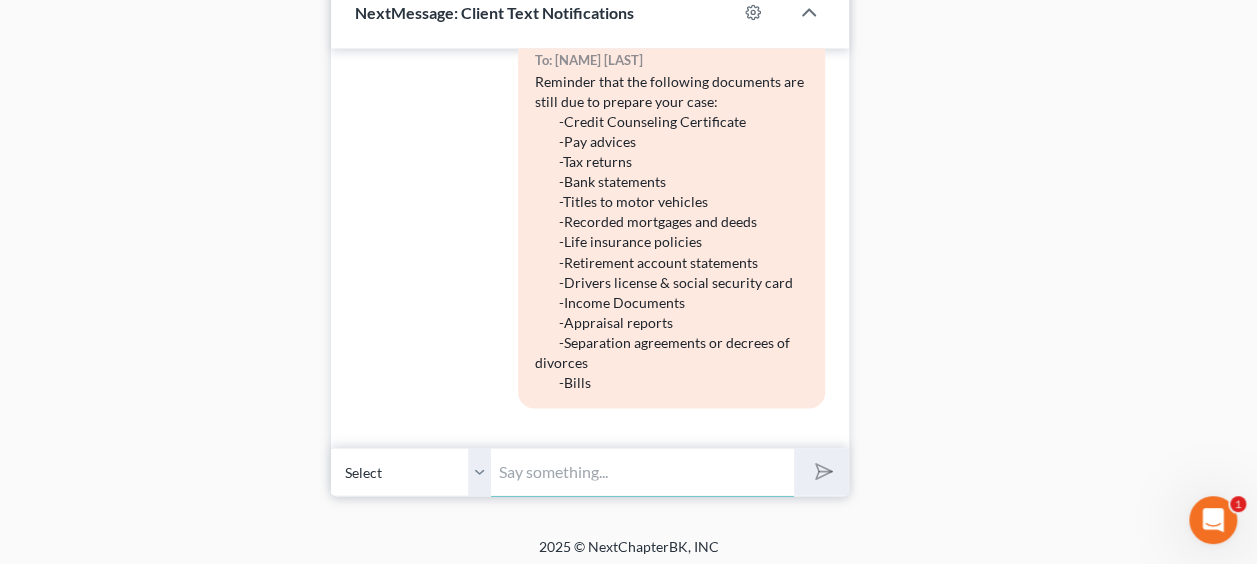 click at bounding box center (642, 471) 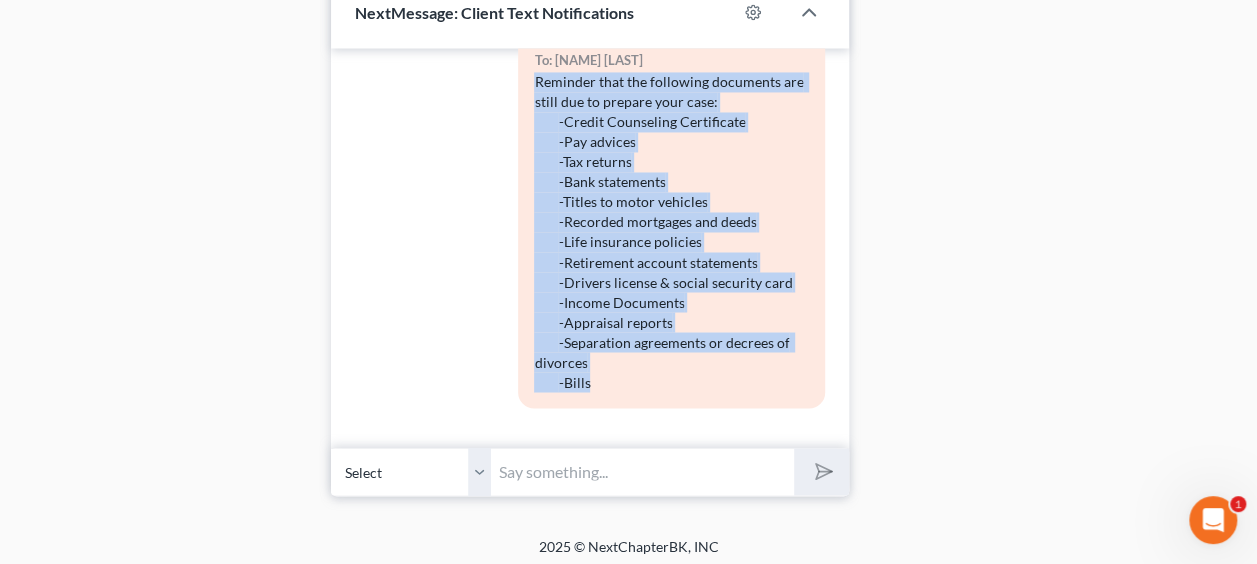 drag, startPoint x: 604, startPoint y: 370, endPoint x: 518, endPoint y: 70, distance: 312.0833 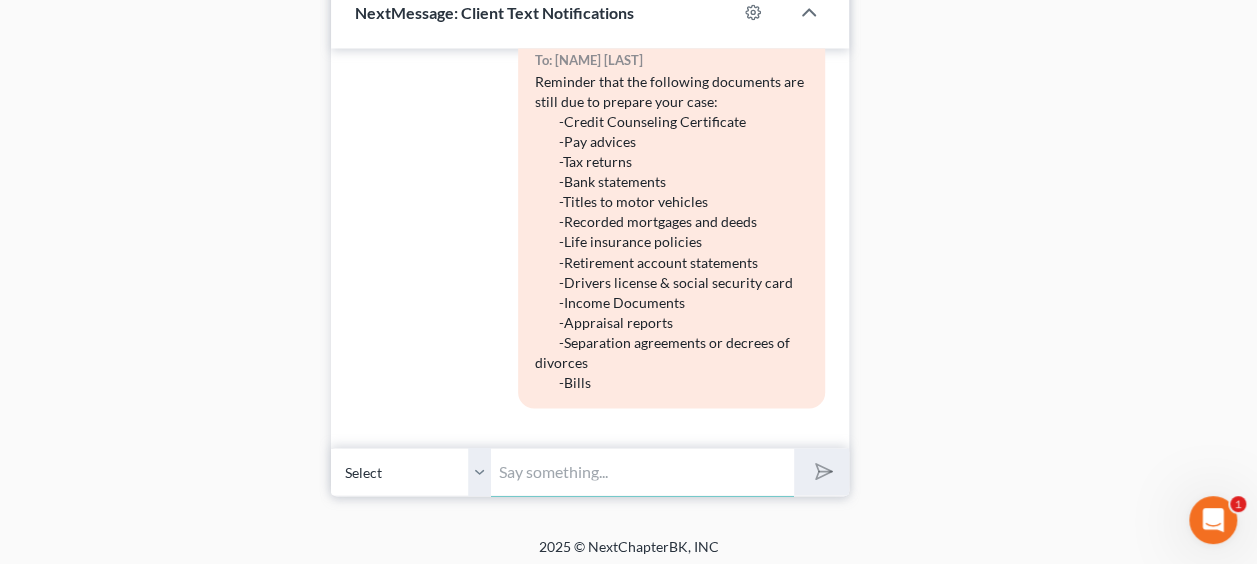 click at bounding box center [642, 471] 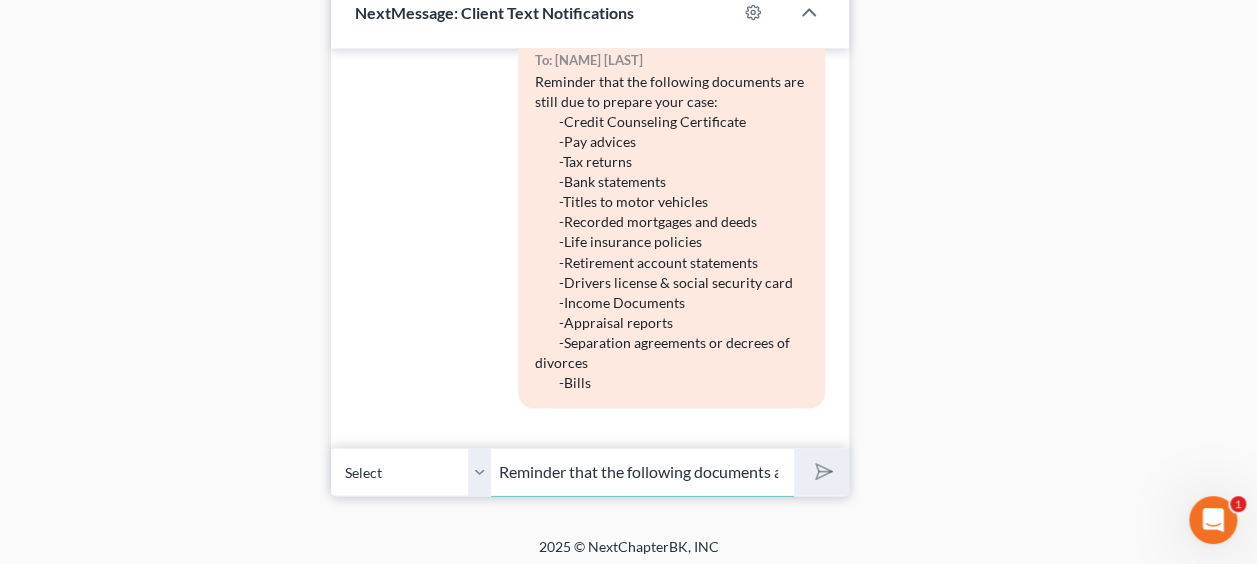 scroll, scrollTop: 0, scrollLeft: 851, axis: horizontal 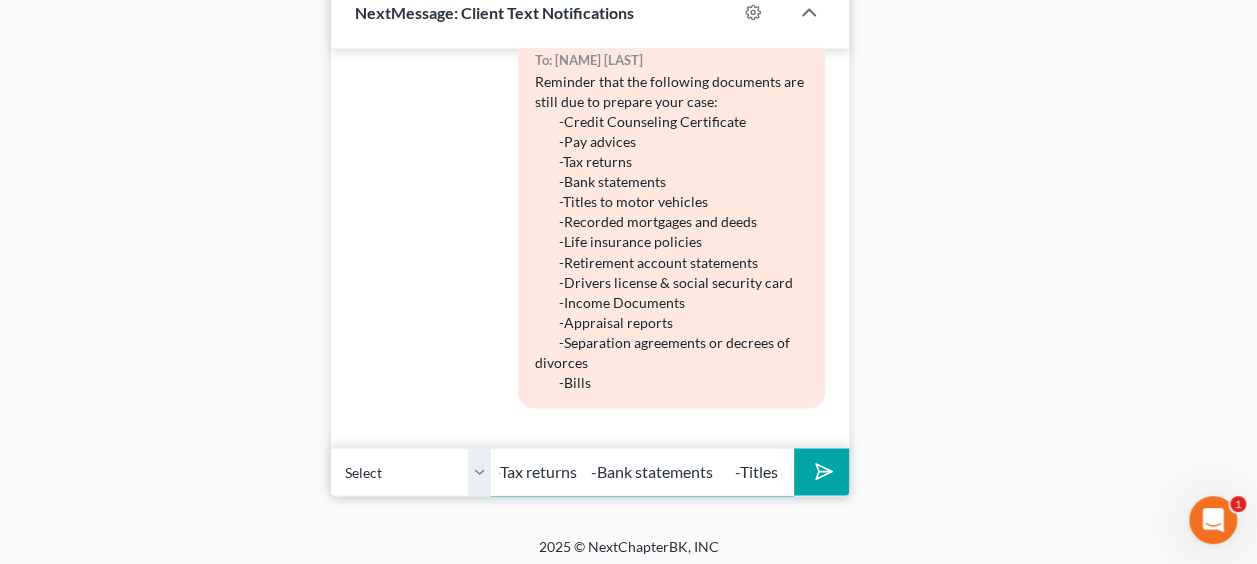 type on "Reminder that the following documents are still due to prepare your case: 	-Credit Counseling Certificate 	-Pay advices 	-Tax returns 	-Bank statements 	-Titles" 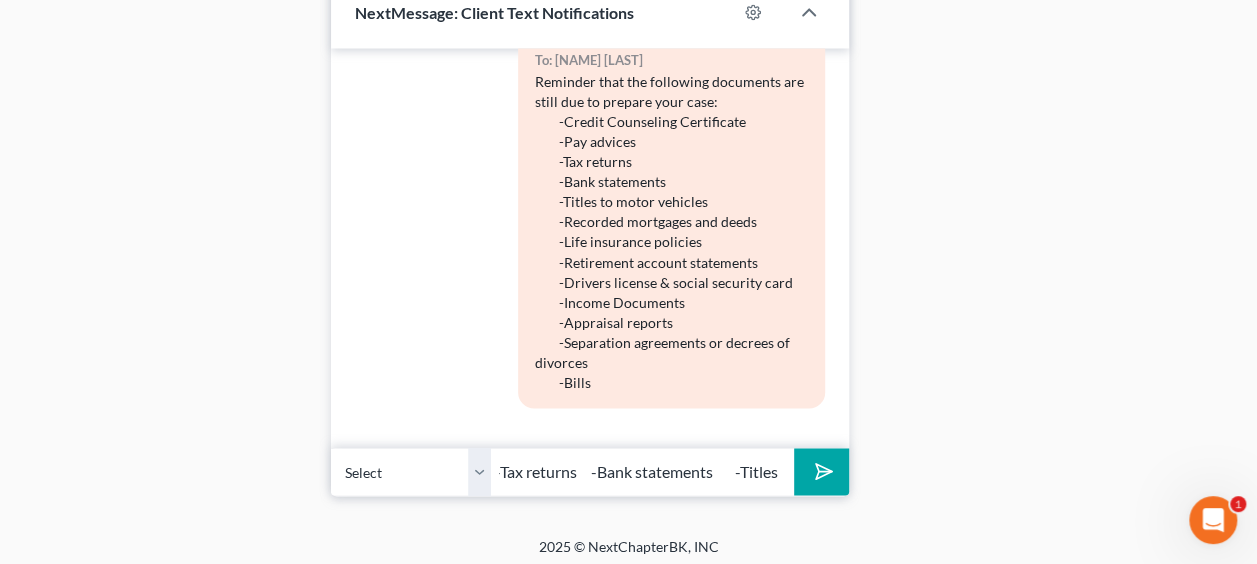 click at bounding box center (821, 471) 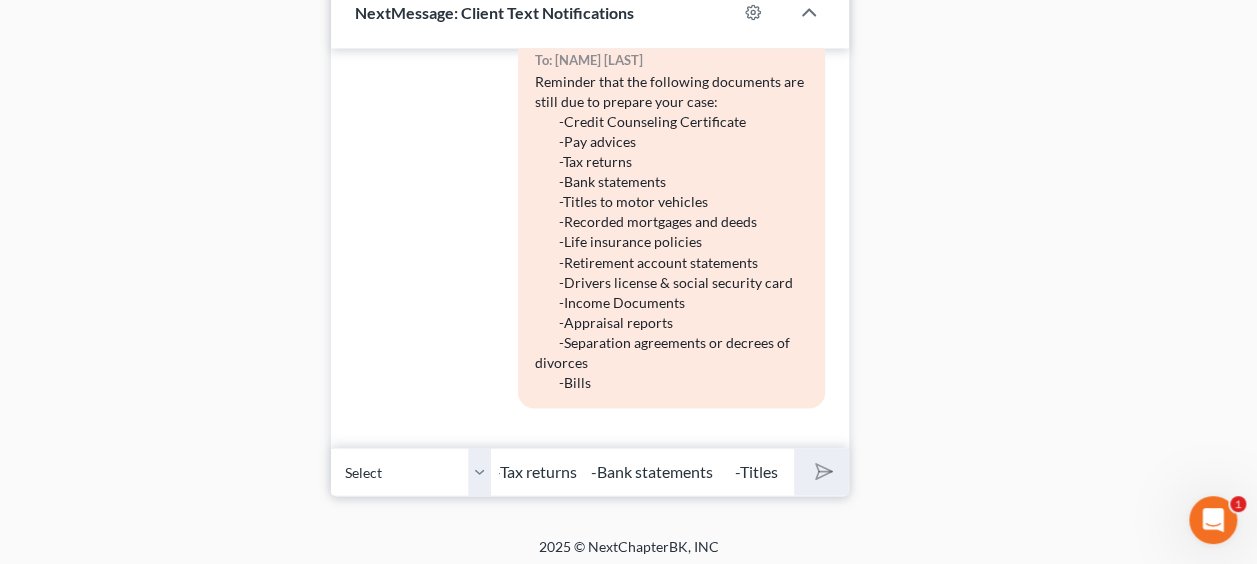 scroll, scrollTop: 0, scrollLeft: 0, axis: both 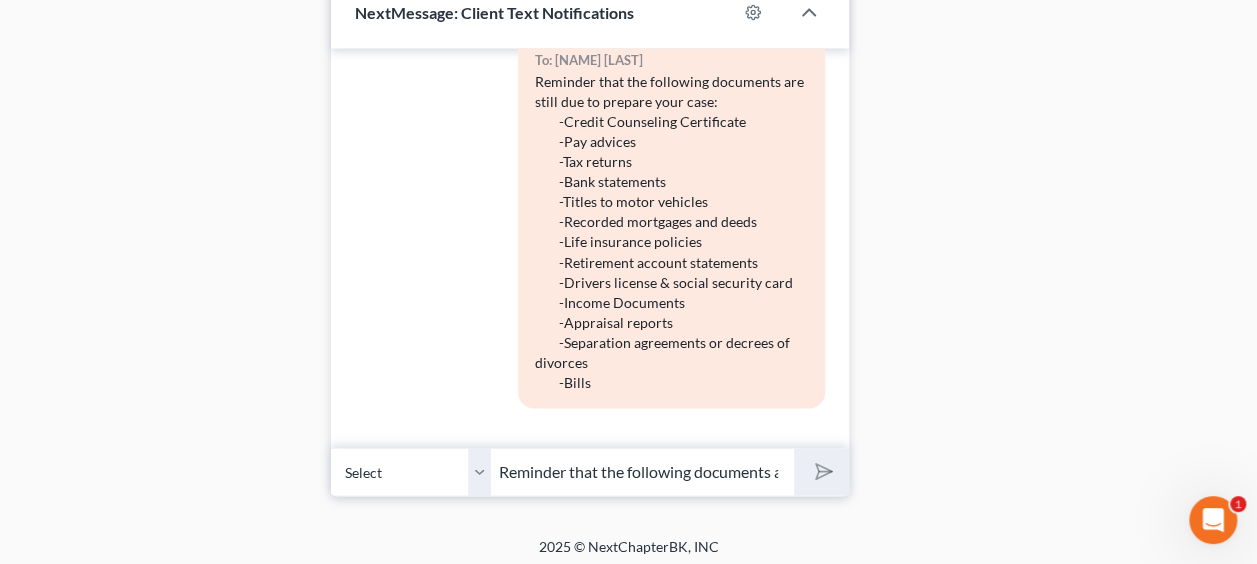 type 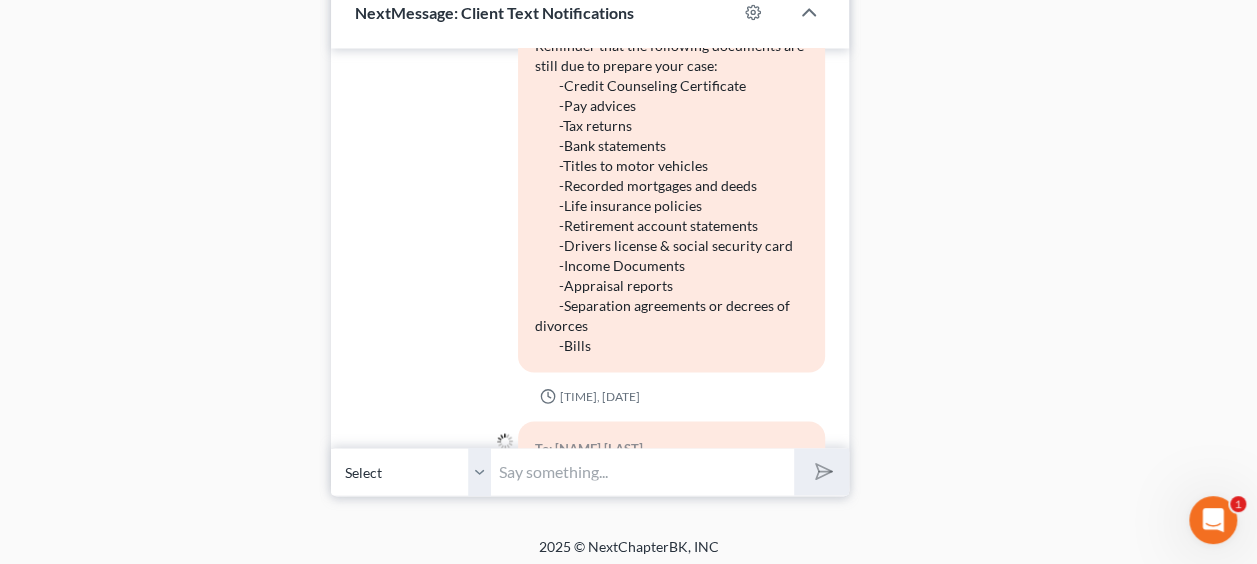 scroll, scrollTop: 1340, scrollLeft: 0, axis: vertical 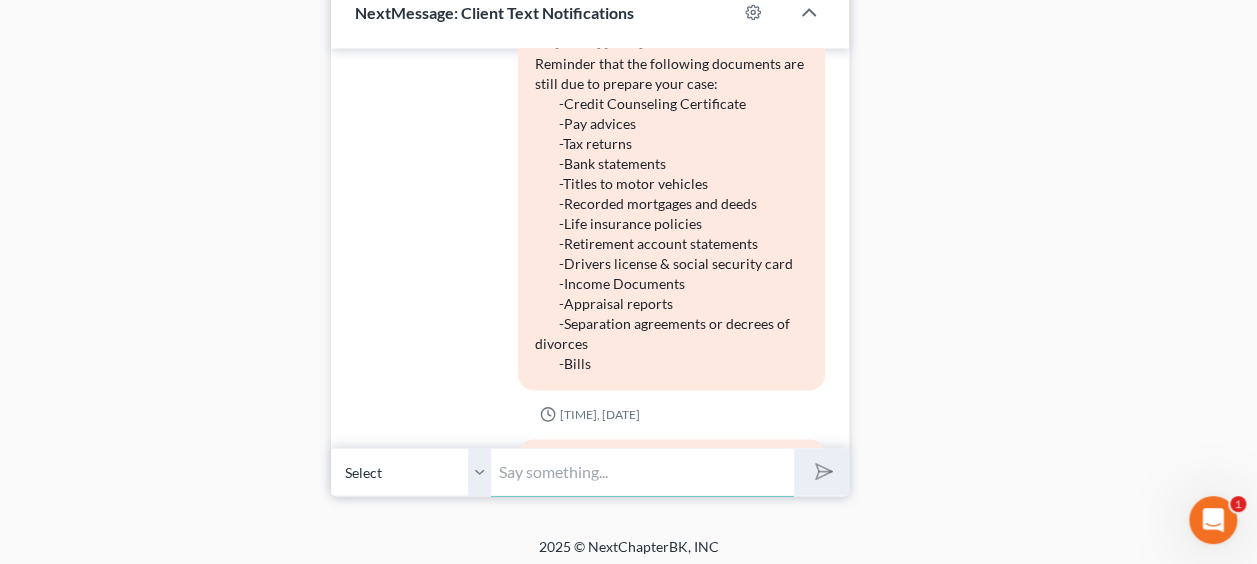 click at bounding box center (642, 471) 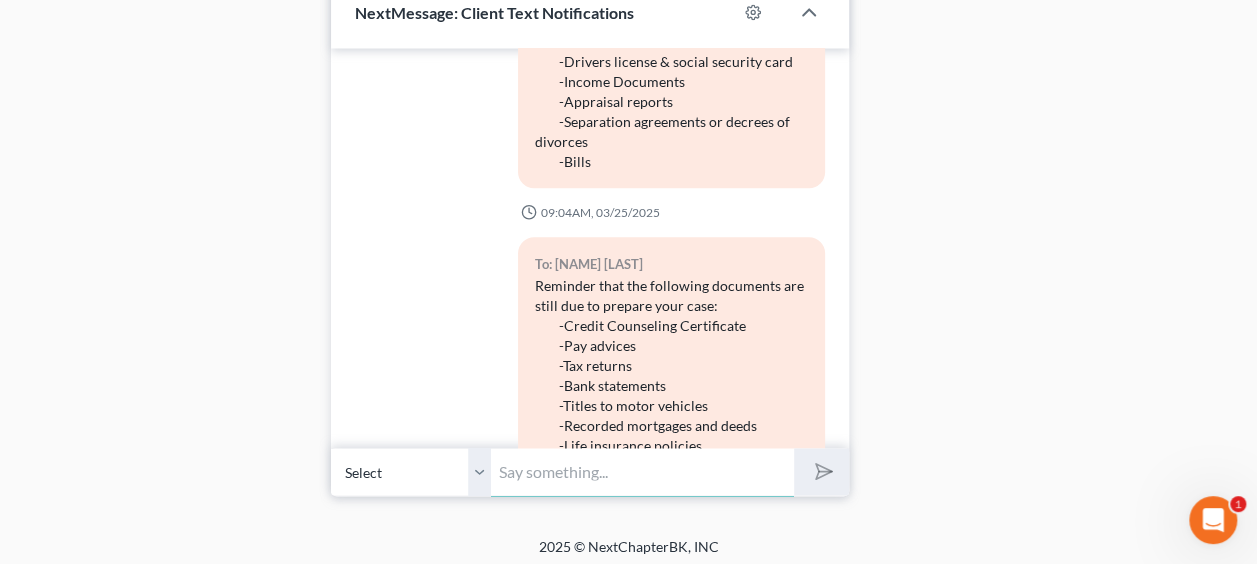 scroll, scrollTop: 673, scrollLeft: 0, axis: vertical 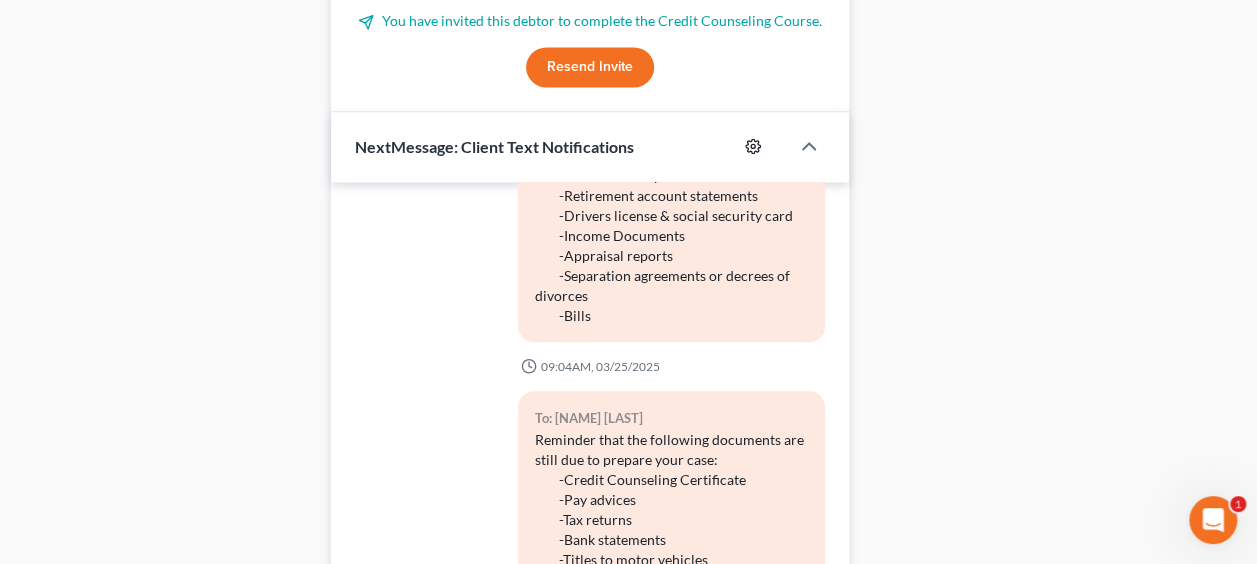 click 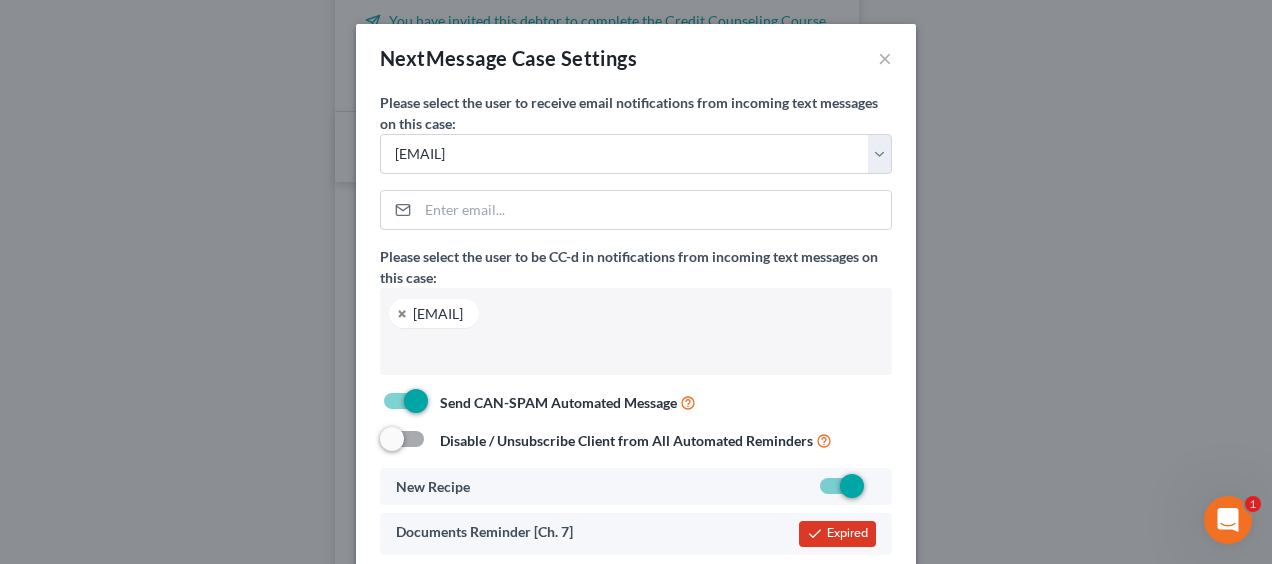 scroll, scrollTop: 17, scrollLeft: 0, axis: vertical 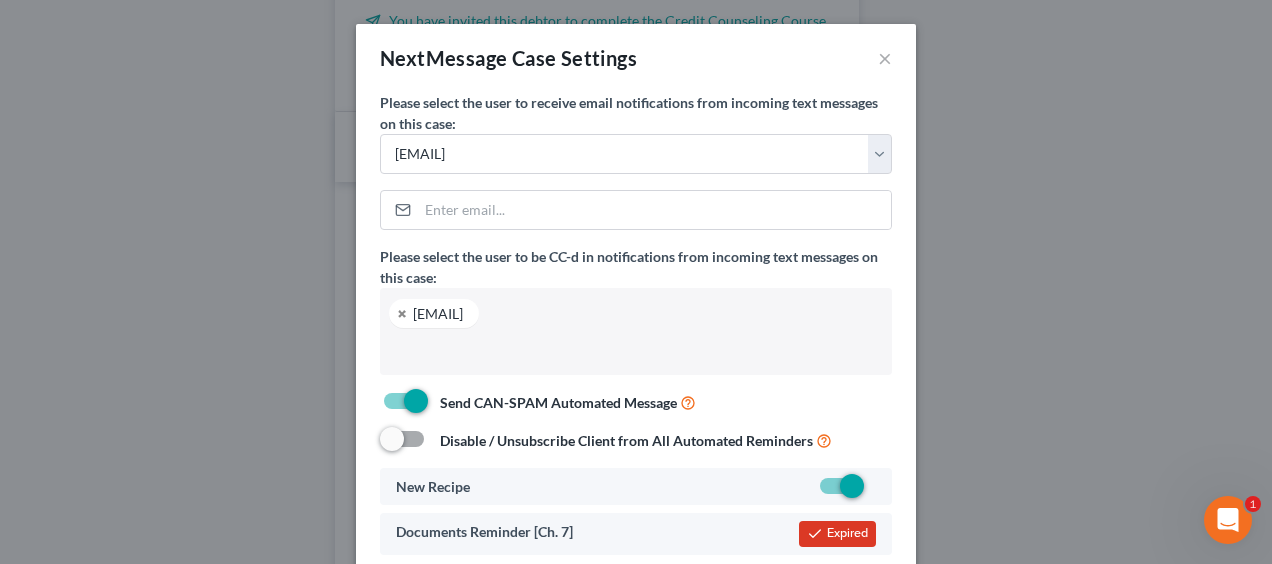 click at bounding box center [404, 439] 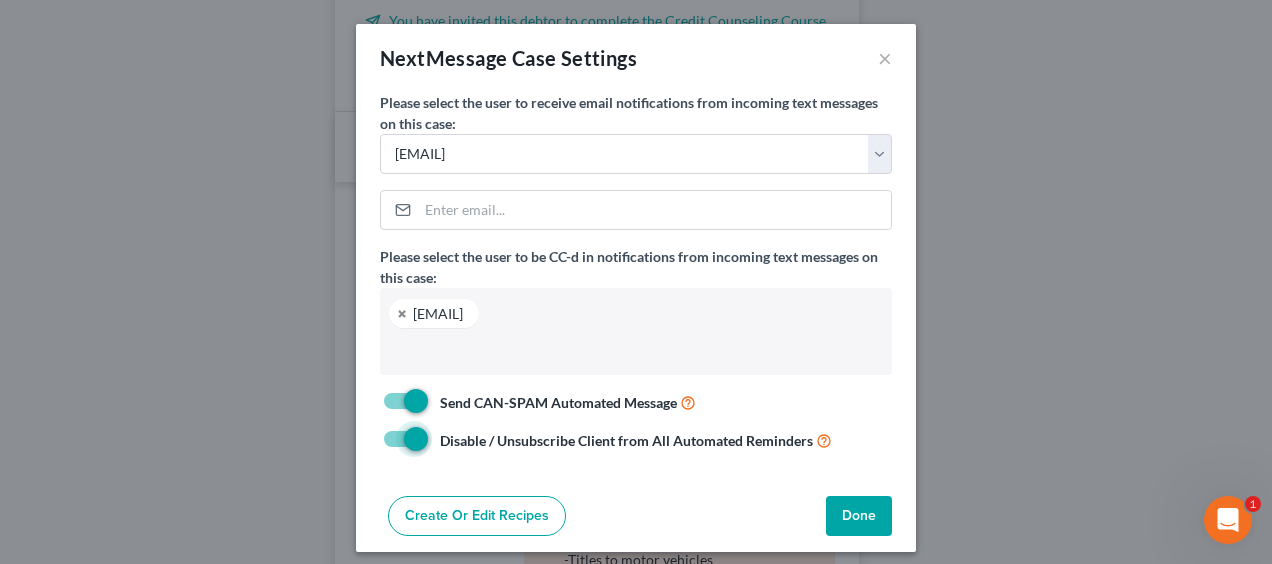 click on "Disable / Unsubscribe Client from All Automated Reminders" at bounding box center [632, 440] 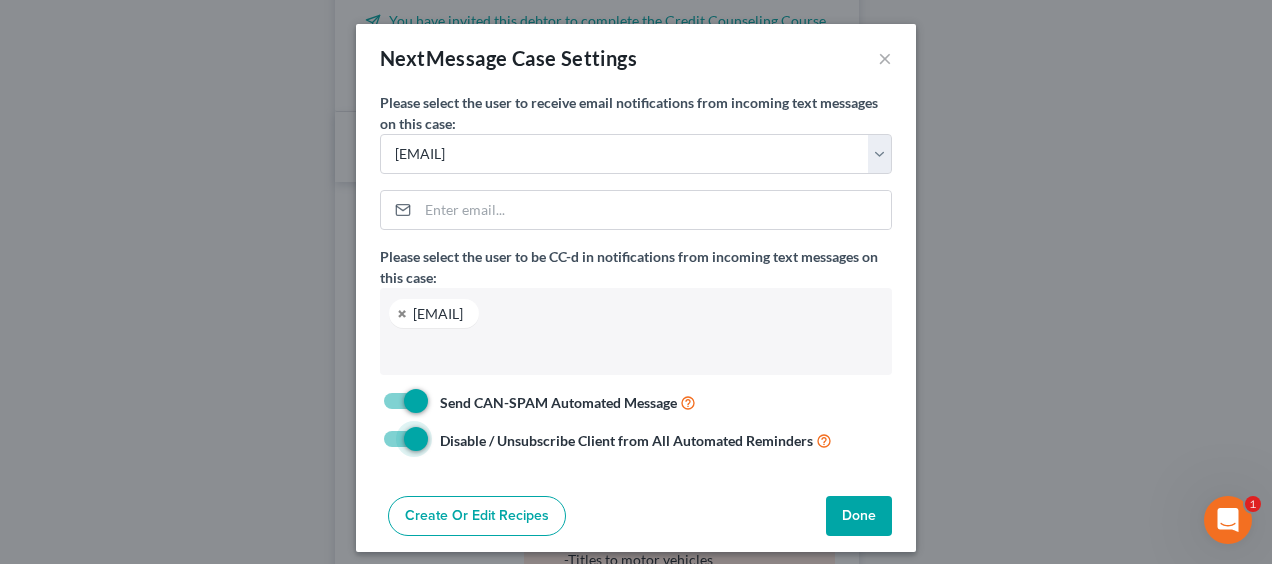 click on "Disable / Unsubscribe Client from All Automated Reminders" at bounding box center [446, 435] 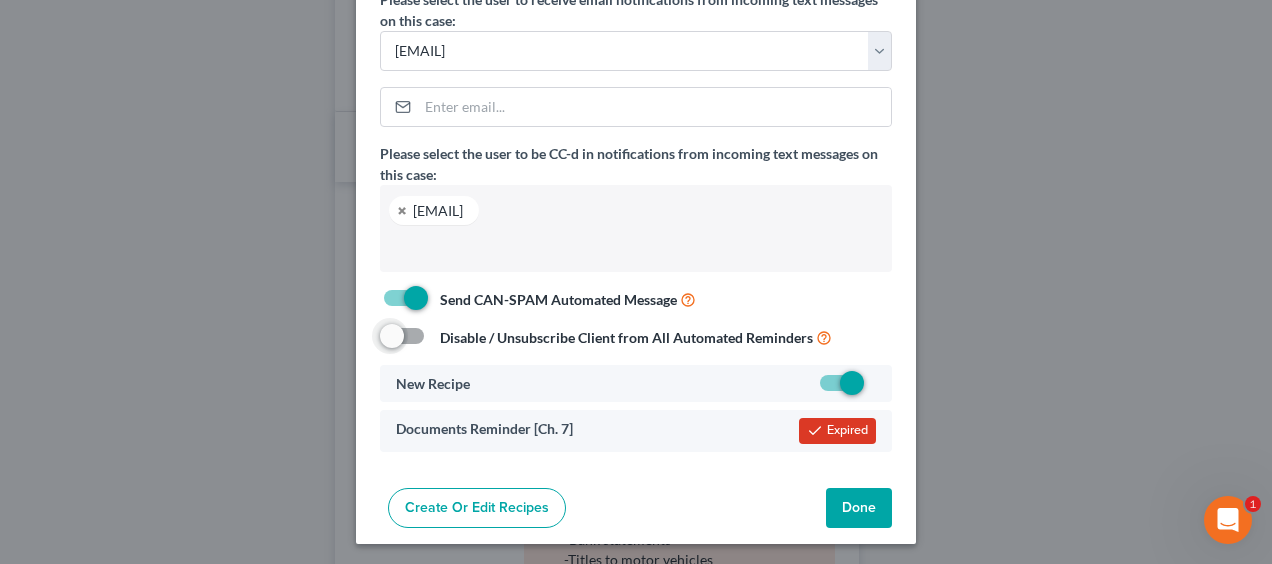 scroll, scrollTop: 105, scrollLeft: 0, axis: vertical 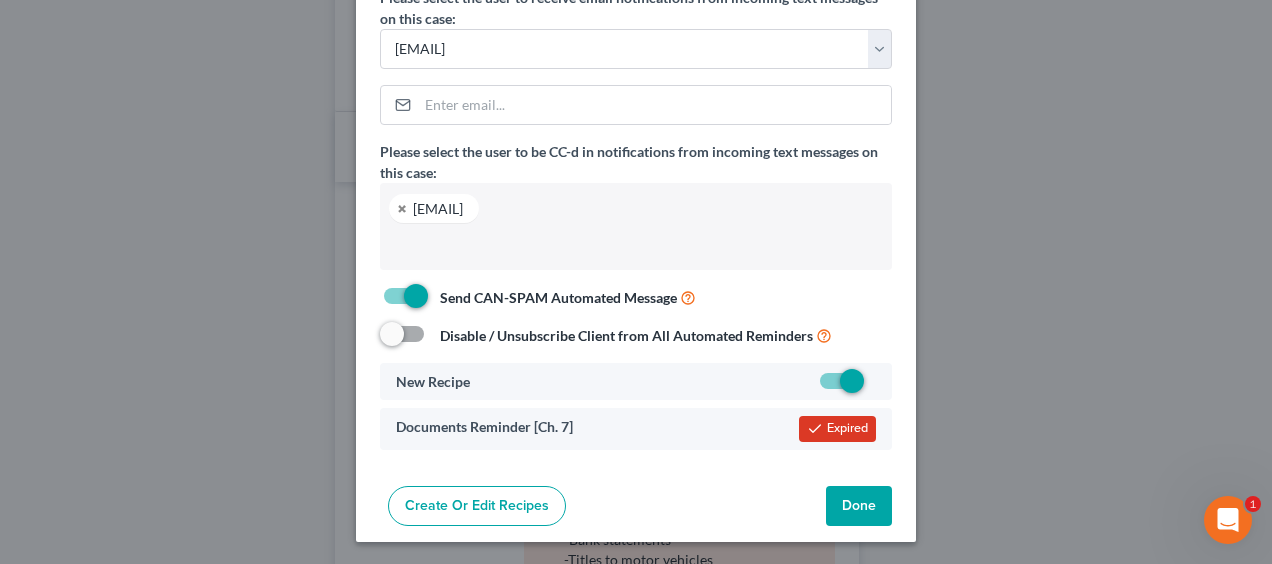 click on "Documents Reminder [Ch. 7]" at bounding box center [484, 426] 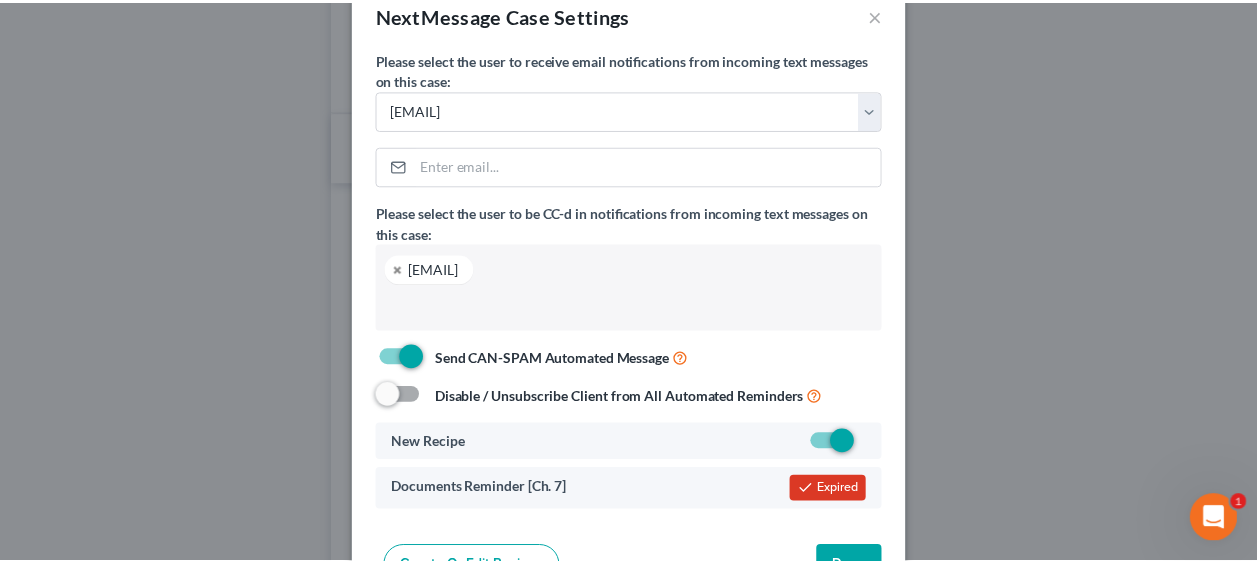 scroll, scrollTop: 105, scrollLeft: 0, axis: vertical 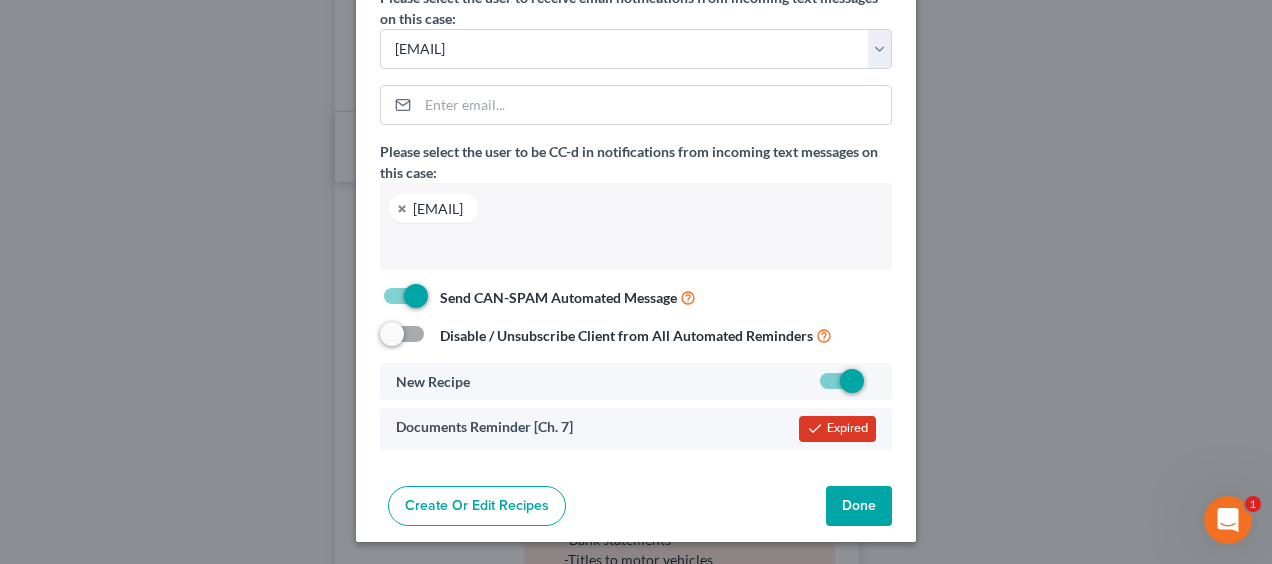 click on "Done" at bounding box center [859, 506] 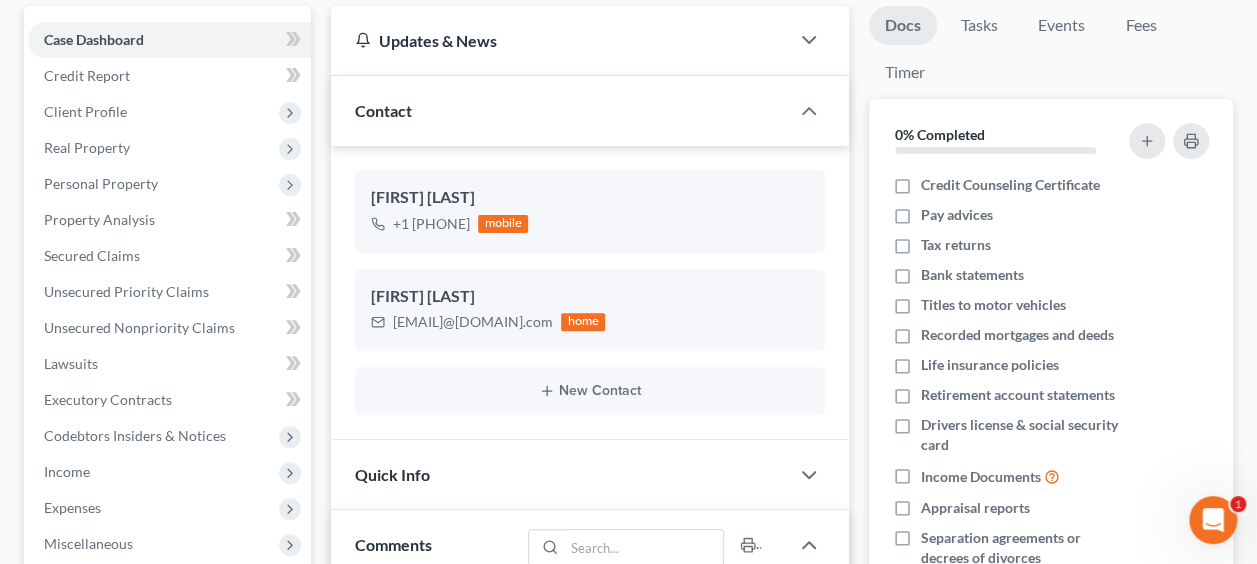 scroll, scrollTop: 0, scrollLeft: 0, axis: both 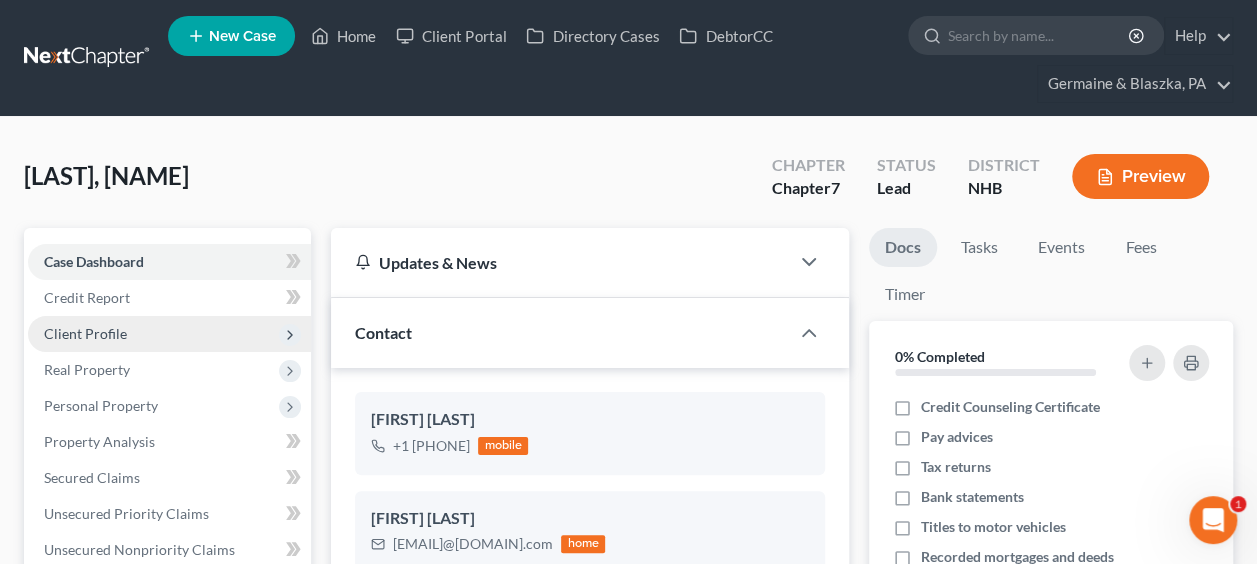 click on "Client Profile" at bounding box center [169, 334] 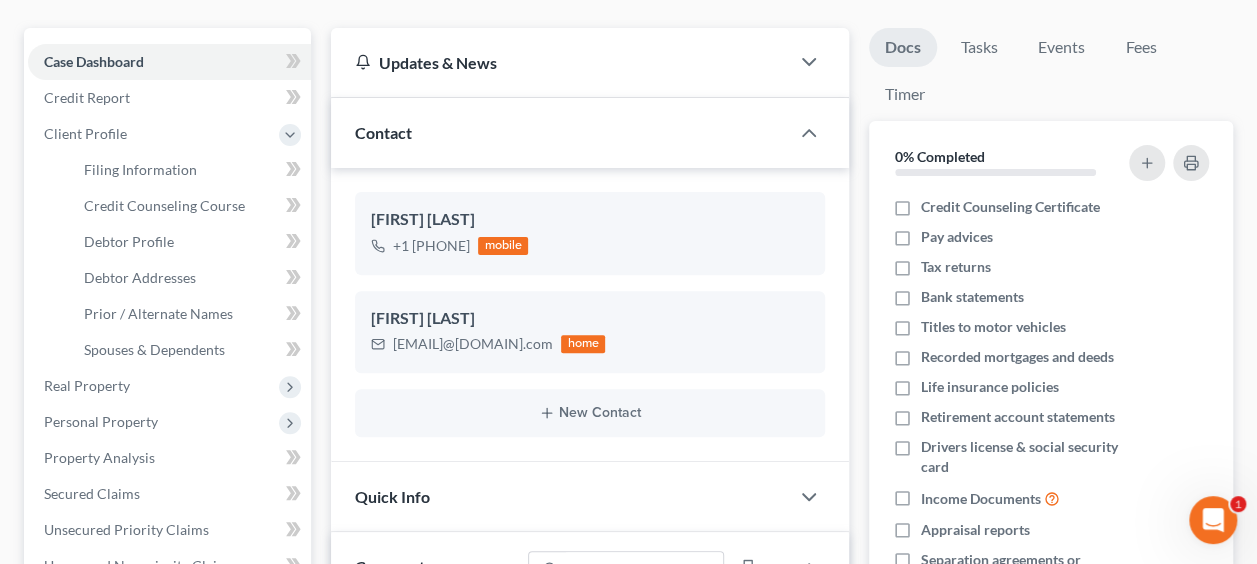 scroll, scrollTop: 200, scrollLeft: 0, axis: vertical 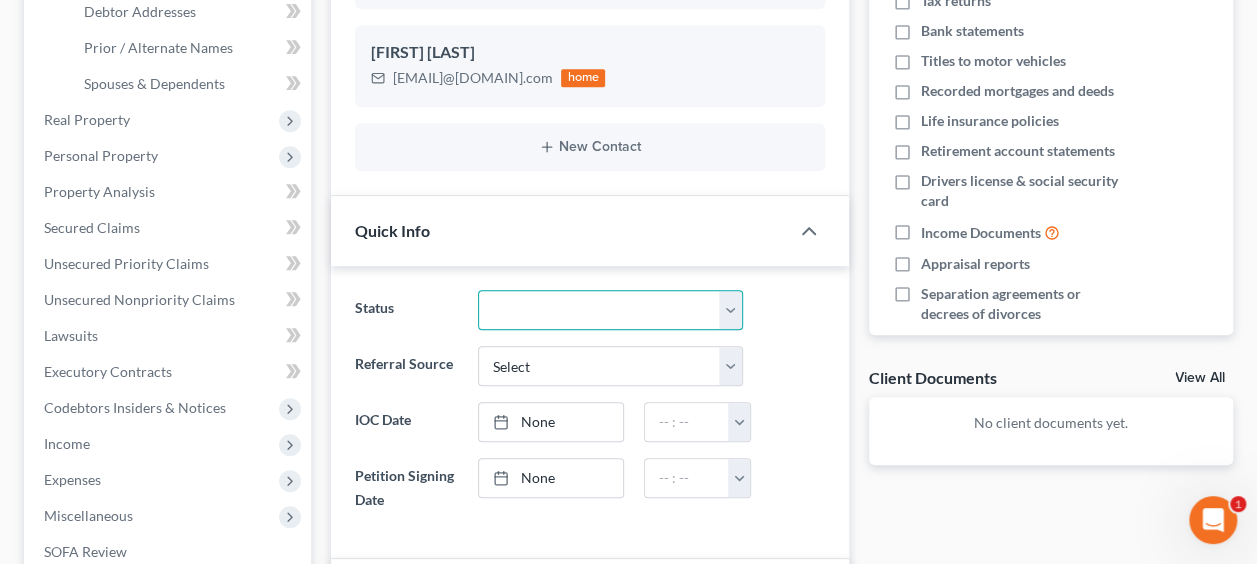 click on "Discharged Discharged & Reported Discharge Litigation Dismissal Notice Dismissed Dismissed & Litigation Filed Filed / Pre 341 Inactive In Progress Lead Lost Lead Plan Confirmation Plan Failing Possible Post 341 Pre Confirmation Preparing to File Ready to File Ready to Sign Rejected Retained To Review Withdrawn As Counsel" at bounding box center [611, 310] 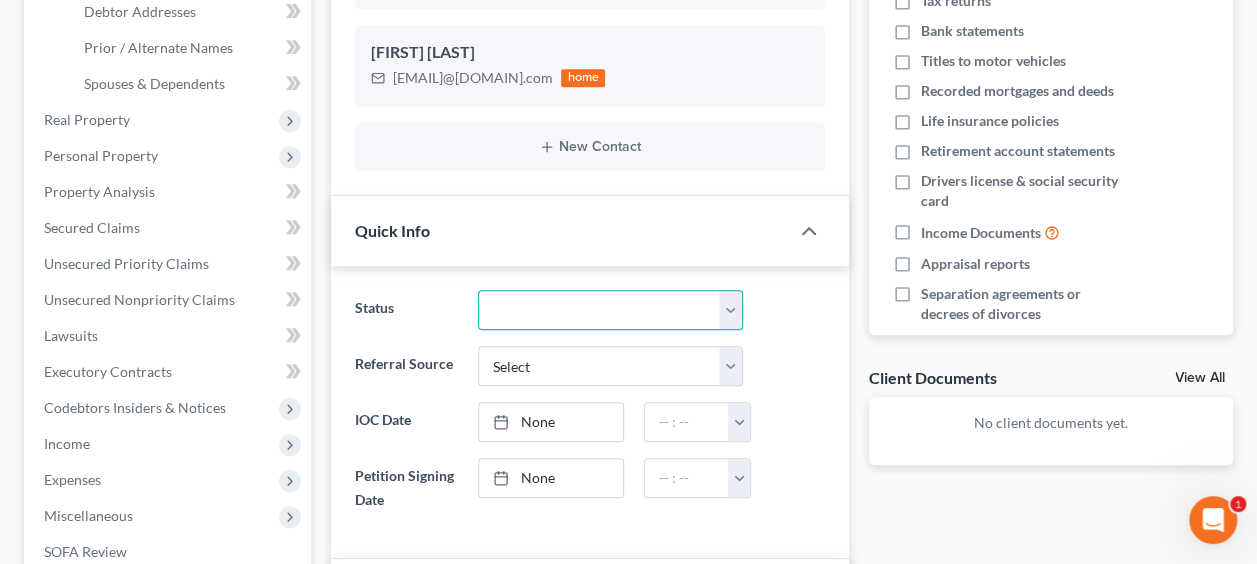 select on "21" 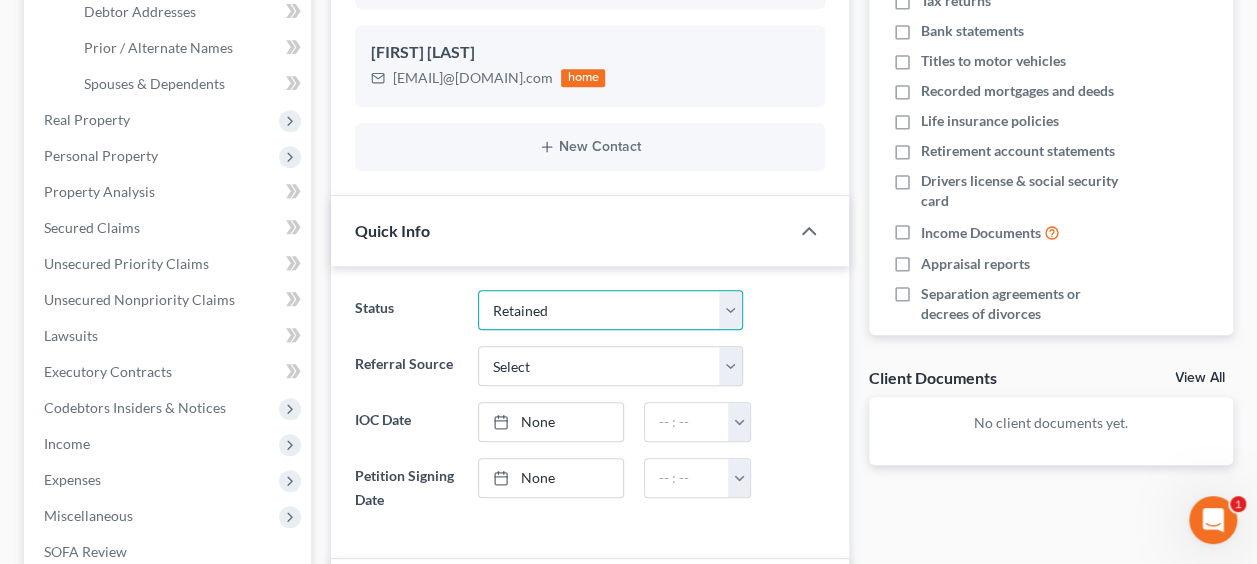 click on "Discharged Discharged & Reported Discharge Litigation Dismissal Notice Dismissed Dismissed & Litigation Filed Filed / Pre 341 Inactive In Progress Lead Lost Lead Plan Confirmation Plan Failing Possible Post 341 Pre Confirmation Preparing to File Ready to File Ready to Sign Rejected Retained To Review Withdrawn As Counsel" at bounding box center [611, 310] 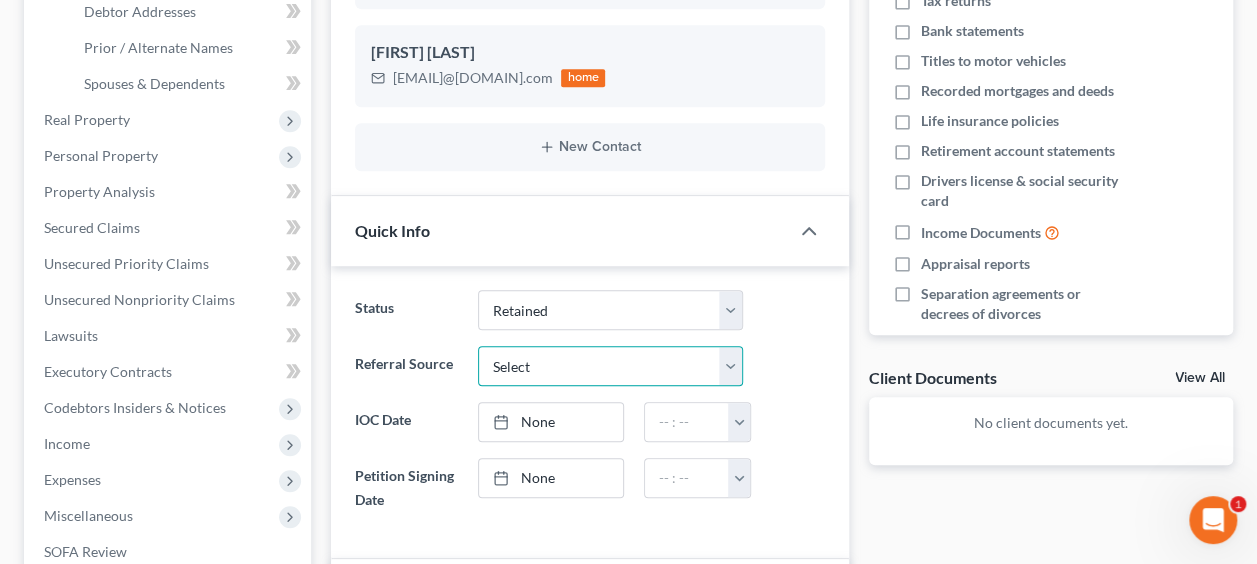 click on "Select Word Of Mouth Previous Clients Direct Mail Website Google Search Modern Attorney Other (specify)" at bounding box center [611, 366] 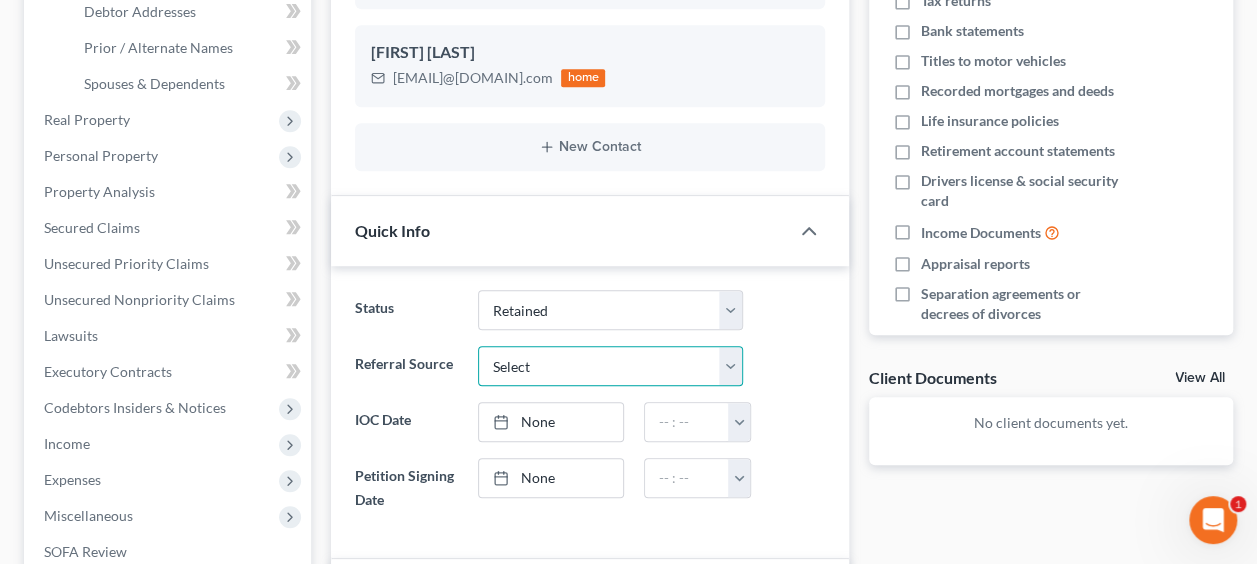 select on "6" 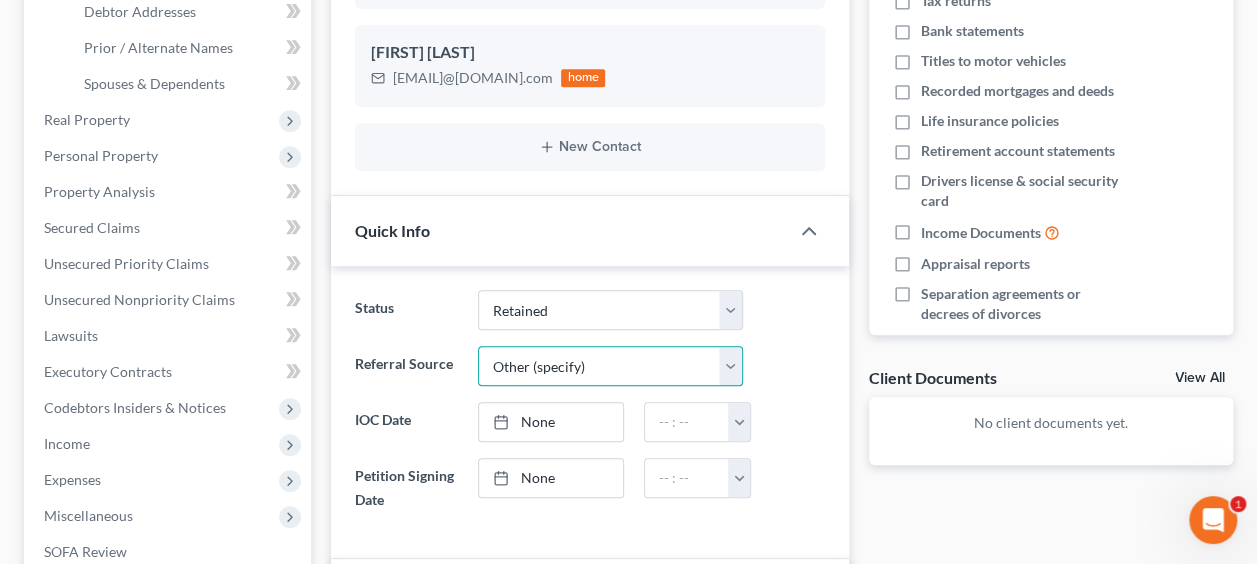 click on "Select Word Of Mouth Previous Clients Direct Mail Website Google Search Modern Attorney Other (specify)" at bounding box center (611, 366) 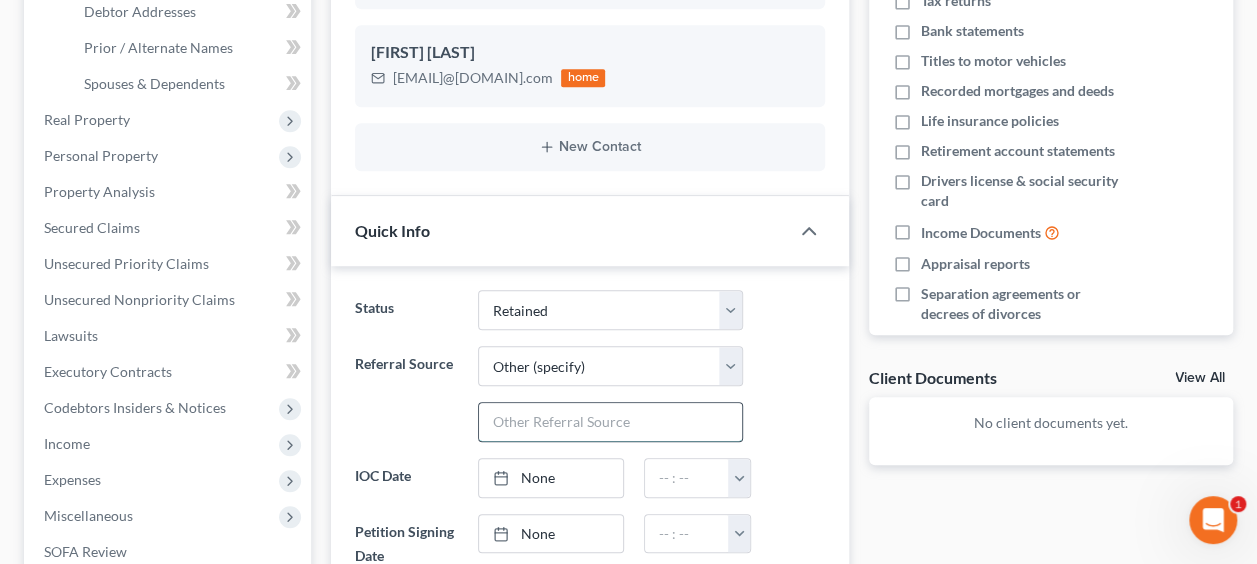 click at bounding box center (611, 422) 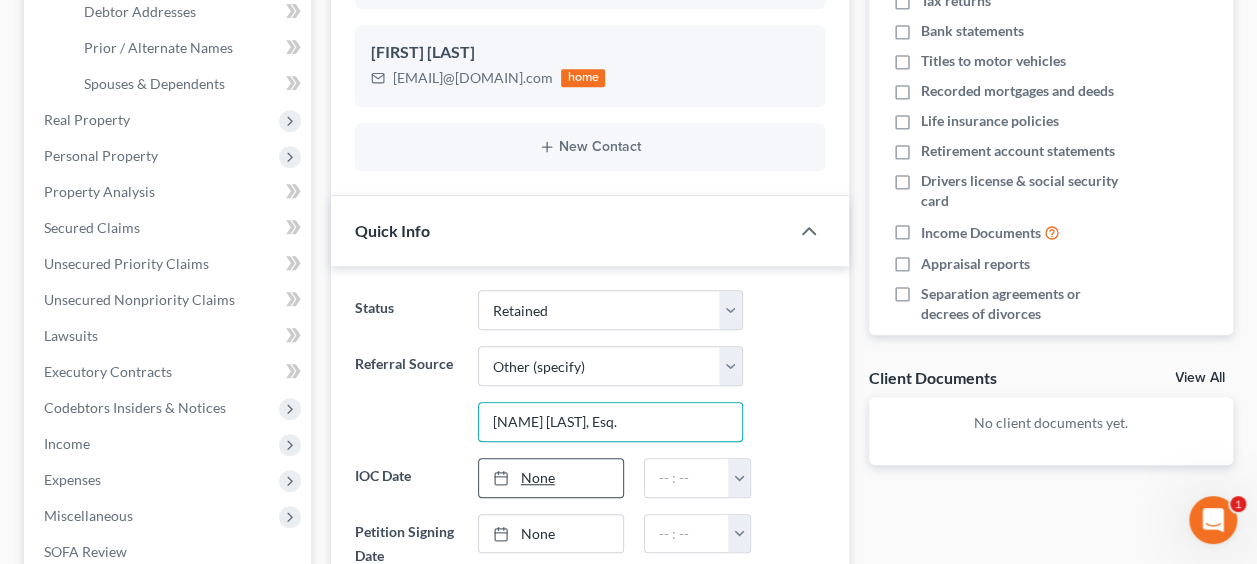 type on "[NAME] [LAST], Esq." 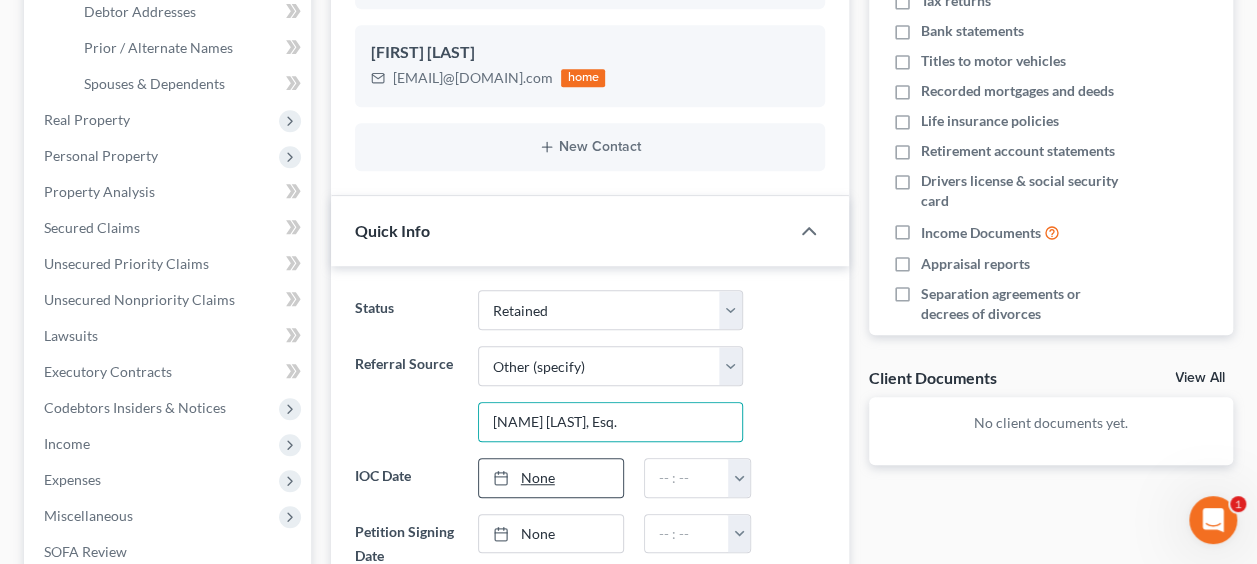 click on "None" at bounding box center (551, 478) 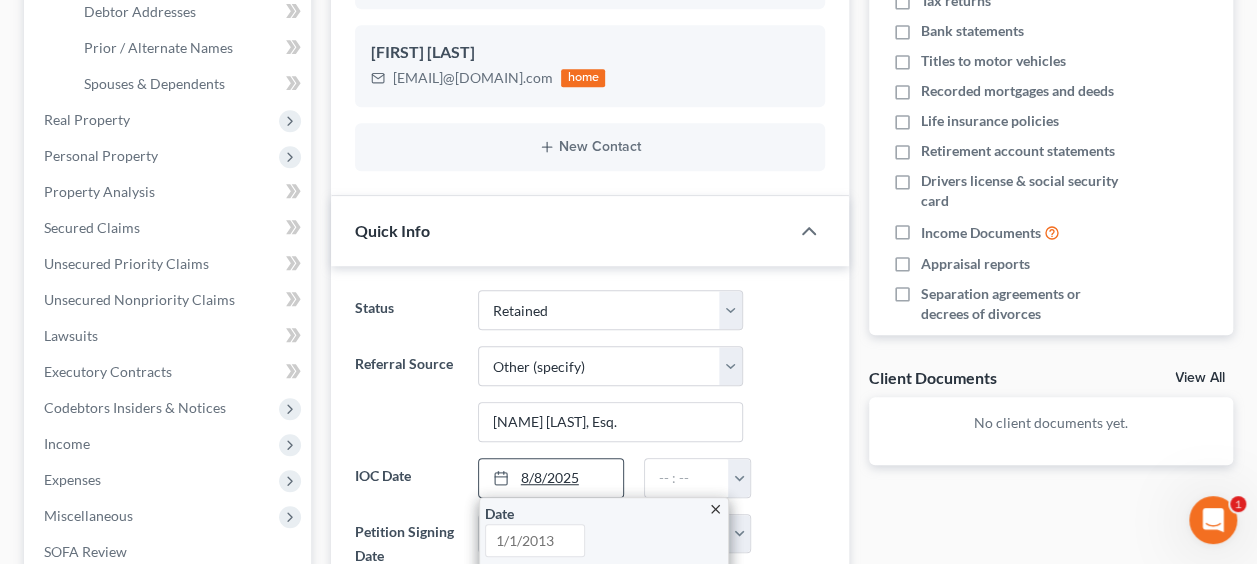 type on "8/8/2025" 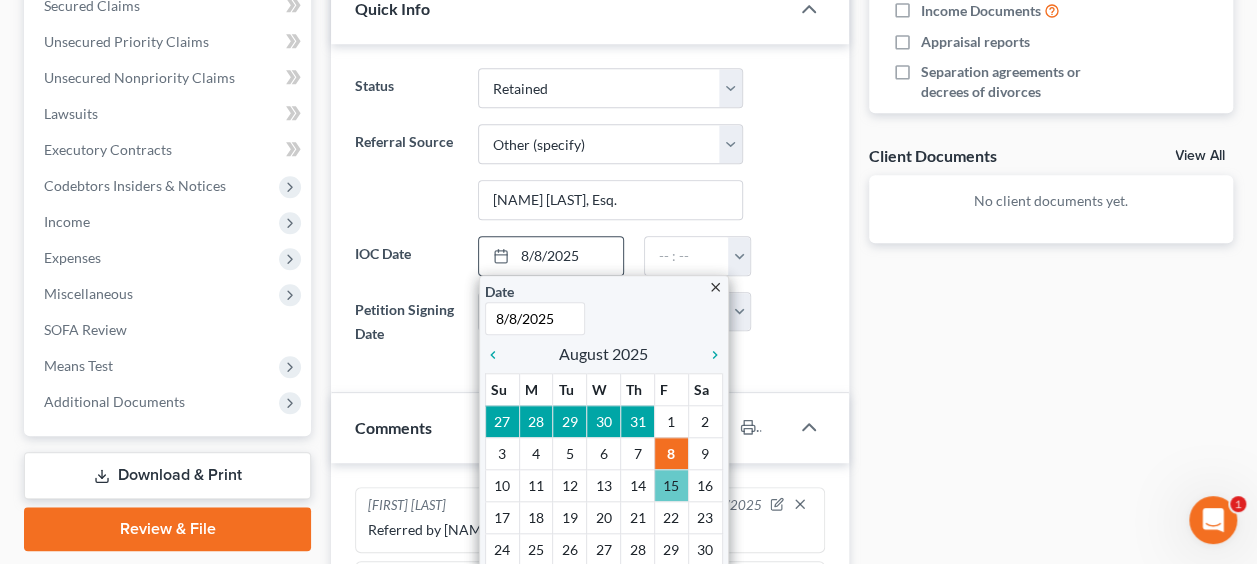 scroll, scrollTop: 733, scrollLeft: 0, axis: vertical 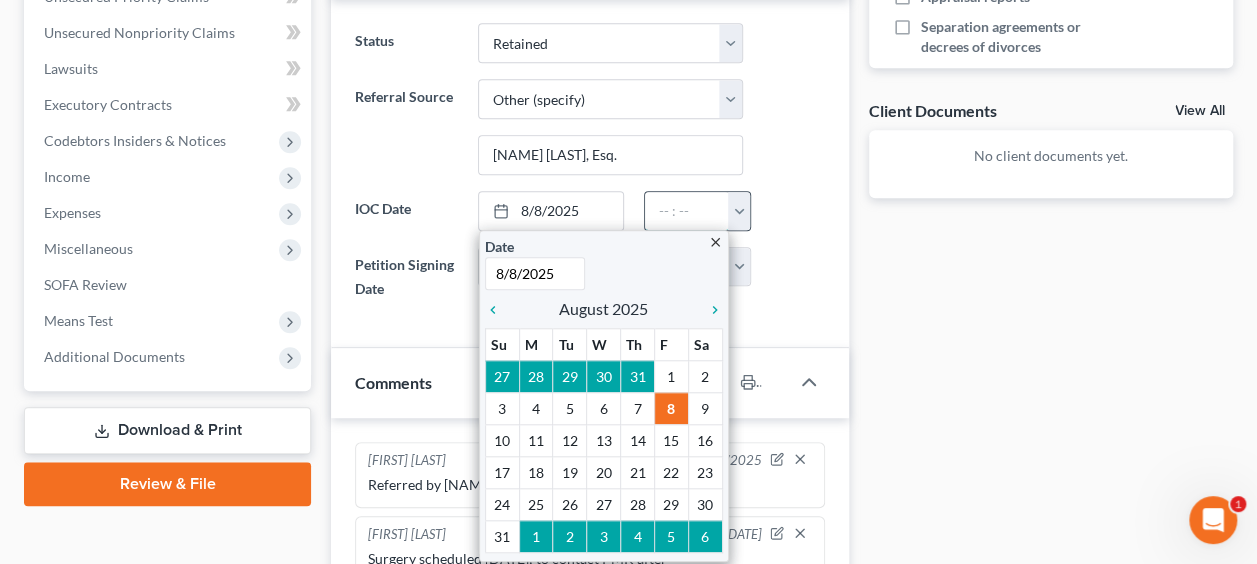 click at bounding box center [687, 211] 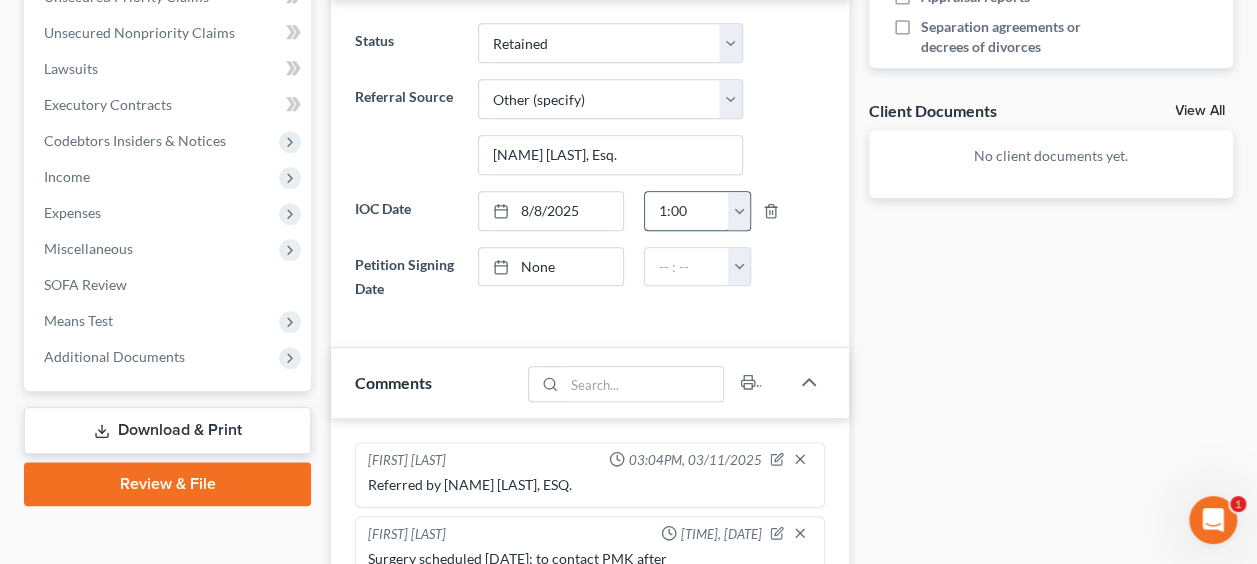 type on "1:00" 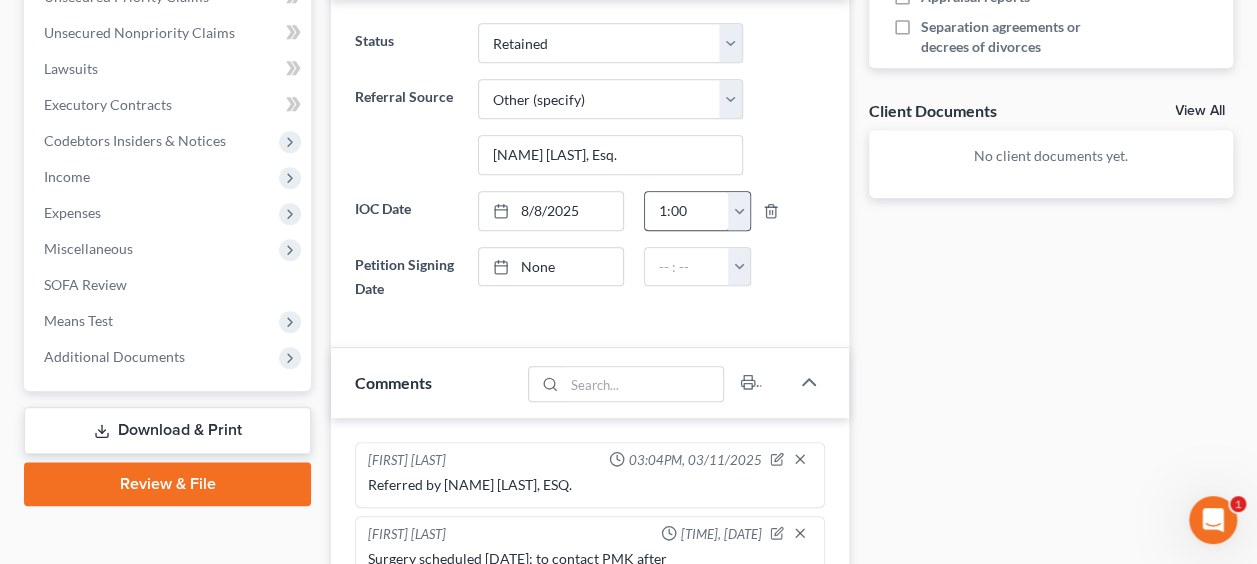 type 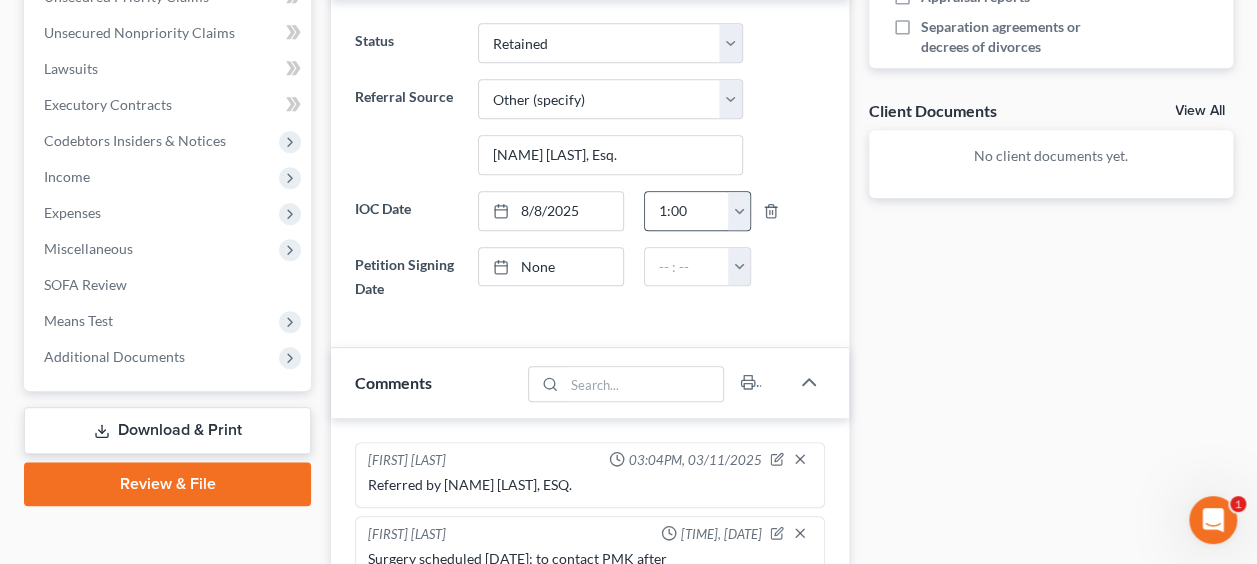 click at bounding box center [739, 211] 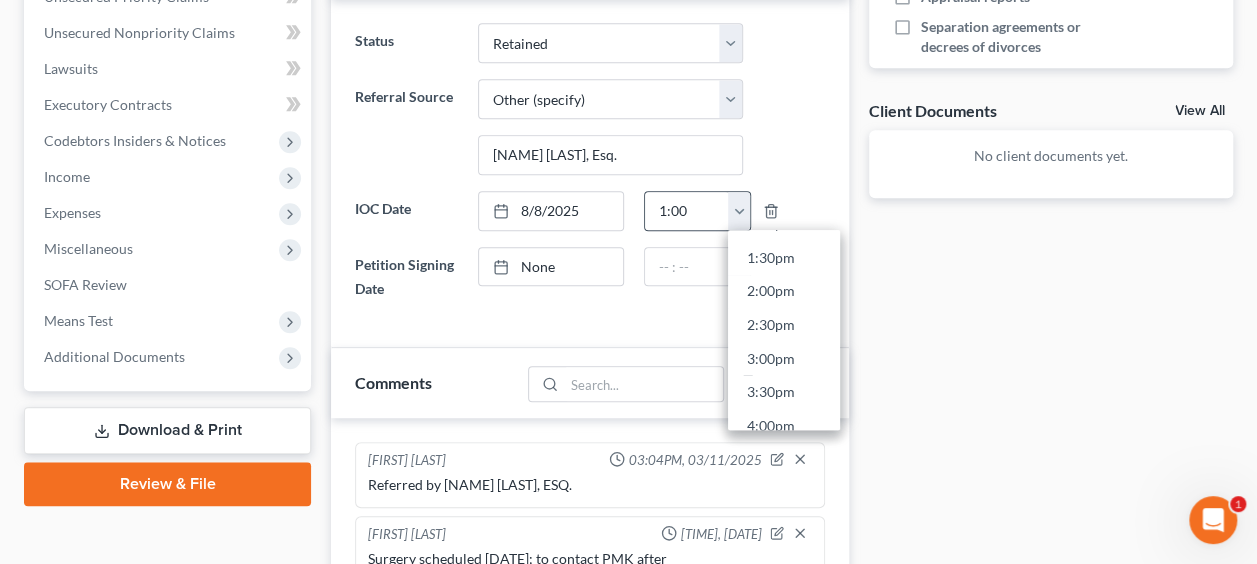 scroll, scrollTop: 812, scrollLeft: 0, axis: vertical 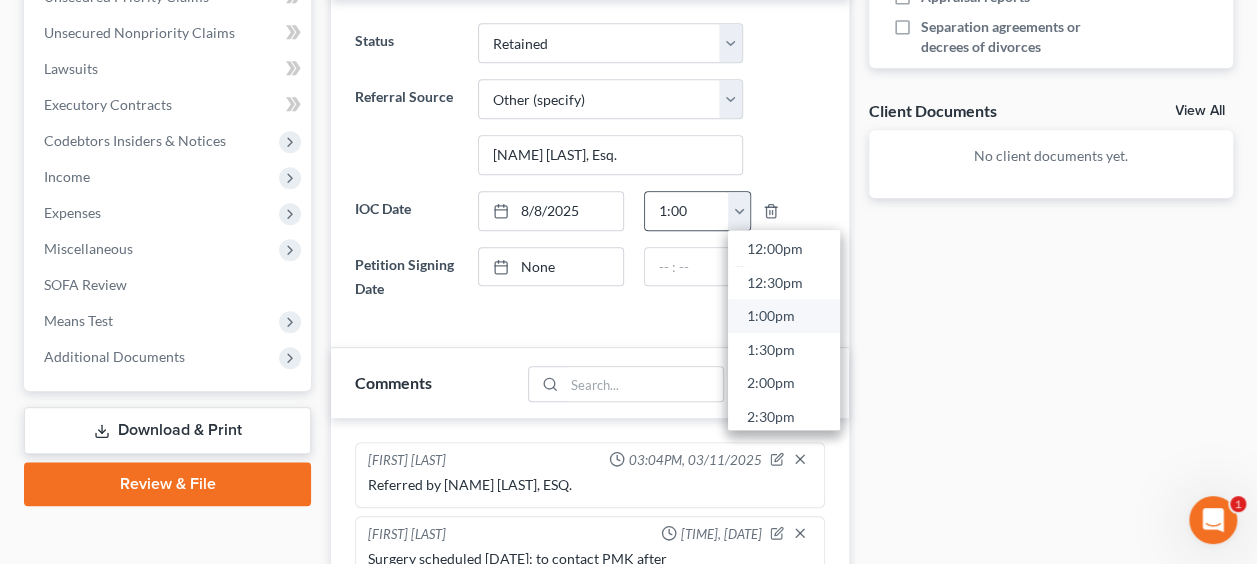 click on "1:00pm" at bounding box center [784, 316] 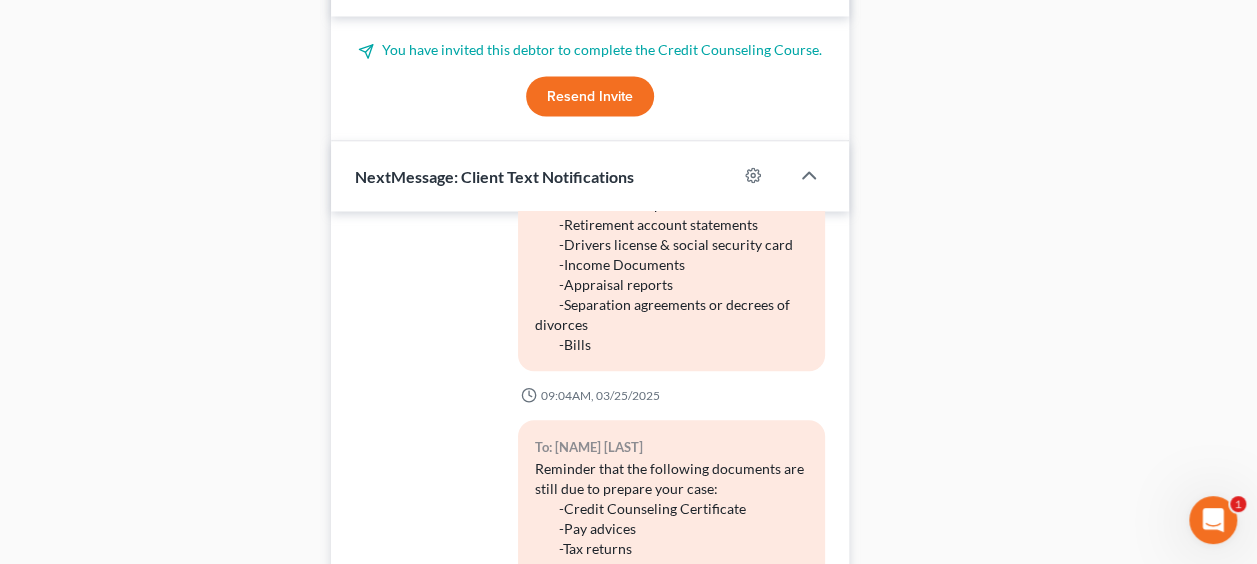 scroll, scrollTop: 1967, scrollLeft: 0, axis: vertical 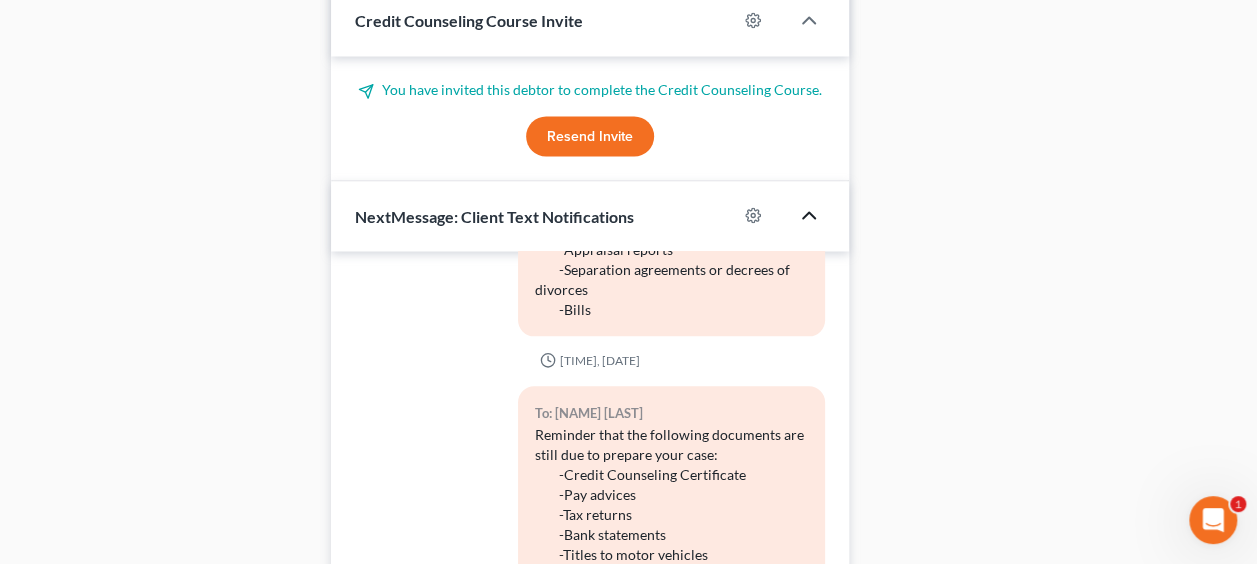 click 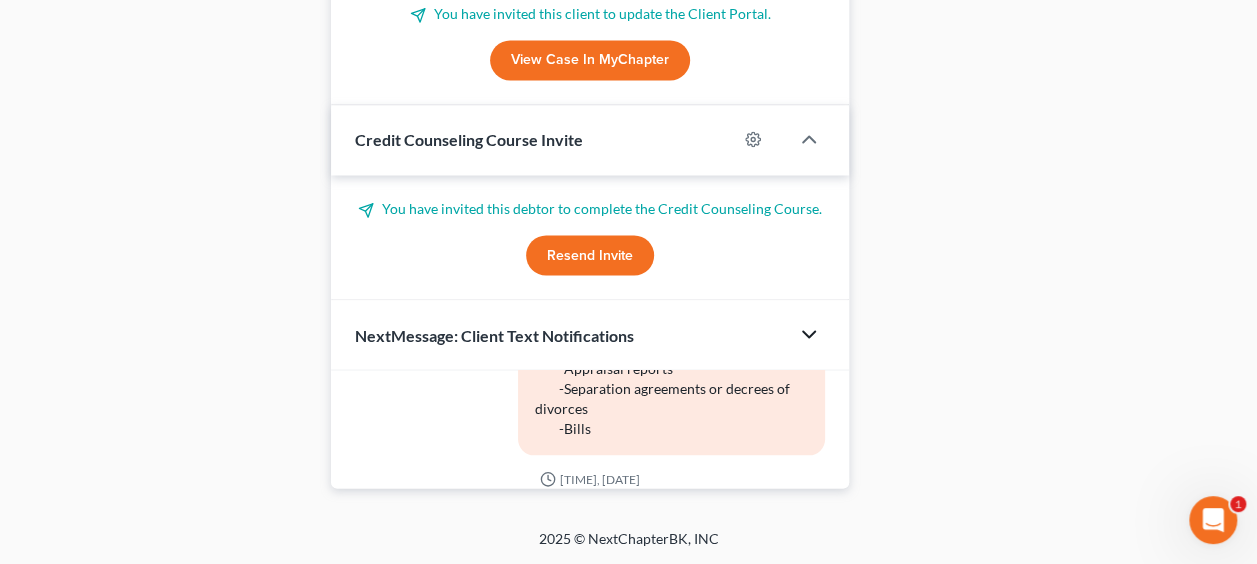 scroll, scrollTop: 1520, scrollLeft: 0, axis: vertical 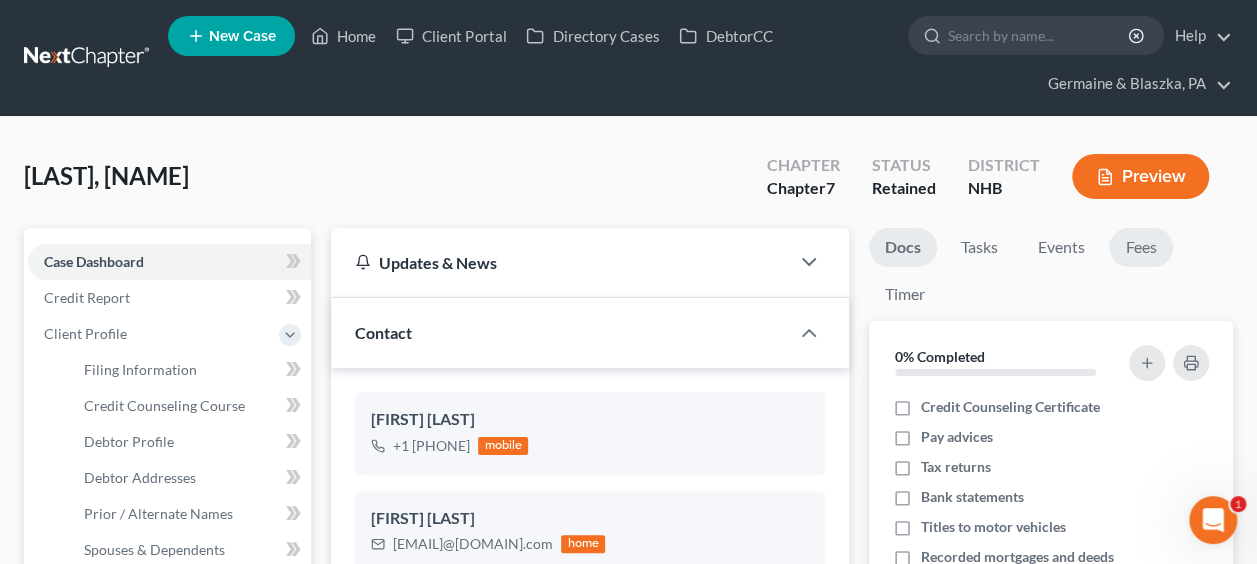 click on "Fees" at bounding box center (1141, 247) 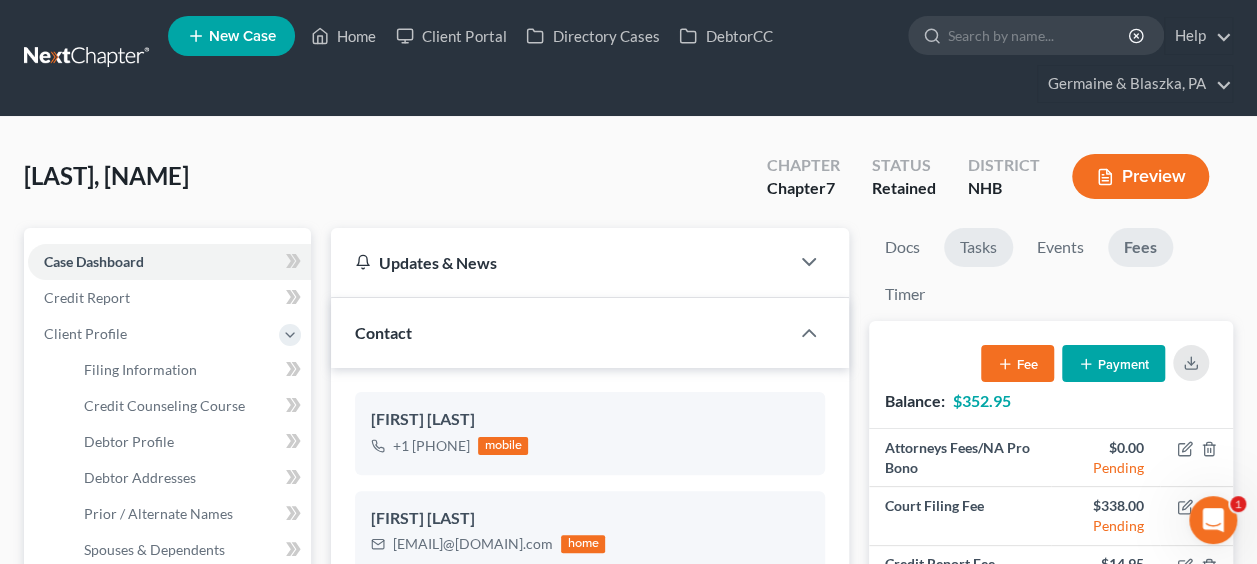 click on "Tasks" at bounding box center (978, 247) 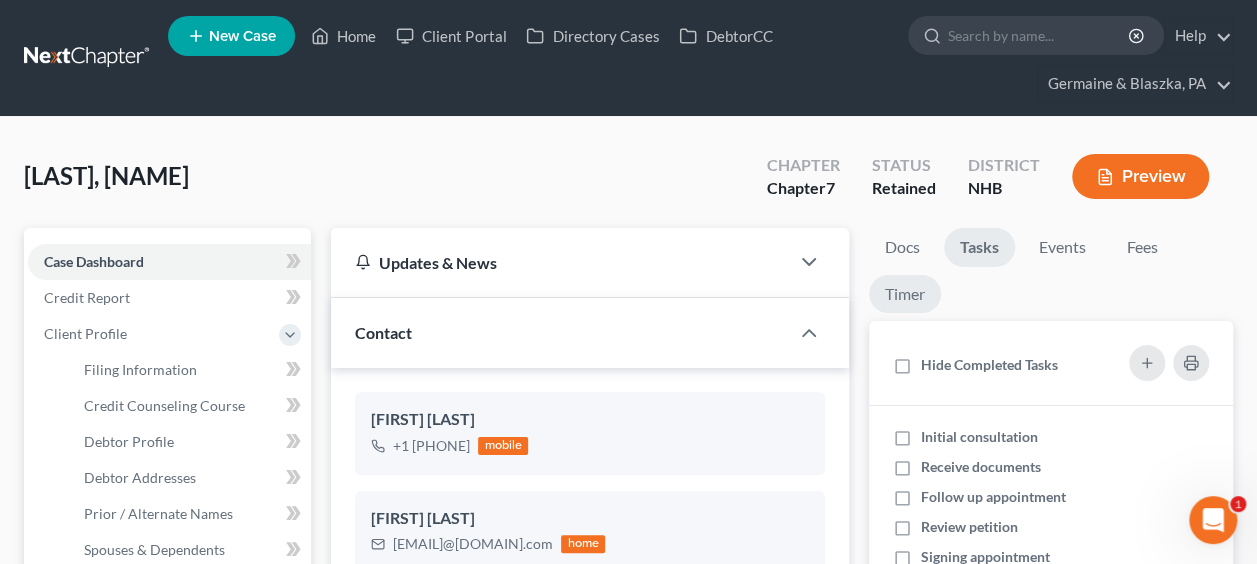 click on "Timer" at bounding box center [905, 294] 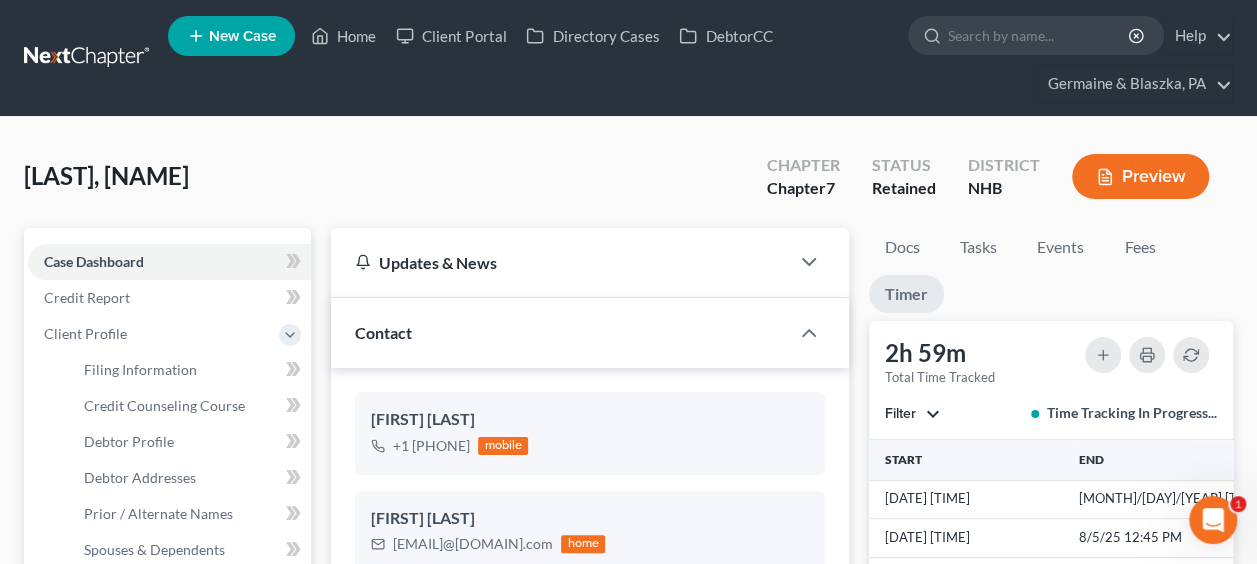click on "Timer" at bounding box center [906, 294] 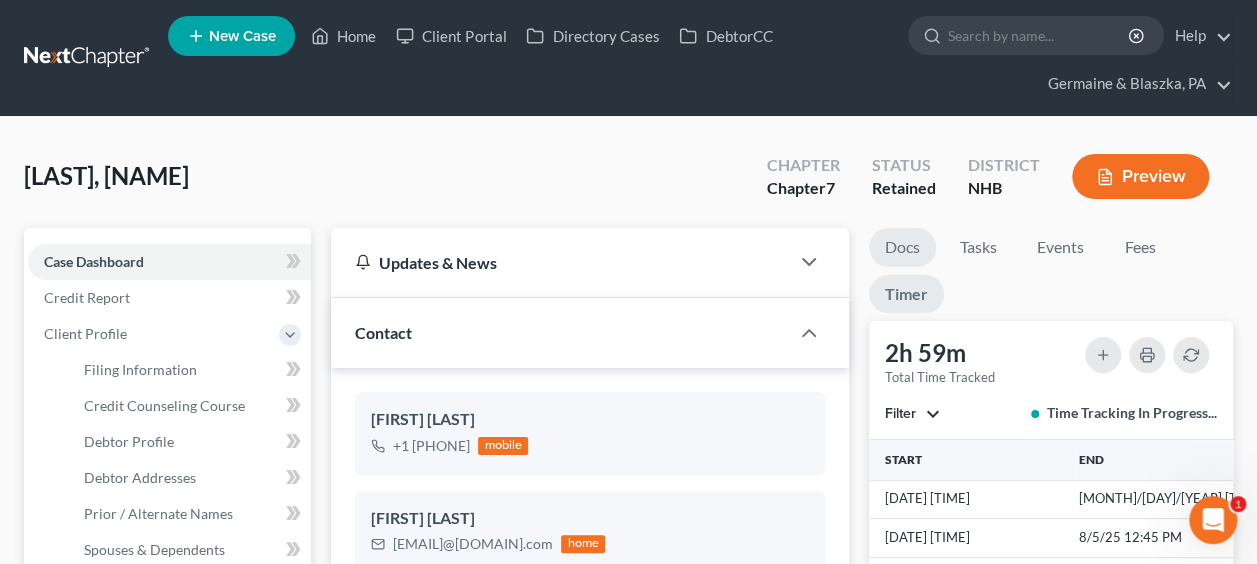 click on "Docs" at bounding box center (902, 247) 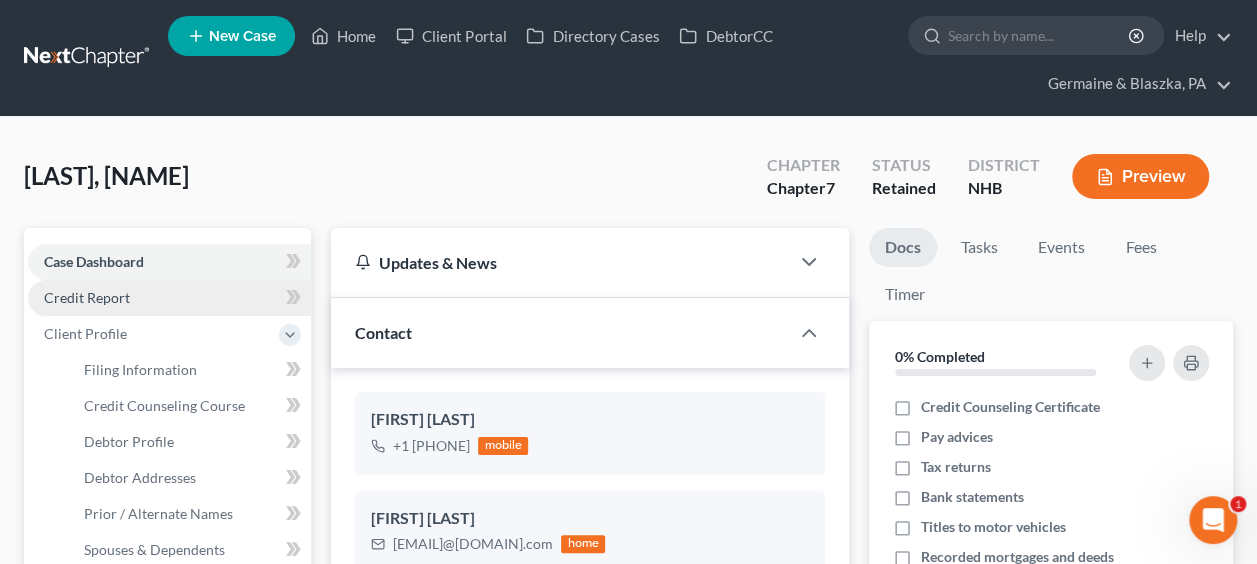 click on "Credit Report" at bounding box center (87, 297) 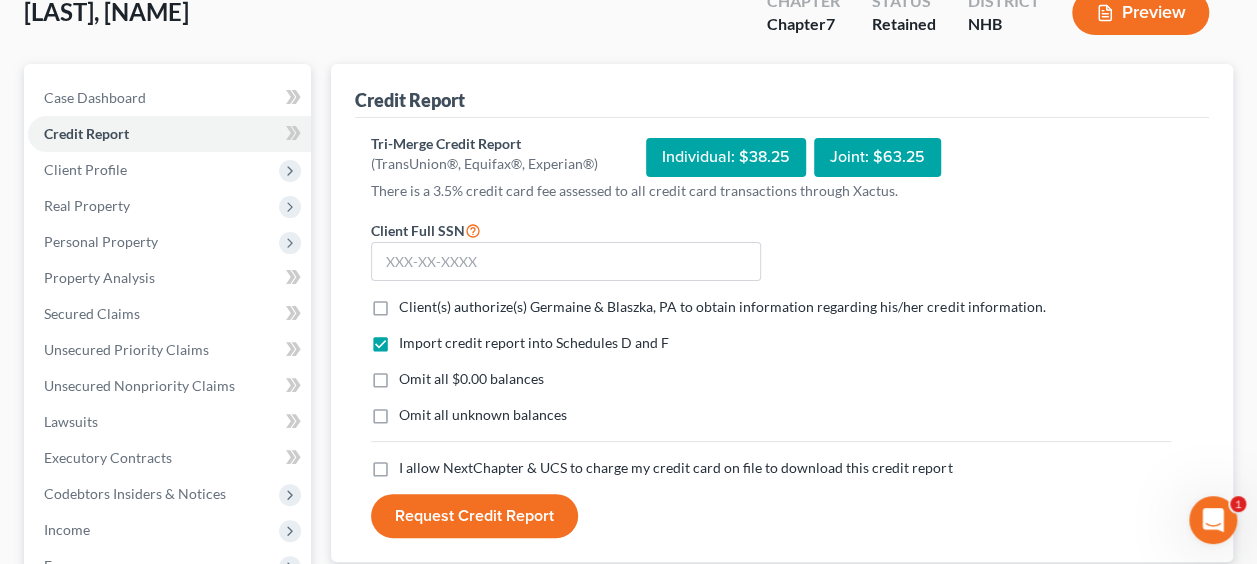 scroll, scrollTop: 166, scrollLeft: 0, axis: vertical 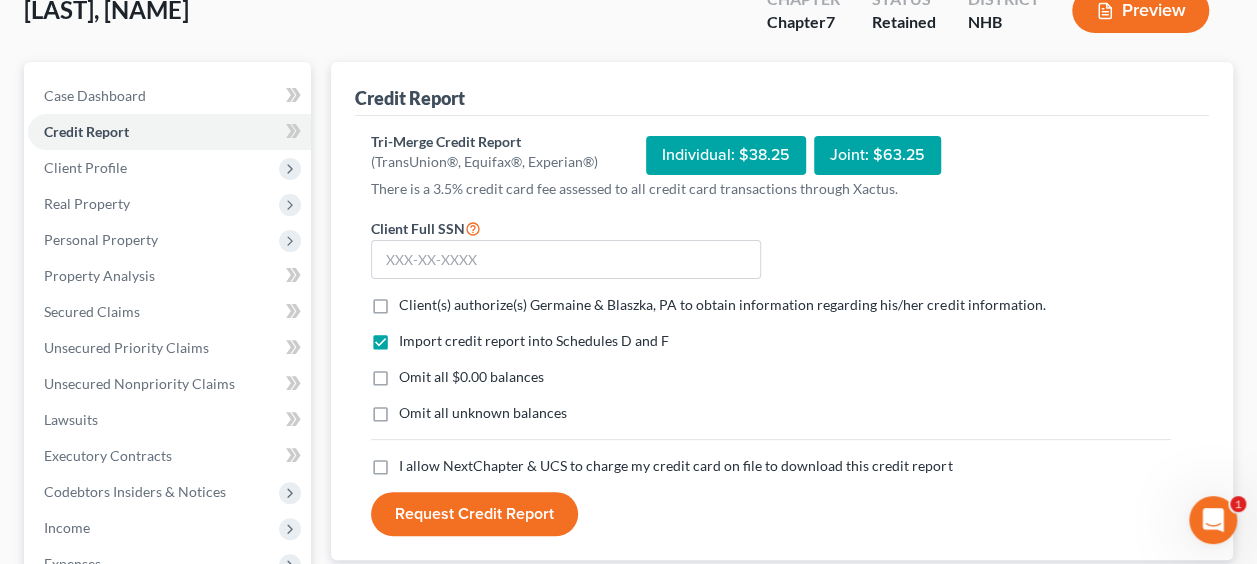 click on "Client(s) authorize(s) Germaine & Blaszka, PA to obtain information regarding his/her credit information.
*" at bounding box center (722, 305) 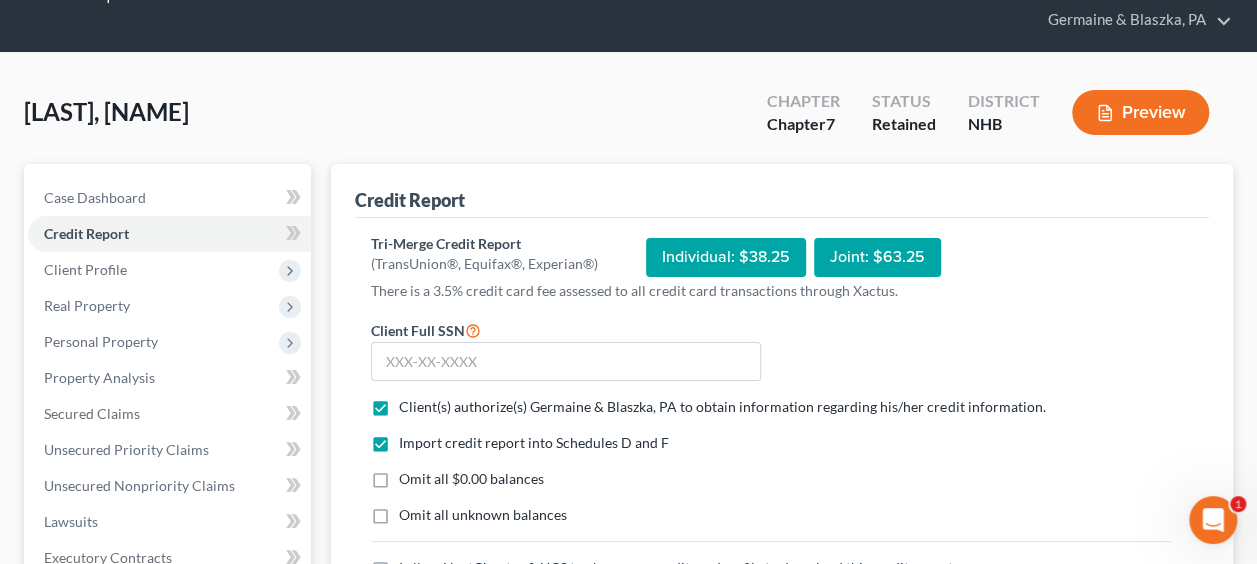 scroll, scrollTop: 0, scrollLeft: 0, axis: both 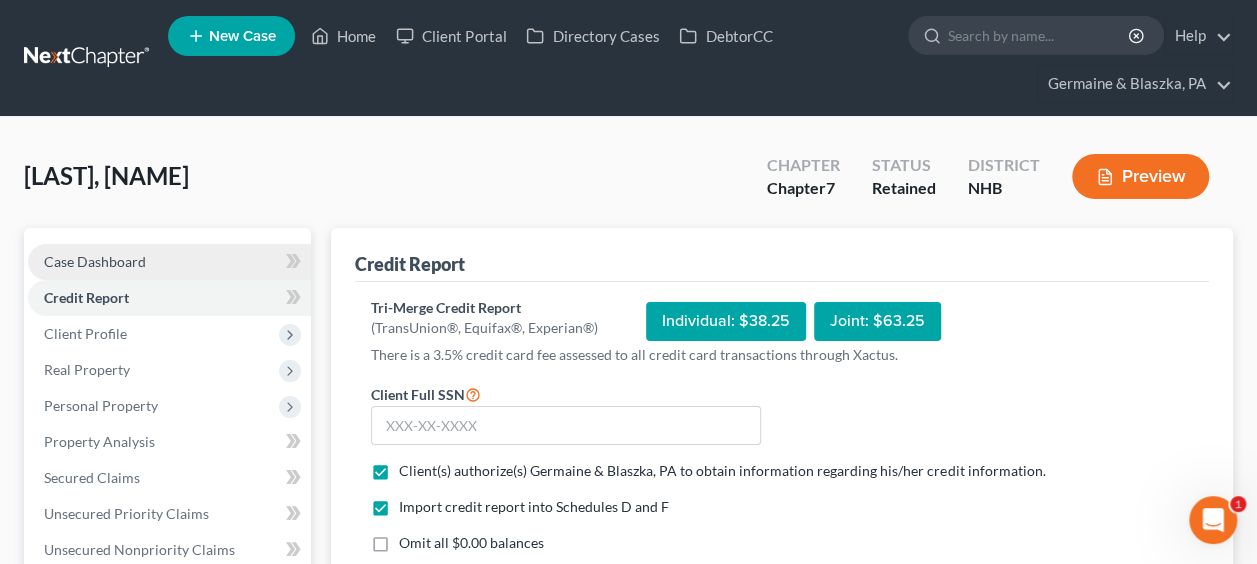drag, startPoint x: 156, startPoint y: 256, endPoint x: 168, endPoint y: 255, distance: 12.0415945 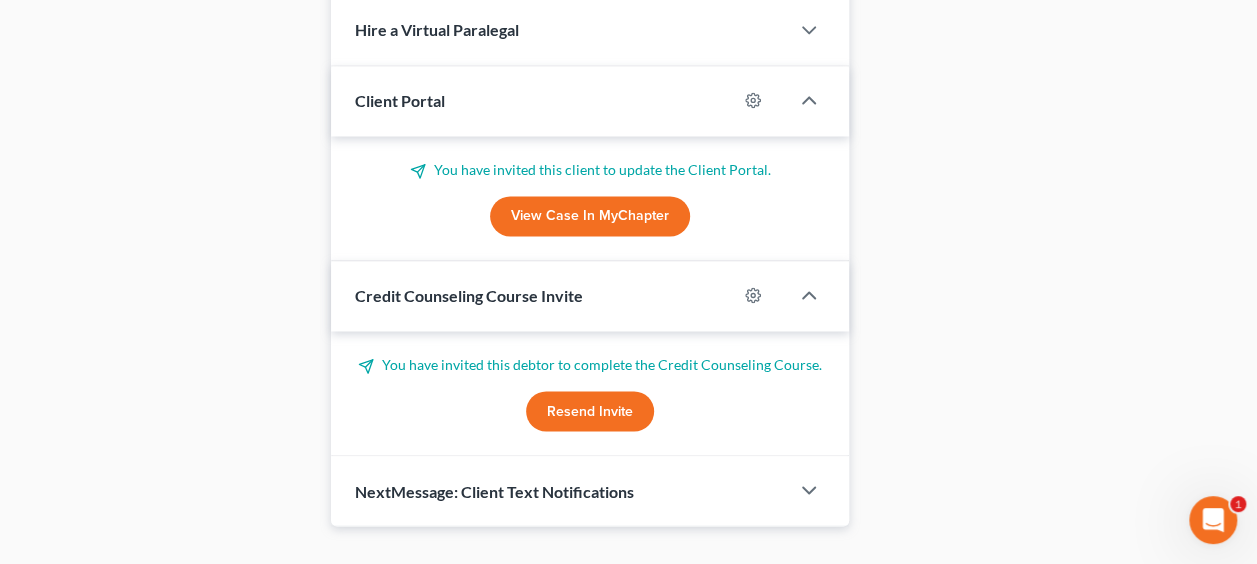 scroll, scrollTop: 1520, scrollLeft: 0, axis: vertical 